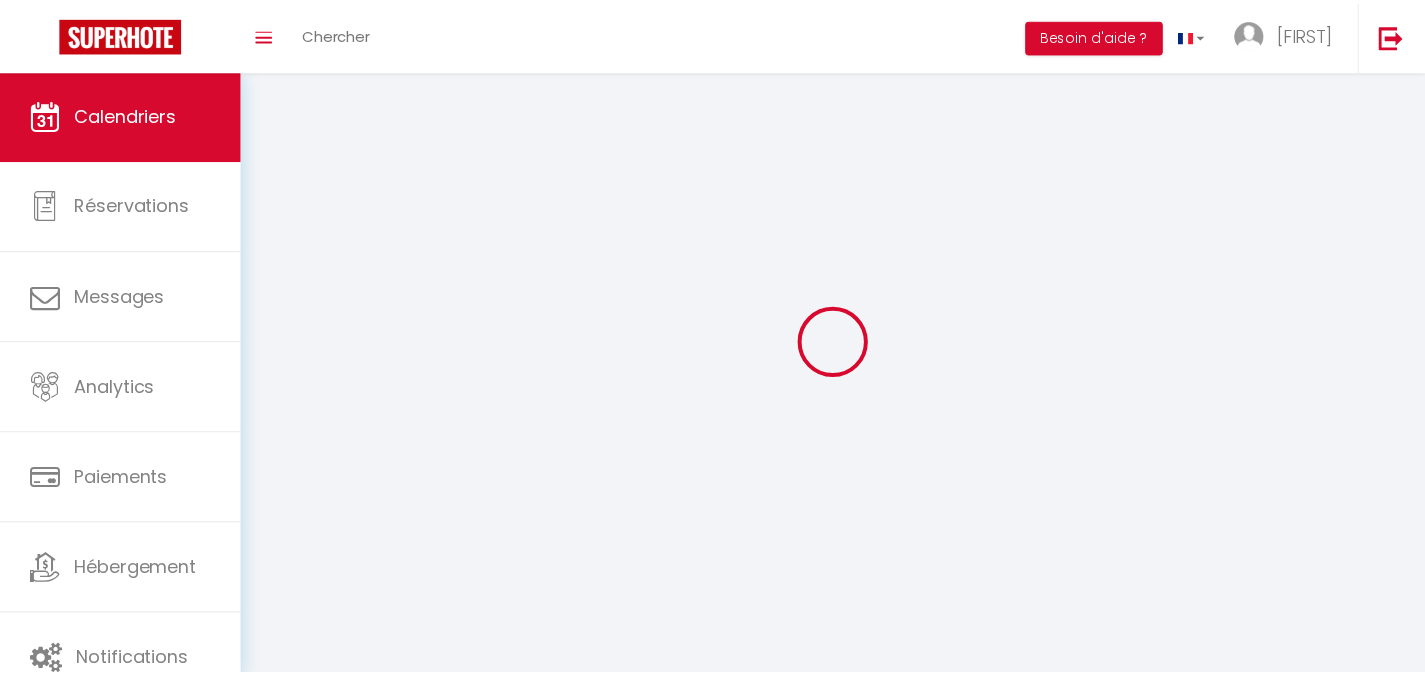 scroll, scrollTop: 0, scrollLeft: 0, axis: both 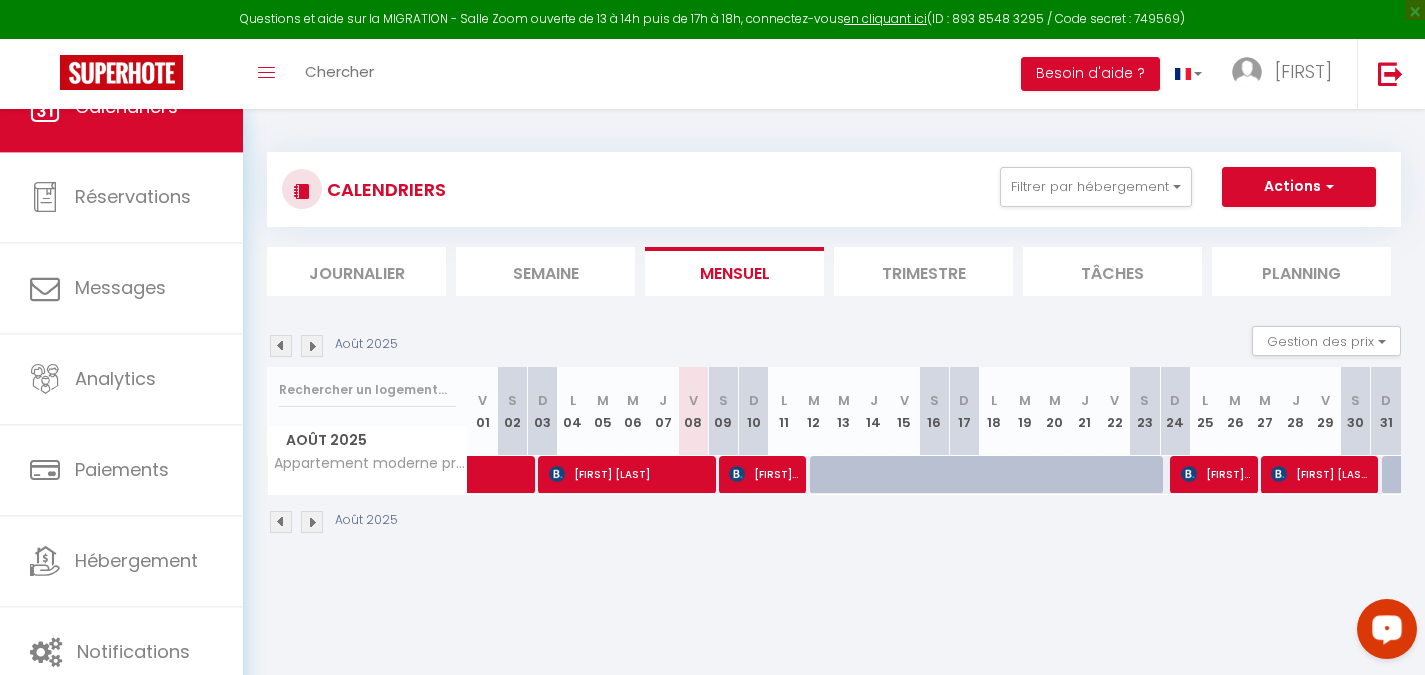 click 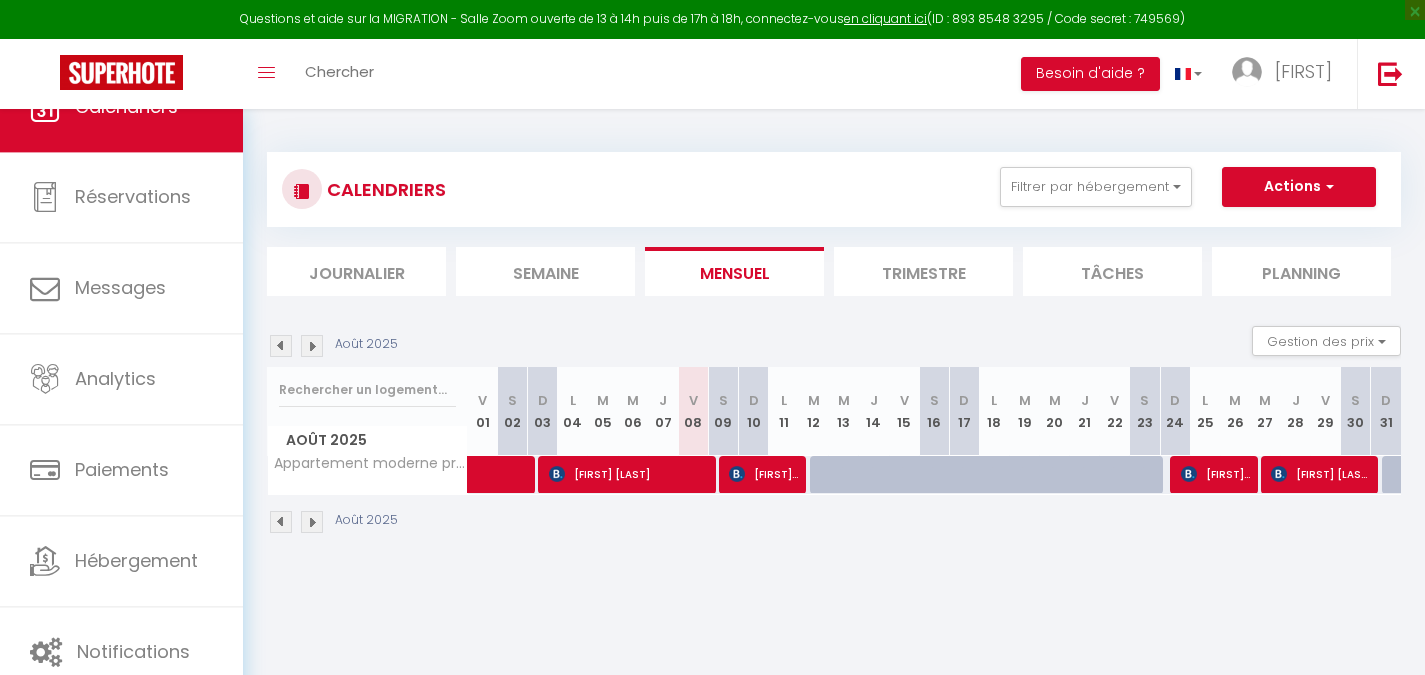 click on "CALENDRIERS
Filtrer par hébergement
Tous       Appartement moderne proche plages Mourillon    Effacer   Sauvegarder
Actions
Nouvelle réservation   Exporter les réservations   Importer les réservations
Journalier
Semaine
Mensuel
Trimestre
Tâches
Planning
Août 2025
Gestion des prix
Nb Nuits minimum   Règles   Disponibilité           Août 2025
V
01
S
02
D
03
L   M   M   J   V   S   D   L   M   M   J   V   S   D" at bounding box center (834, 343) 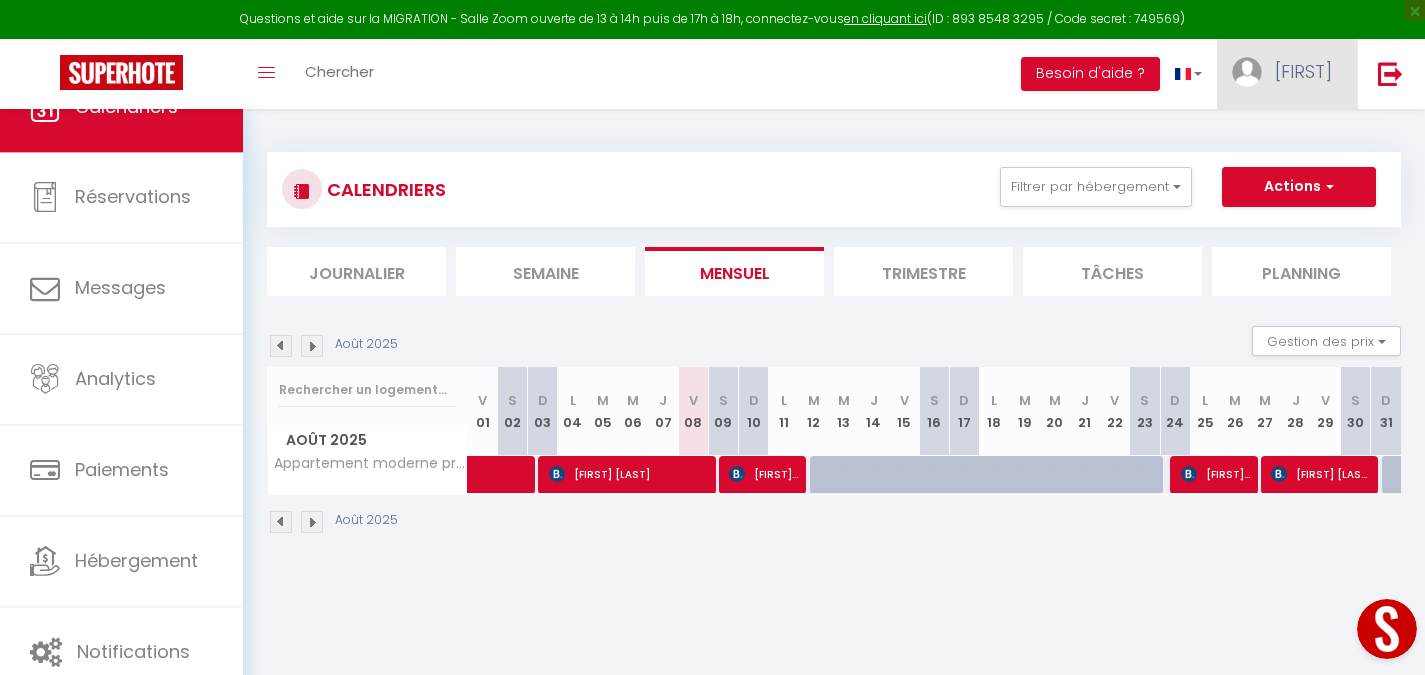click on "[FIRST]" at bounding box center (1303, 71) 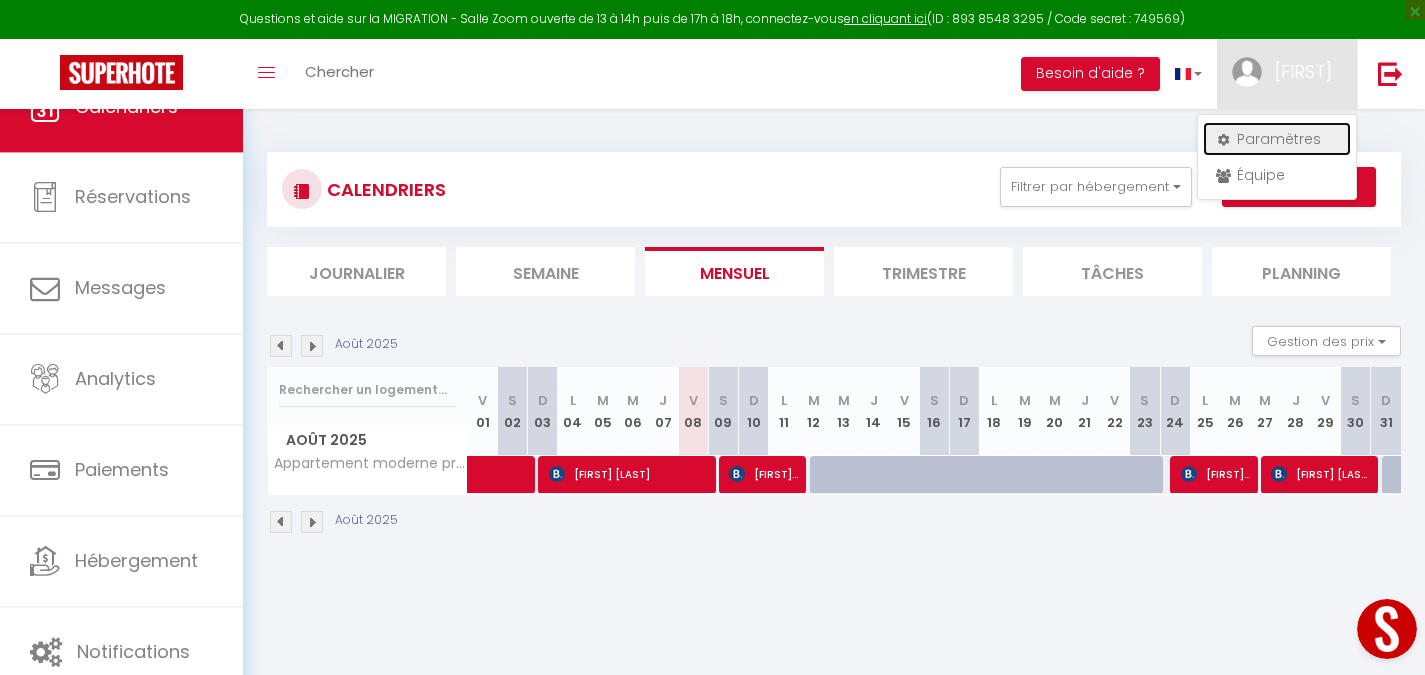 click on "Paramètres" at bounding box center (1277, 139) 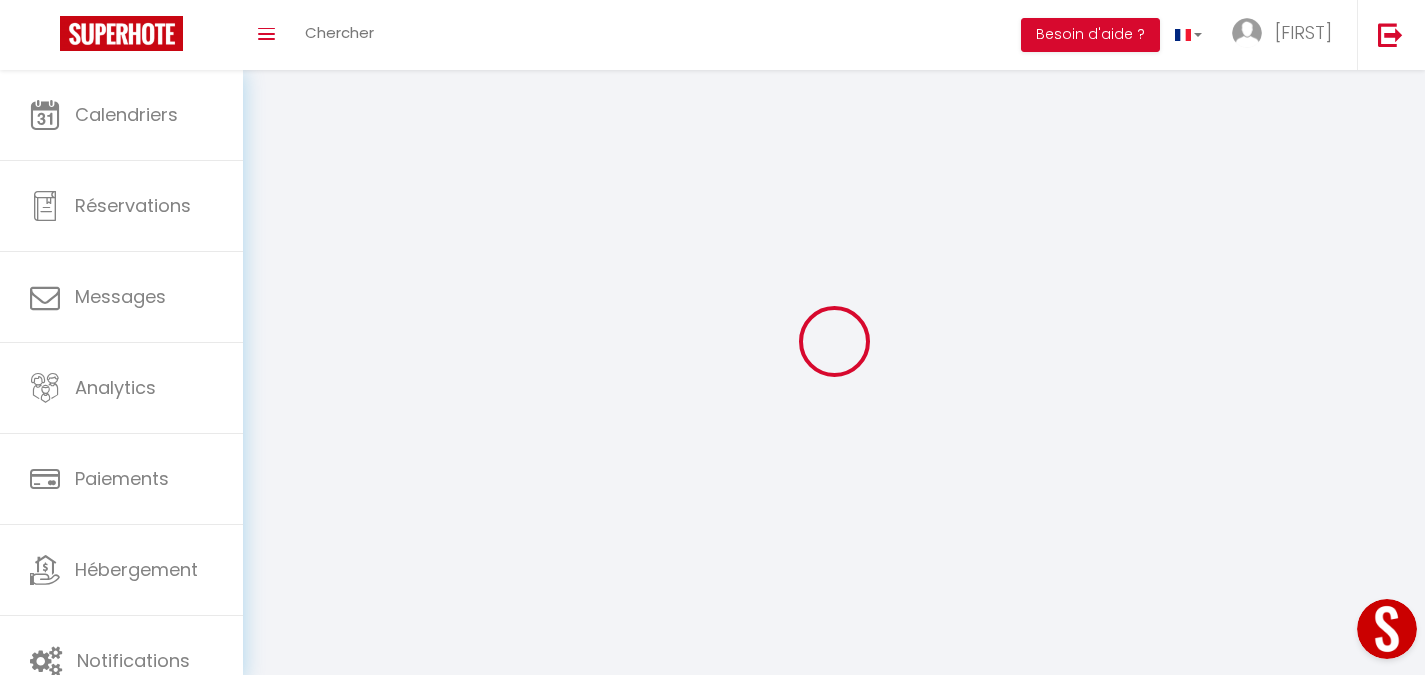 type on "[FIRST]" 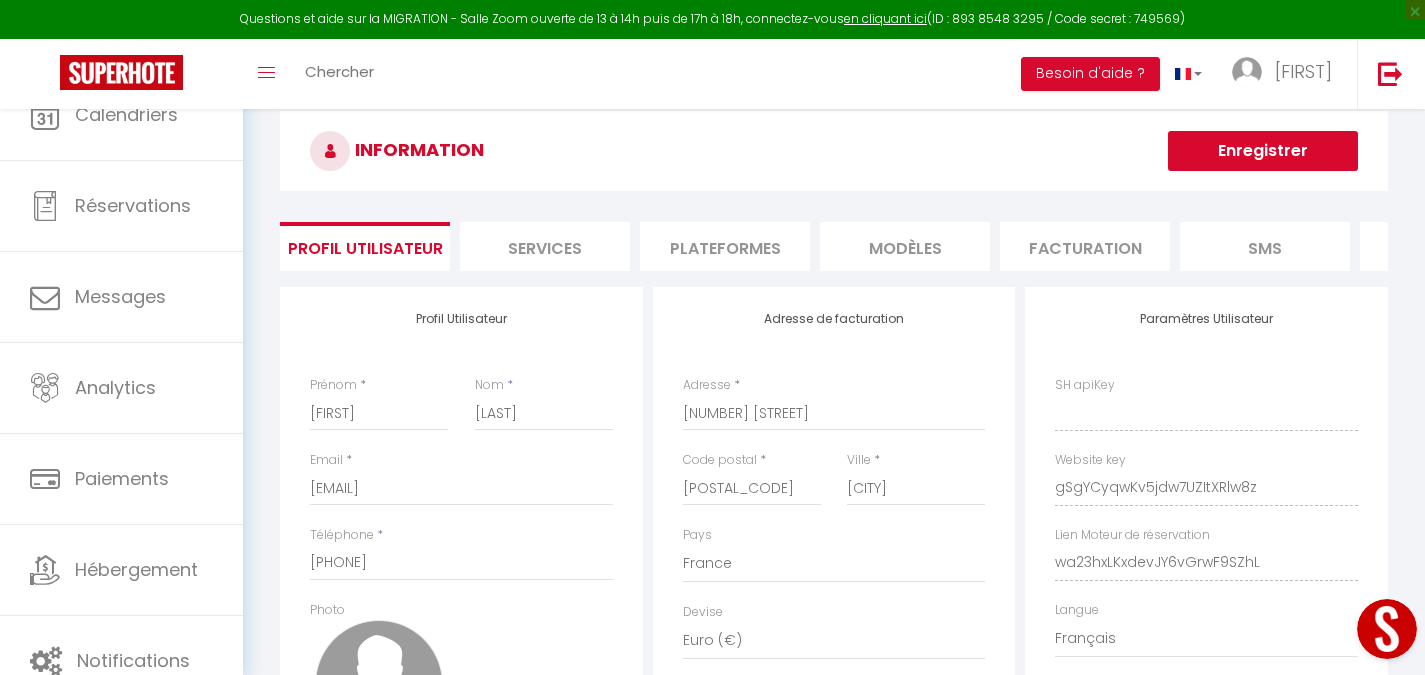 type on "gSgYCyqwKv5jdw7UZItXRlw8z" 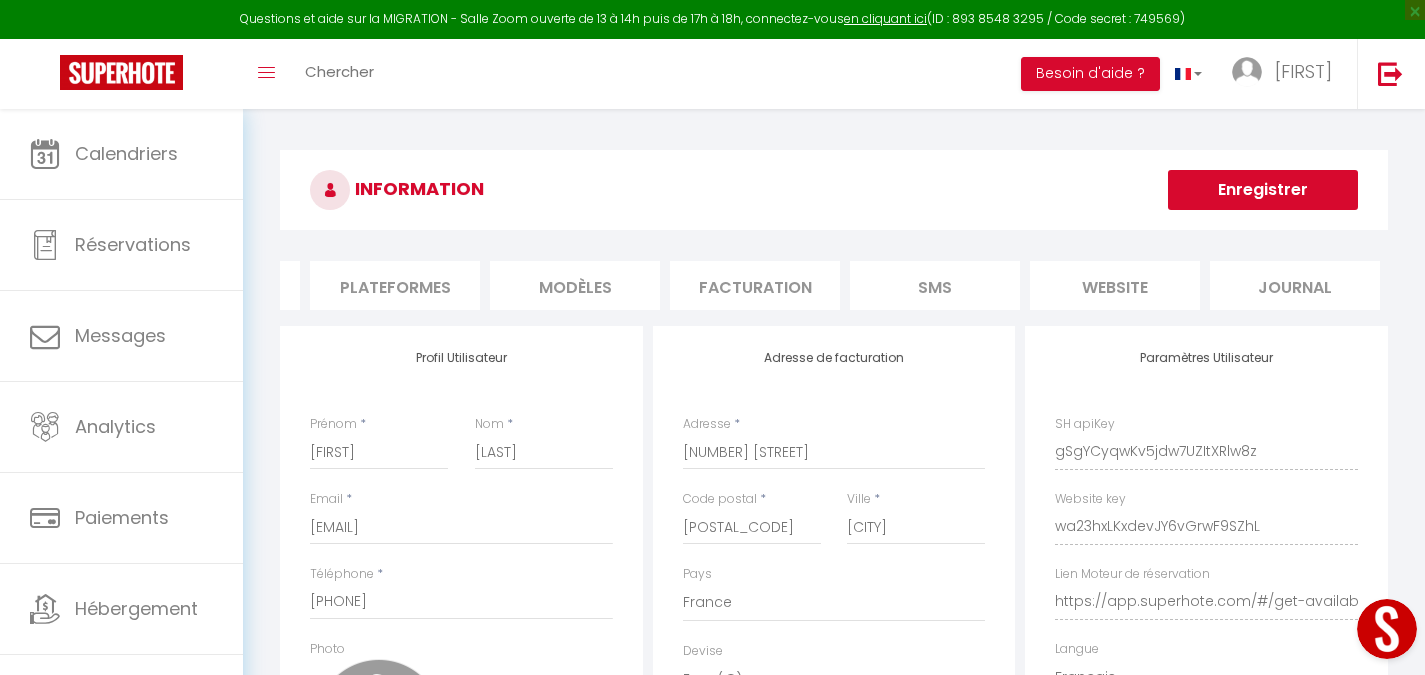 scroll, scrollTop: 0, scrollLeft: 332, axis: horizontal 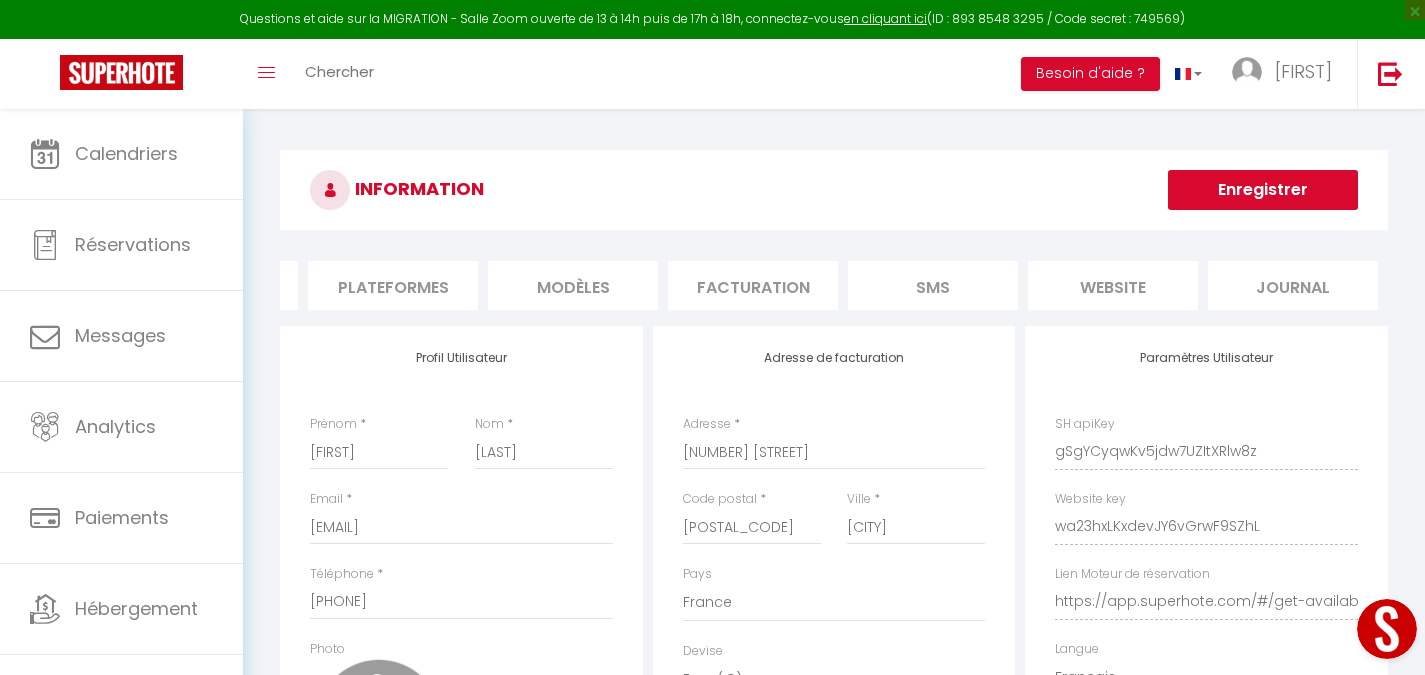 click on "Plateformes" at bounding box center (393, 285) 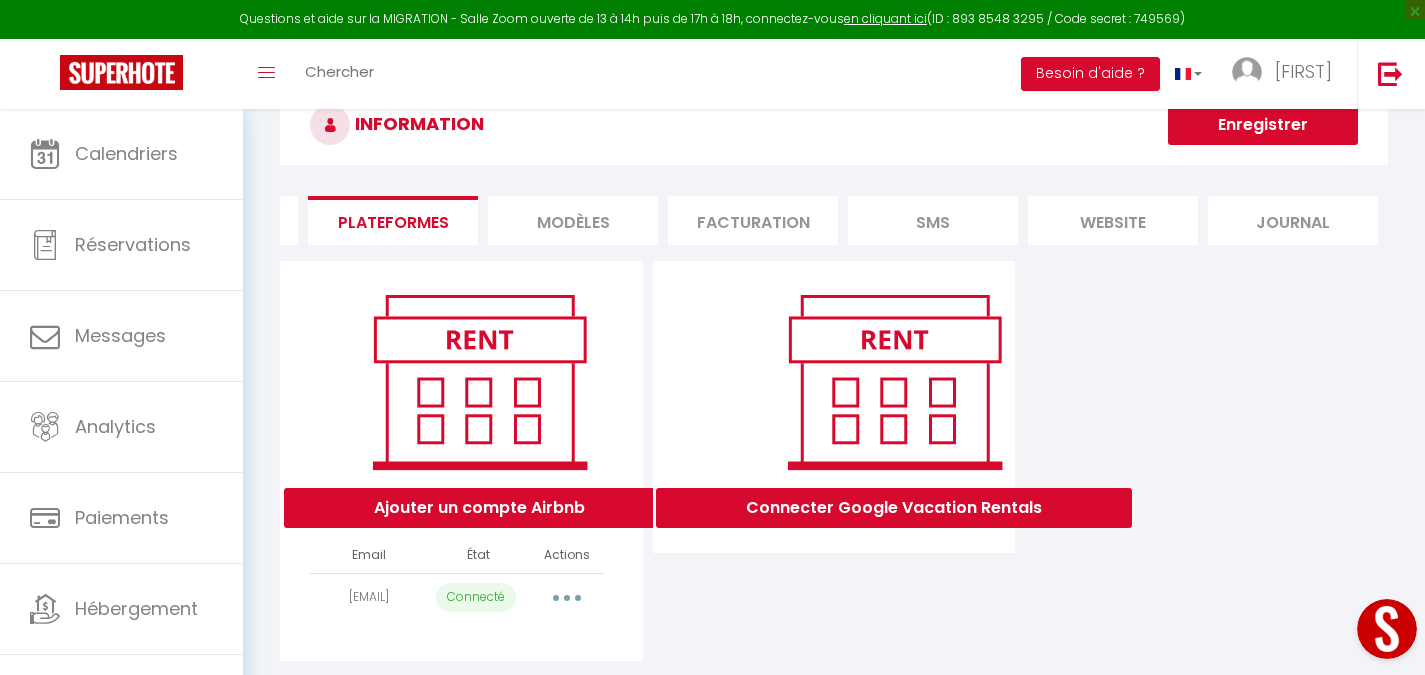 scroll, scrollTop: 129, scrollLeft: 0, axis: vertical 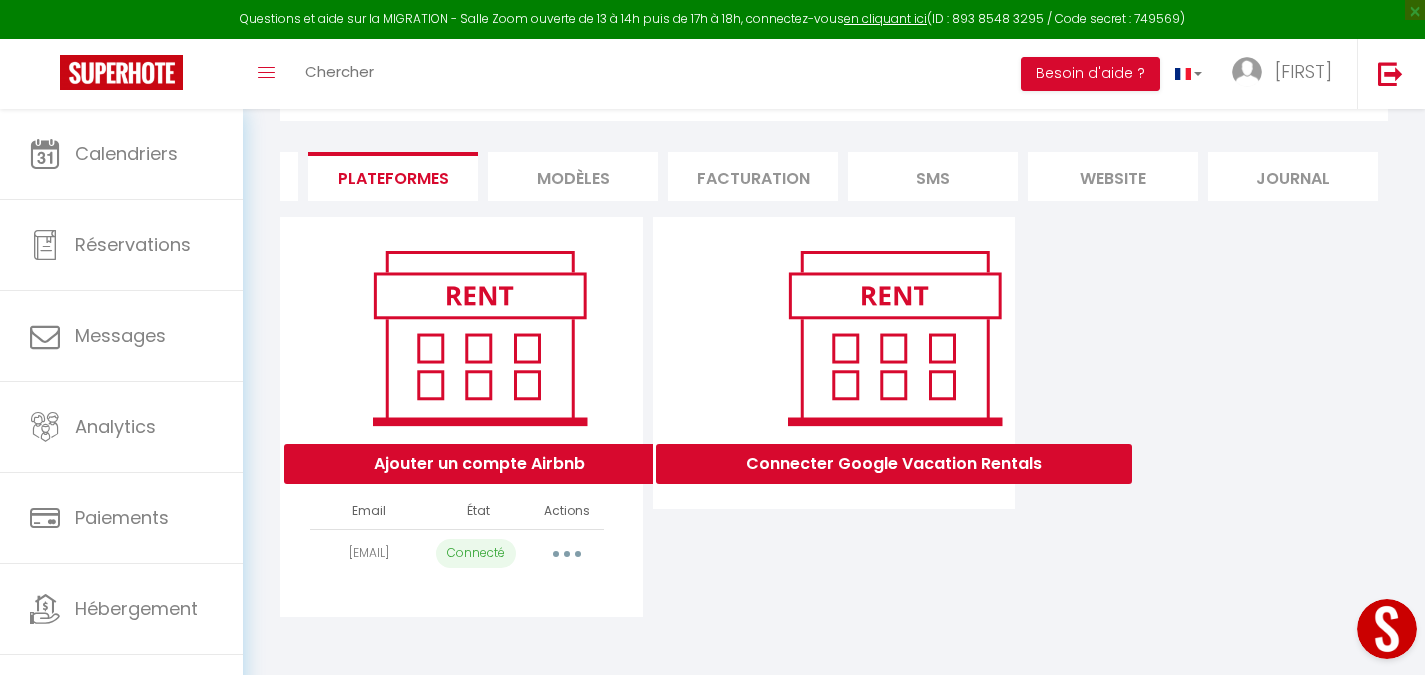 click at bounding box center (567, 554) 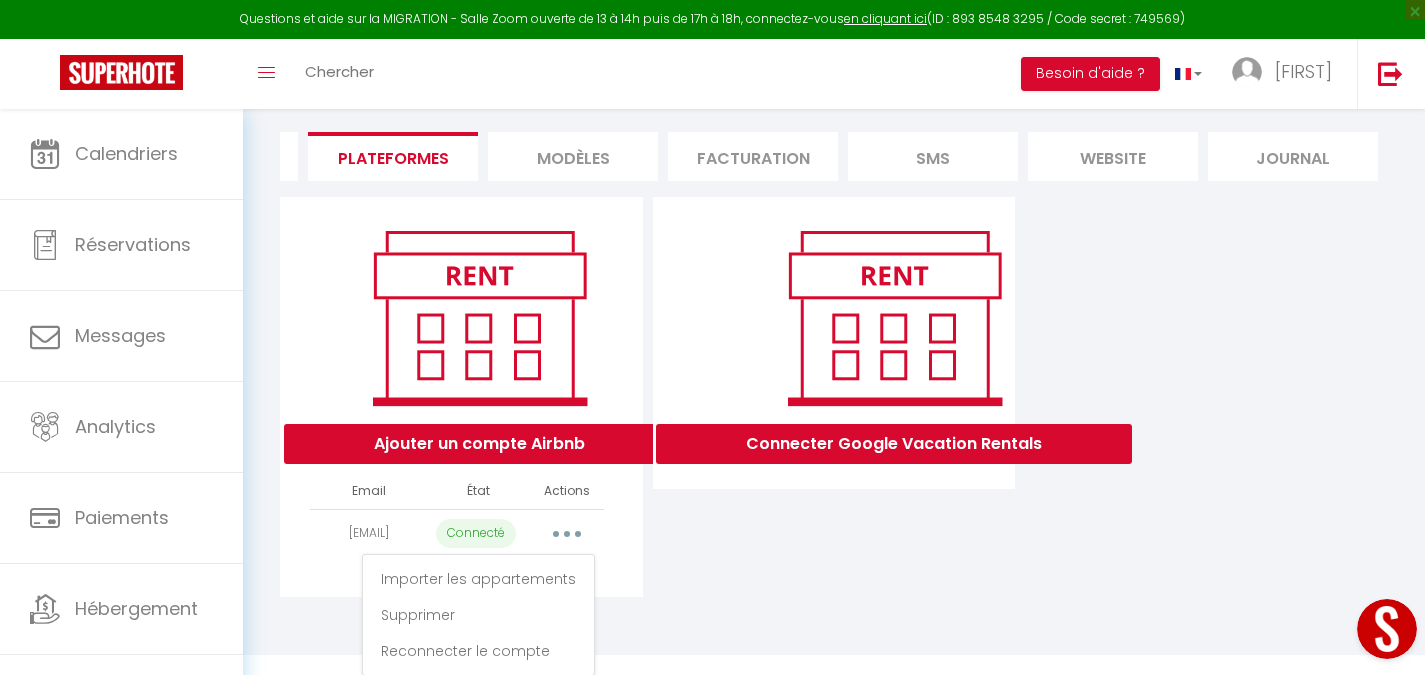 scroll, scrollTop: 148, scrollLeft: 0, axis: vertical 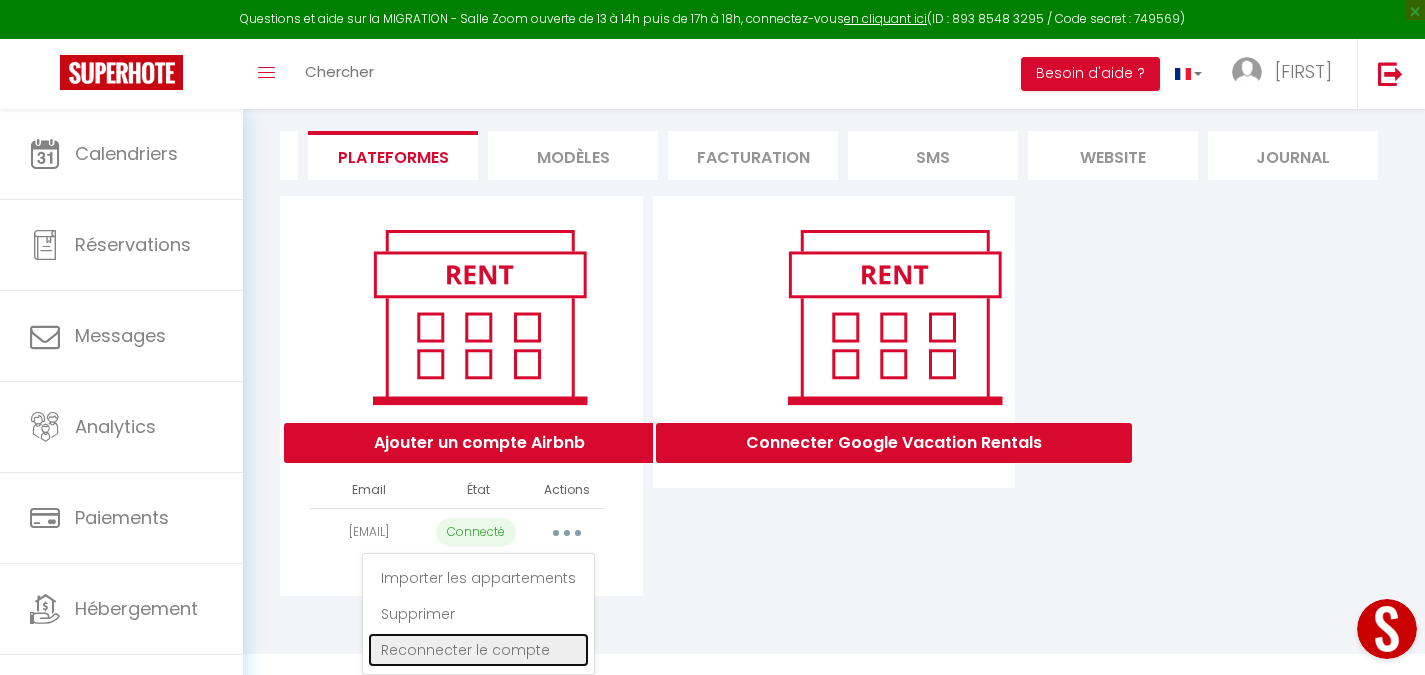 click on "Reconnecter le compte" at bounding box center [478, 650] 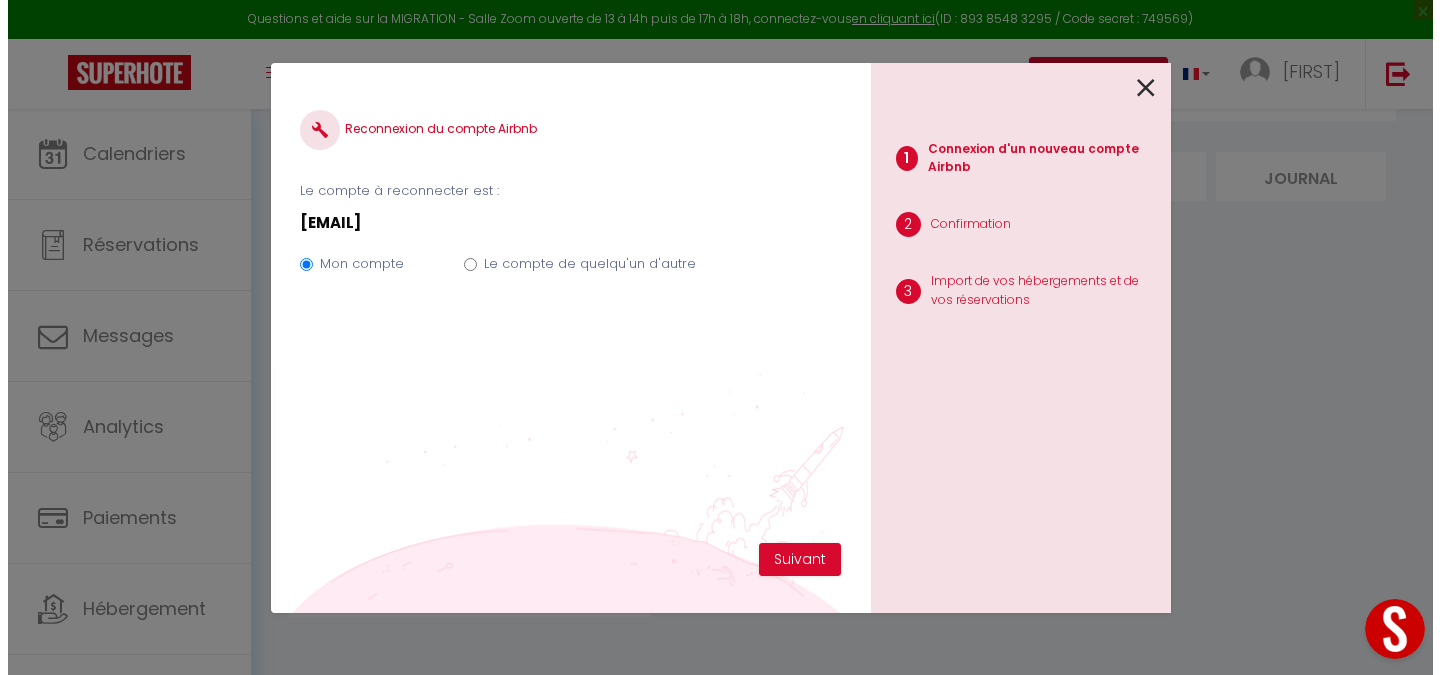 scroll, scrollTop: 129, scrollLeft: 0, axis: vertical 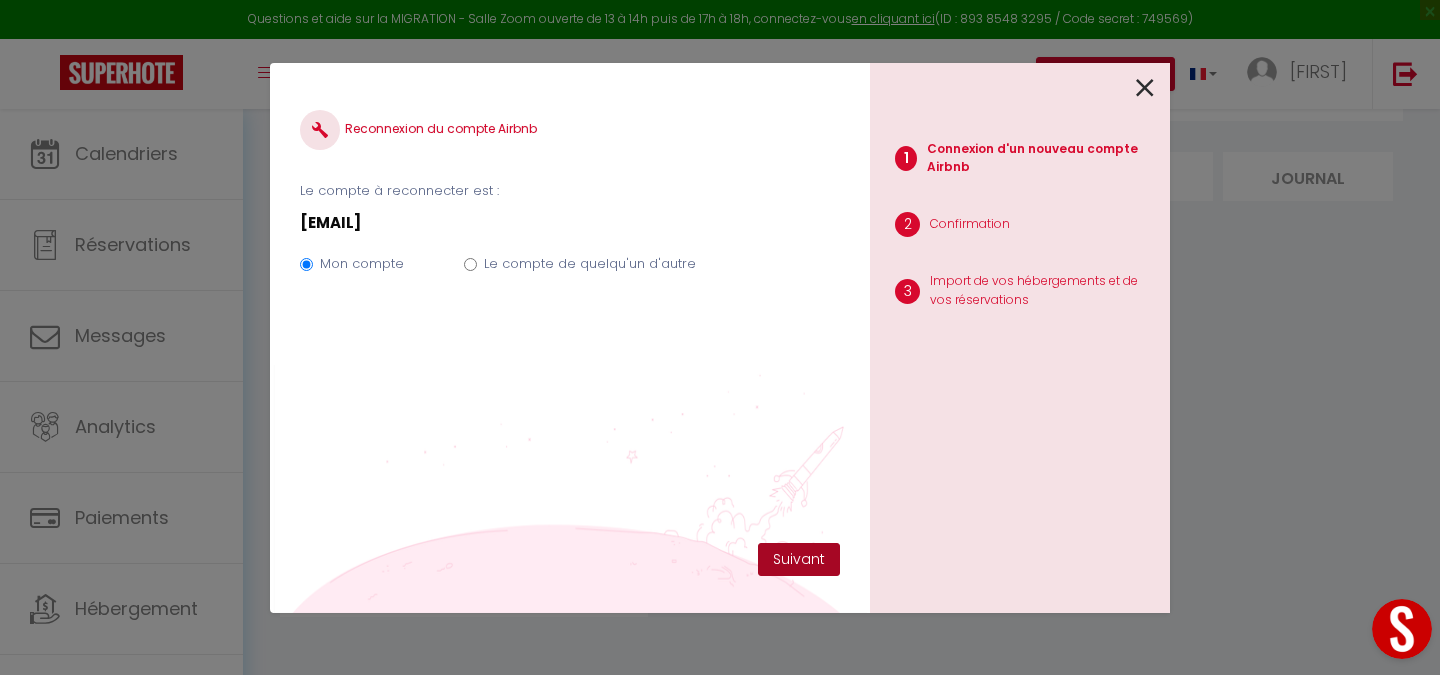 click on "Suivant" at bounding box center (799, 560) 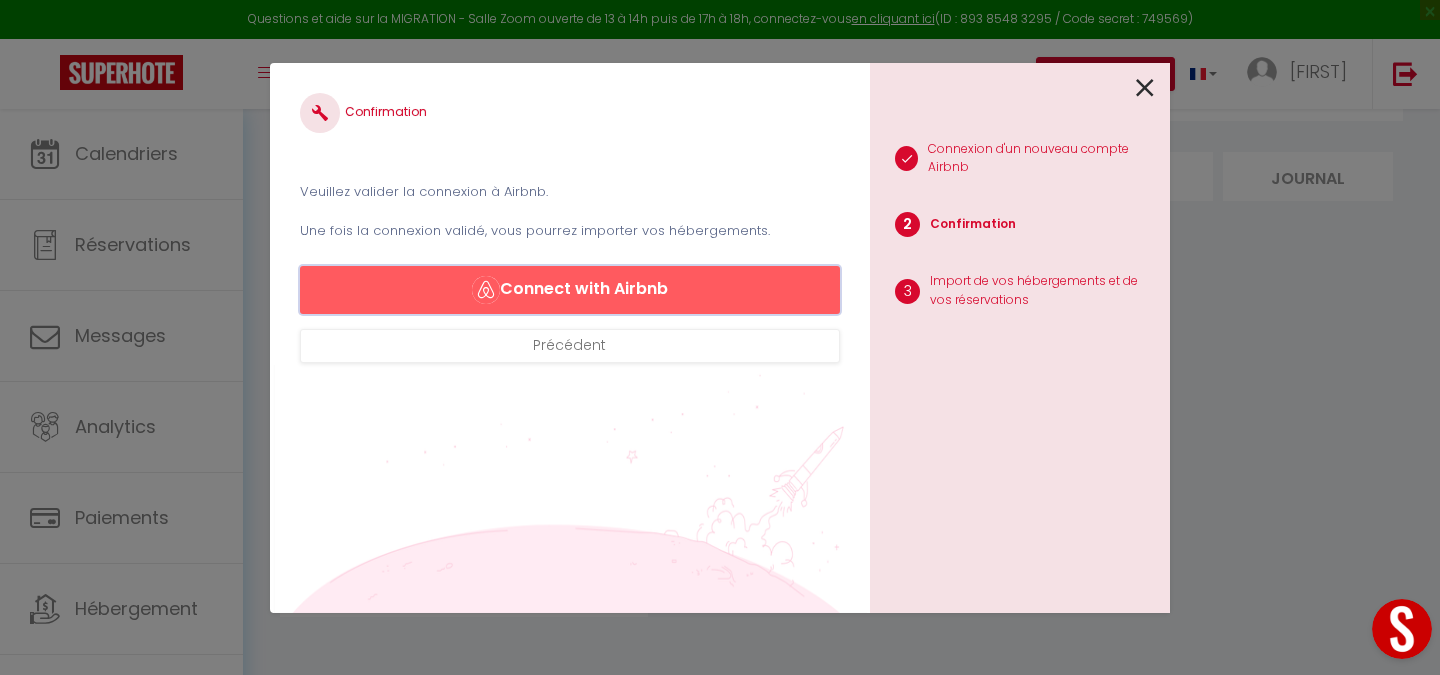 click on "Connect with Airbnb" at bounding box center [570, 290] 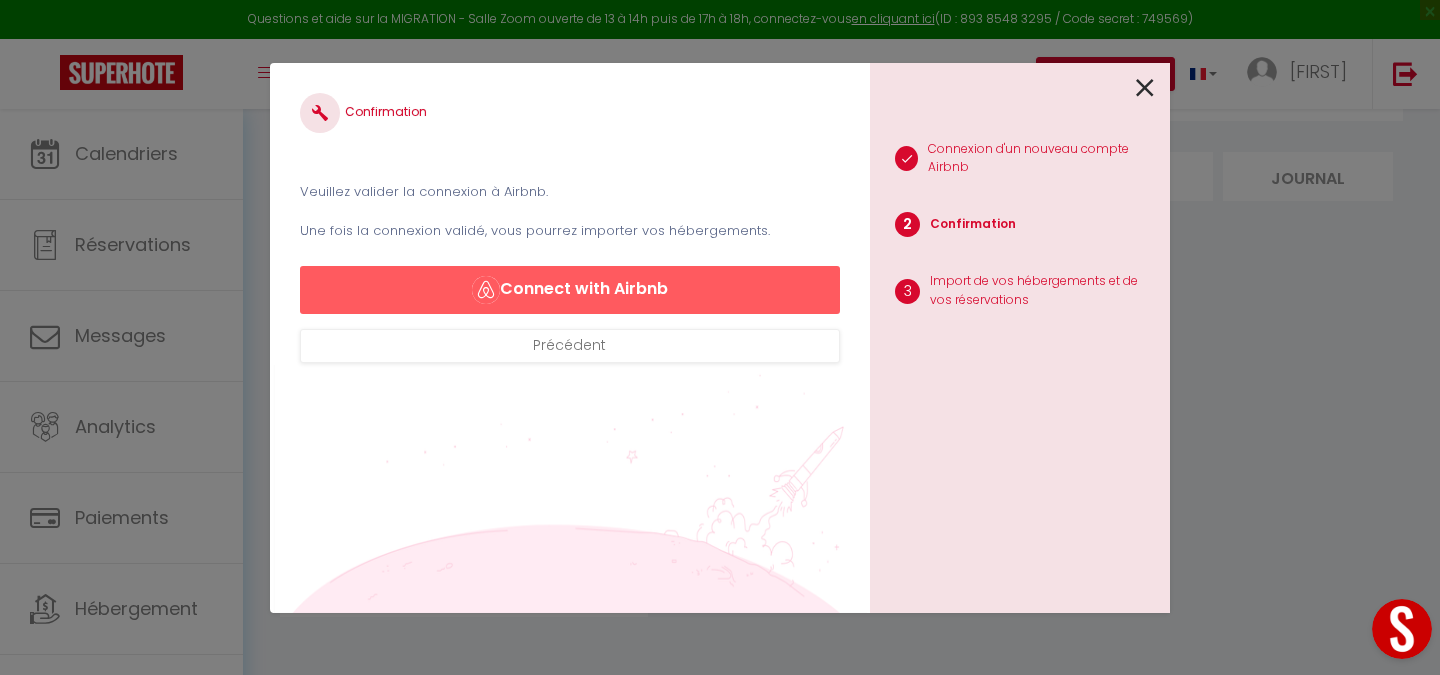 click on "Import de vos hébergements et de vos réservations" at bounding box center [1042, 291] 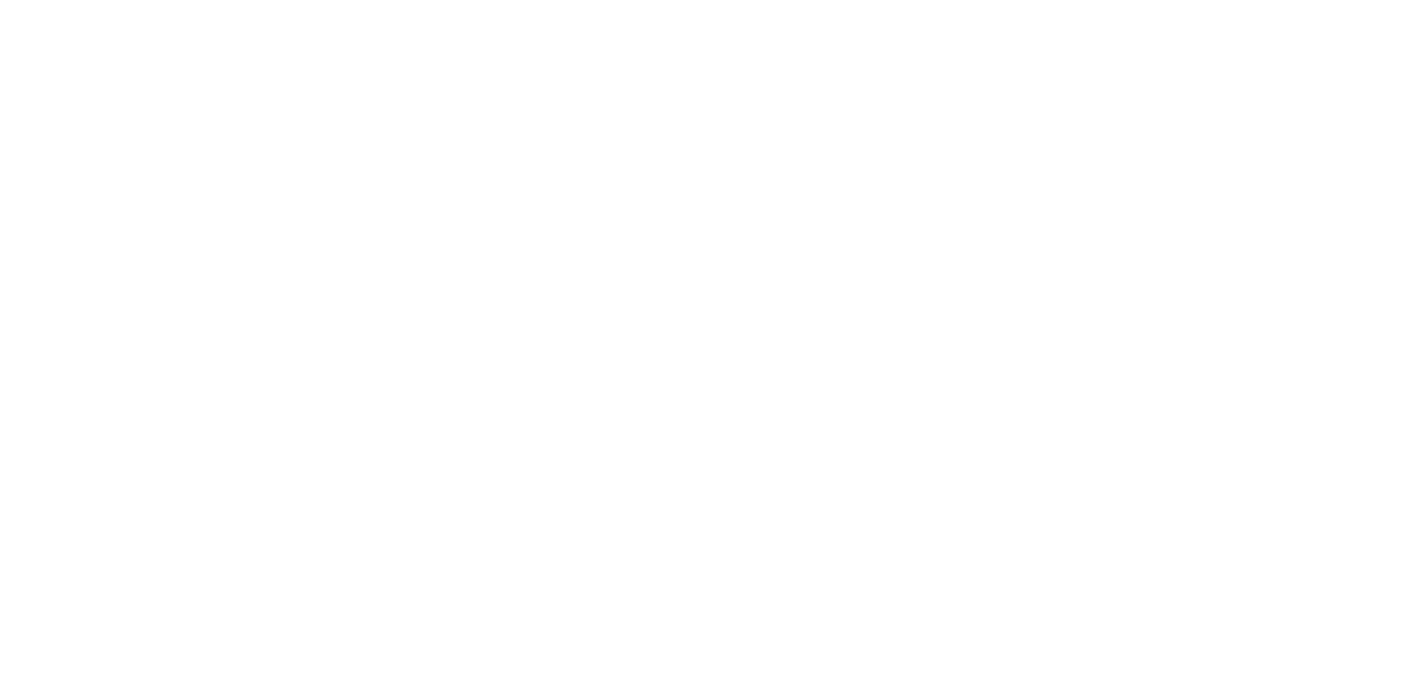 scroll, scrollTop: 0, scrollLeft: 0, axis: both 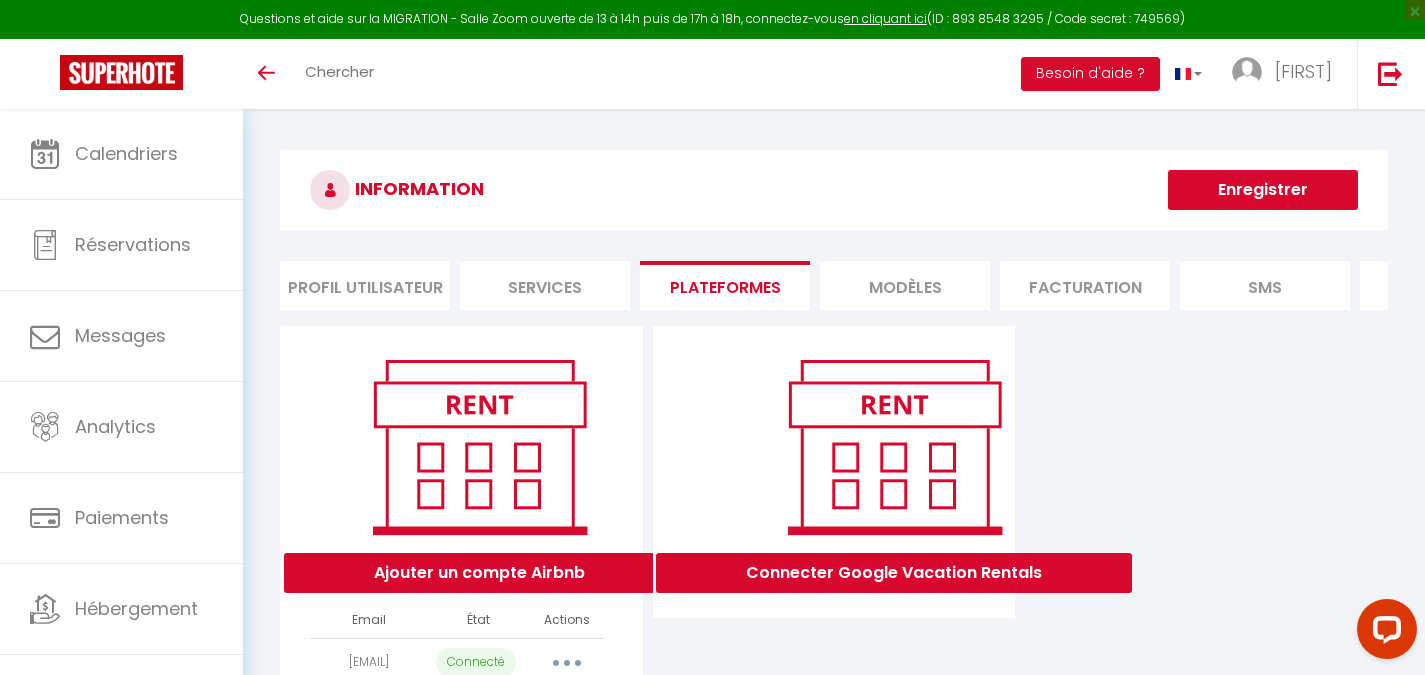 select on "63698" 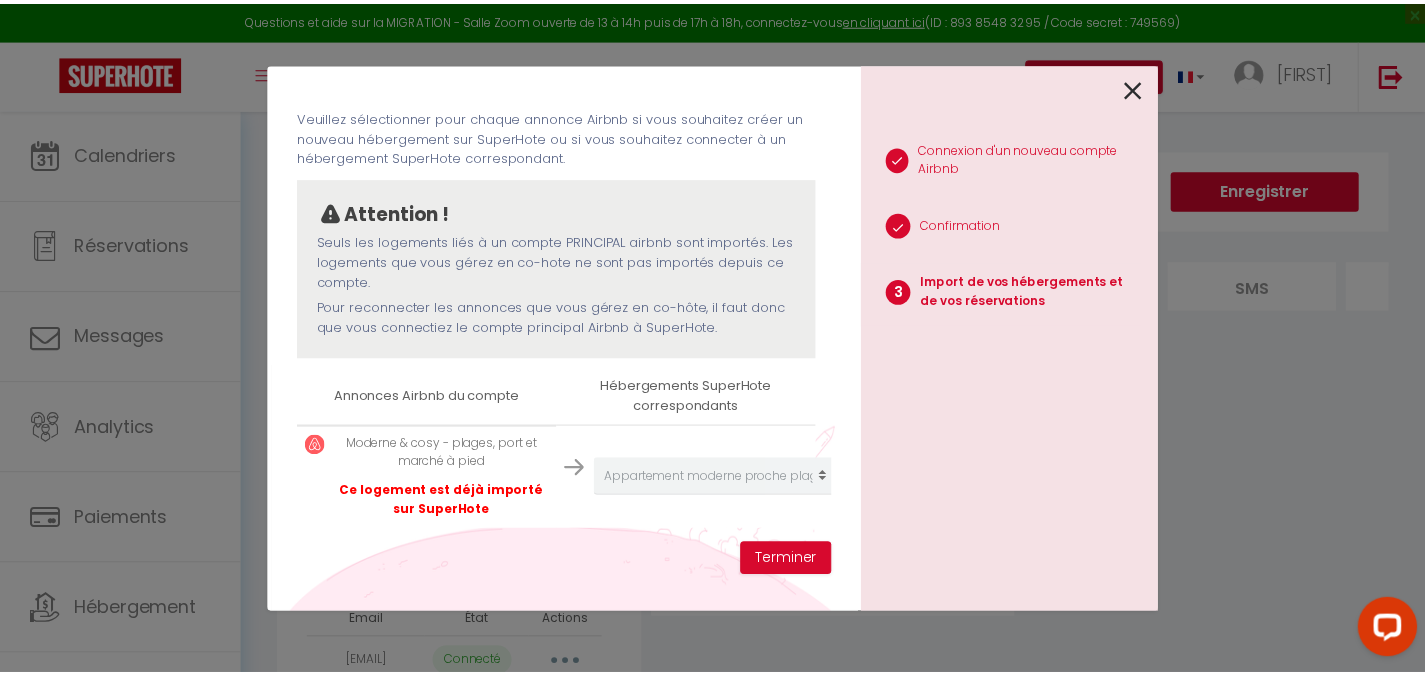 scroll, scrollTop: 93, scrollLeft: 0, axis: vertical 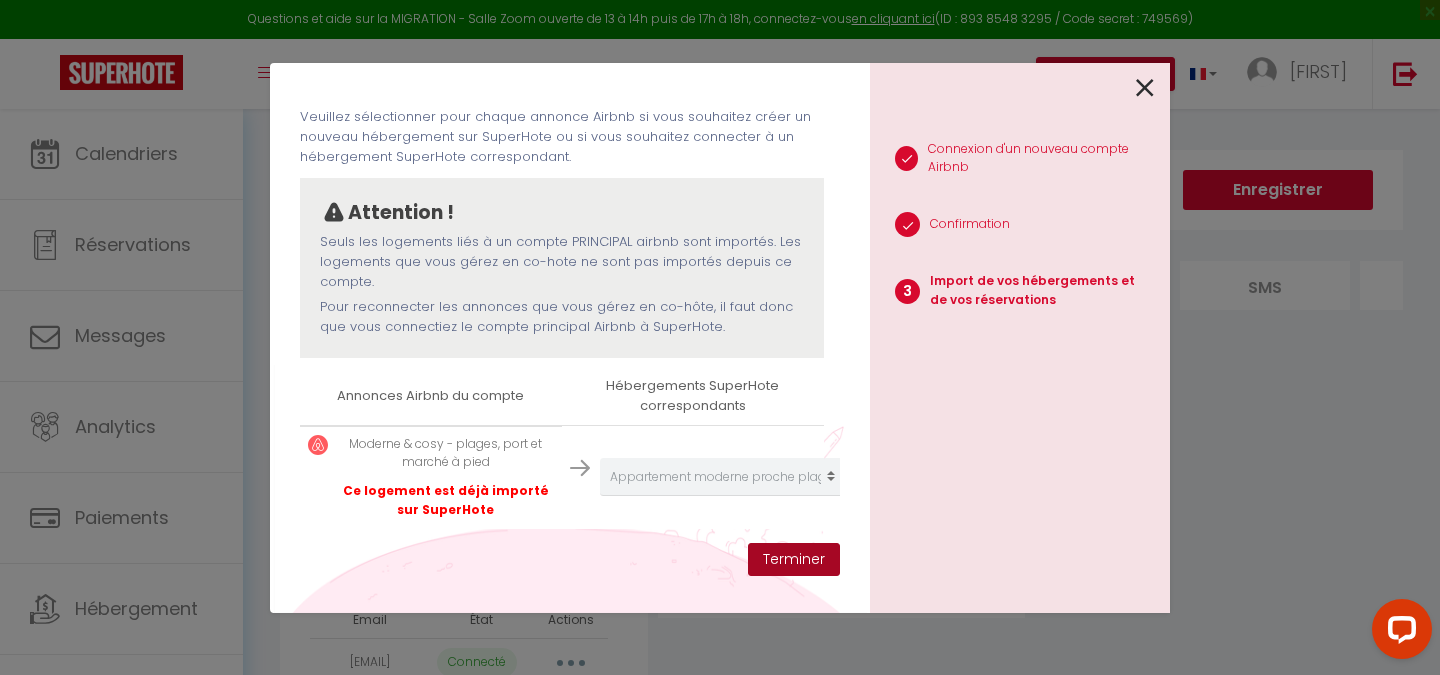 click on "Terminer" at bounding box center (794, 560) 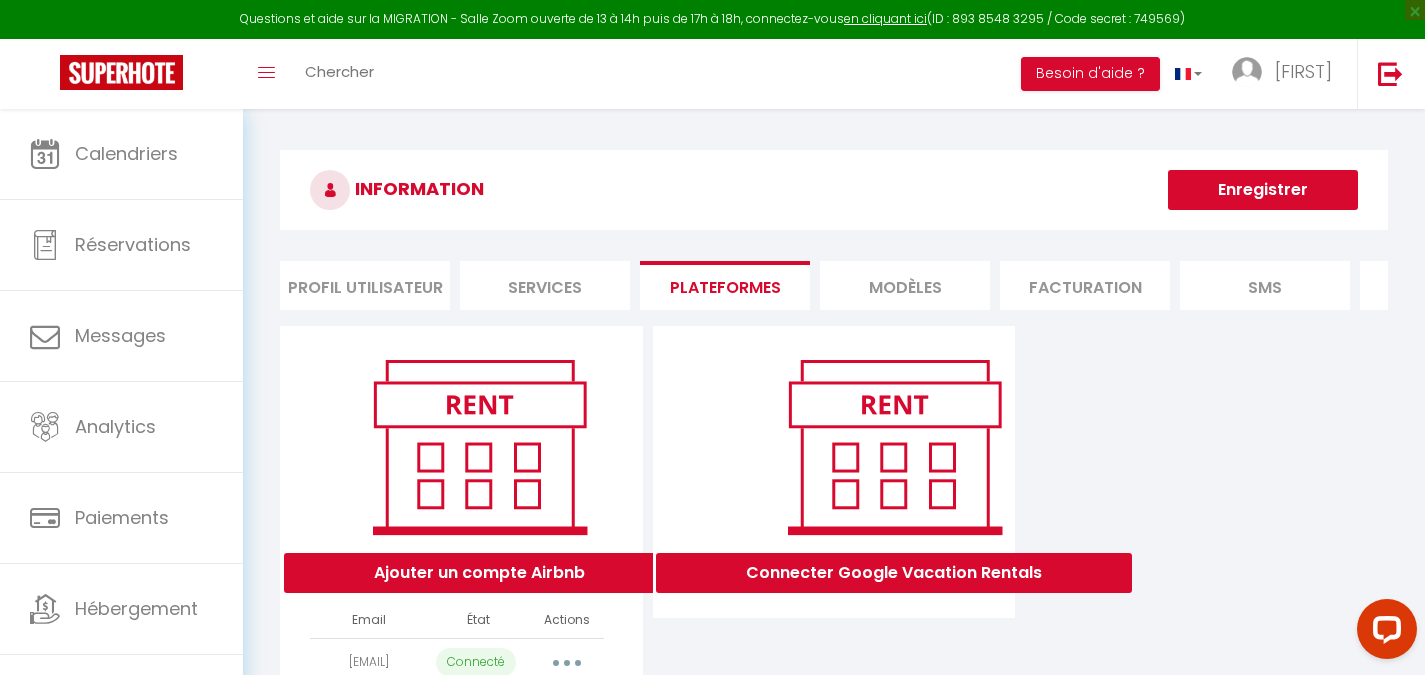 scroll, scrollTop: 129, scrollLeft: 0, axis: vertical 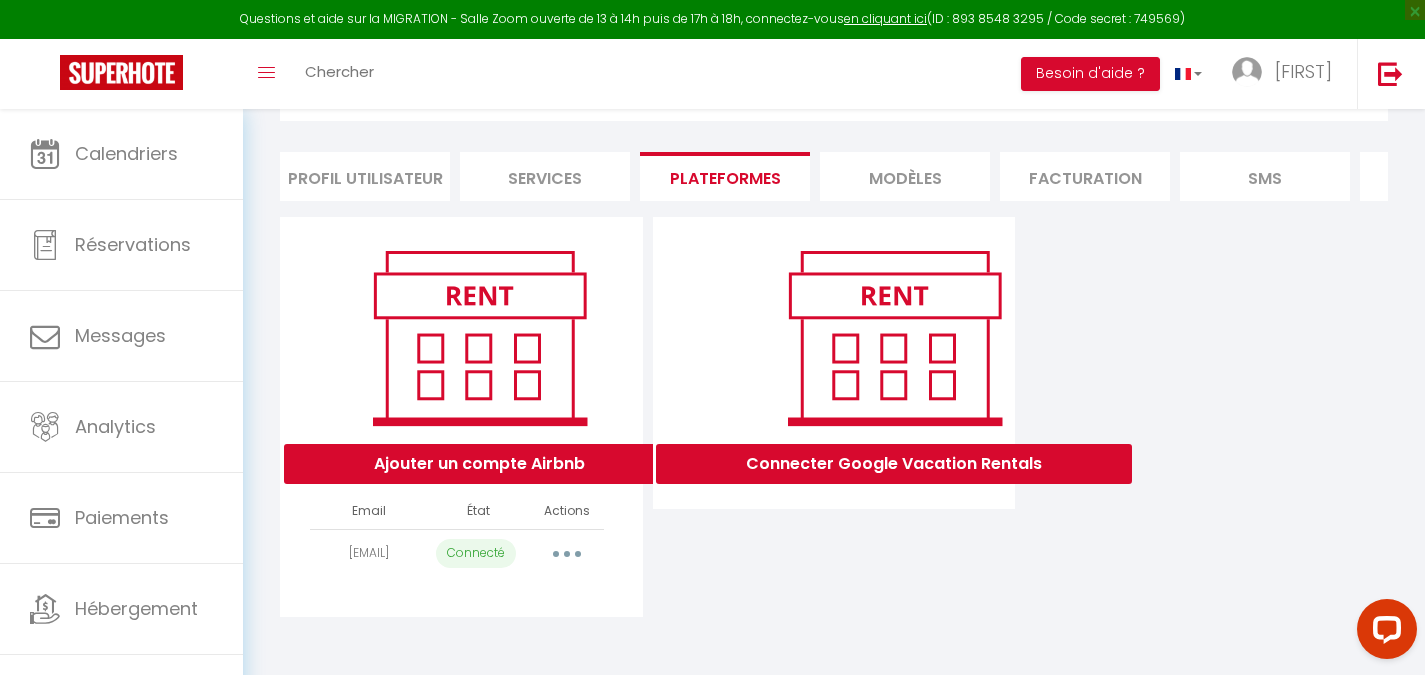 click on "Importer les appartements   Supprimer
Reconnecter le compte" at bounding box center (566, 553) 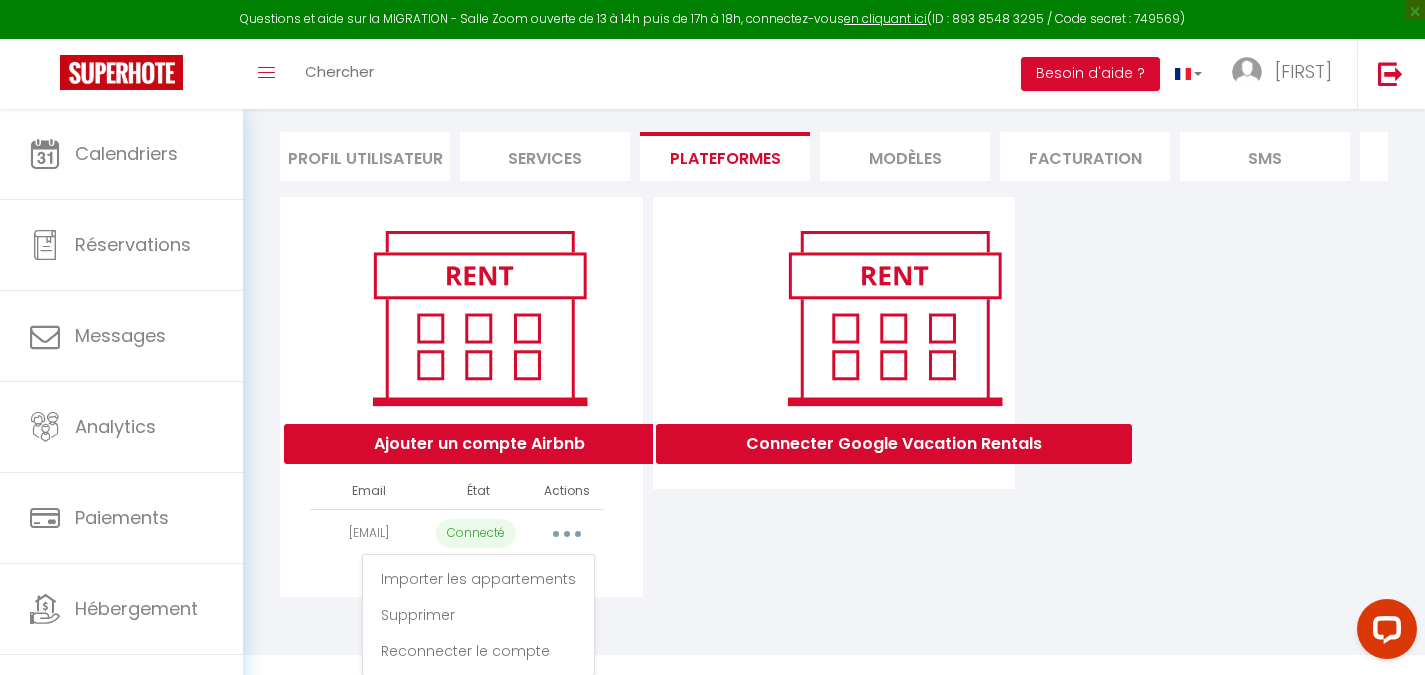 scroll, scrollTop: 148, scrollLeft: 0, axis: vertical 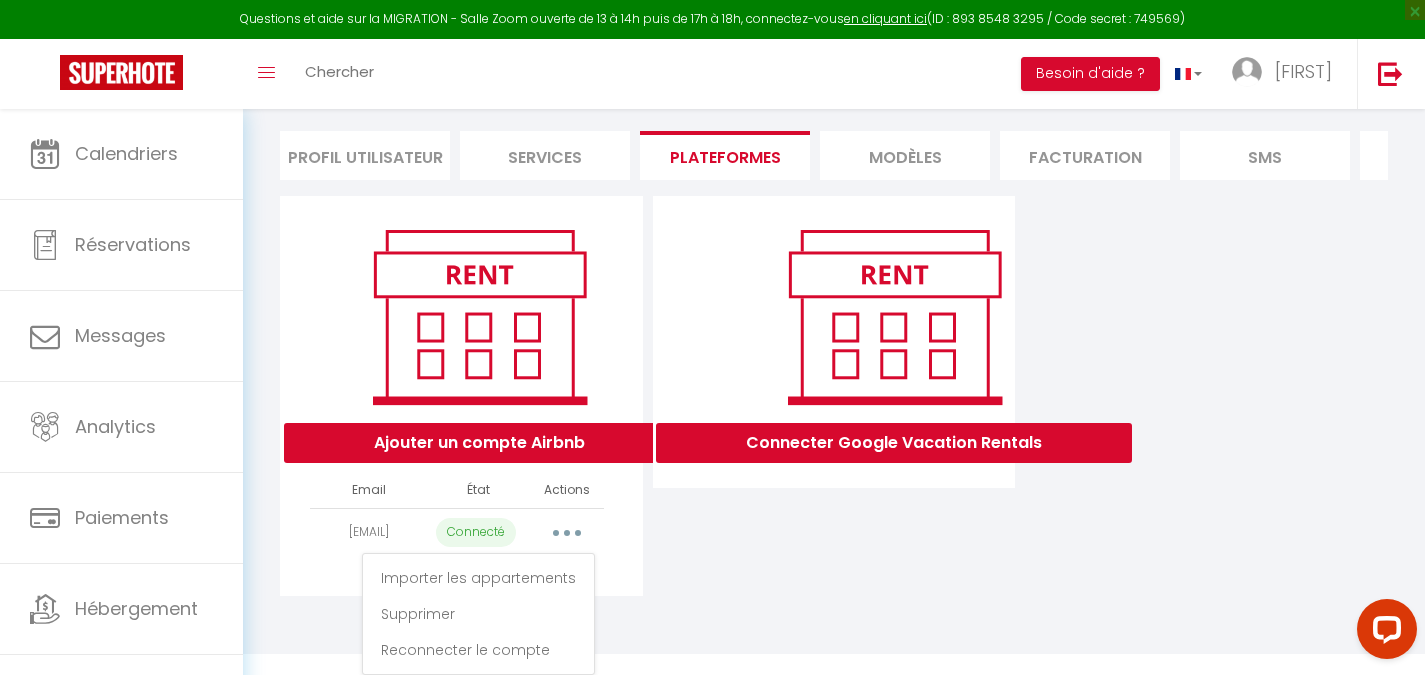 click on "Connecter Google Vacation Rentals" at bounding box center [834, 396] 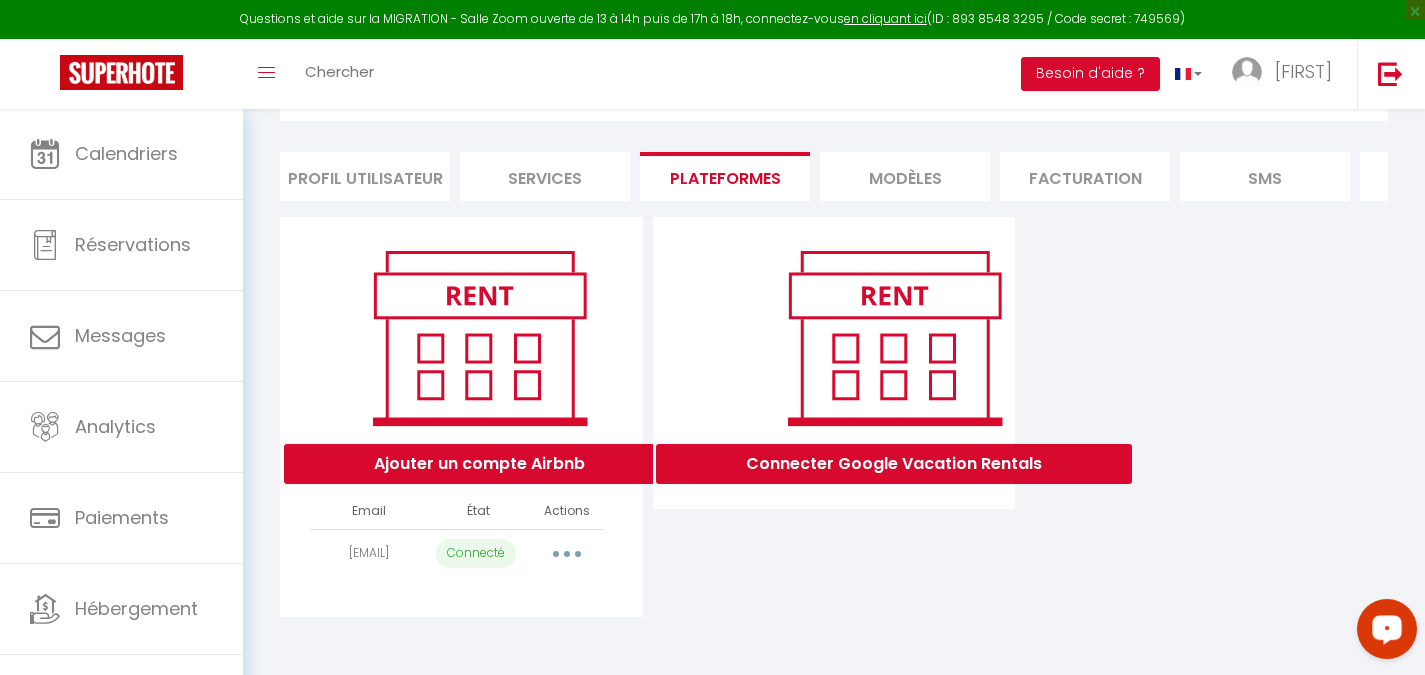 click 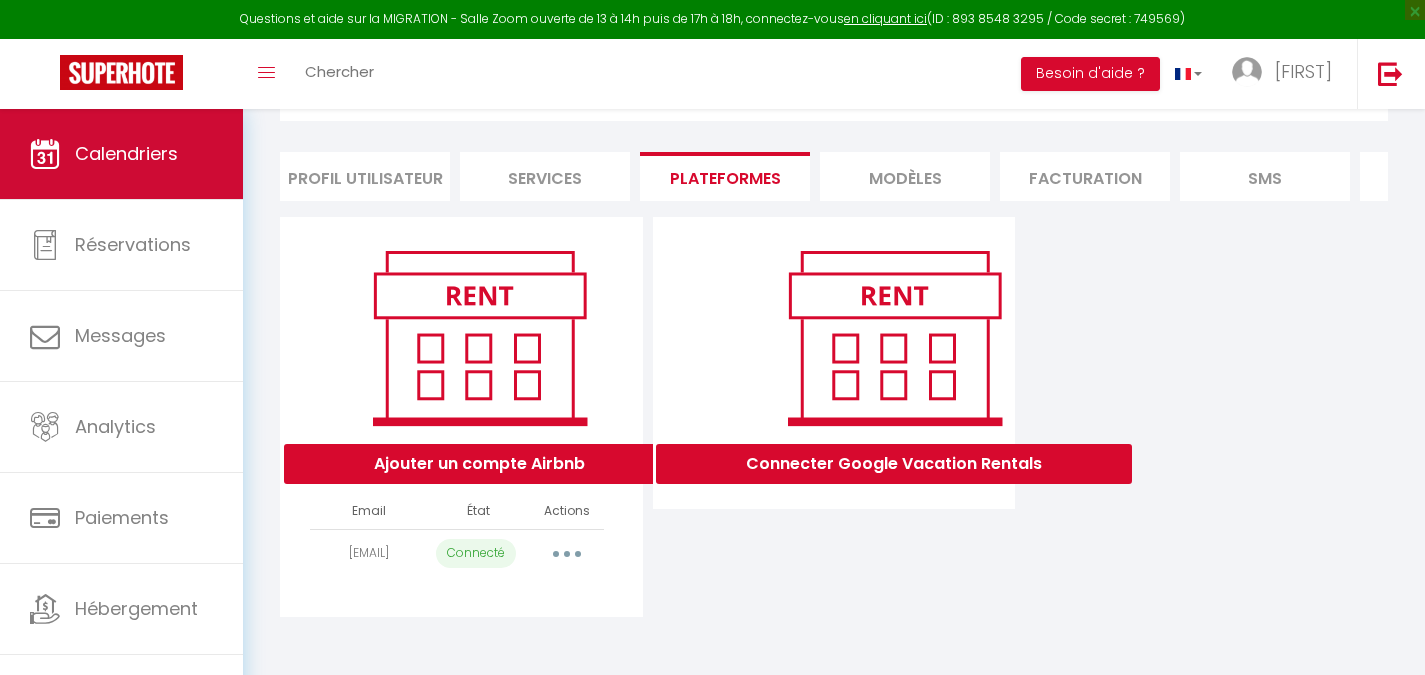 click on "Calendriers" at bounding box center [126, 153] 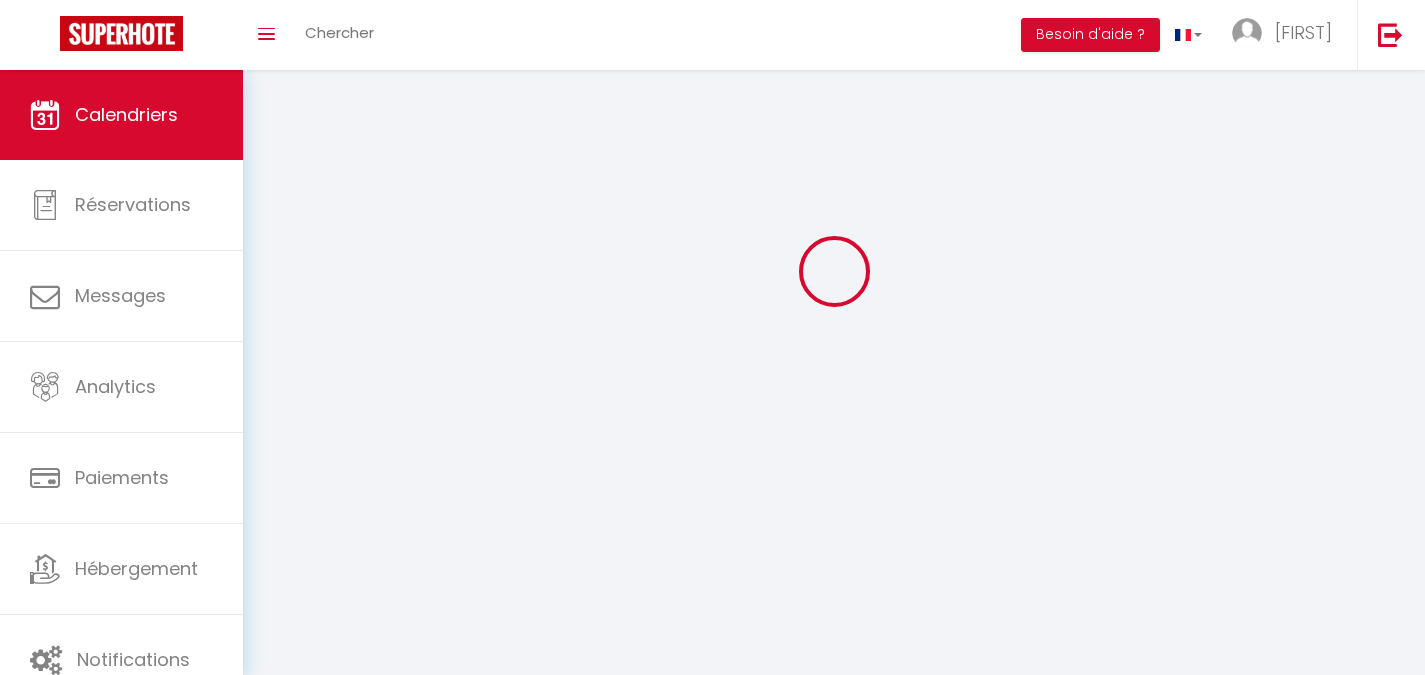 scroll, scrollTop: 0, scrollLeft: 0, axis: both 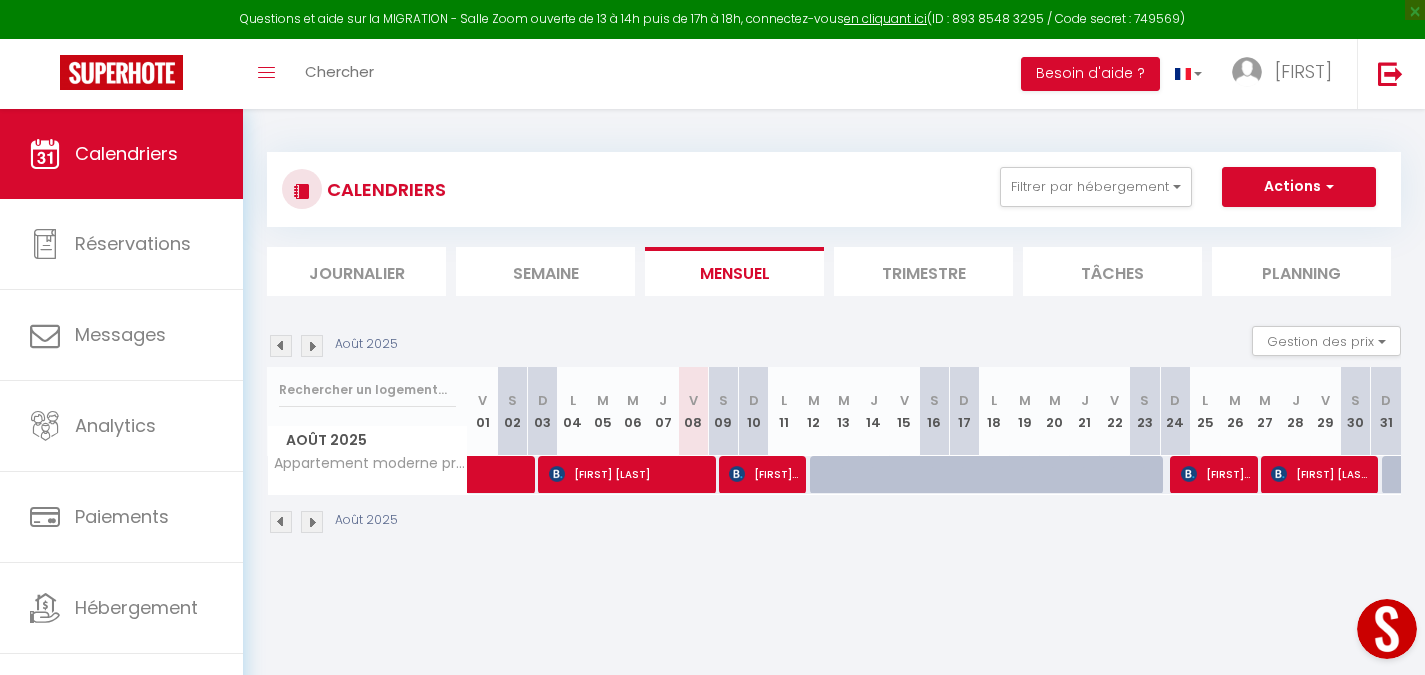 click at bounding box center (312, 346) 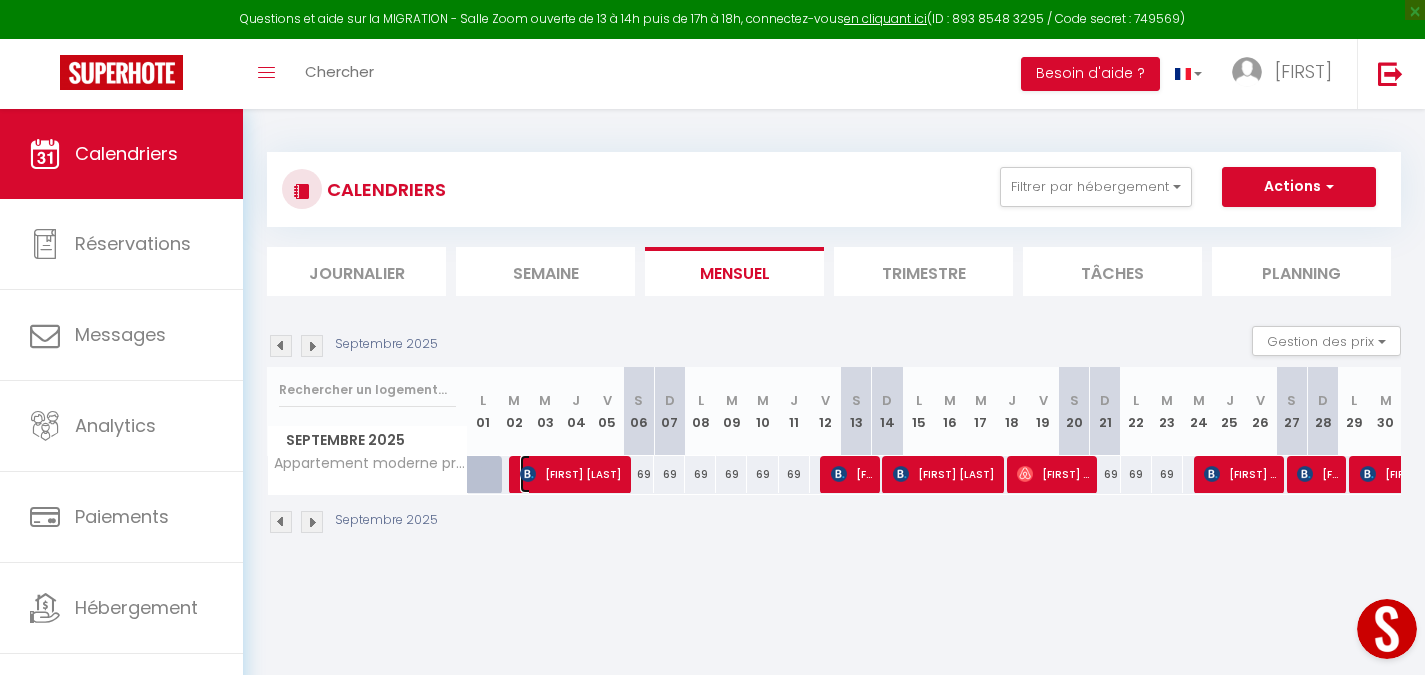 click on "[FIRST] [LAST]" at bounding box center (571, 474) 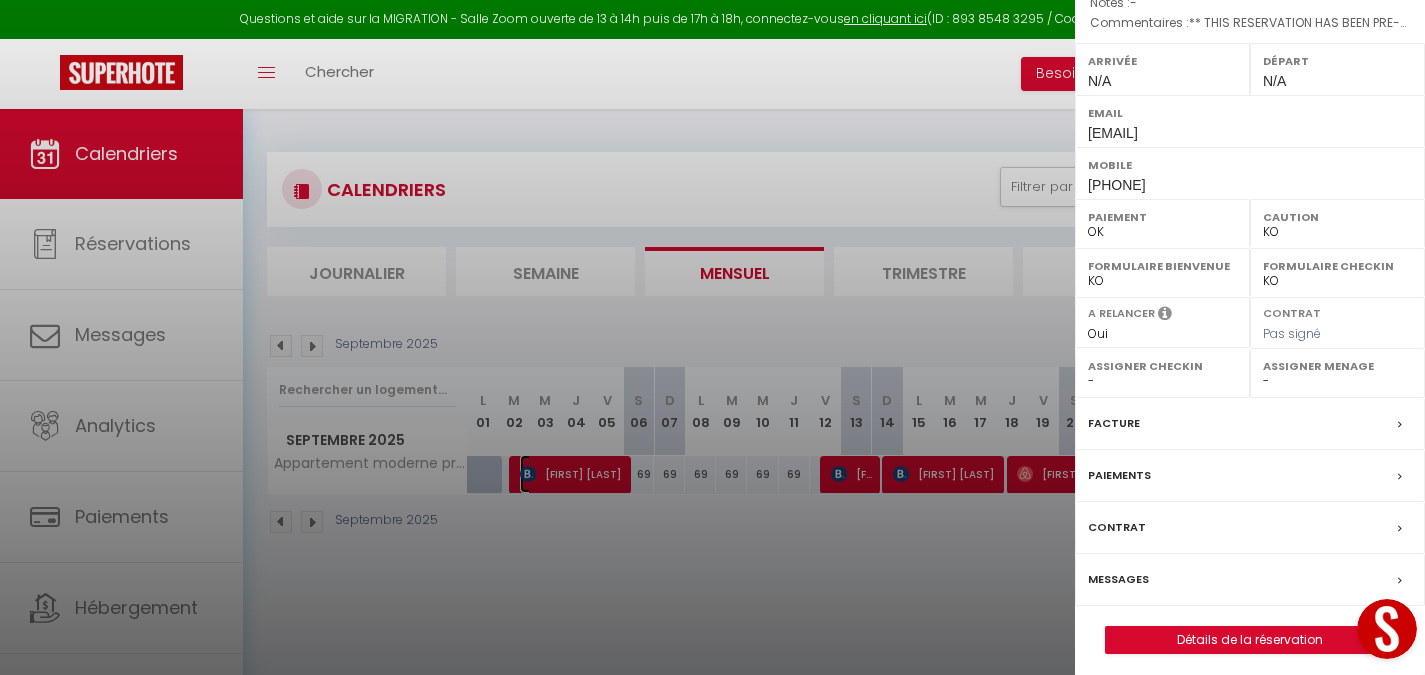 scroll, scrollTop: 277, scrollLeft: 0, axis: vertical 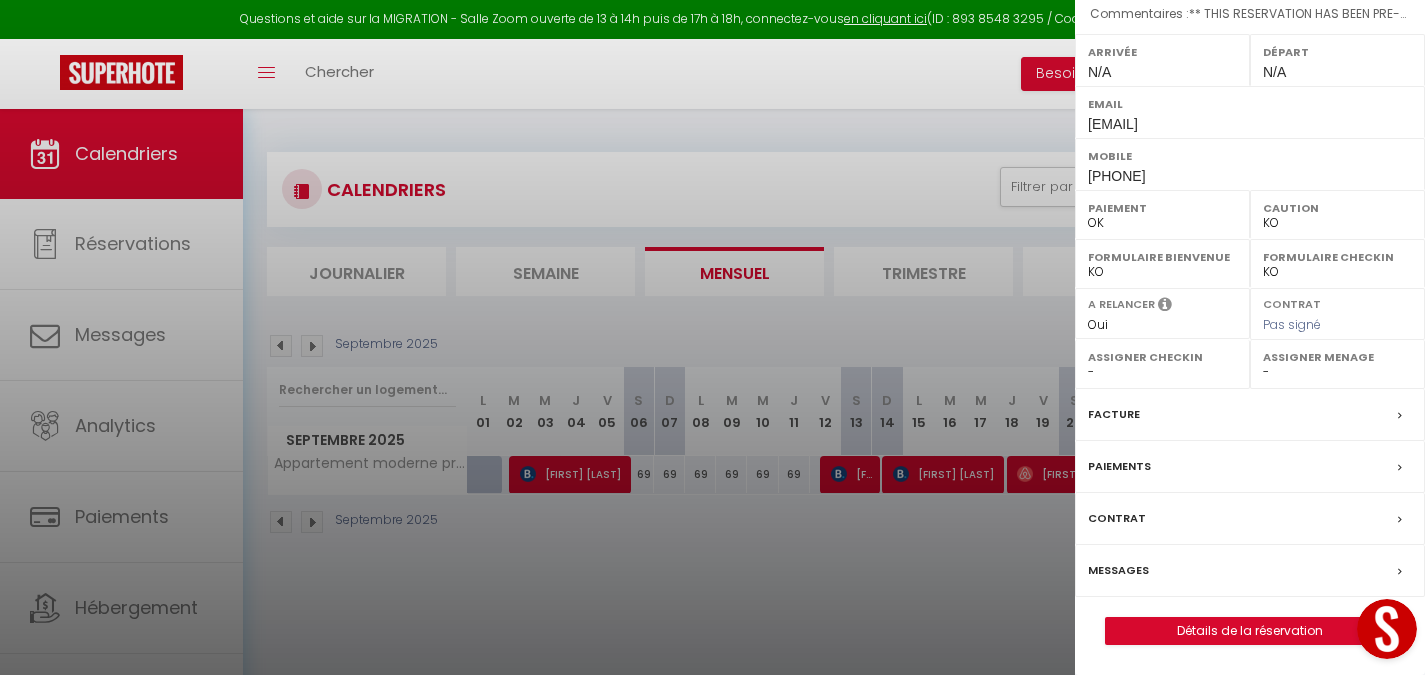click at bounding box center (1405, 466) 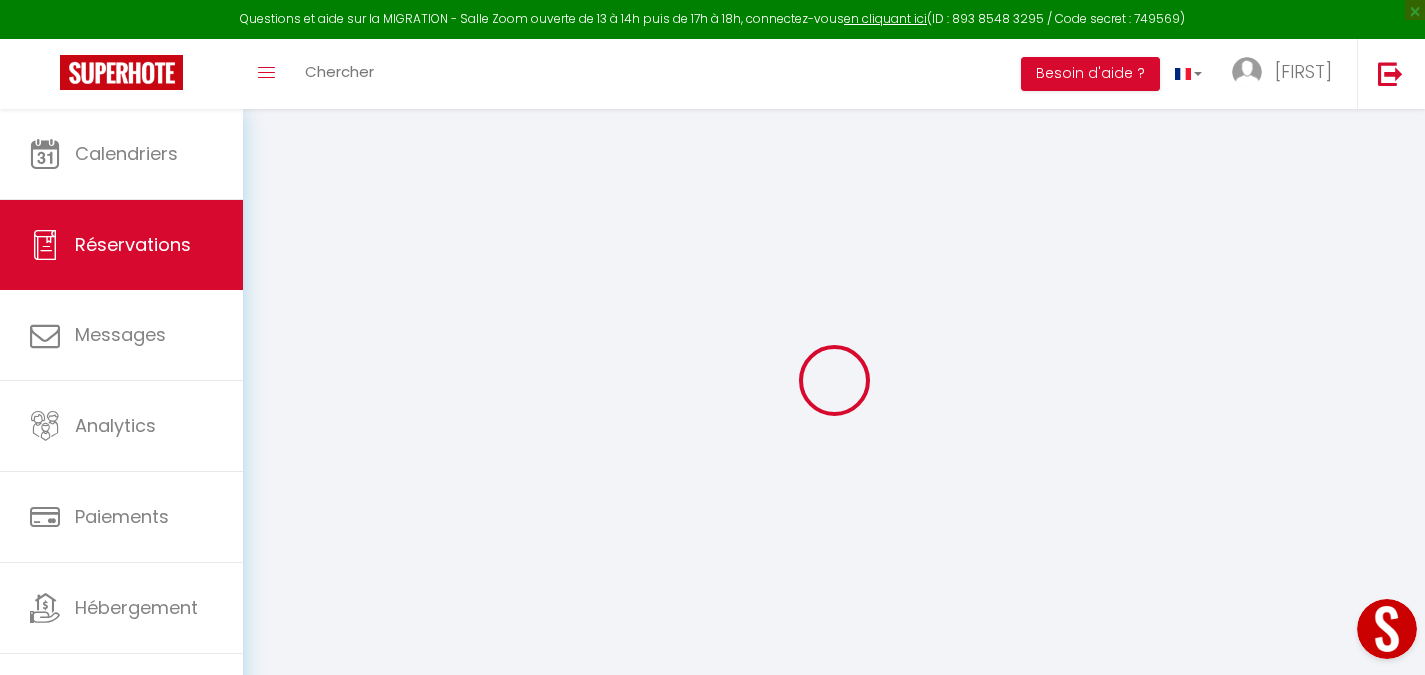 select 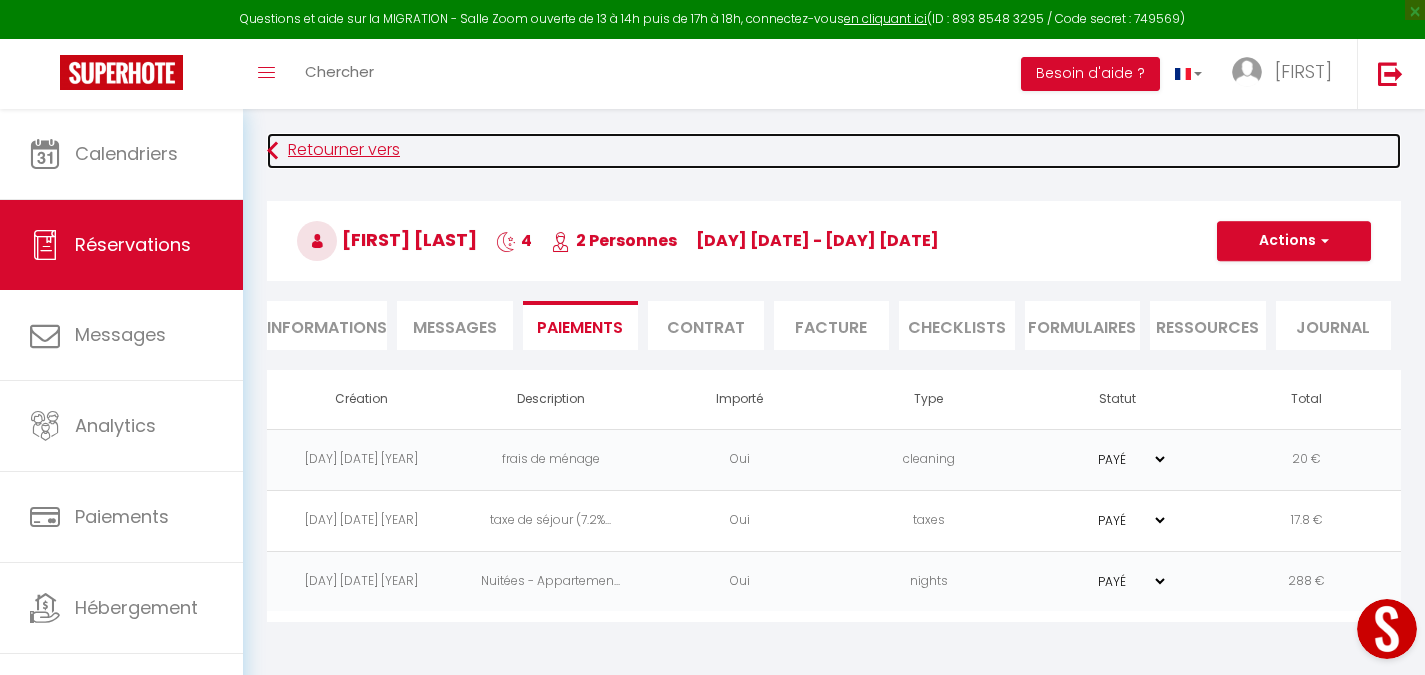click at bounding box center (272, 151) 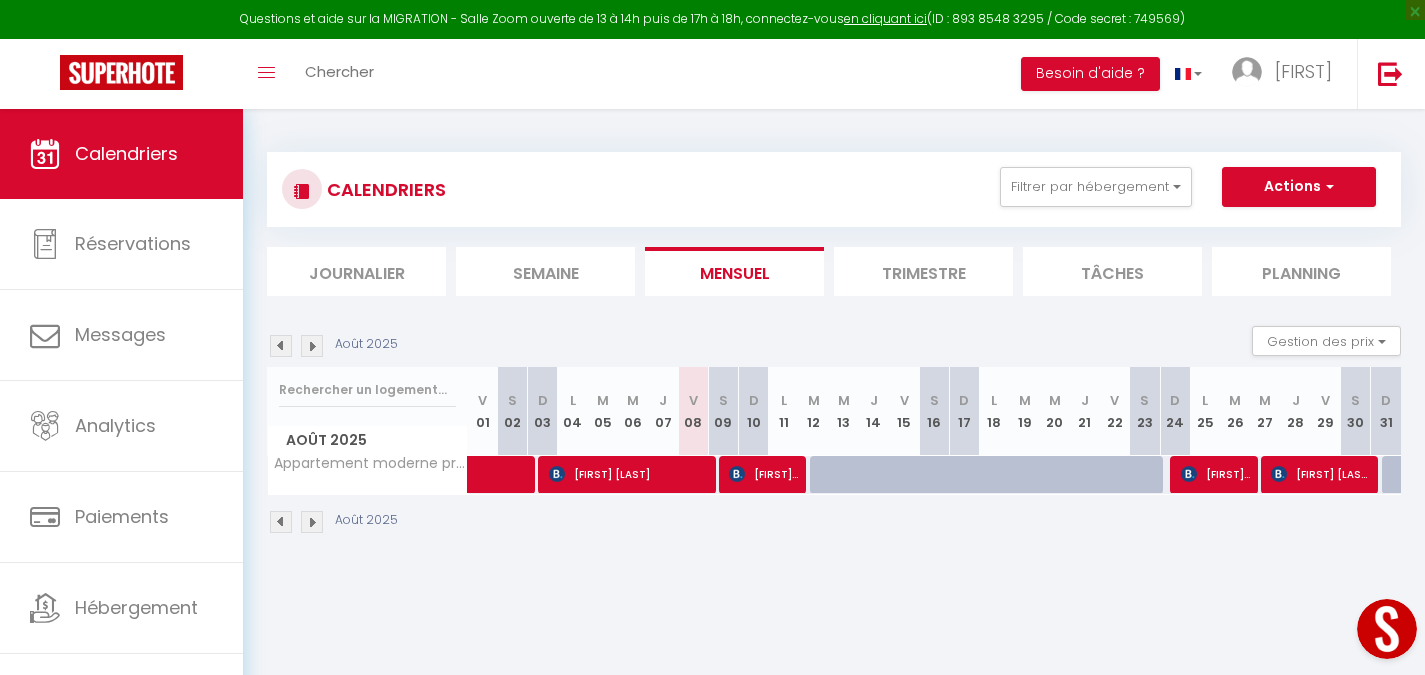 click at bounding box center [312, 346] 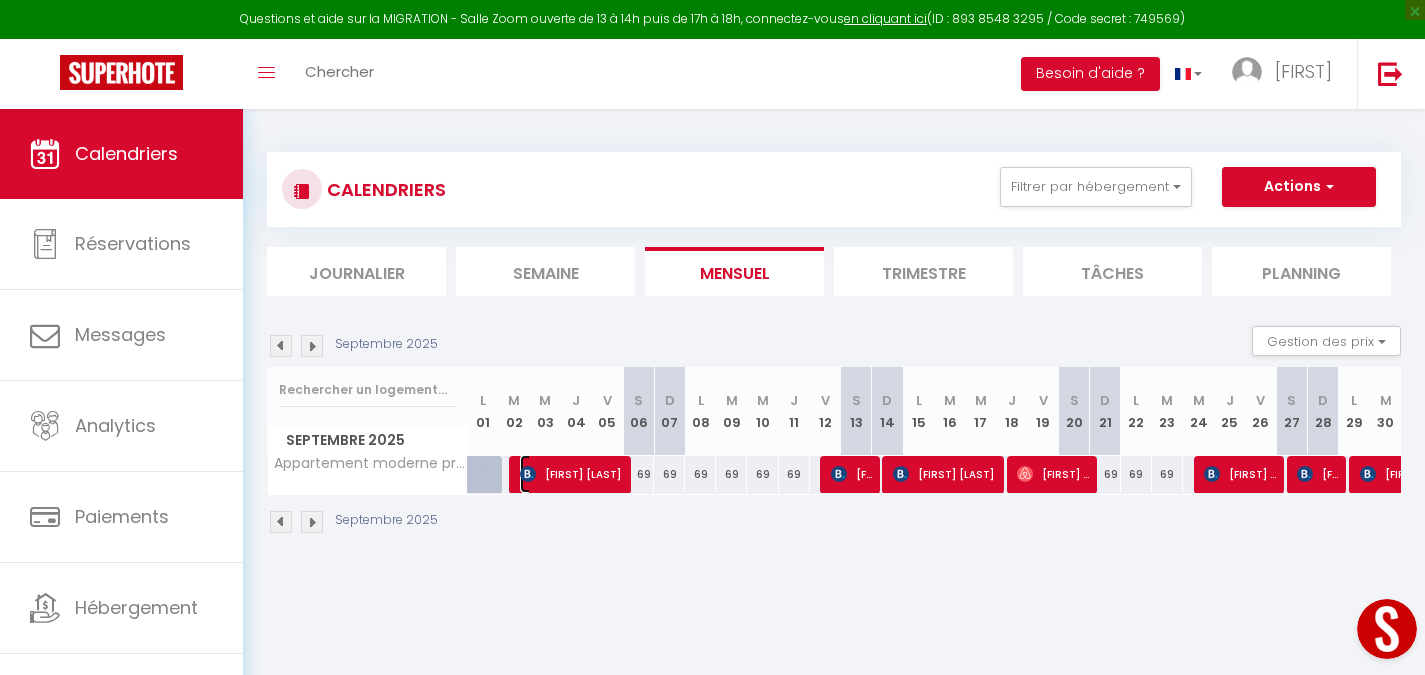 click on "[FIRST] [LAST]" at bounding box center (571, 474) 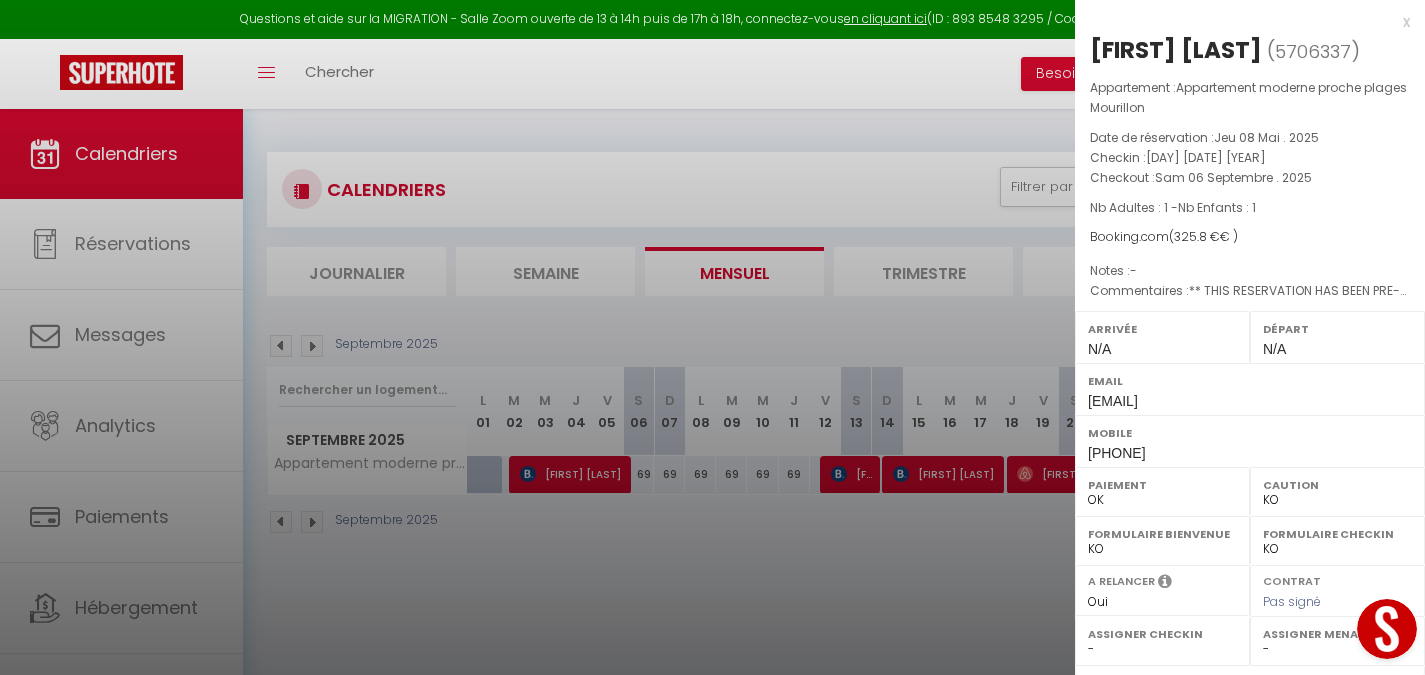 click on "x" at bounding box center (1242, 22) 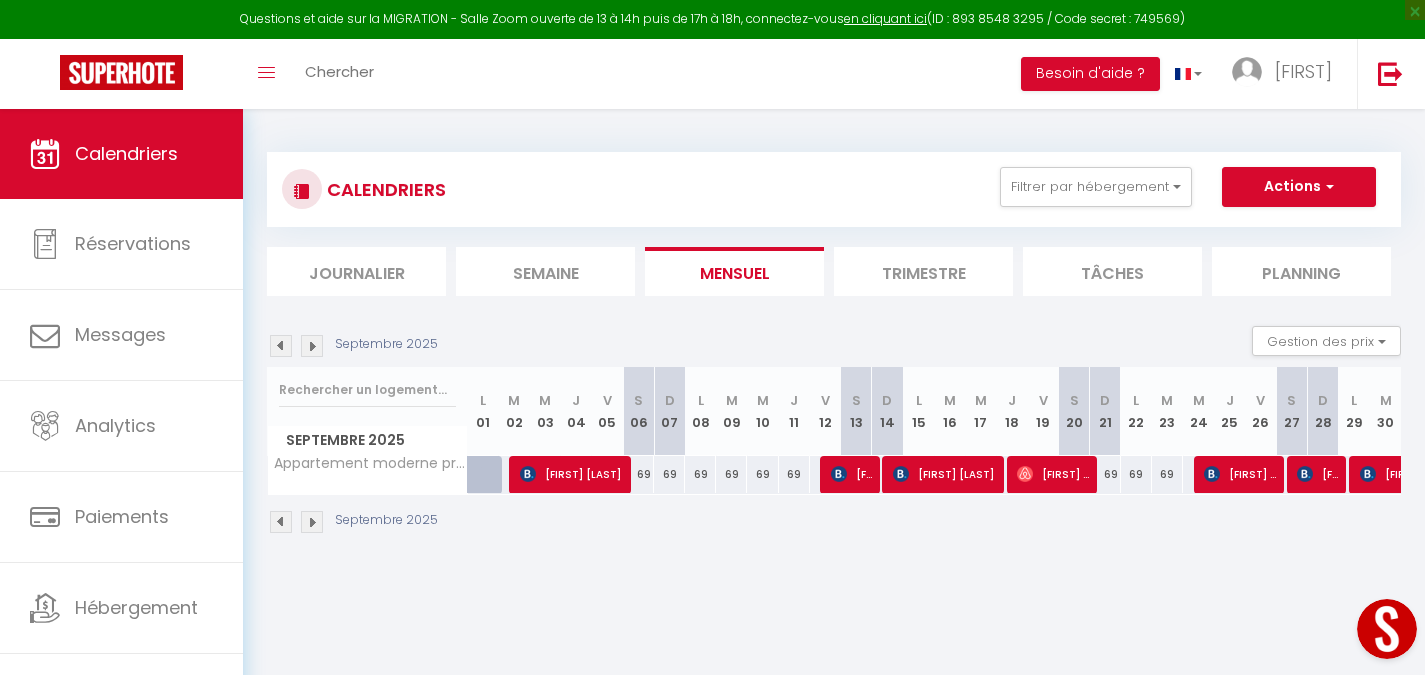 click at bounding box center (312, 346) 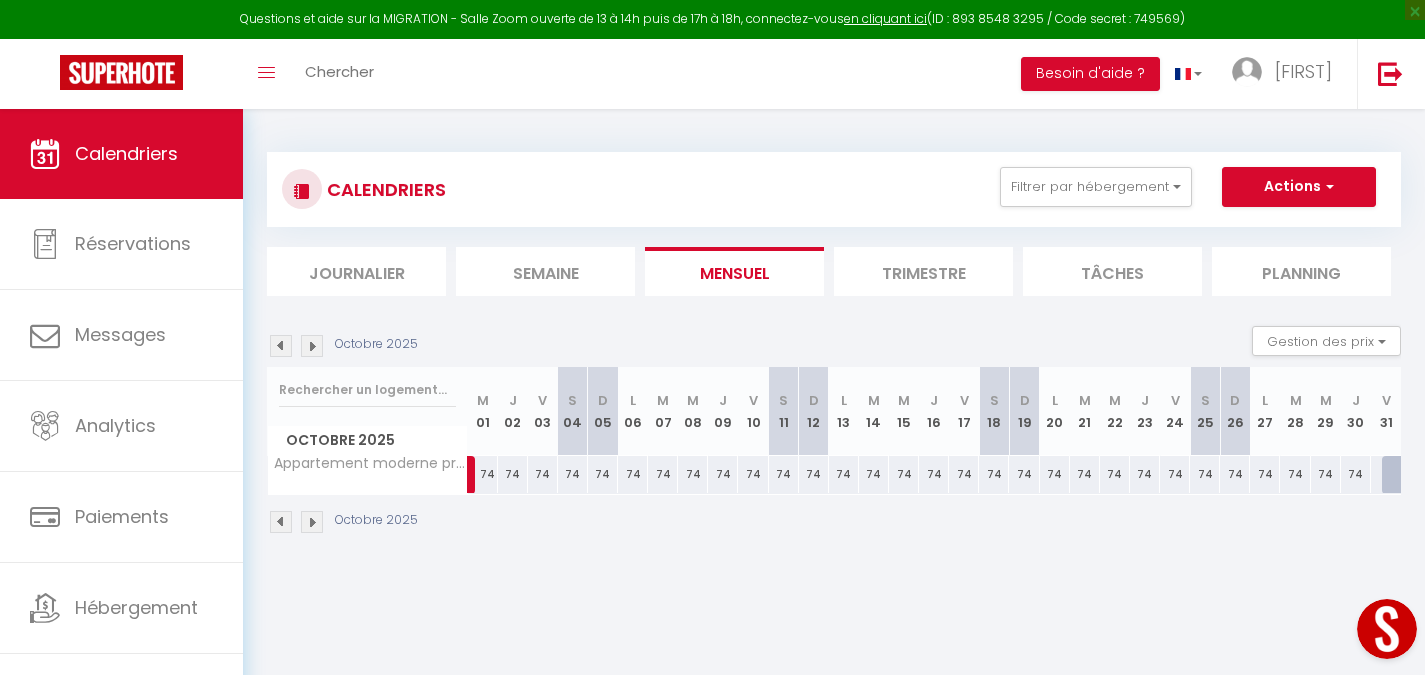 click at bounding box center (281, 346) 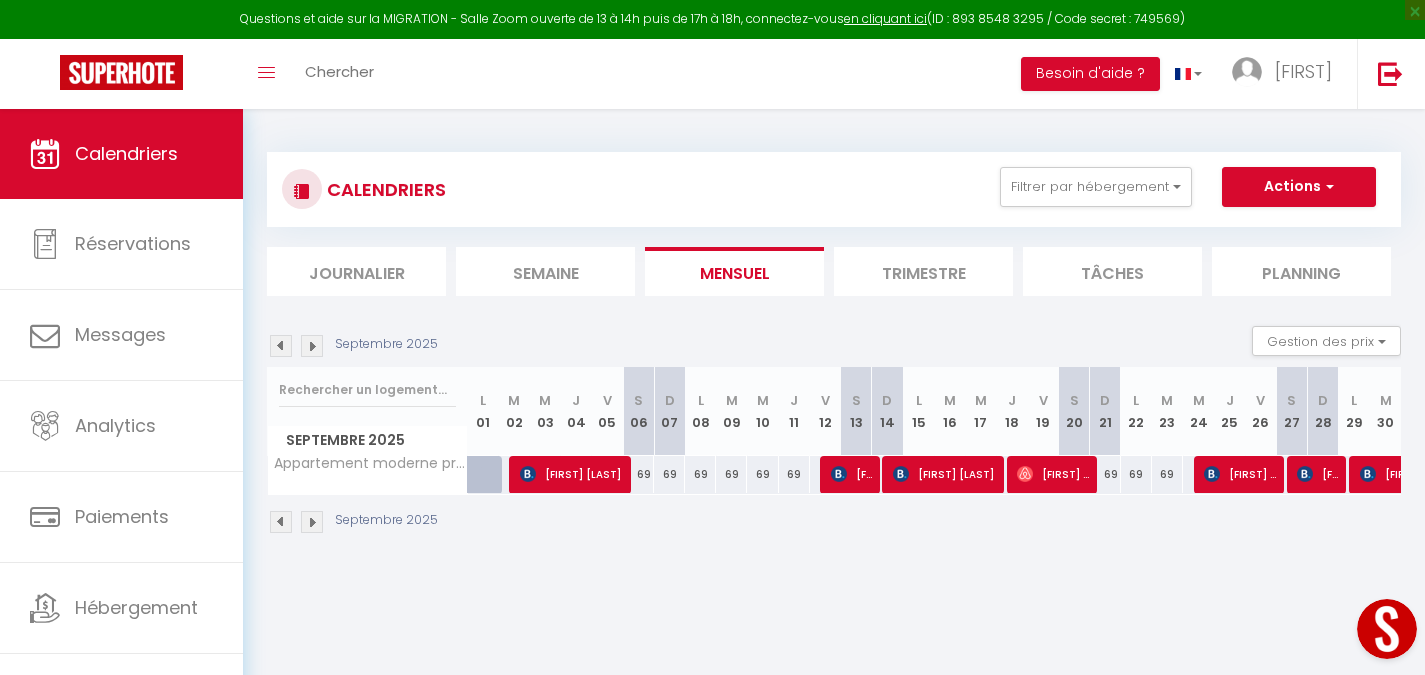 drag, startPoint x: 641, startPoint y: 483, endPoint x: 1100, endPoint y: 461, distance: 459.52692 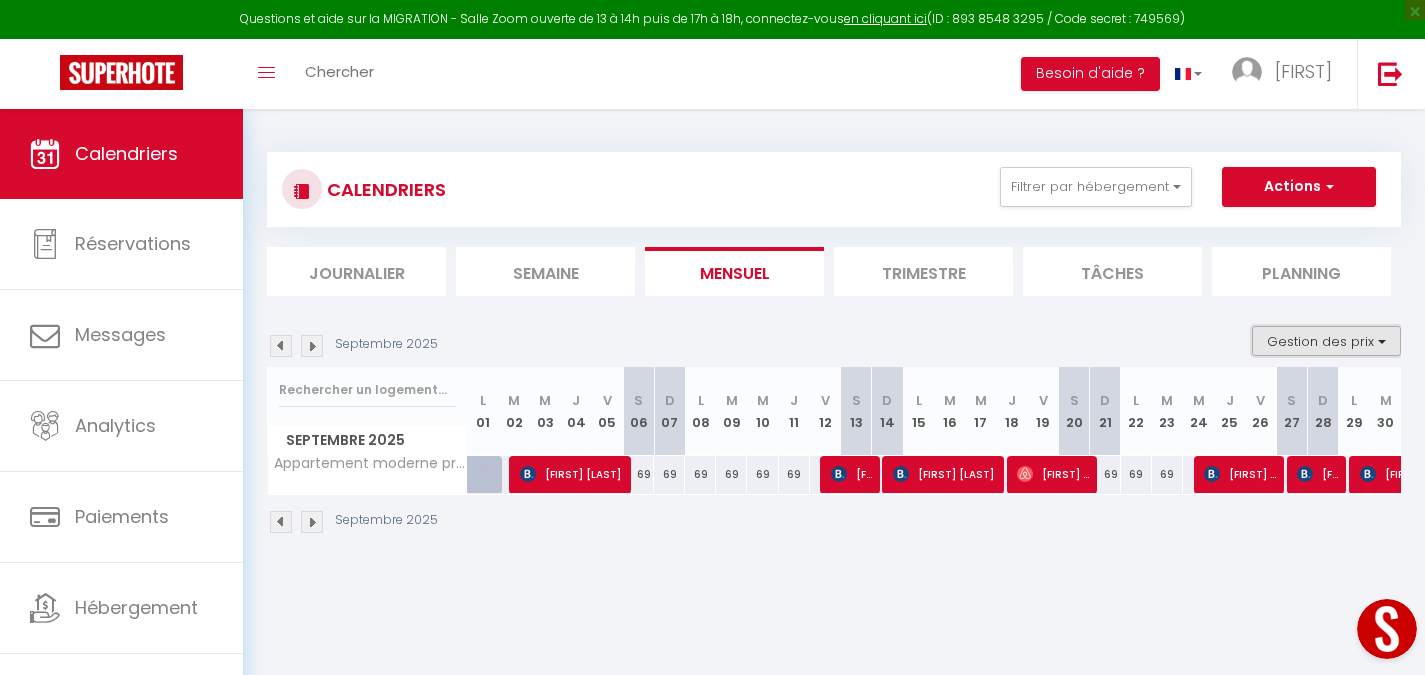 click on "Gestion des prix" at bounding box center (1326, 341) 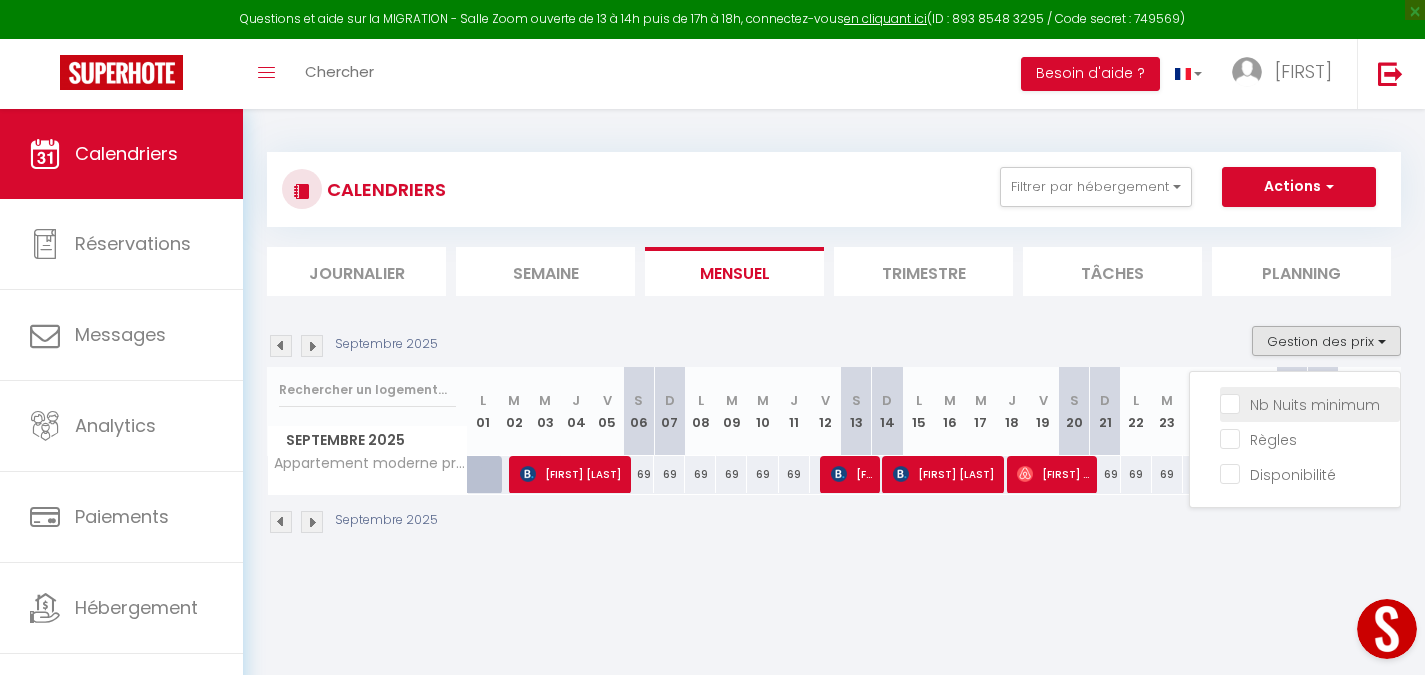 click on "Nb Nuits minimum" at bounding box center [1310, 403] 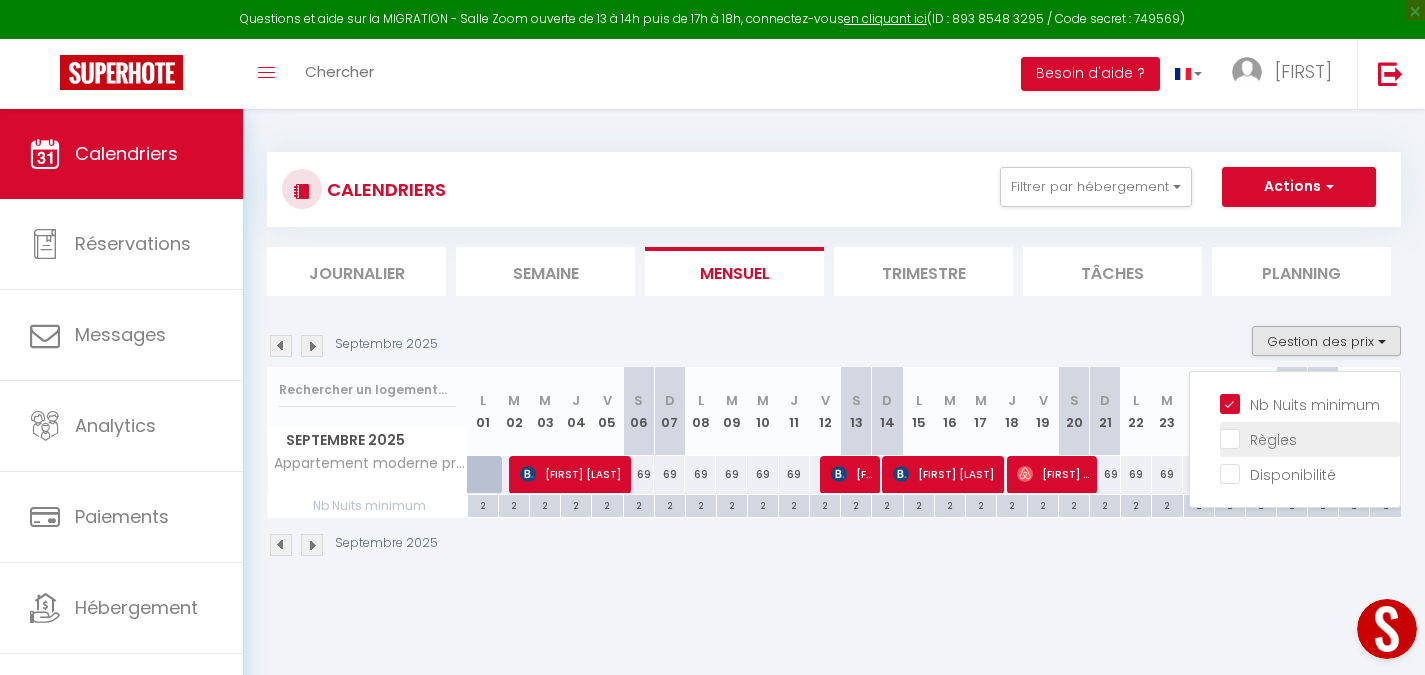 click on "Règles" at bounding box center [1310, 438] 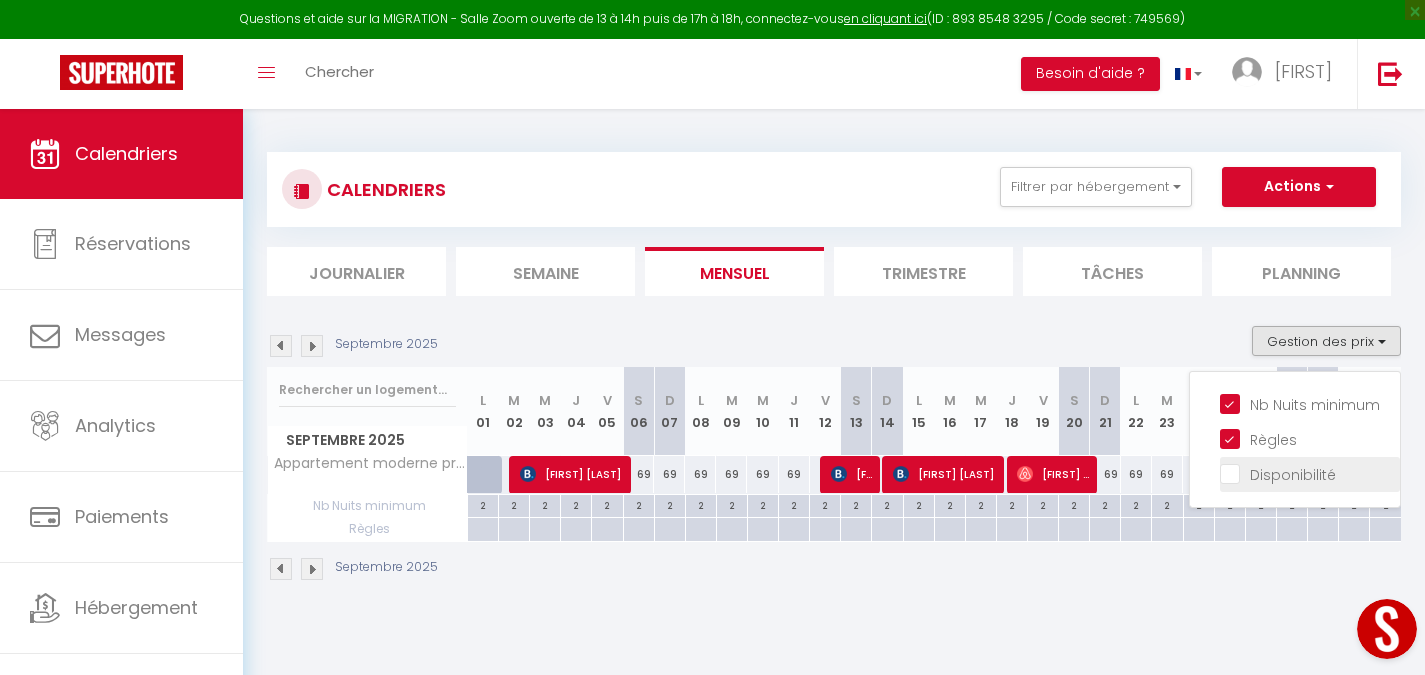 click on "Disponibilité" at bounding box center [1310, 473] 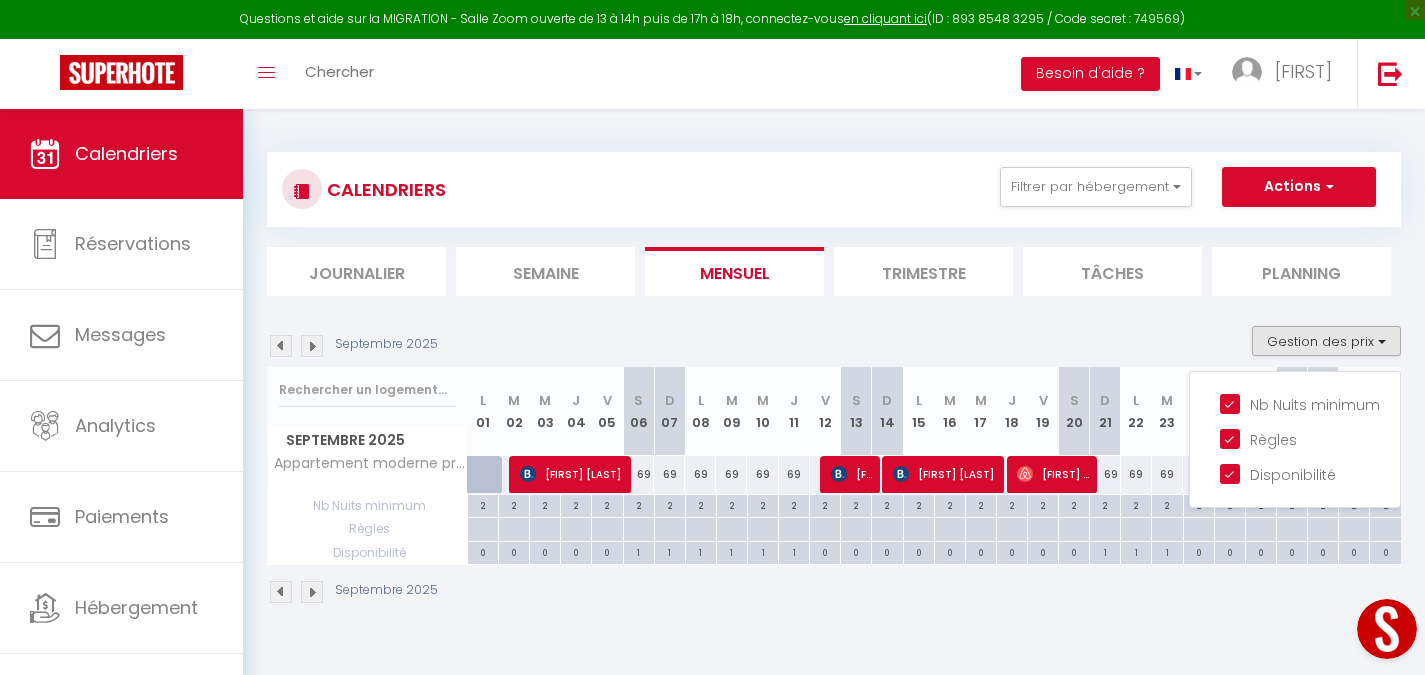 click on "Septembre 2025" at bounding box center [834, 594] 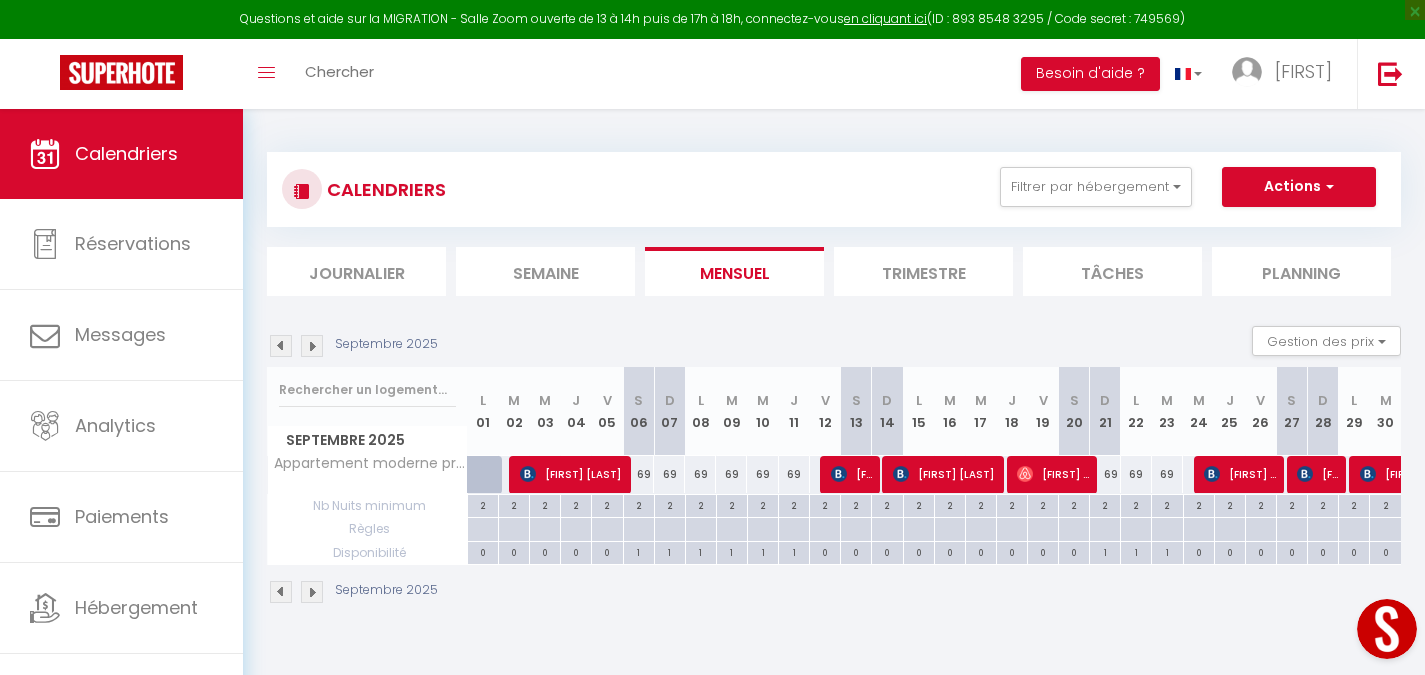 click at bounding box center (312, 346) 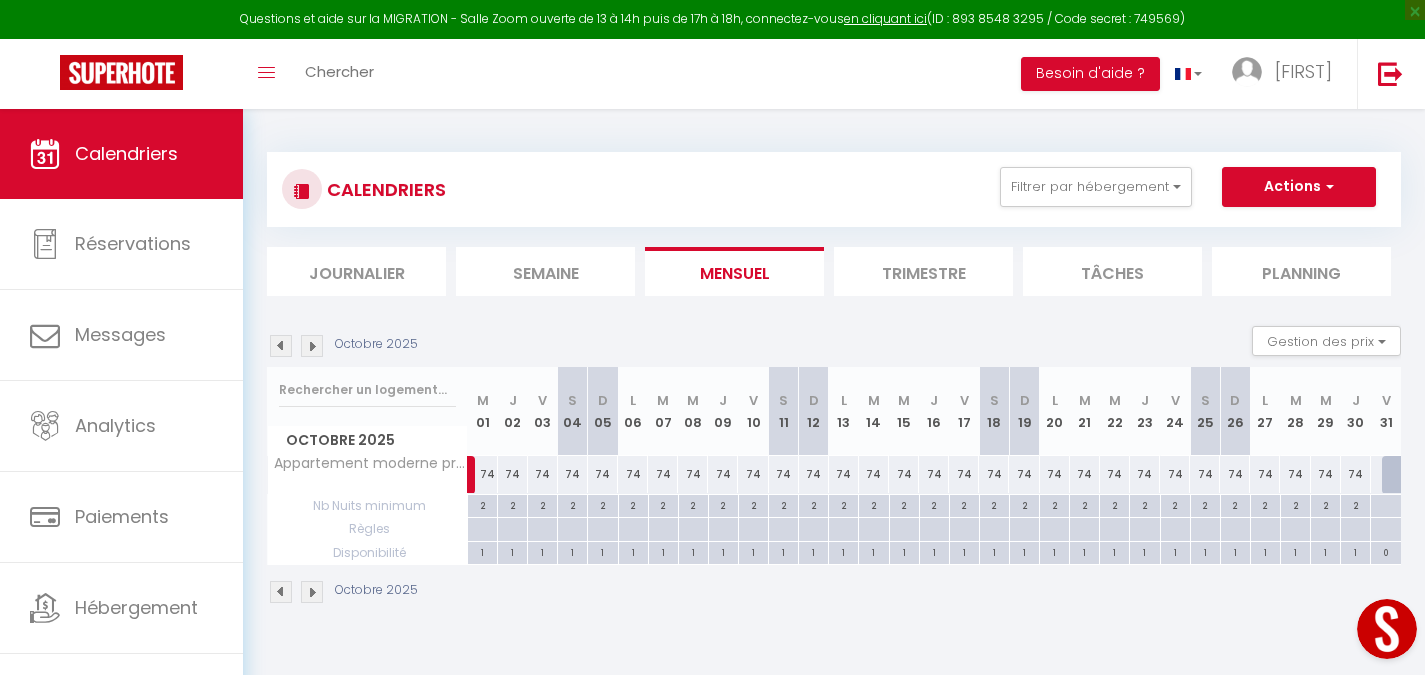 click at bounding box center (281, 346) 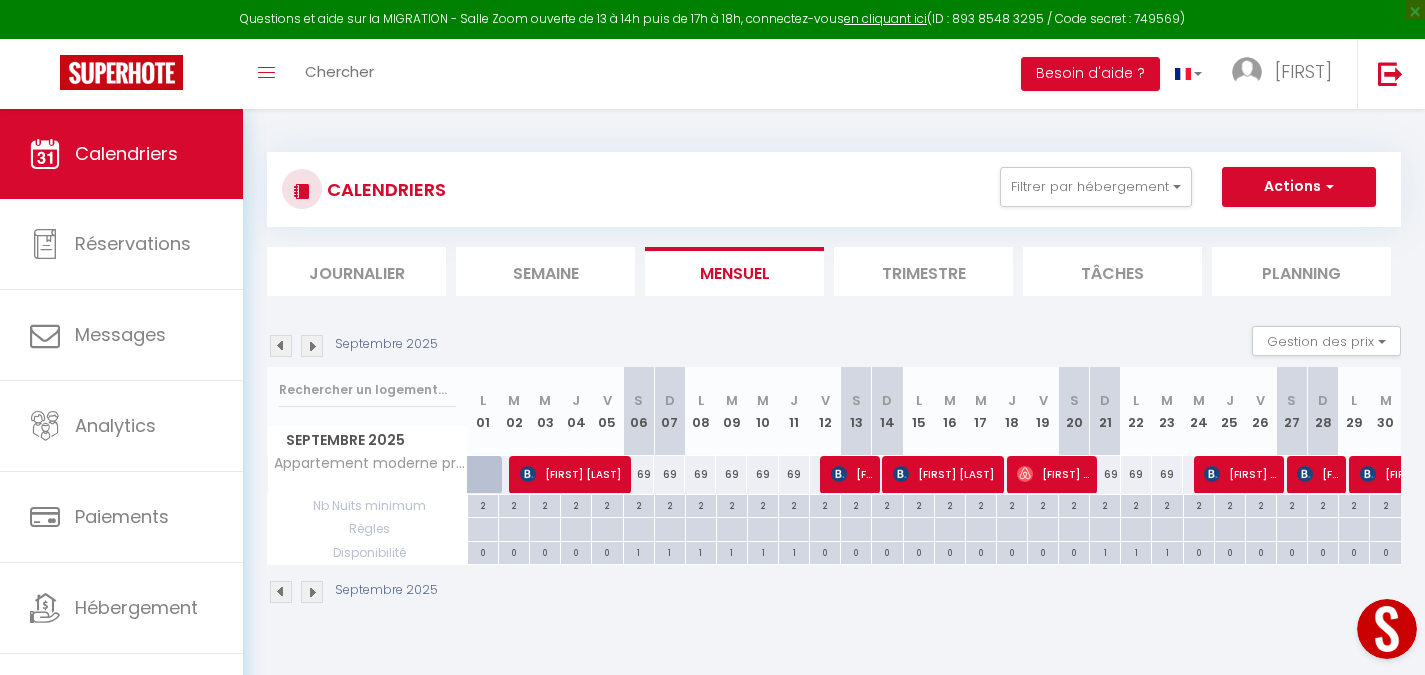 click on "69" at bounding box center [700, 474] 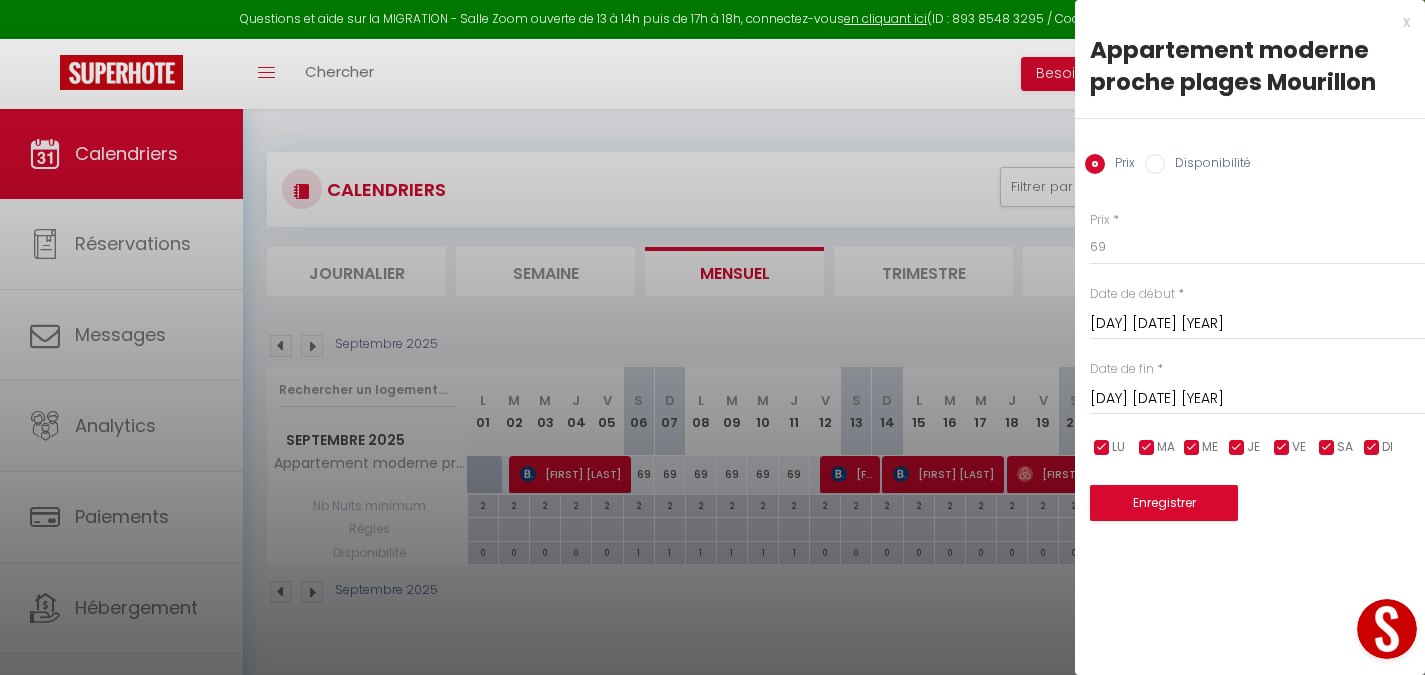 click on "Disponibilité" at bounding box center [1155, 164] 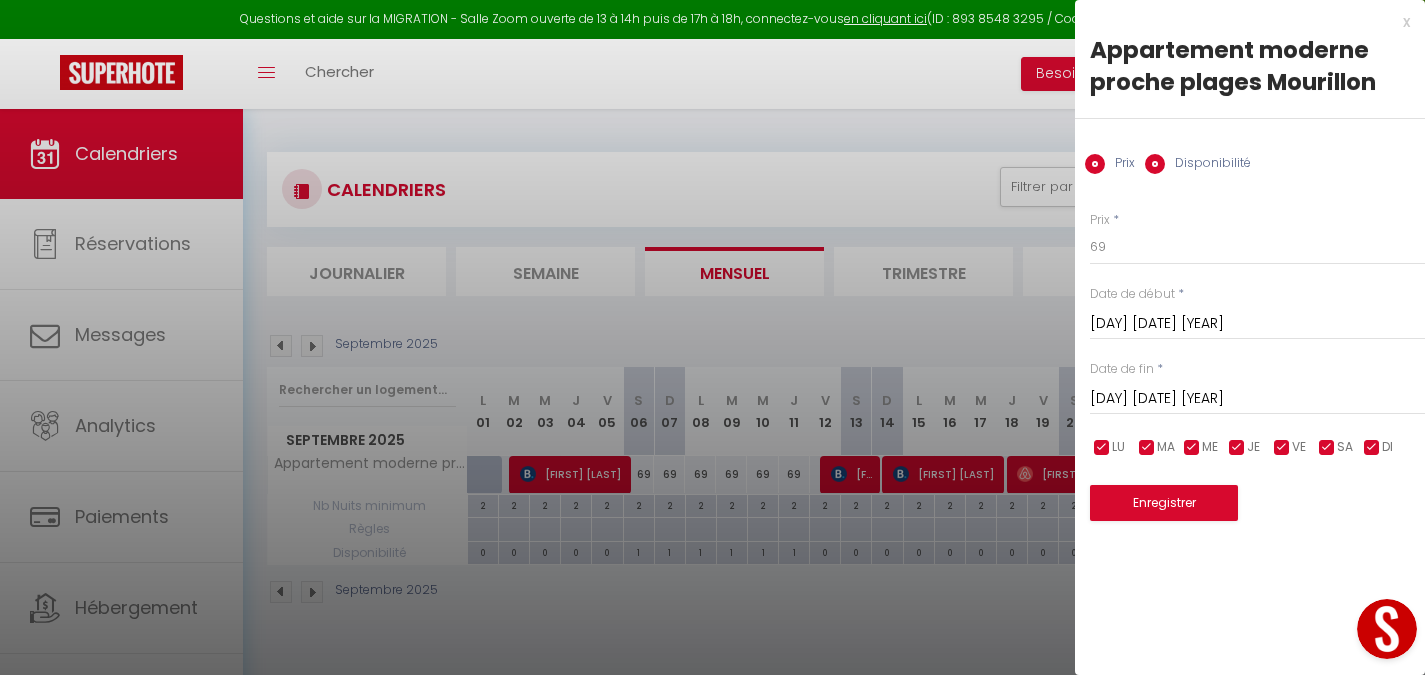 radio on "false" 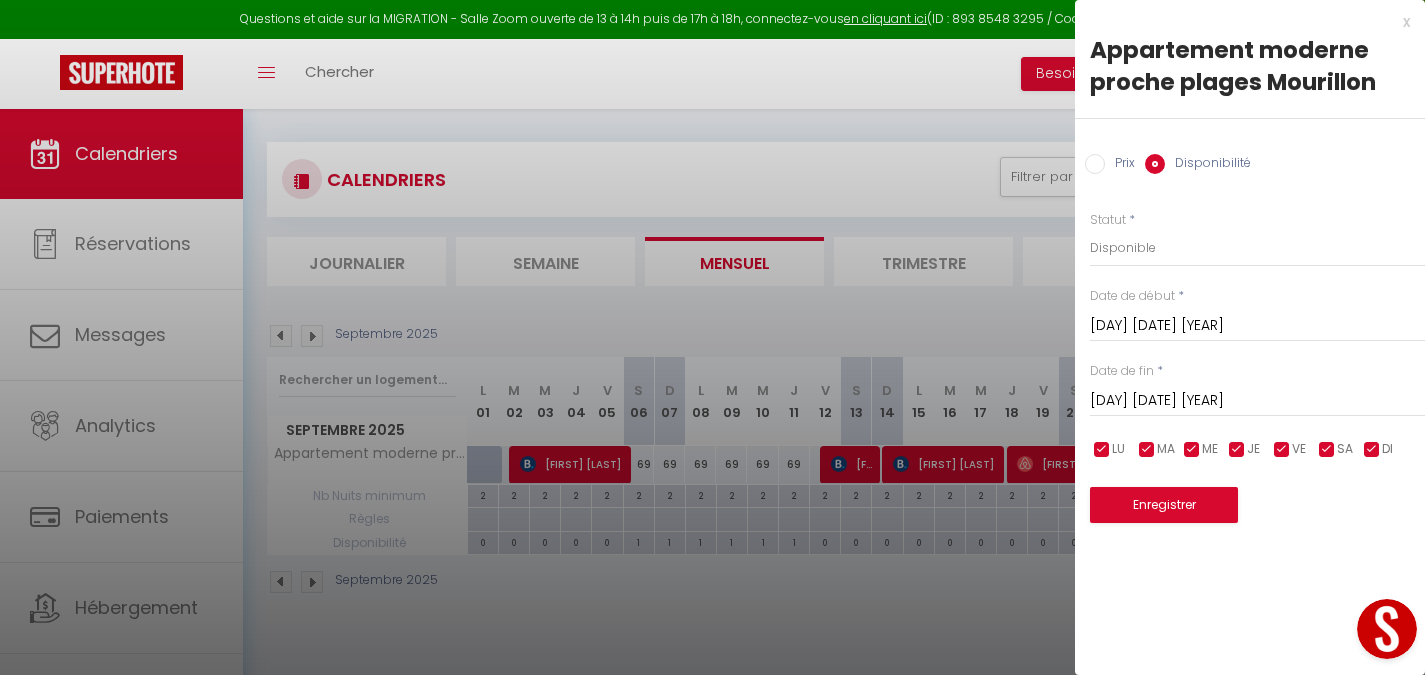 scroll, scrollTop: 0, scrollLeft: 0, axis: both 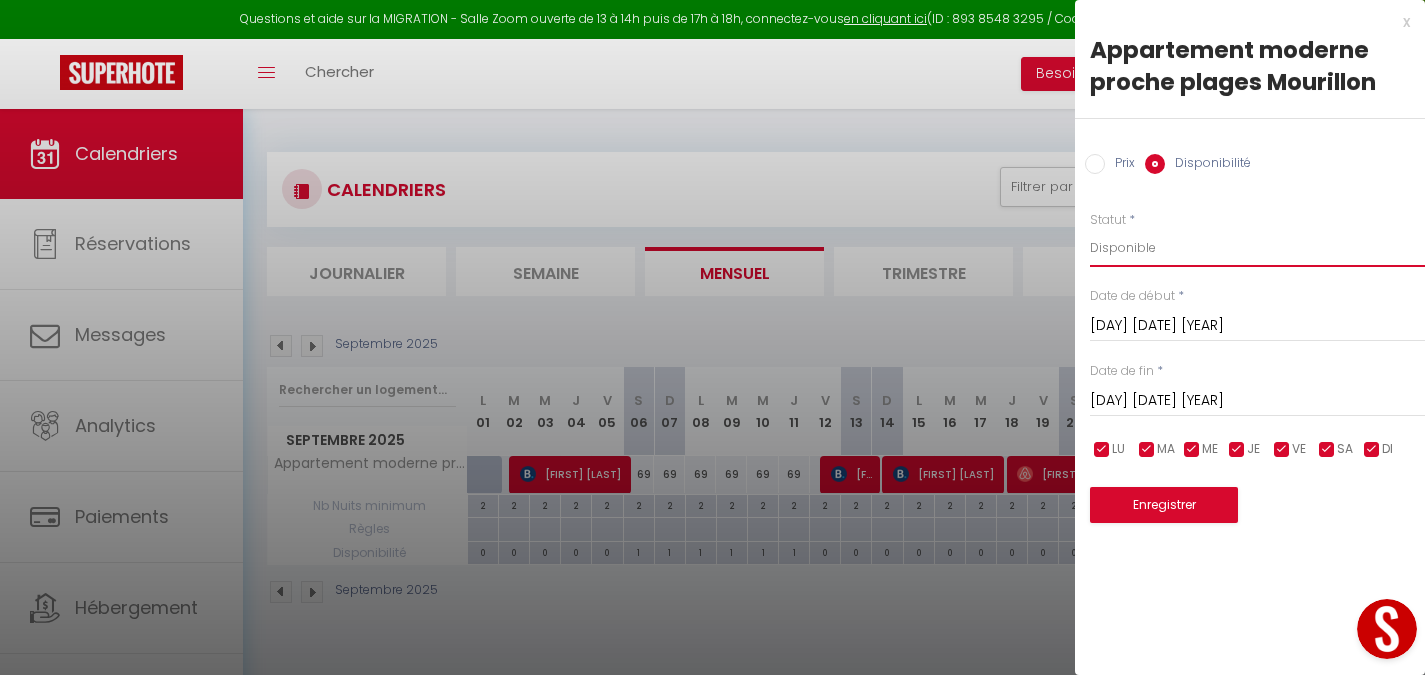 click on "Disponible
Indisponible" at bounding box center (1257, 248) 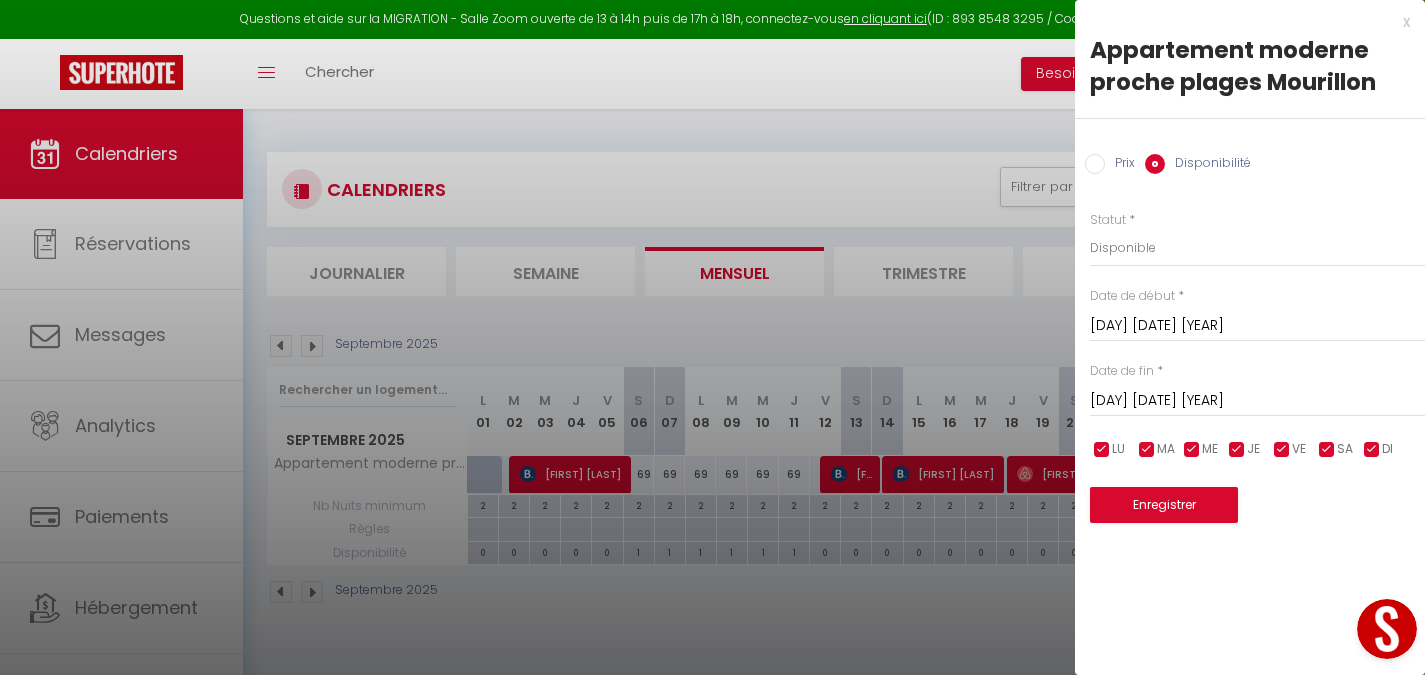click on "x" at bounding box center (1242, 22) 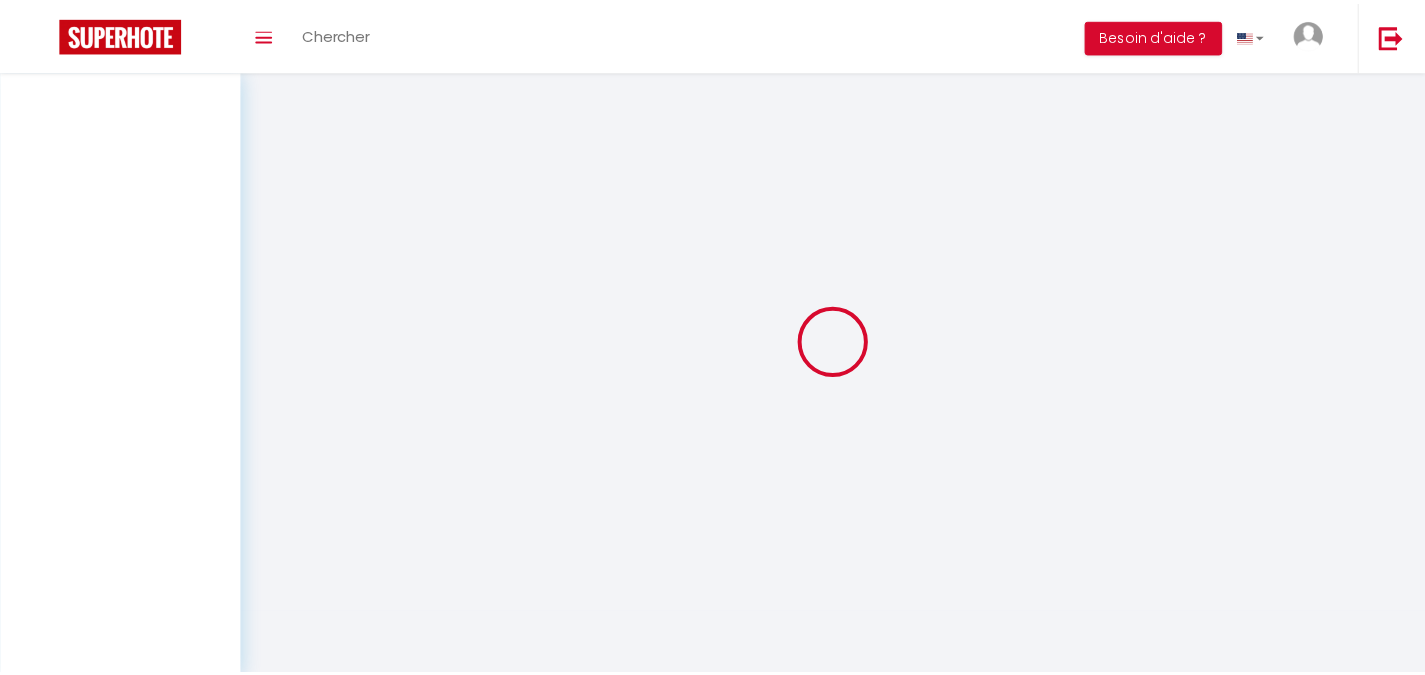 scroll, scrollTop: 0, scrollLeft: 0, axis: both 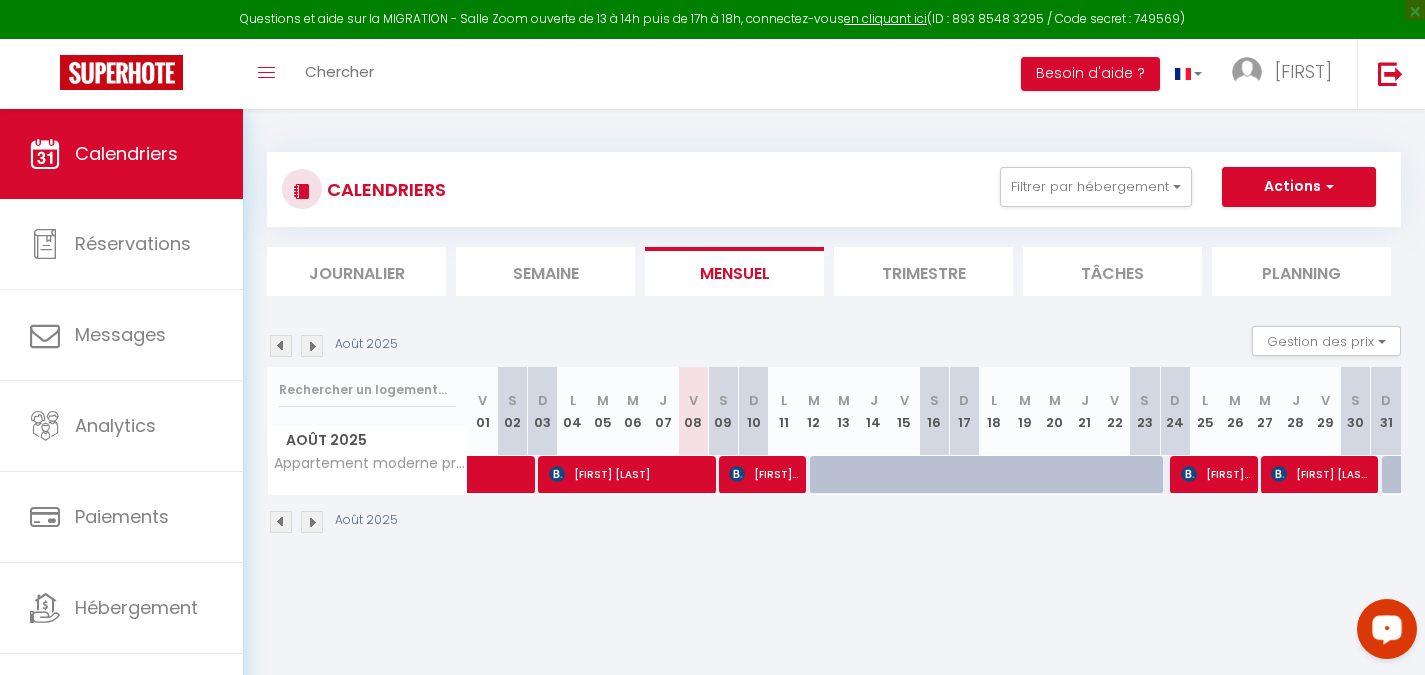 click 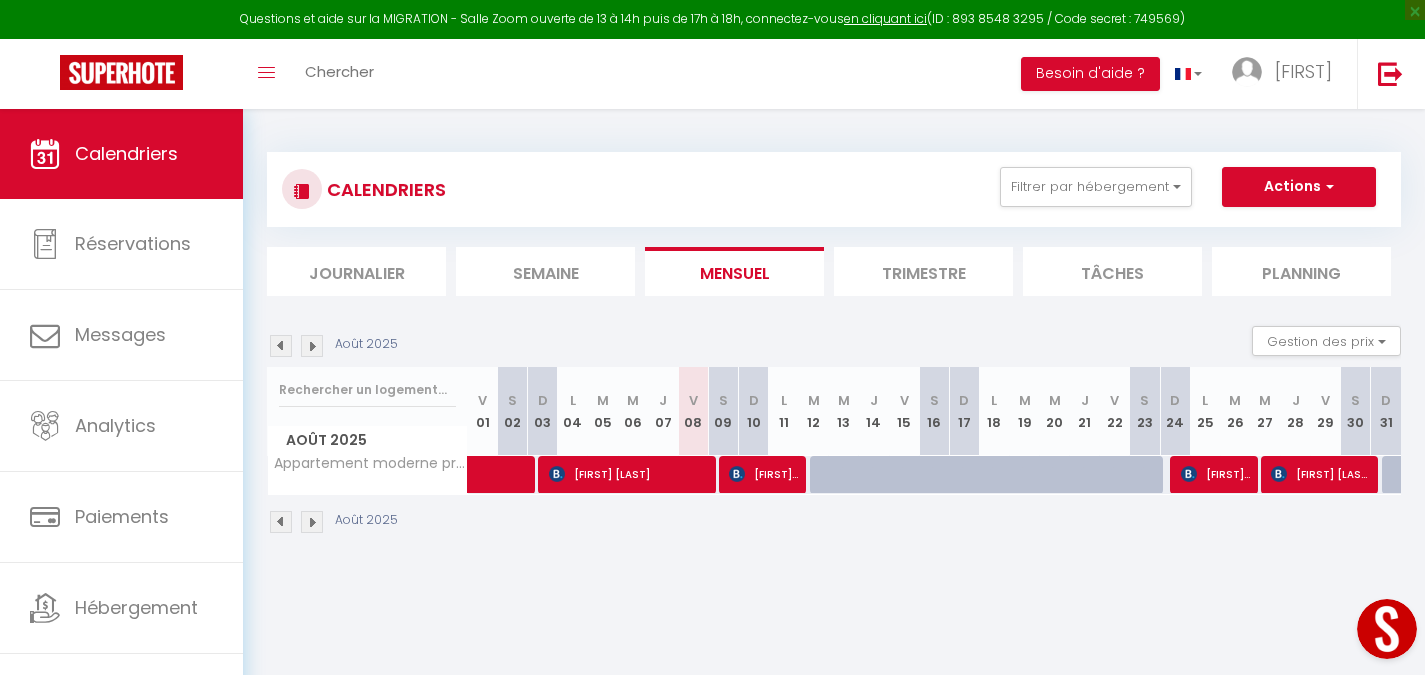 scroll, scrollTop: 109, scrollLeft: 0, axis: vertical 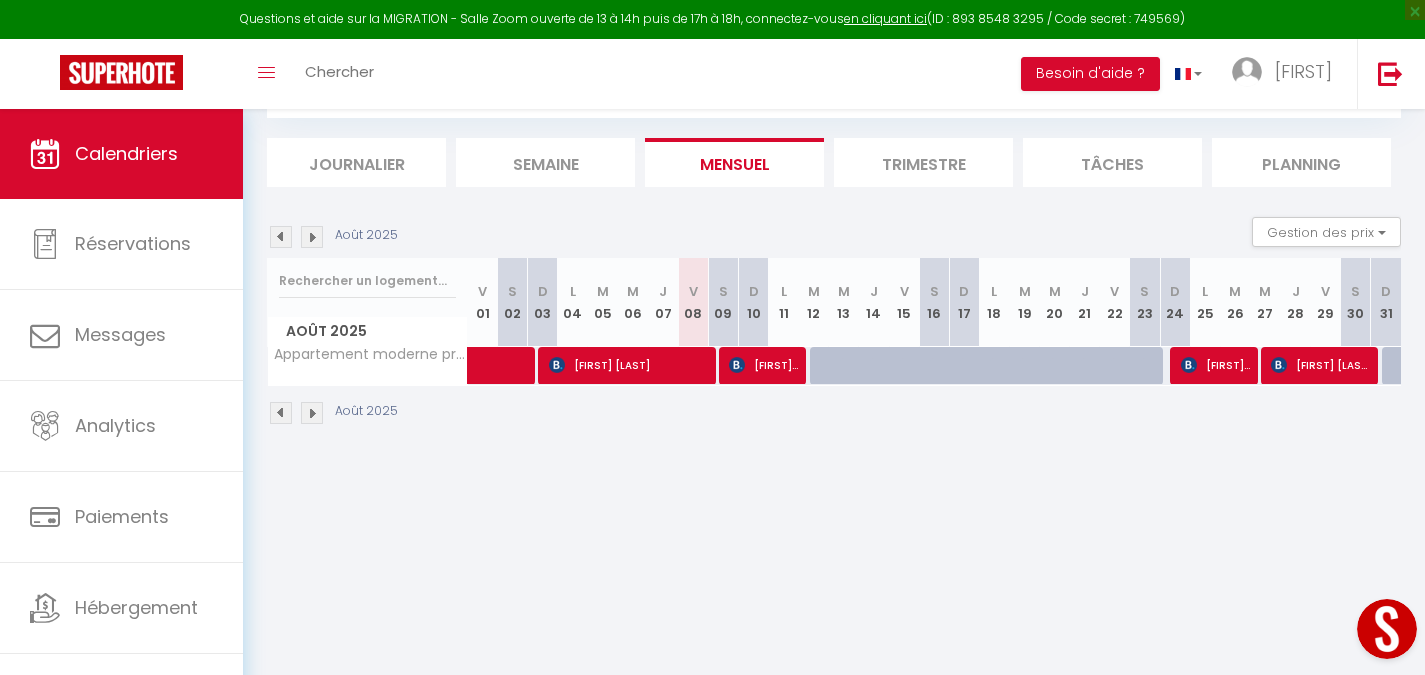click at bounding box center [1387, 629] 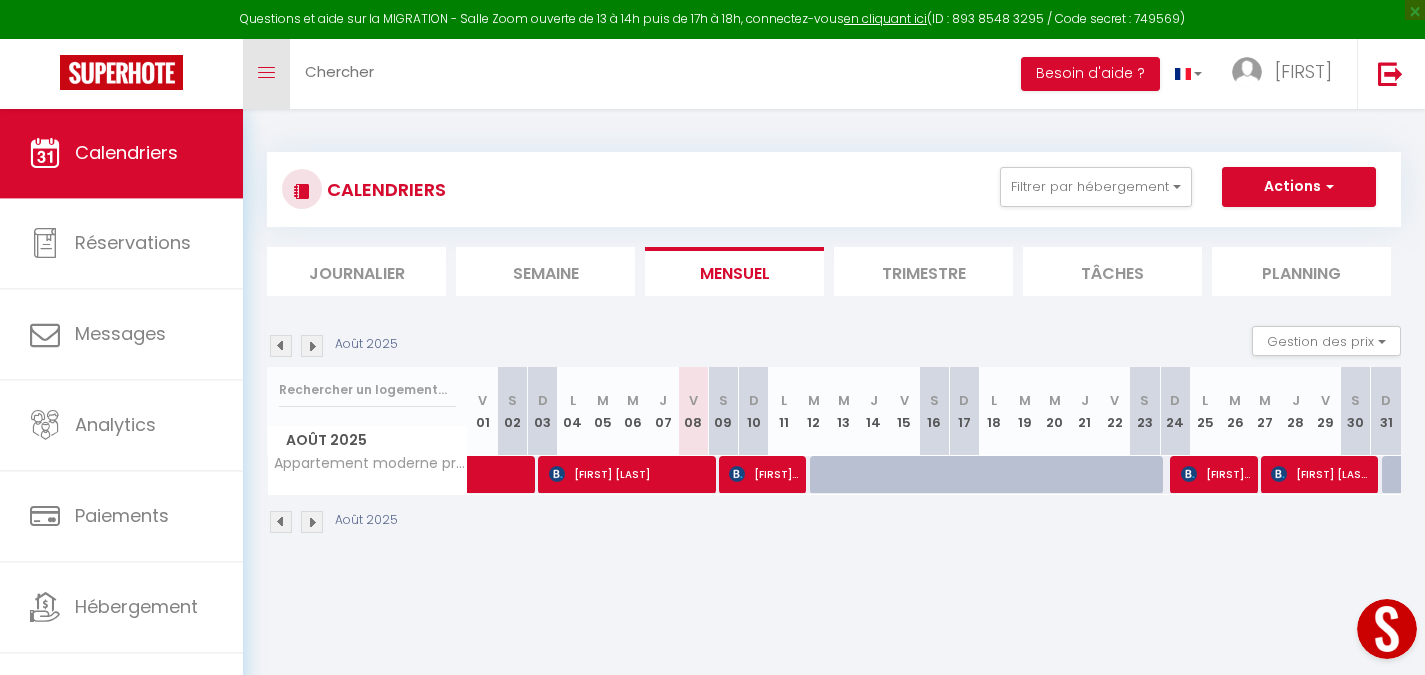 click on "Toggle menubar" at bounding box center (266, 74) 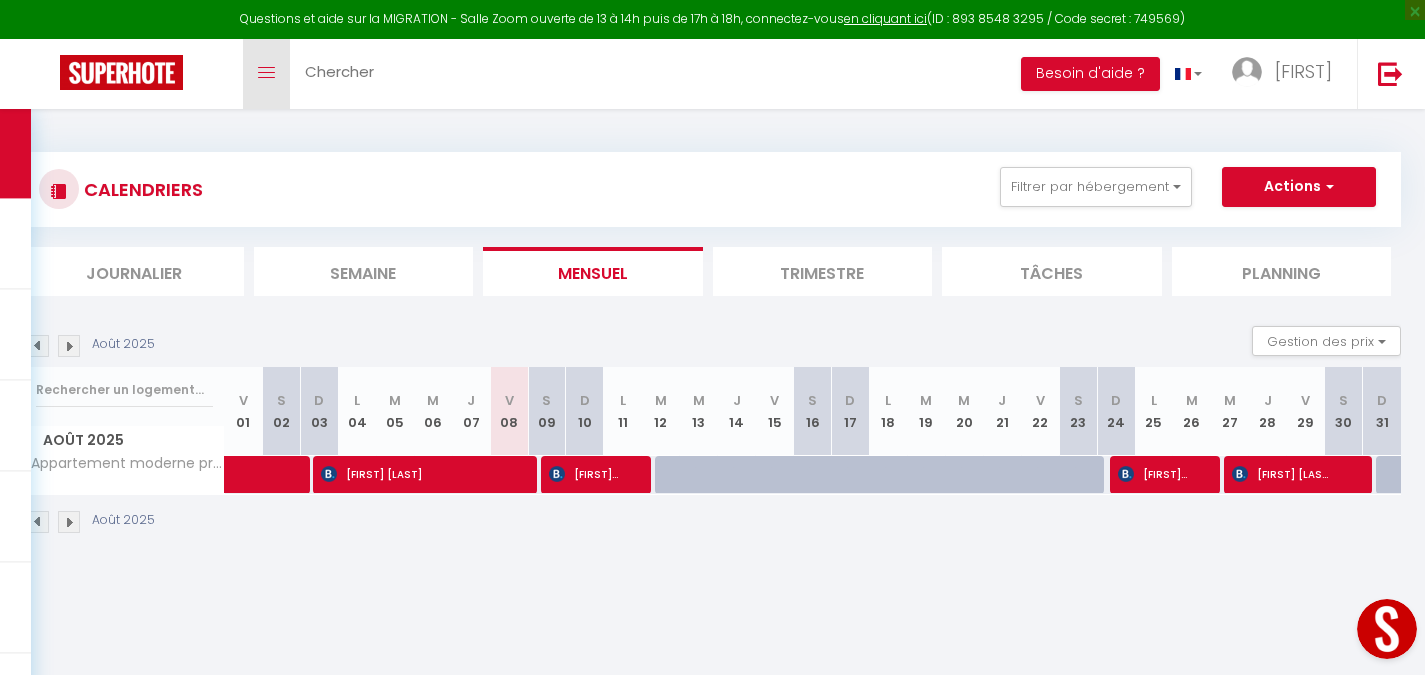 click on "Toggle menubar" at bounding box center (266, 74) 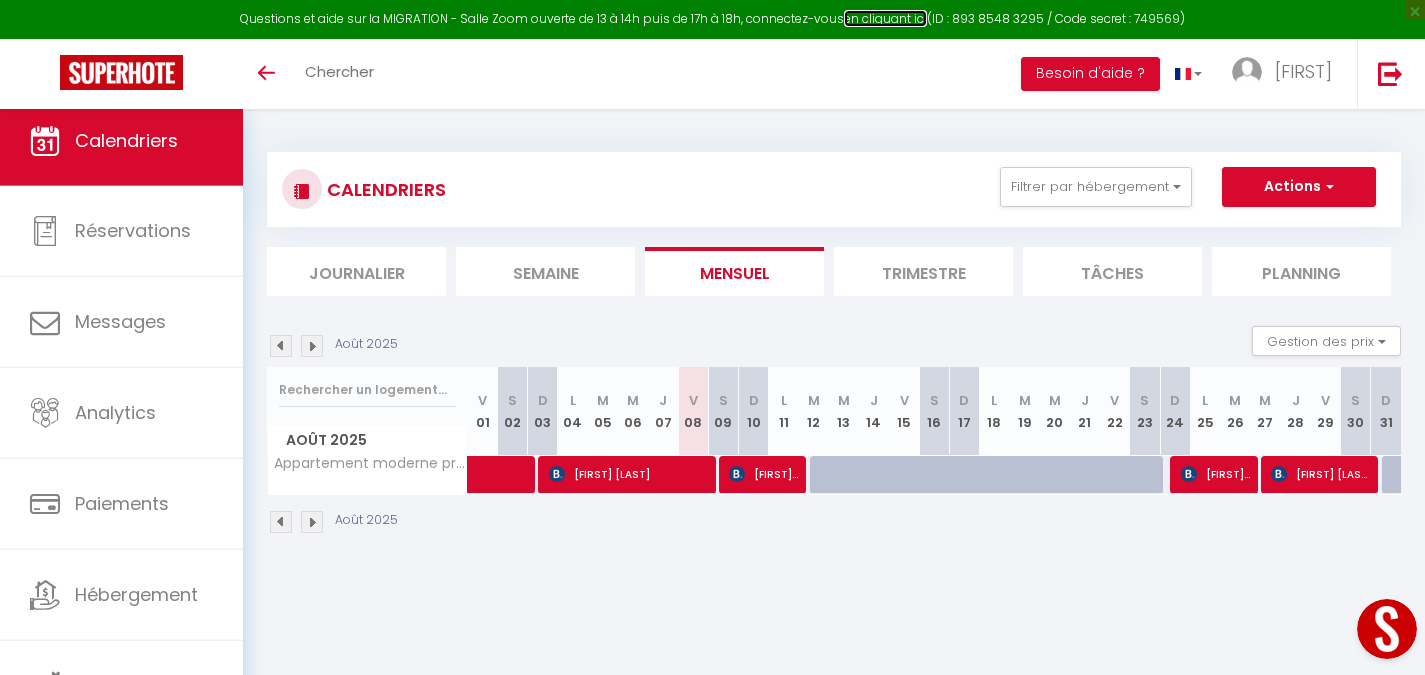 click on "en cliquant ici" at bounding box center (885, 18) 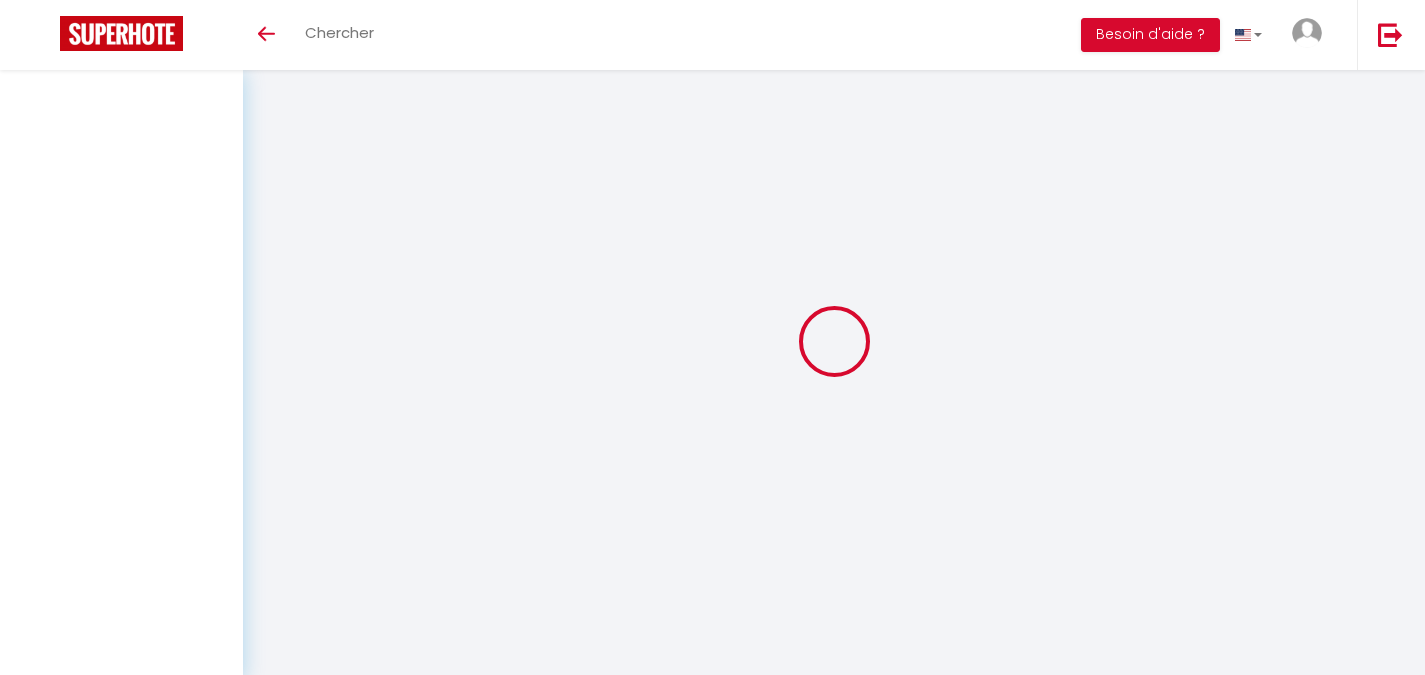 scroll, scrollTop: 0, scrollLeft: 0, axis: both 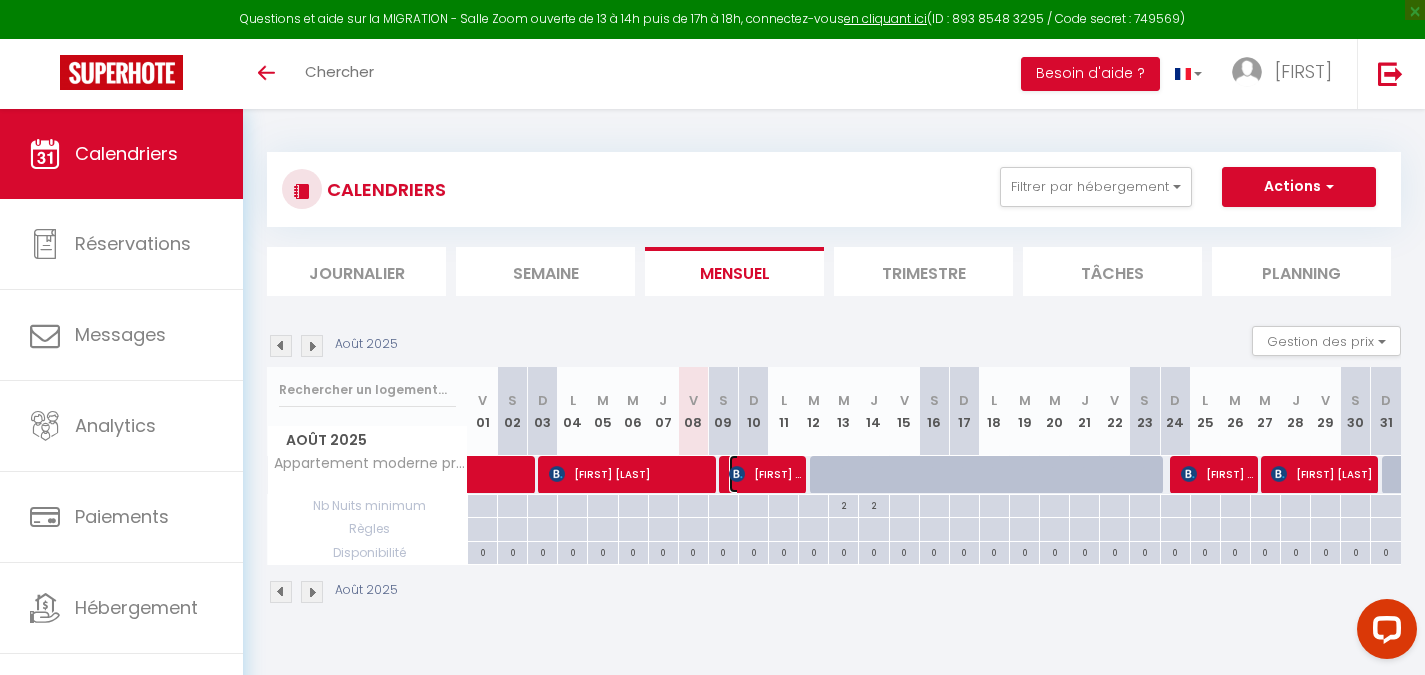click on "[FIRST] [LAST]" at bounding box center [765, 474] 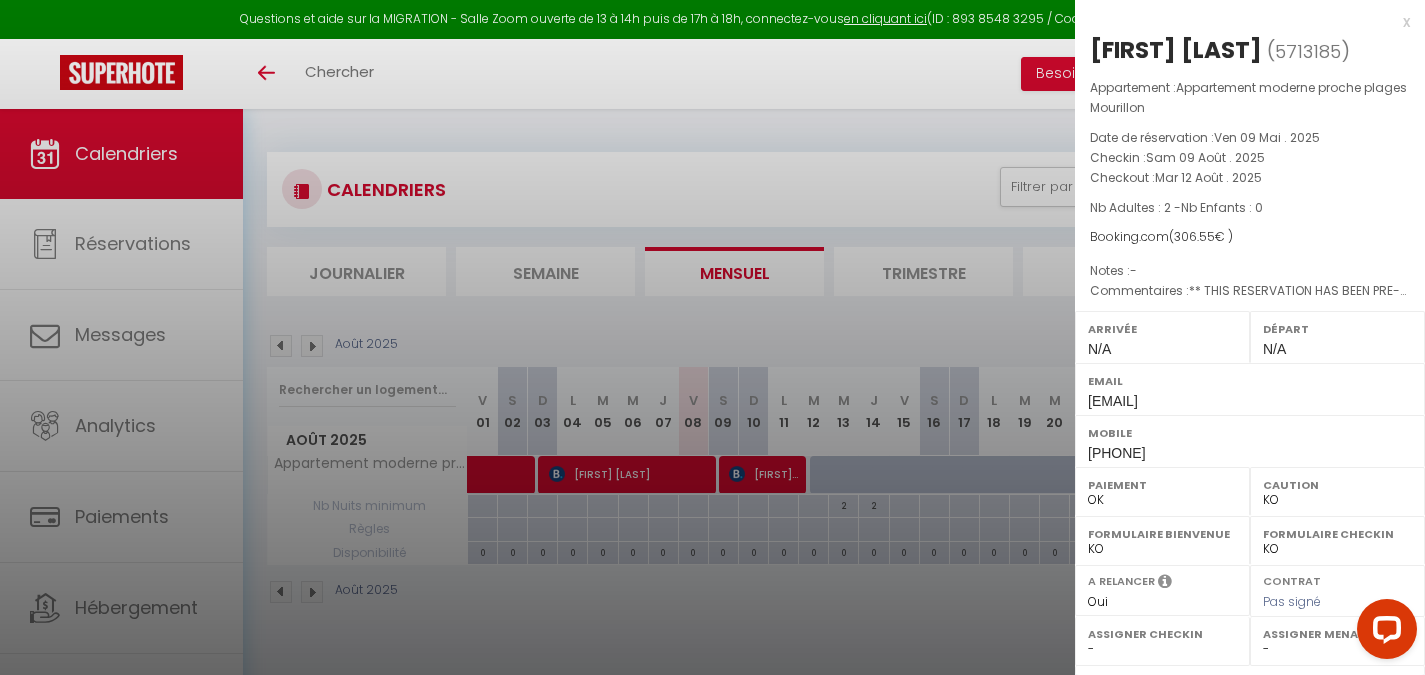 click on "x" at bounding box center [1242, 22] 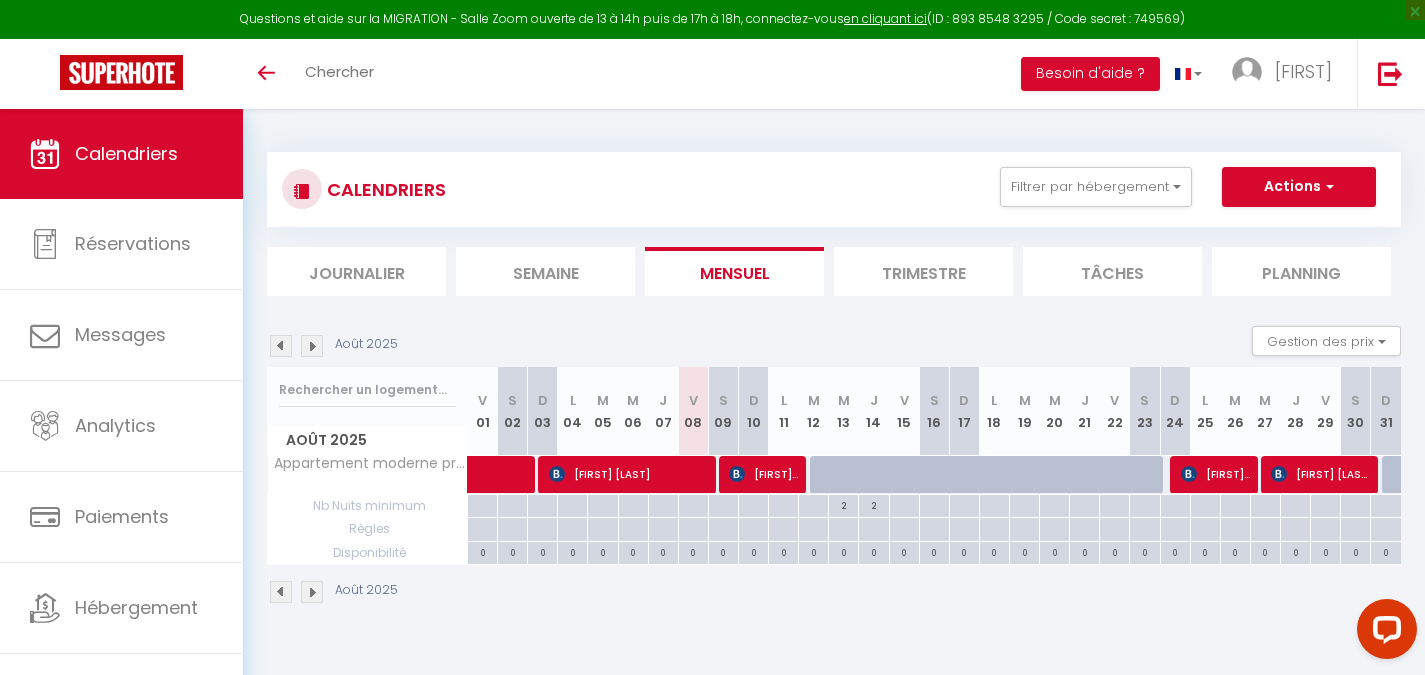 click at bounding box center (1024, 475) 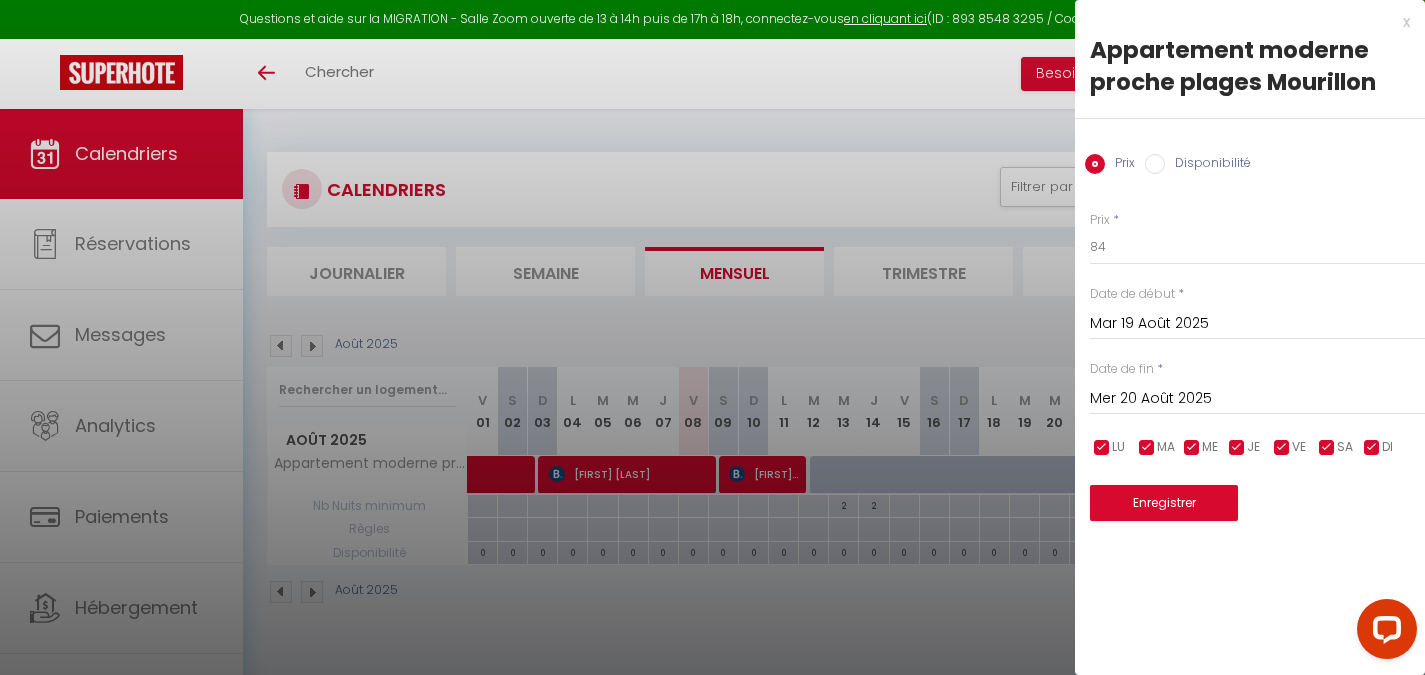 click on "x" at bounding box center [1242, 22] 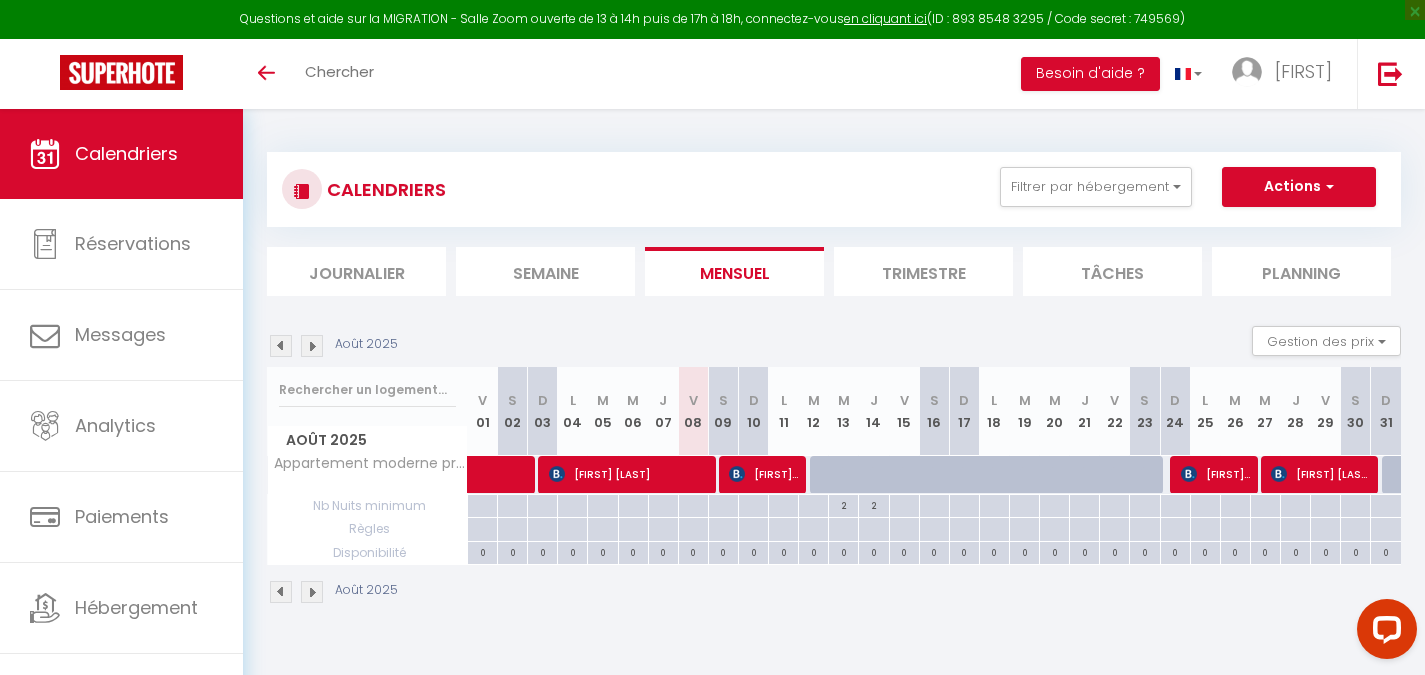 click at bounding box center [1055, 475] 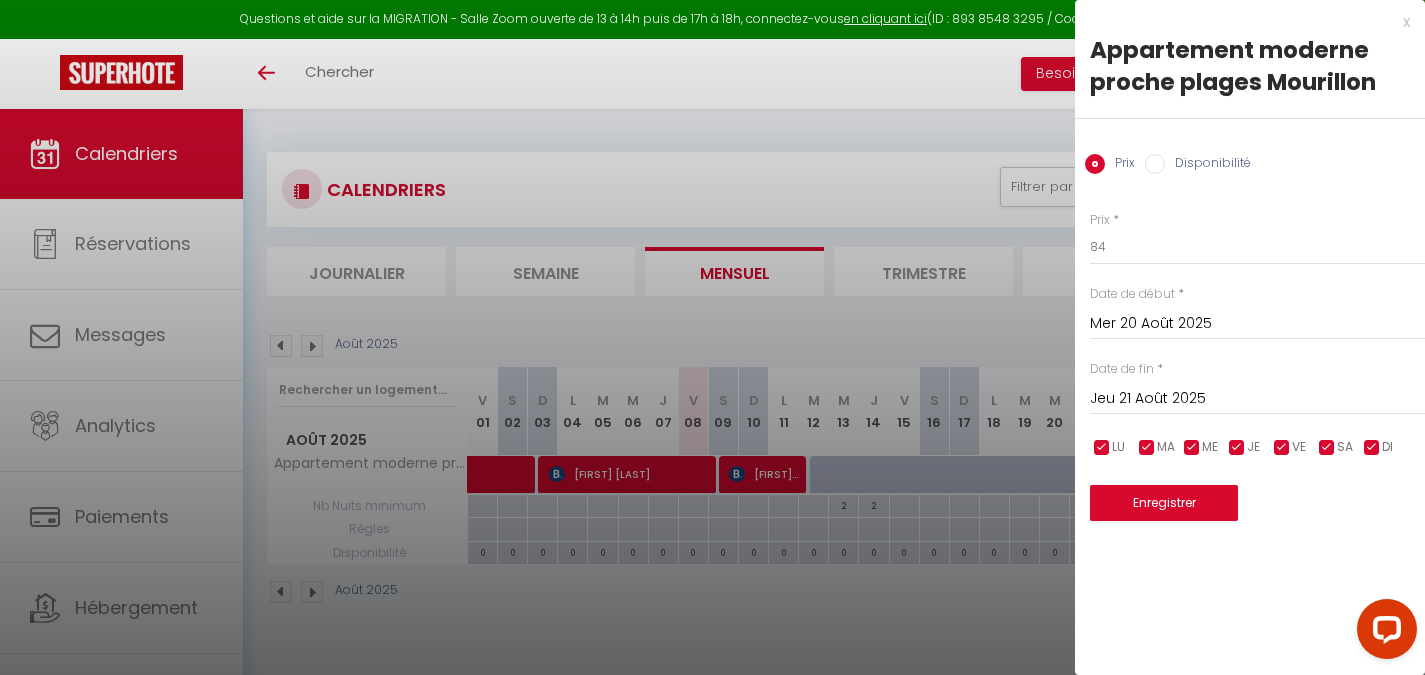 click on "x" at bounding box center [1242, 22] 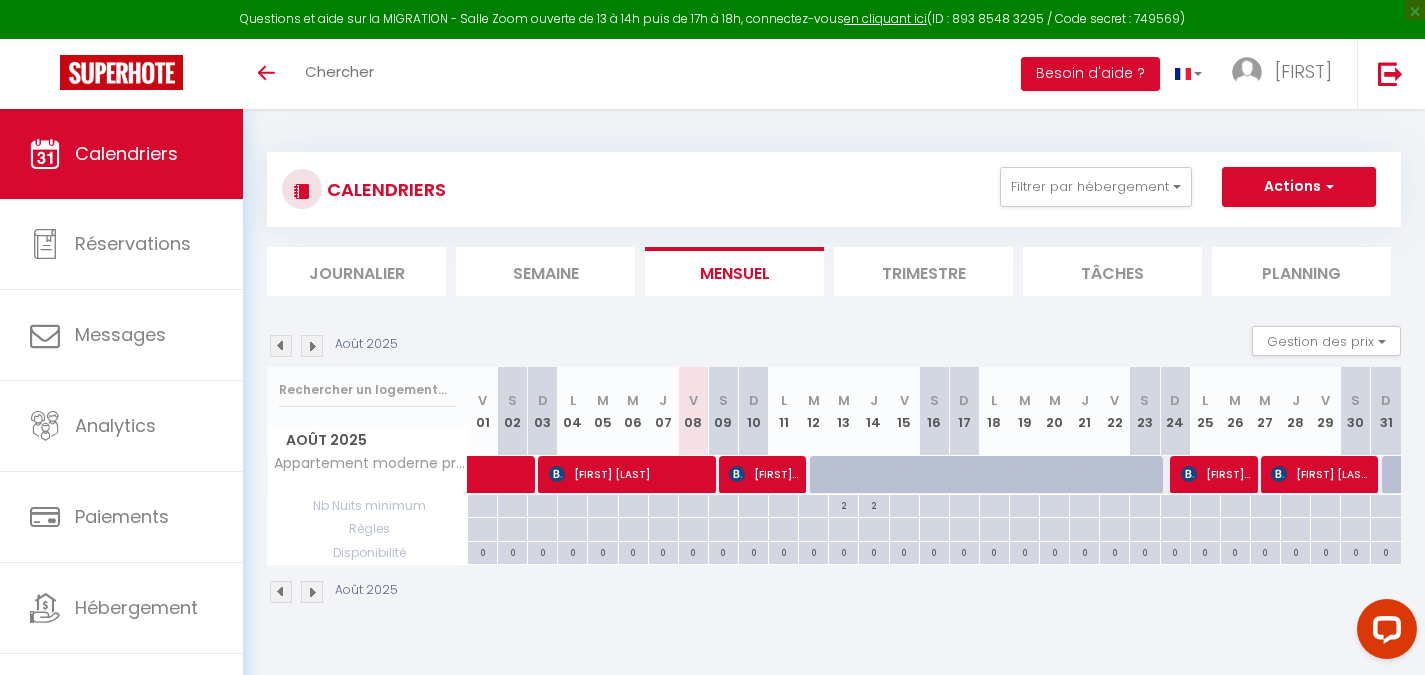 click at bounding box center [312, 346] 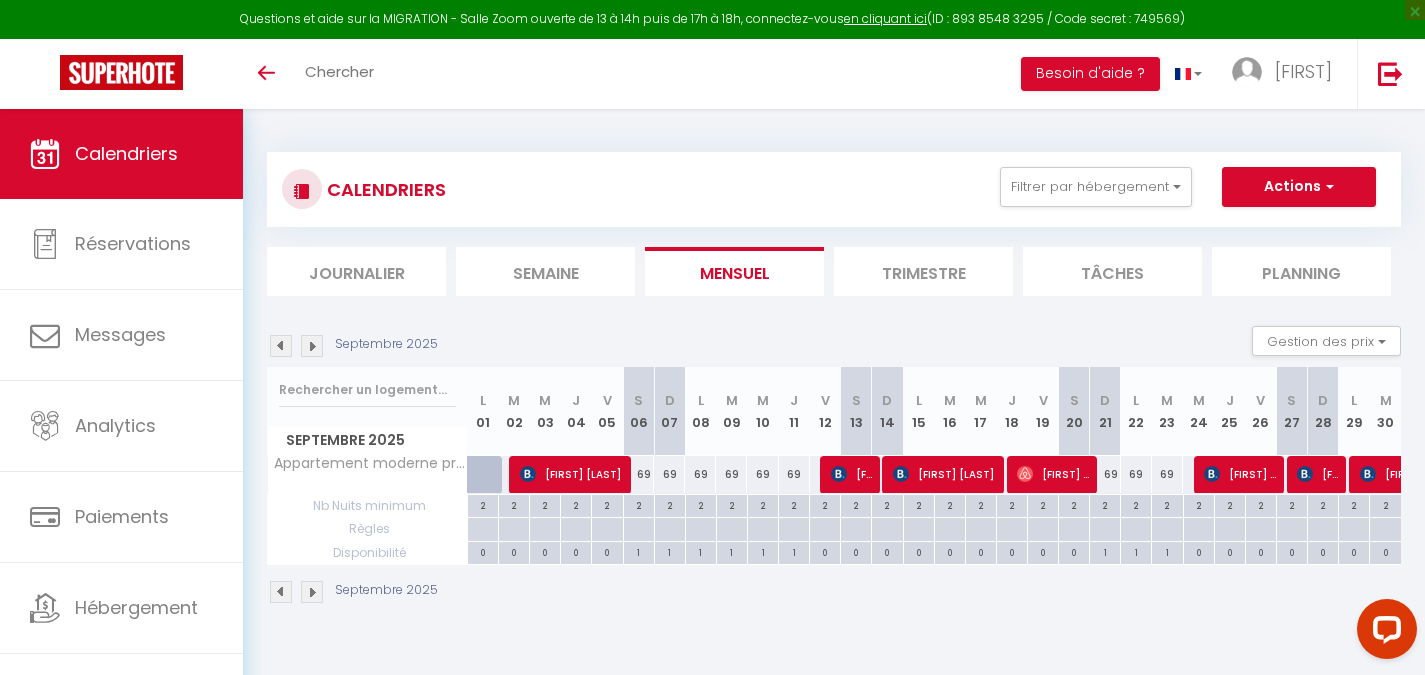 click on "69" at bounding box center (638, 474) 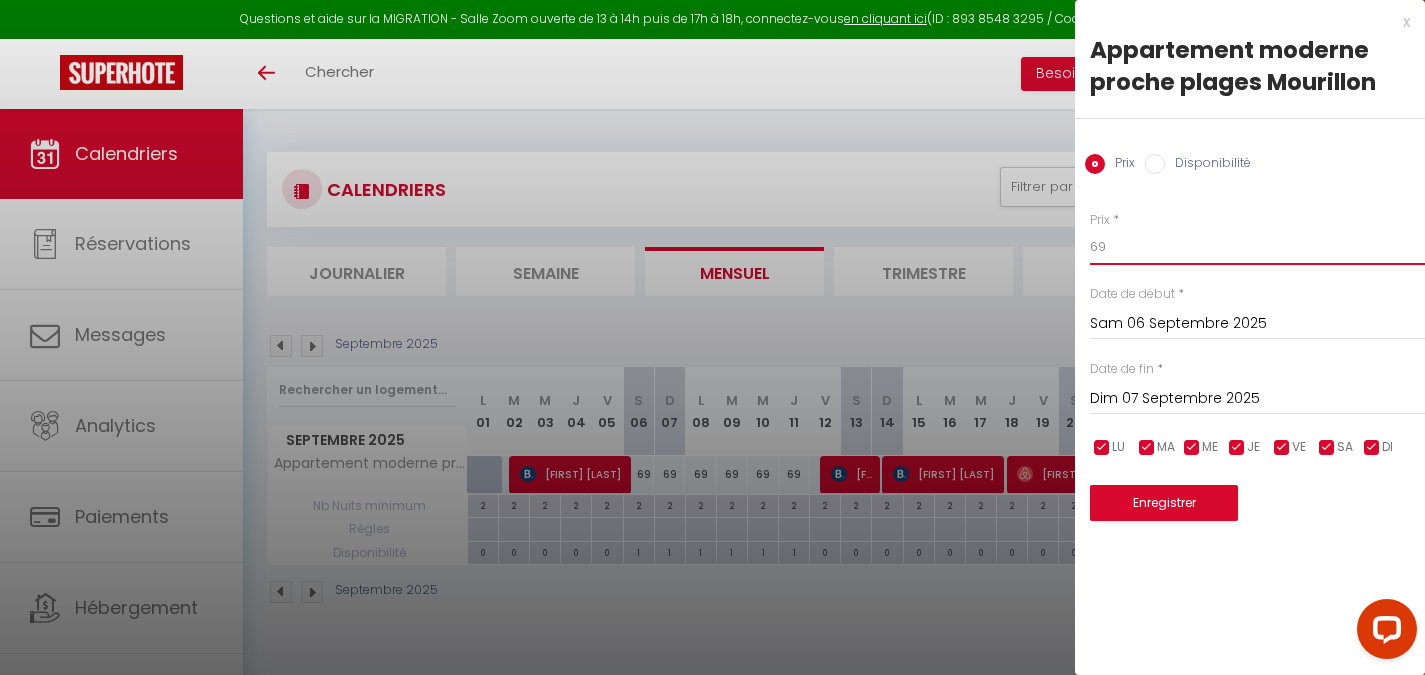 click on "69" at bounding box center [1257, 247] 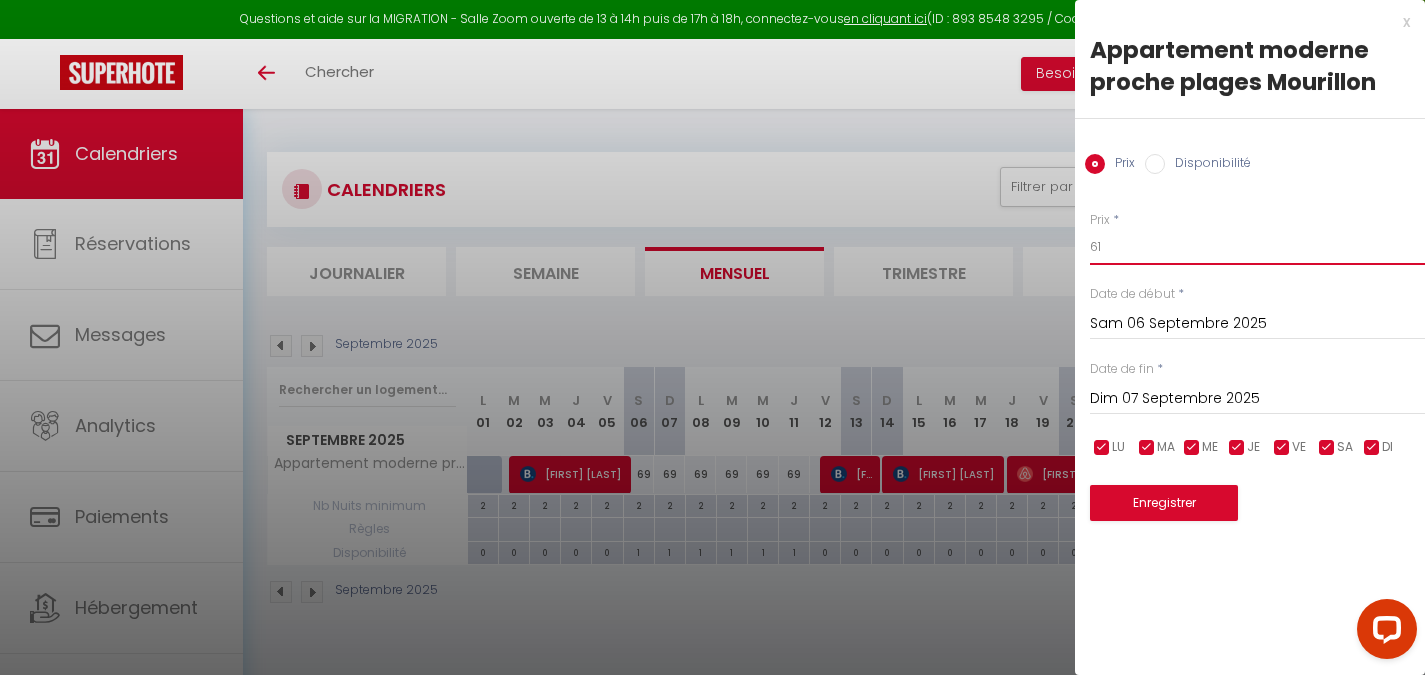 type on "61" 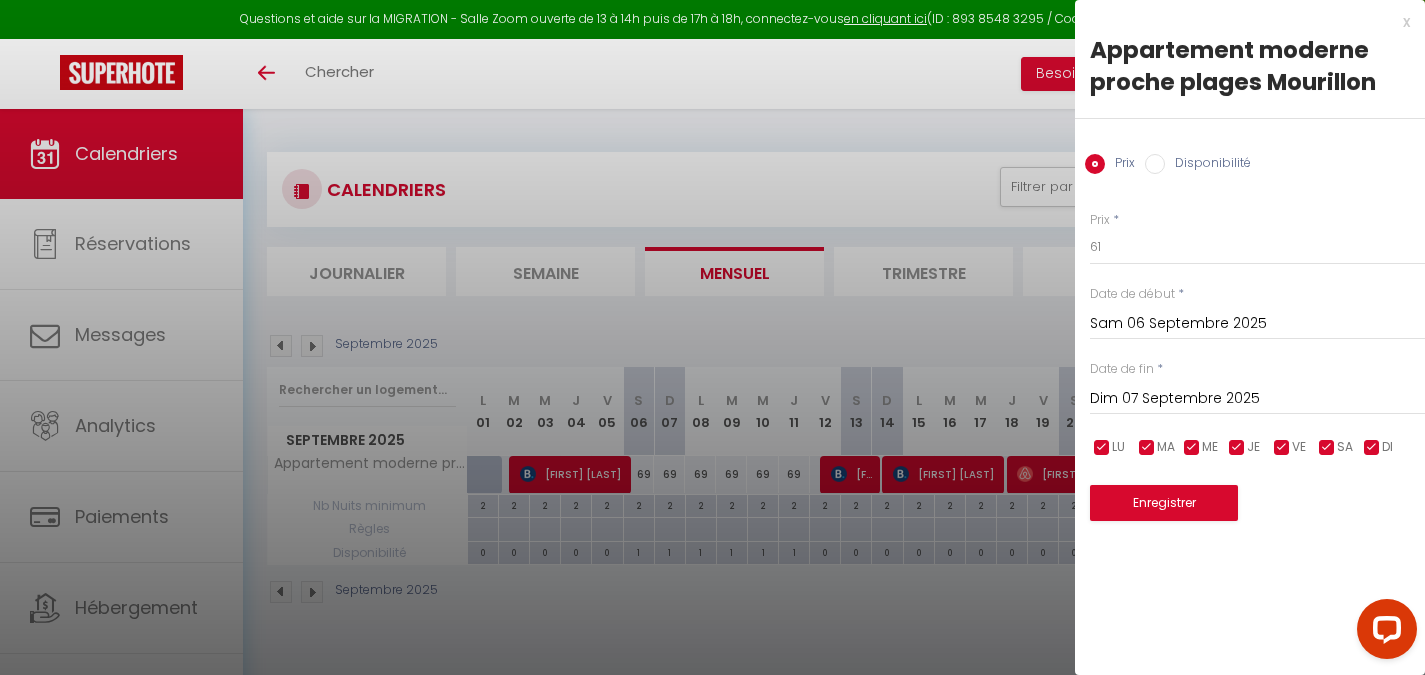 click on "Dim 07 Septembre 2025" at bounding box center (1257, 399) 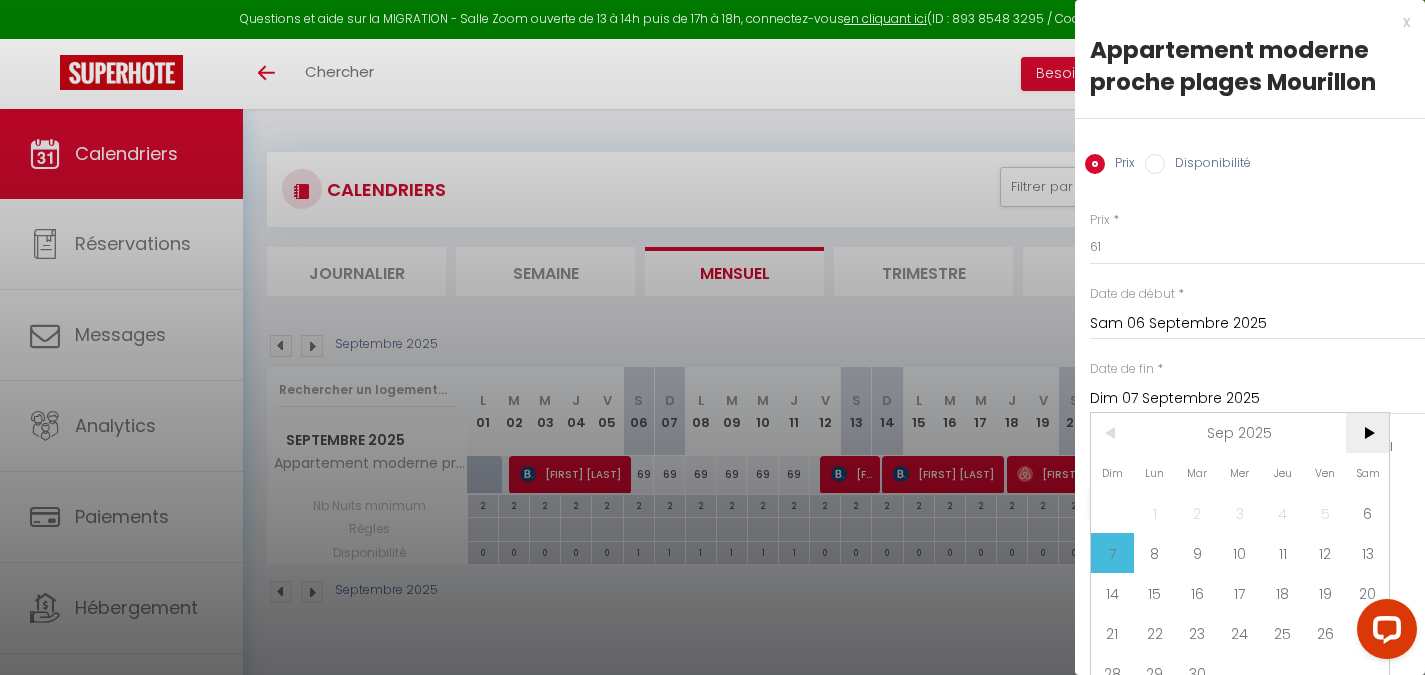 click on ">" at bounding box center (1367, 433) 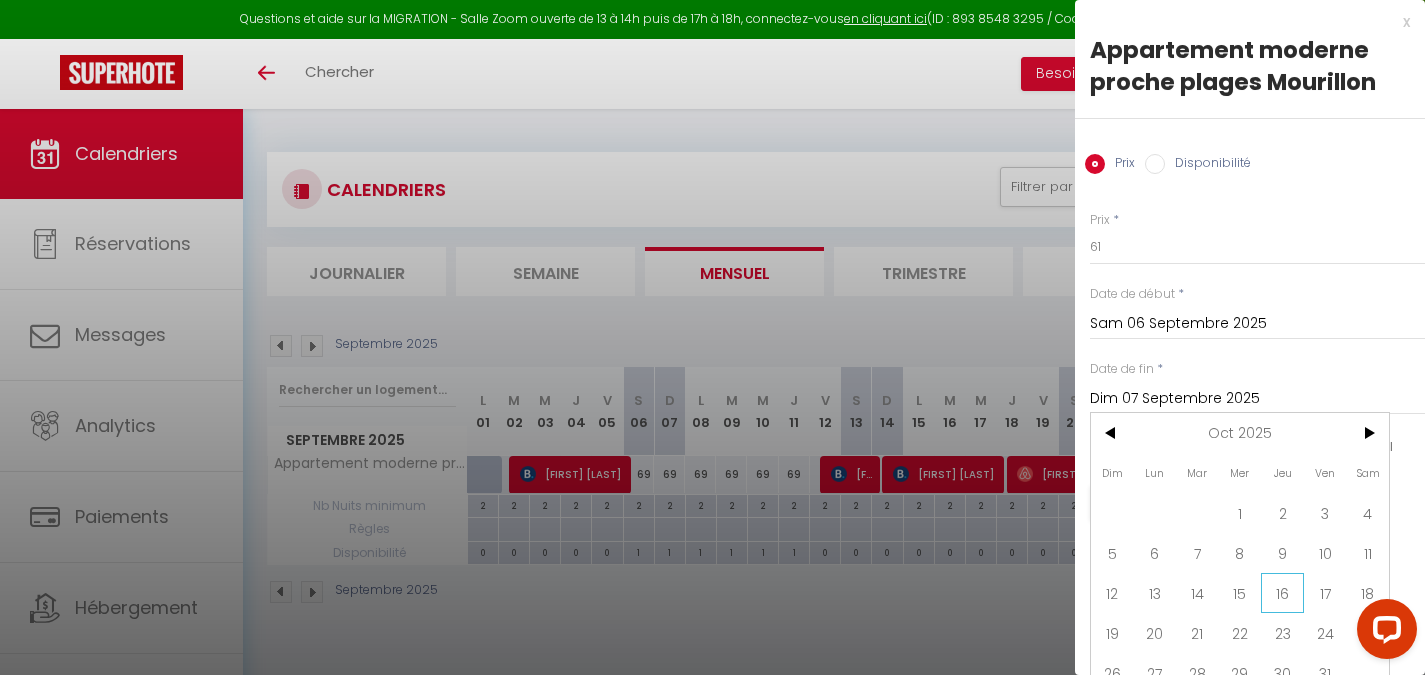 click on "16" at bounding box center [1282, 593] 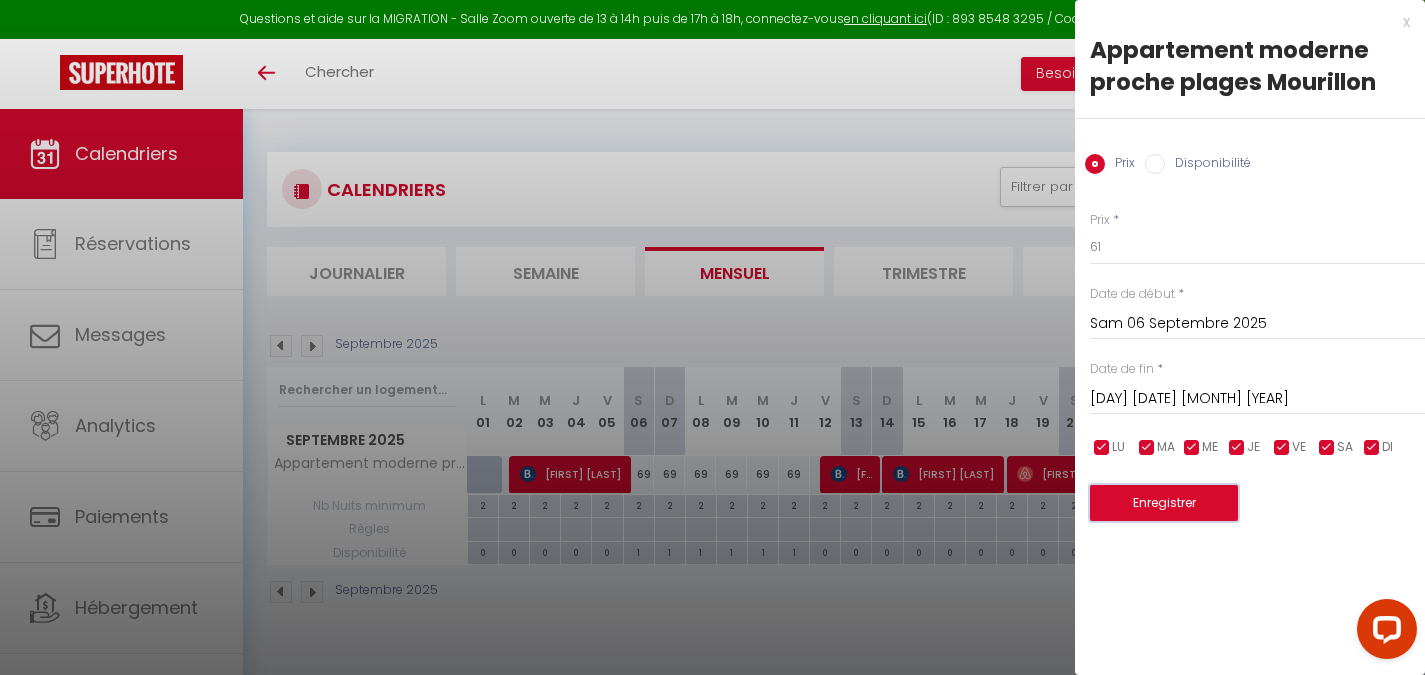 click on "Enregistrer" at bounding box center (1164, 503) 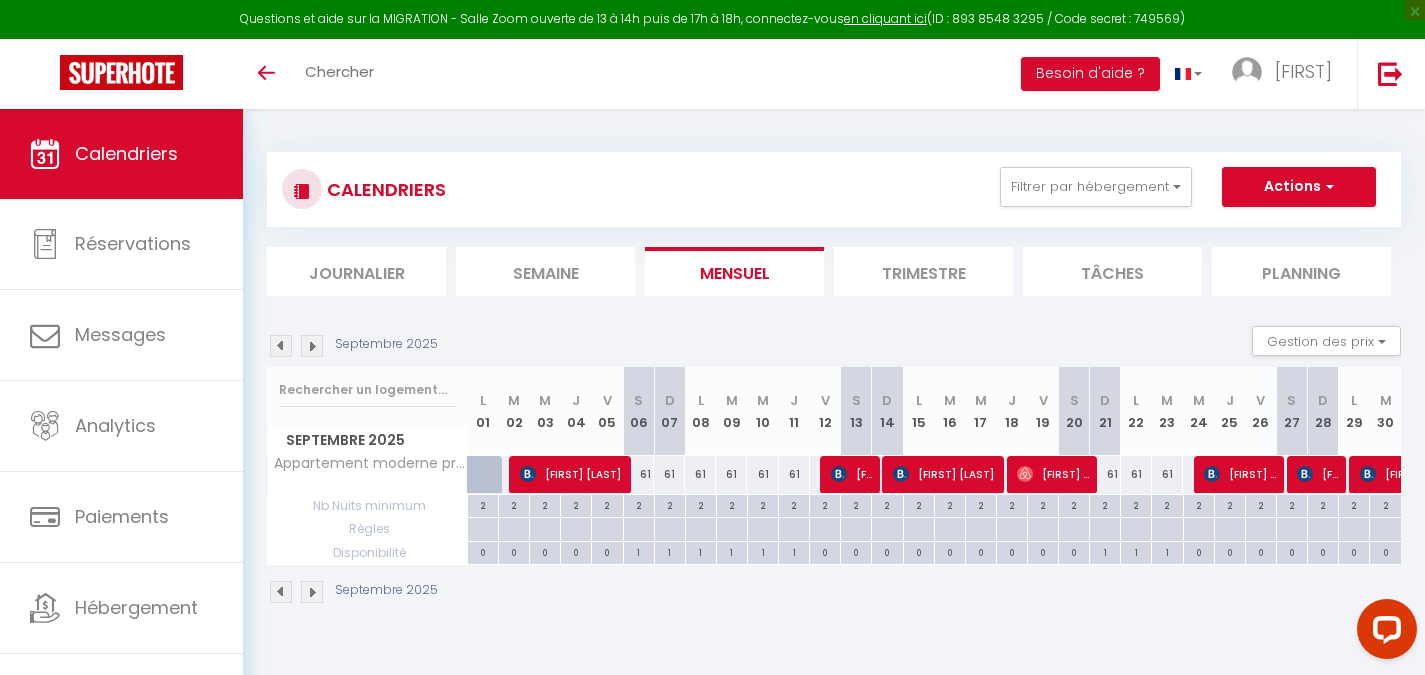 click at bounding box center (482, 506) 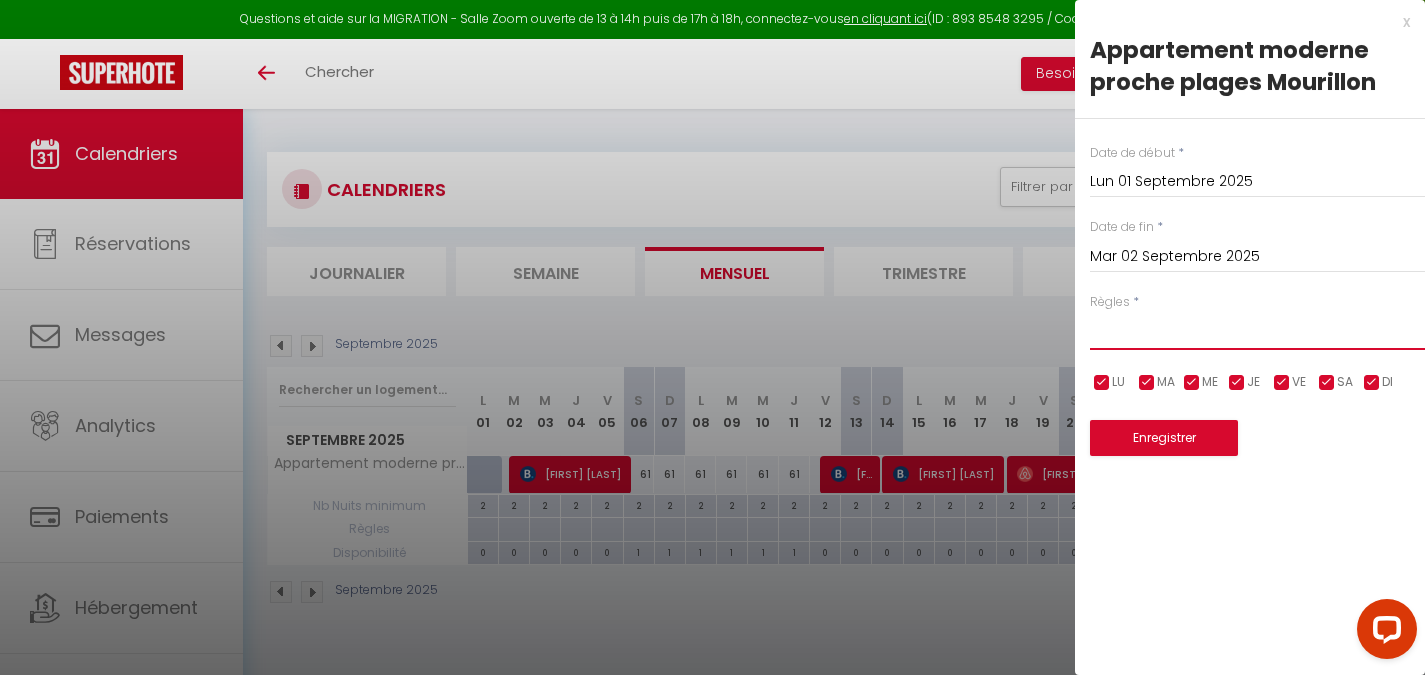 click on "Aucun   No Checkin   No Checkout   Pas d'arrivée / Pas de départ" at bounding box center (1257, 331) 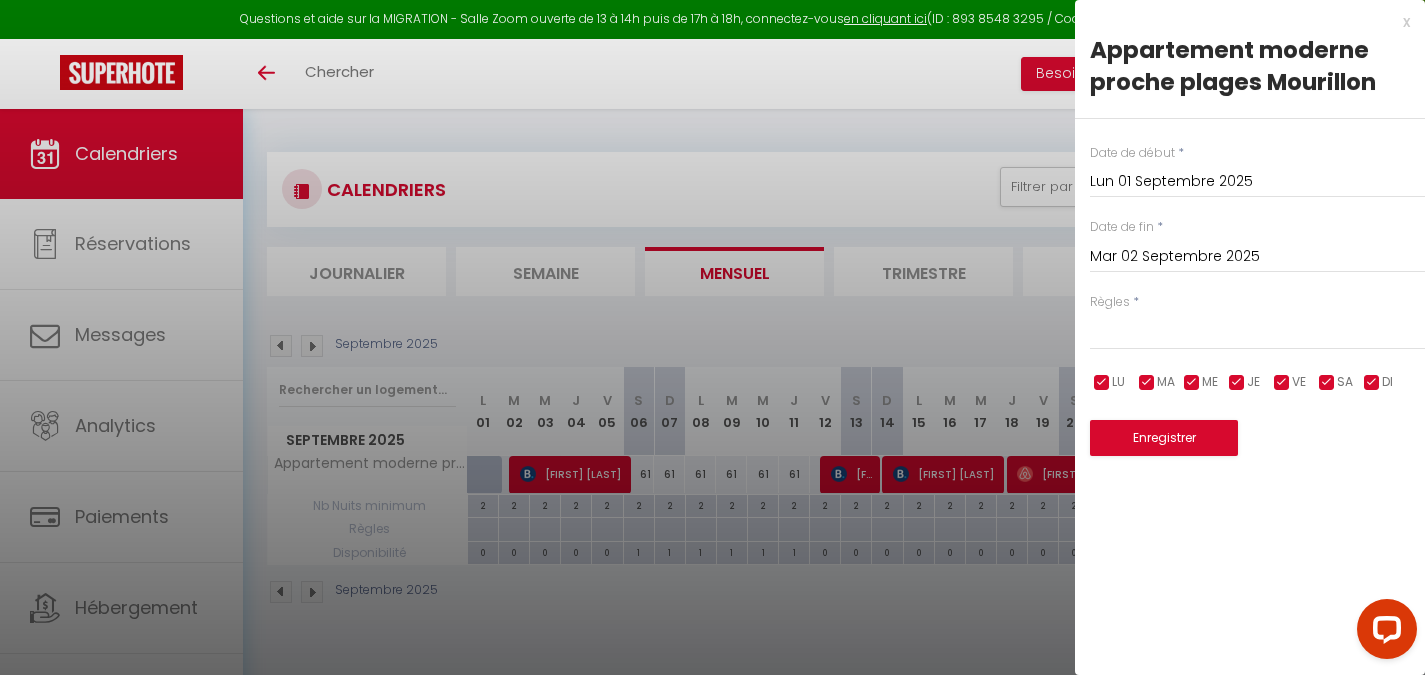 click on "x" at bounding box center (1242, 22) 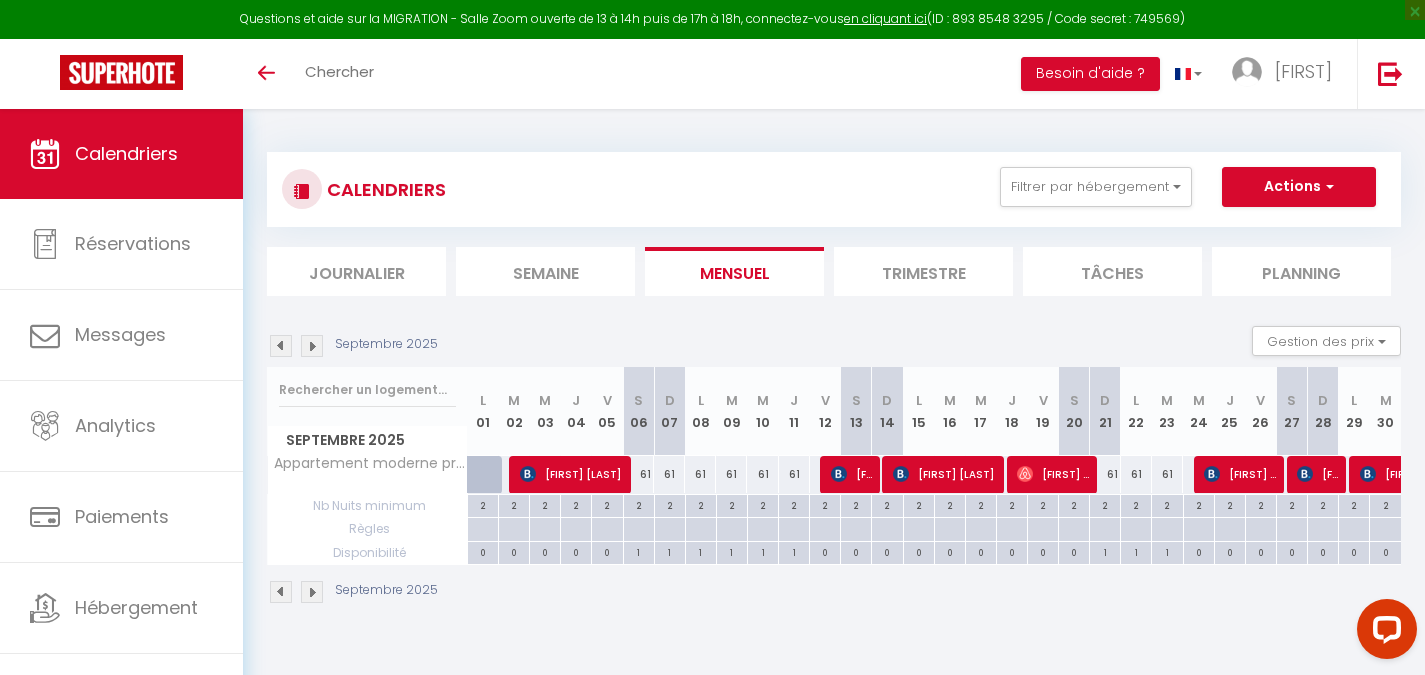 click at bounding box center (700, 506) 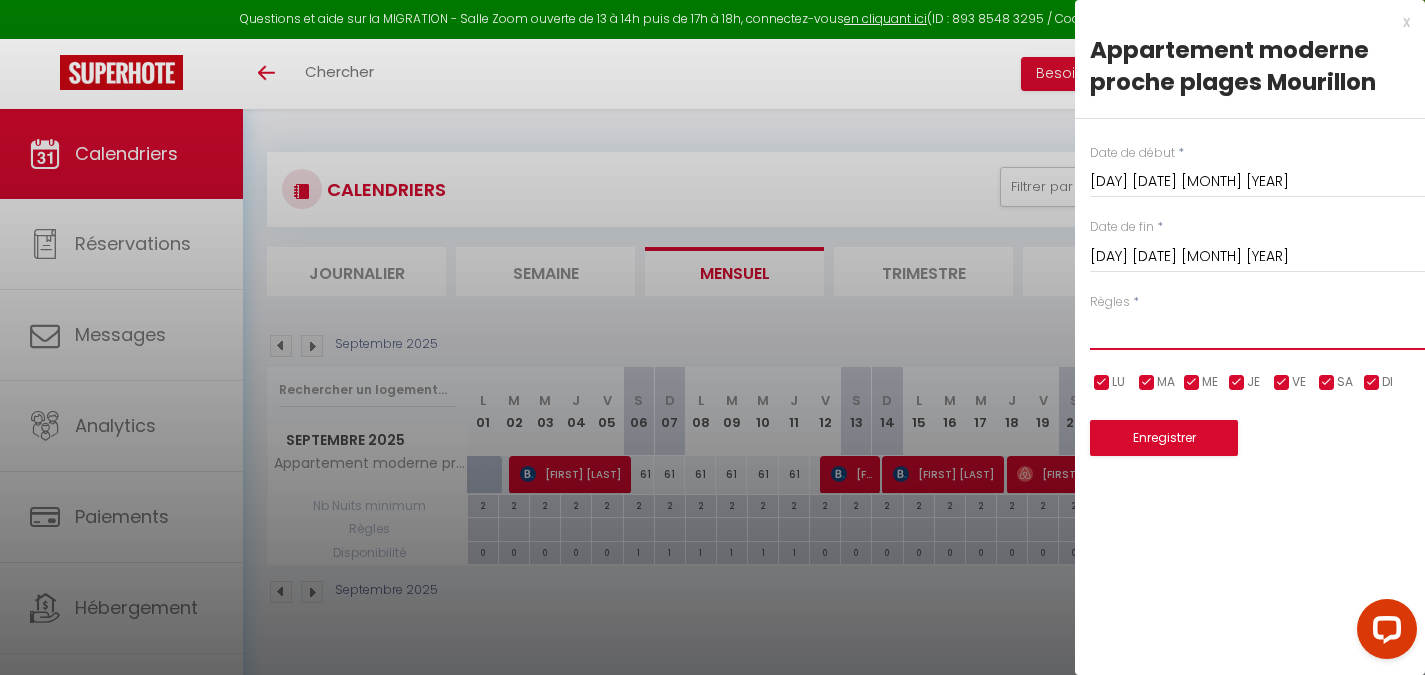 click on "Aucun   No Checkin   No Checkout   Pas d'arrivée / Pas de départ" at bounding box center [1257, 331] 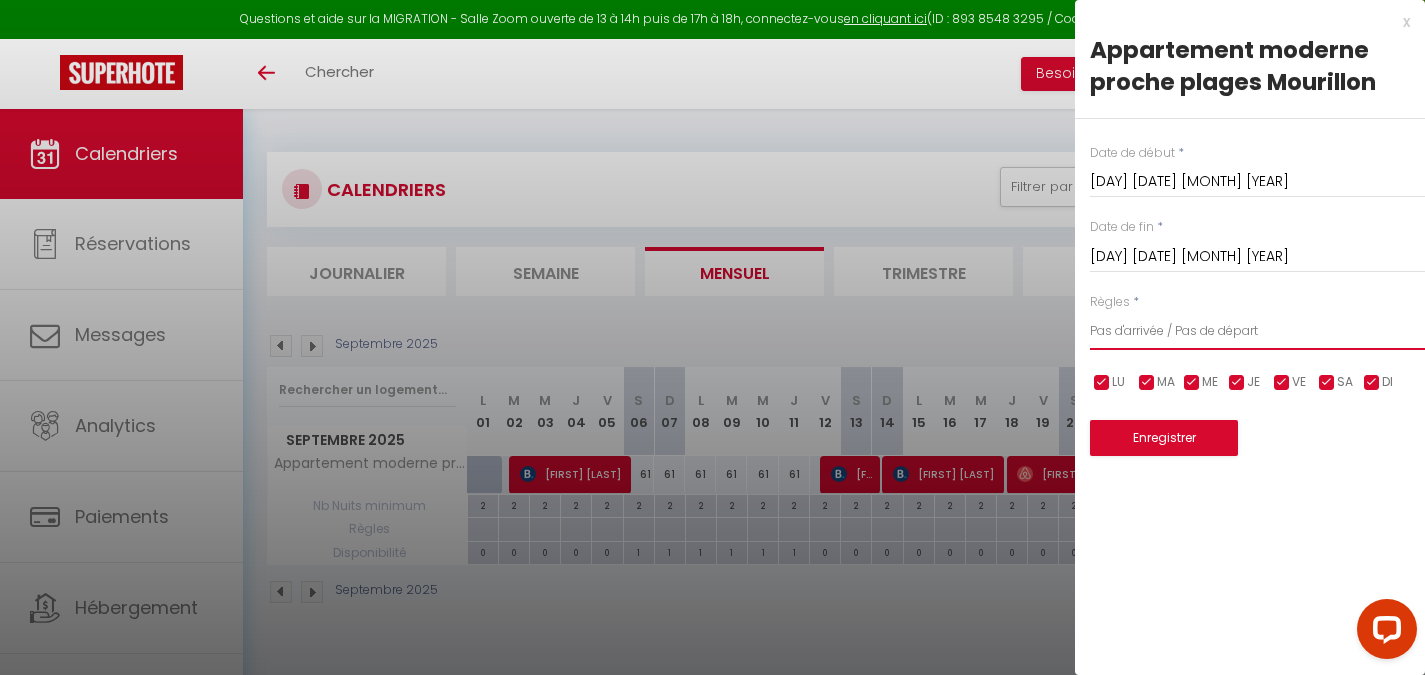 click on "Aucun   No Checkin   No Checkout   Pas d'arrivée / Pas de départ" at bounding box center [1257, 331] 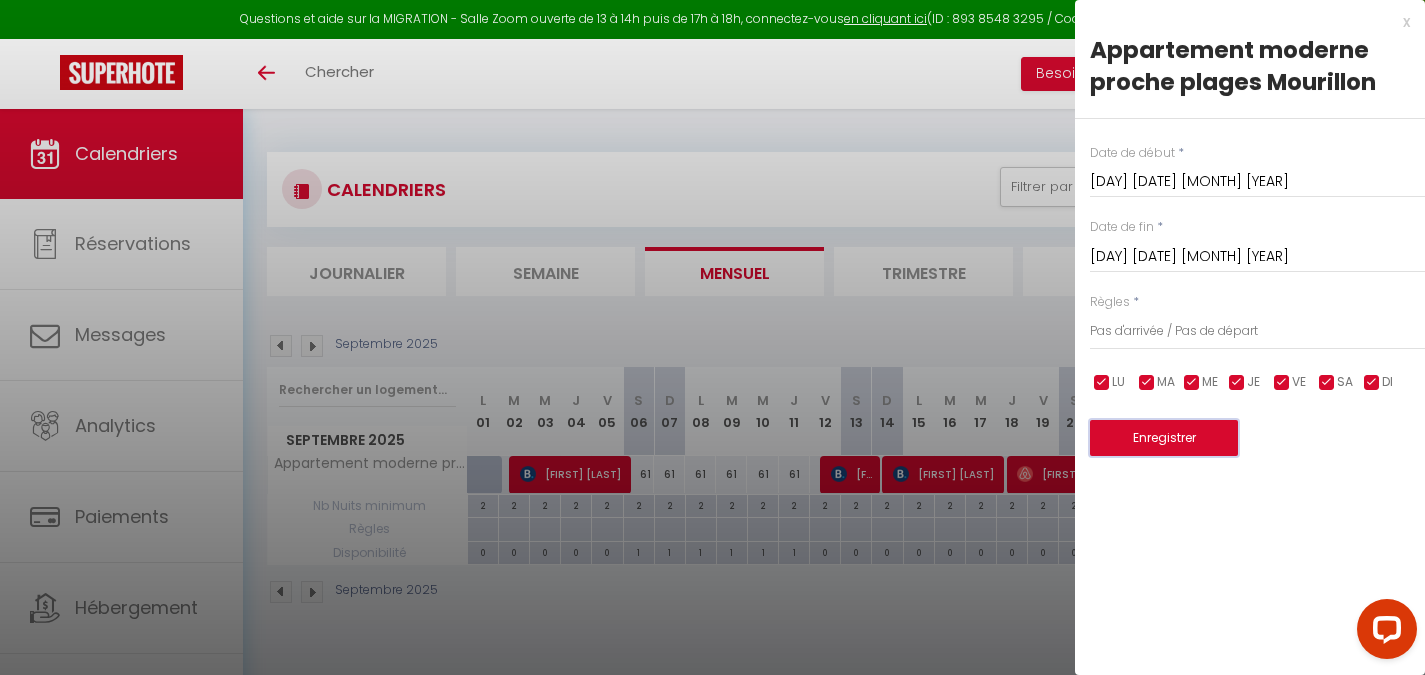 click on "Enregistrer" at bounding box center [1164, 438] 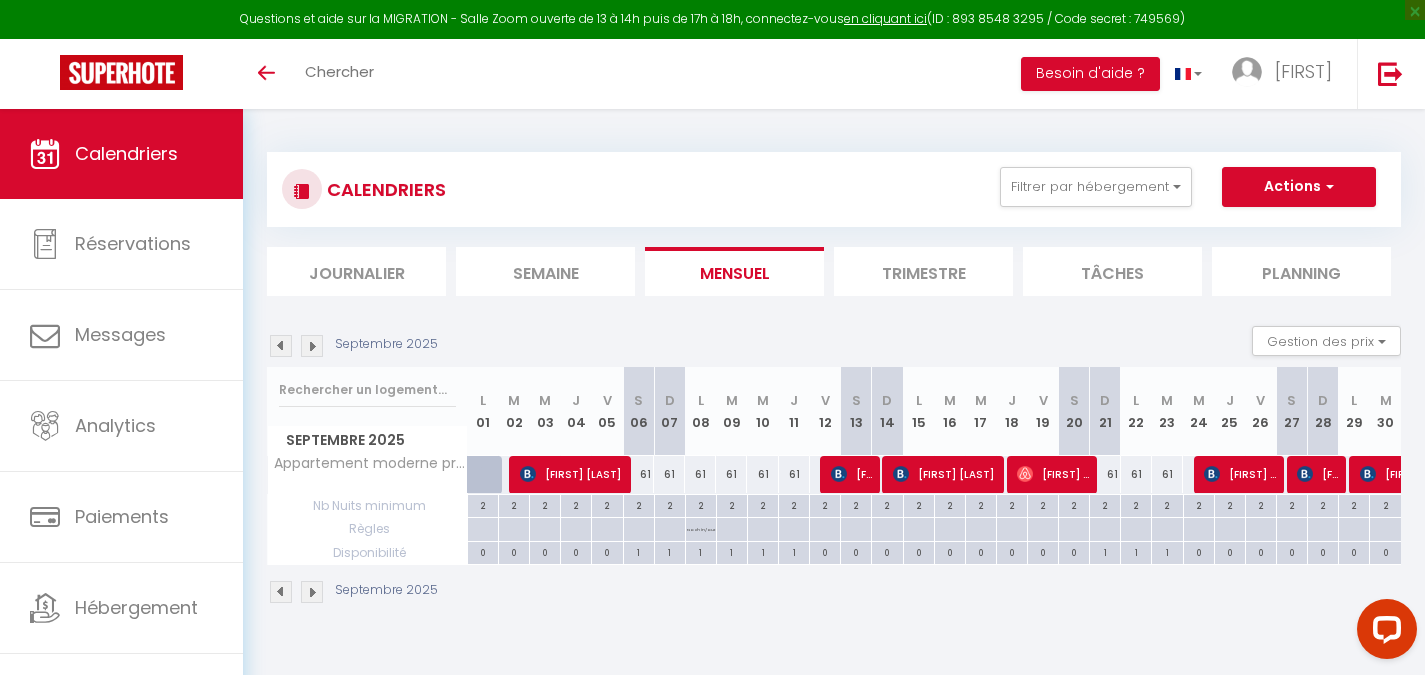 click on "No ch in/out" at bounding box center [701, 527] 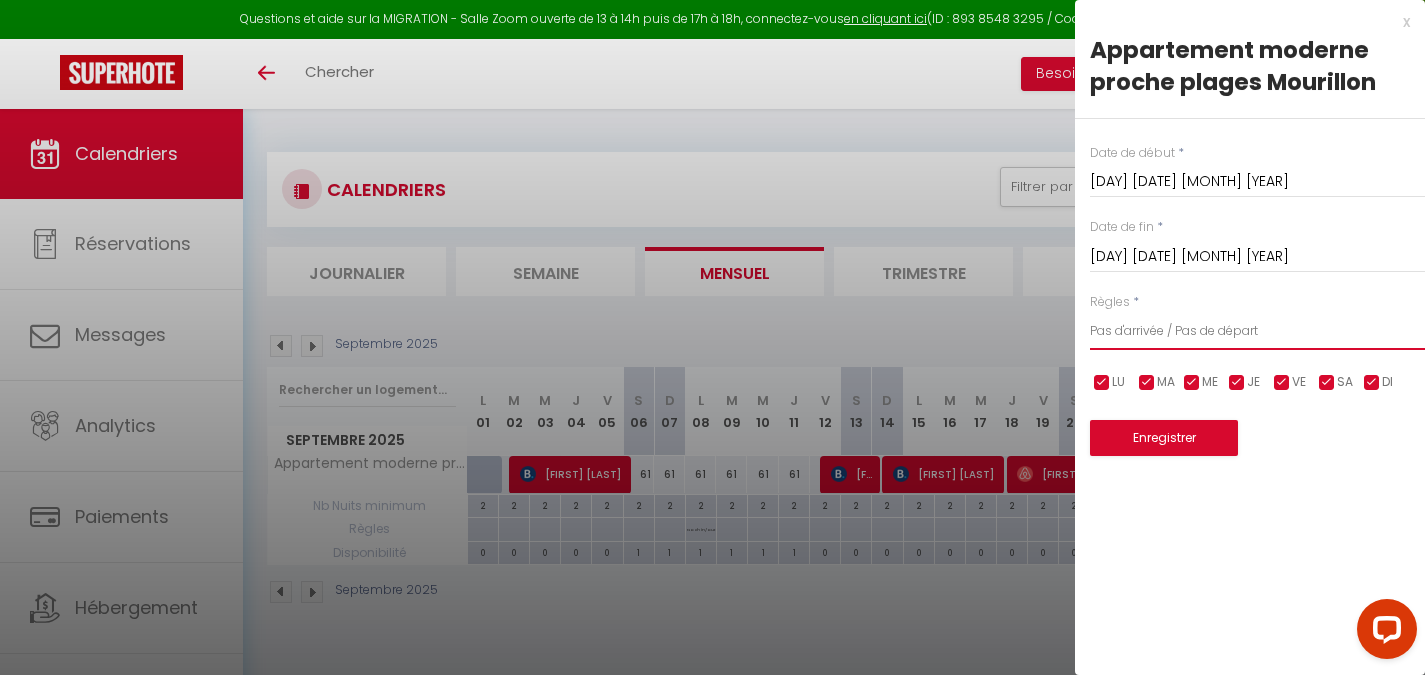click on "Aucun   No Checkin   No Checkout   Pas d'arrivée / Pas de départ" at bounding box center [1257, 331] 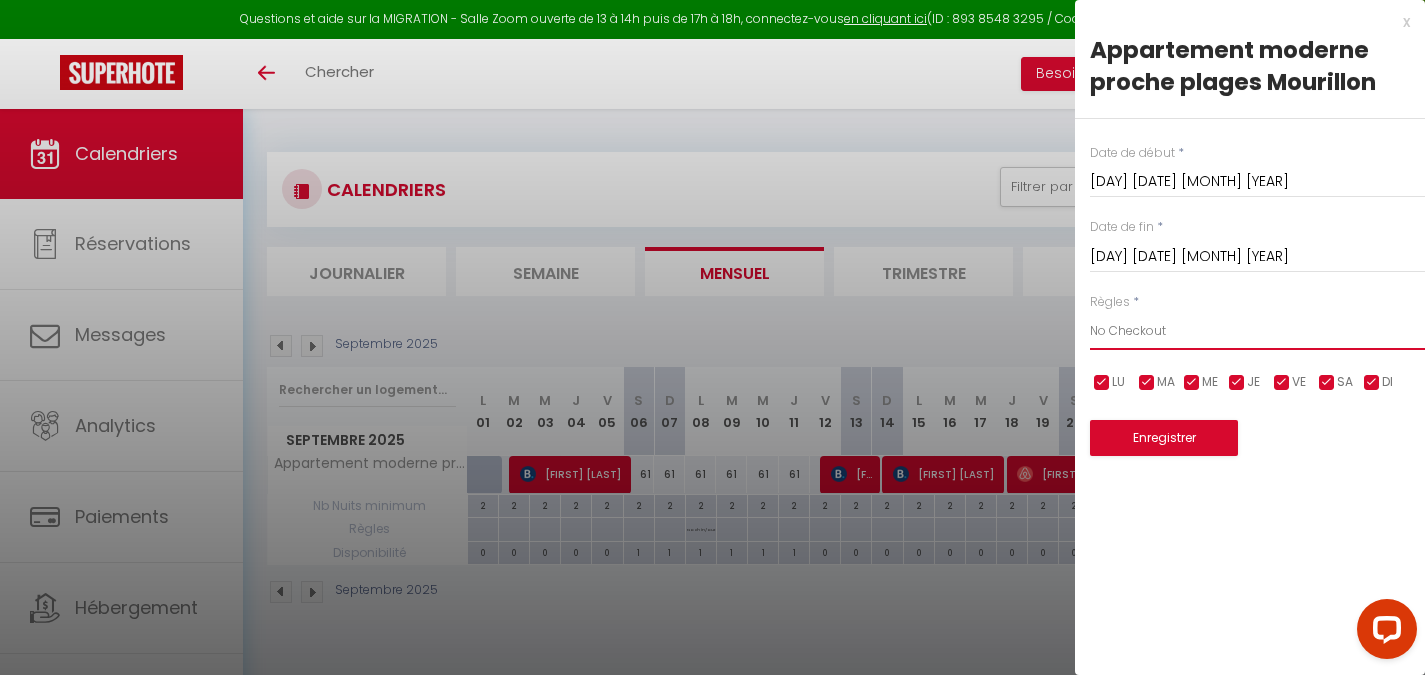 click on "Aucun   No Checkin   No Checkout   Pas d'arrivée / Pas de départ" at bounding box center (1257, 331) 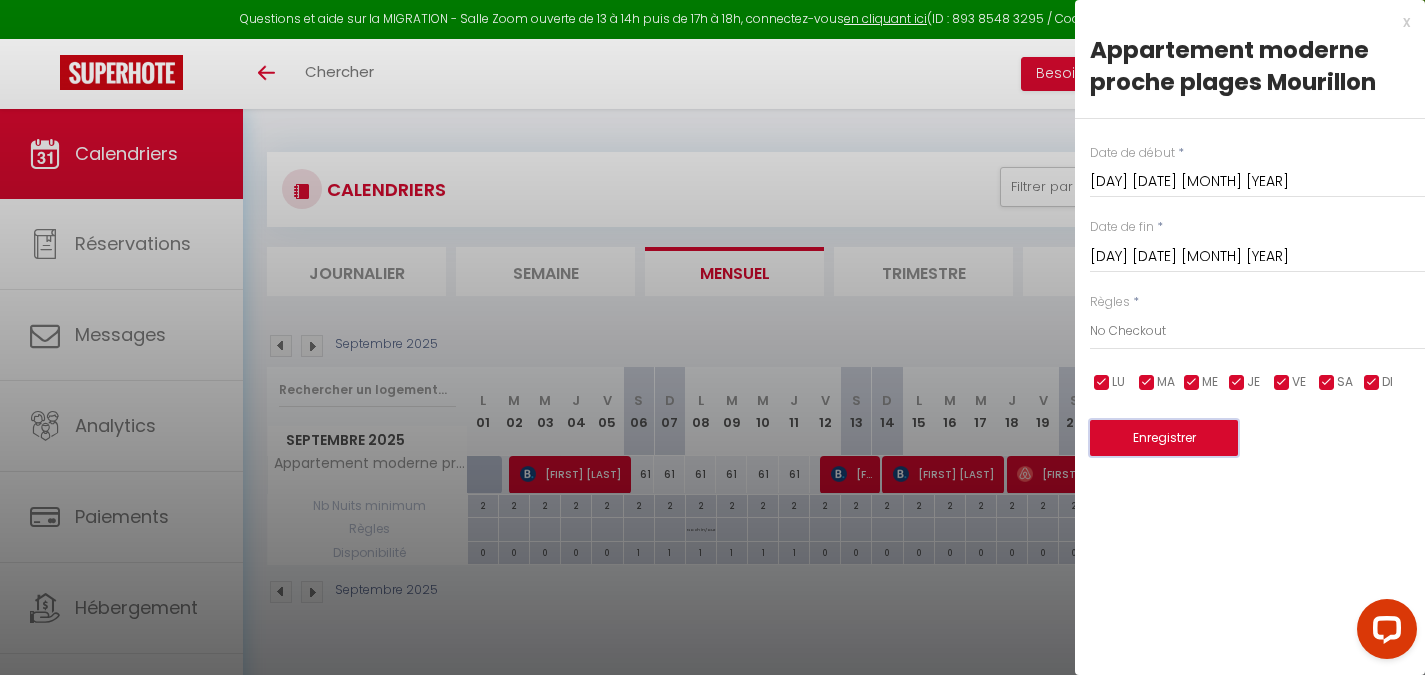 click on "Enregistrer" at bounding box center (1164, 438) 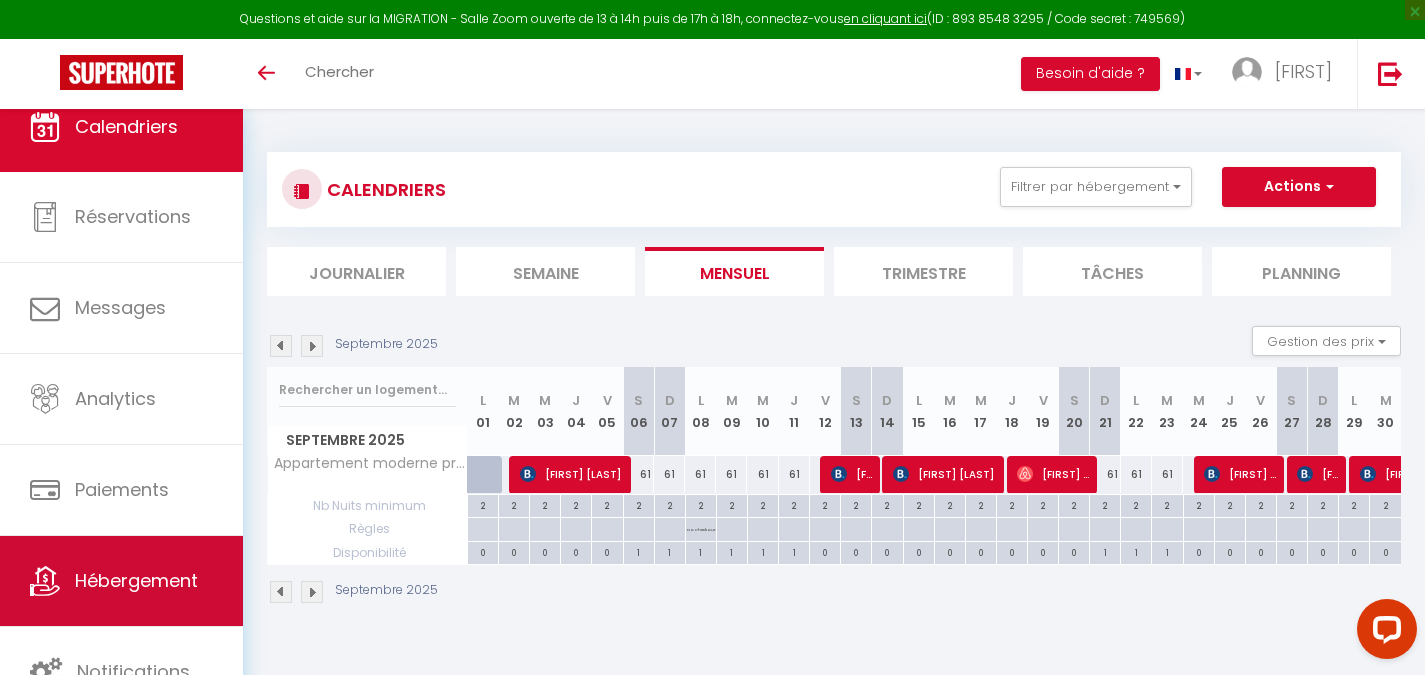 click on "Hébergement" at bounding box center (121, 581) 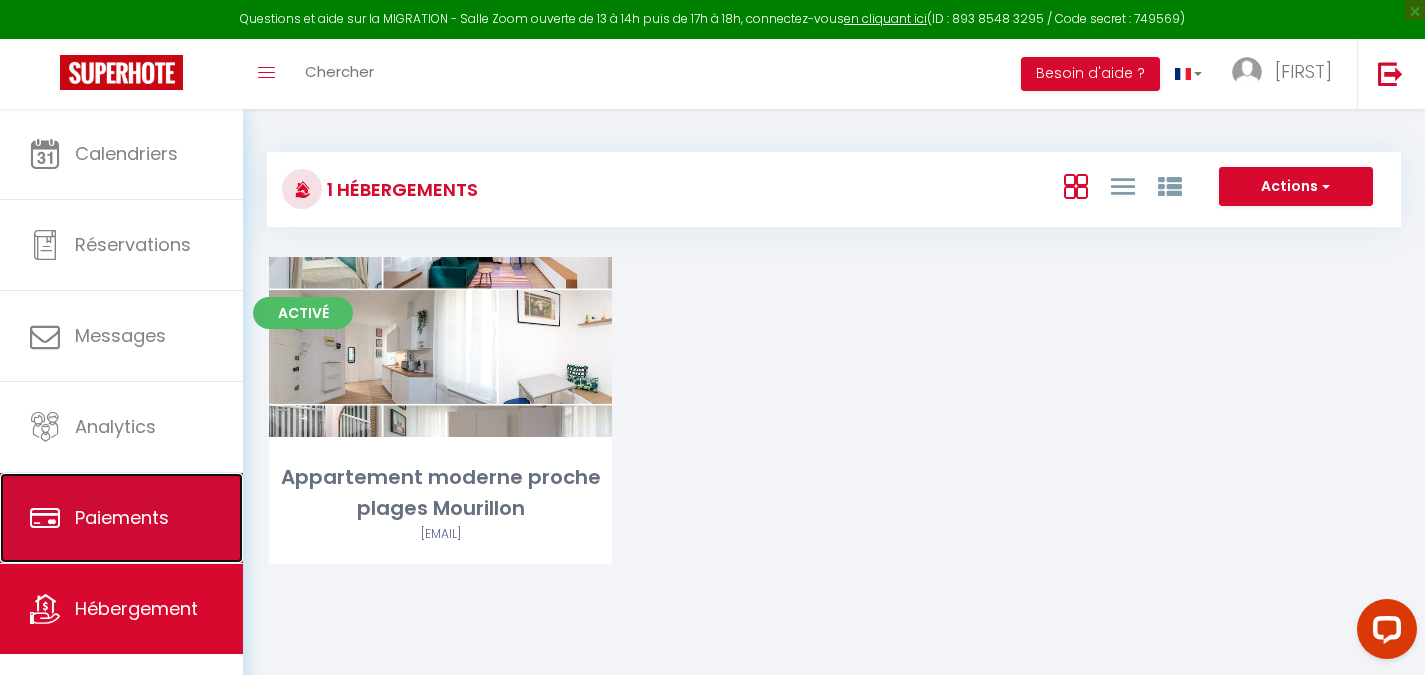 click on "Paiements" at bounding box center [121, 518] 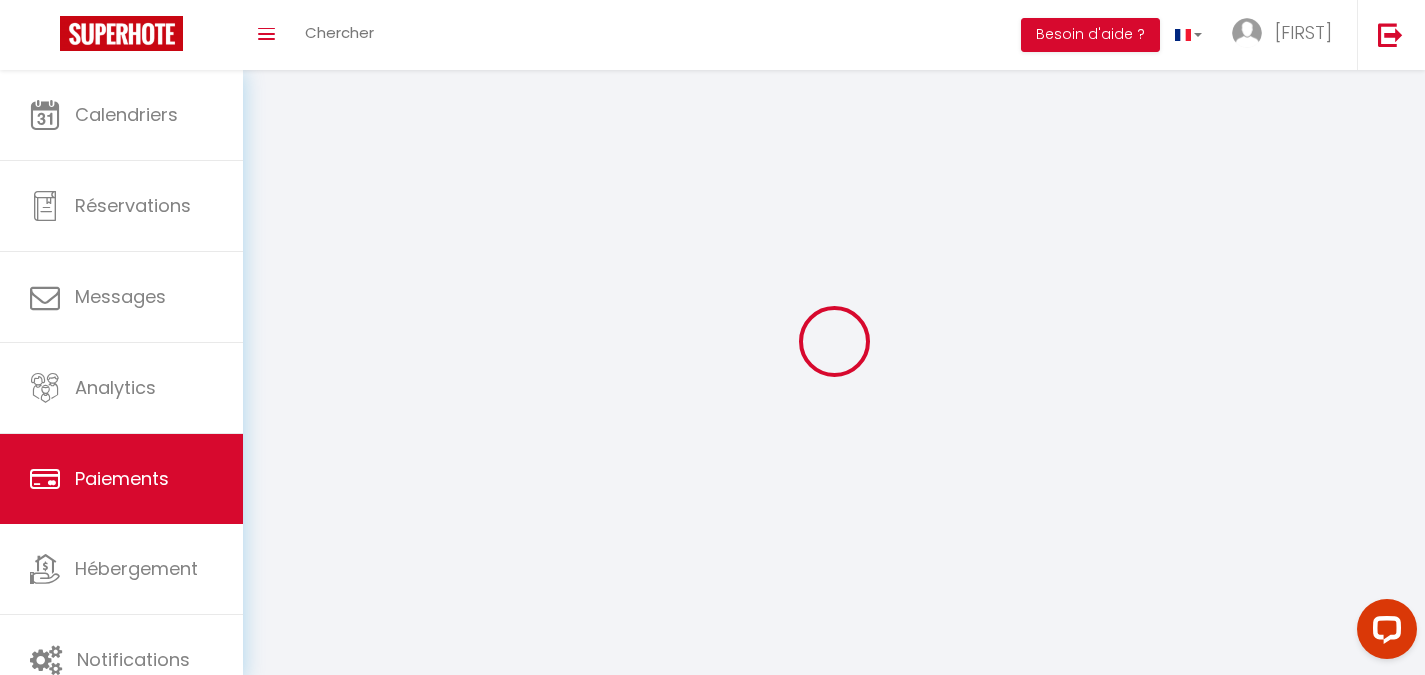 select on "2" 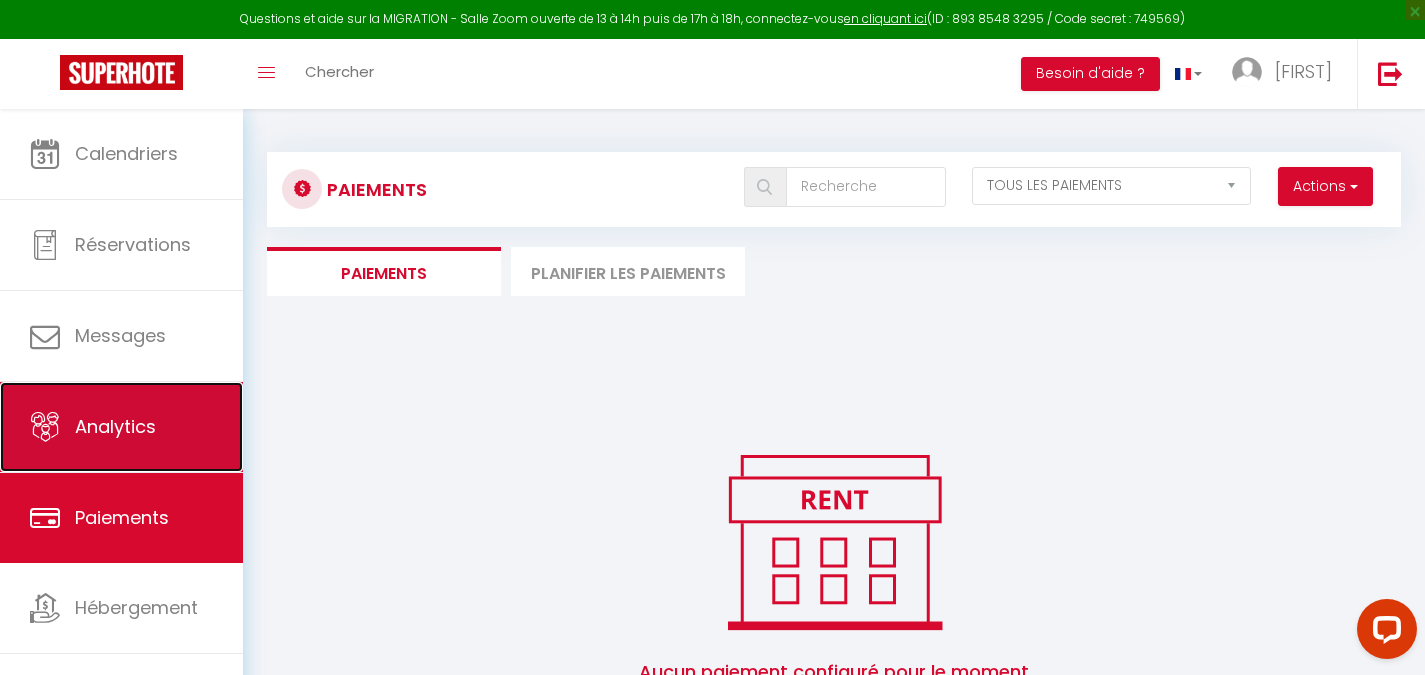 click on "Analytics" at bounding box center [121, 427] 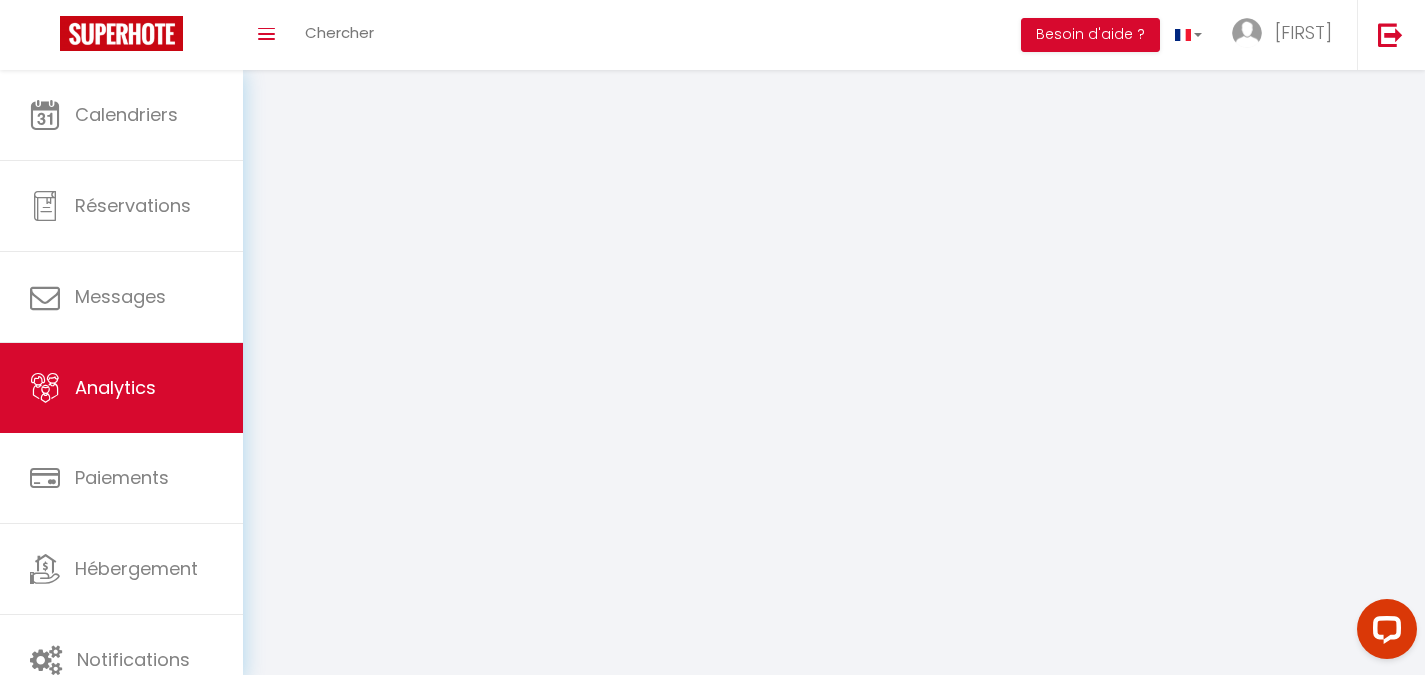 select on "2025" 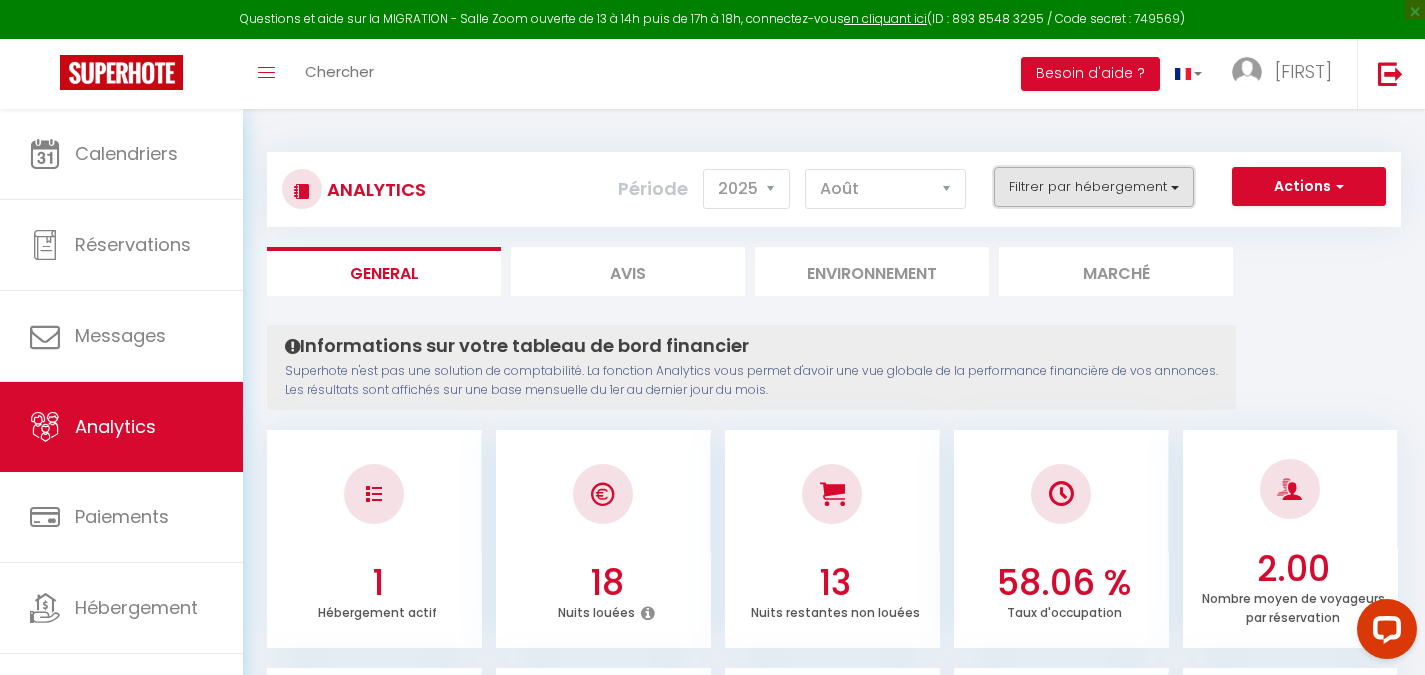 click on "Filtrer par hébergement" at bounding box center (1094, 187) 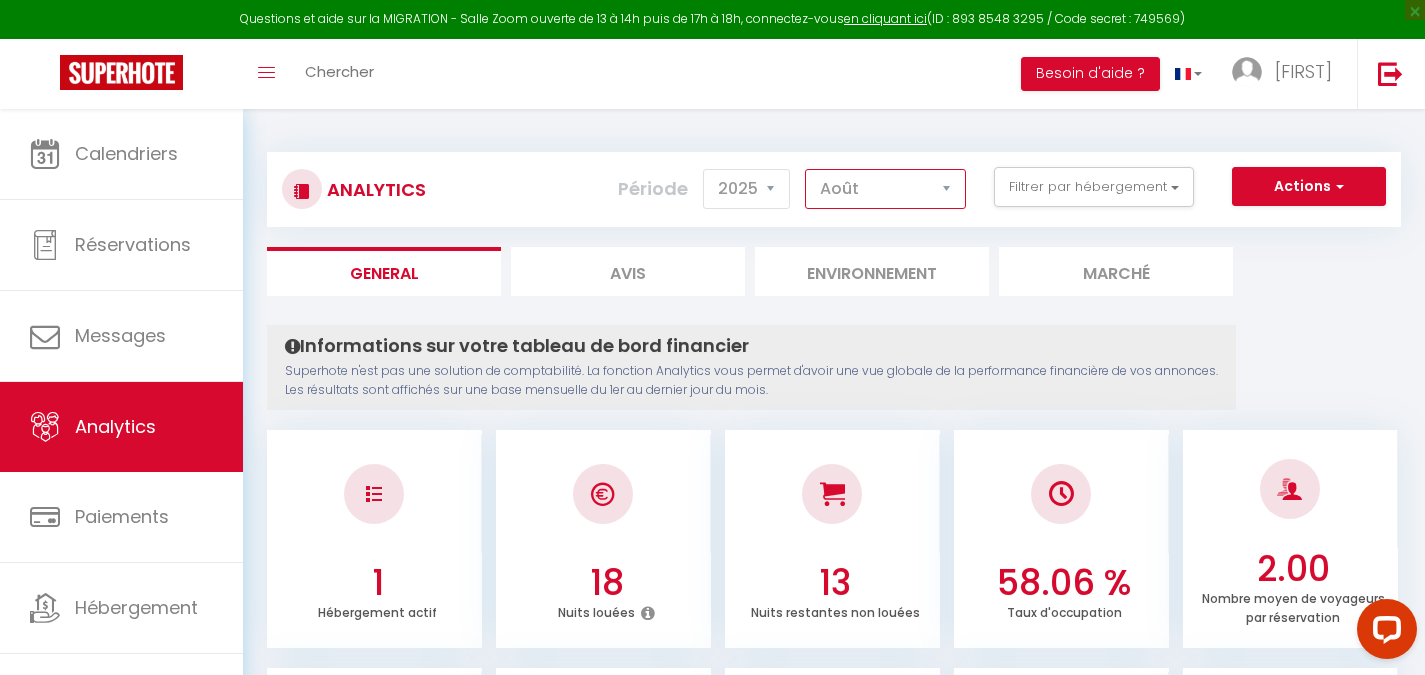 click on "Janvier   Février   Mars   Avril   Mai   Juin   Juillet   Août   Septembre   Octobre   Novembre   Décembre" at bounding box center [885, 189] 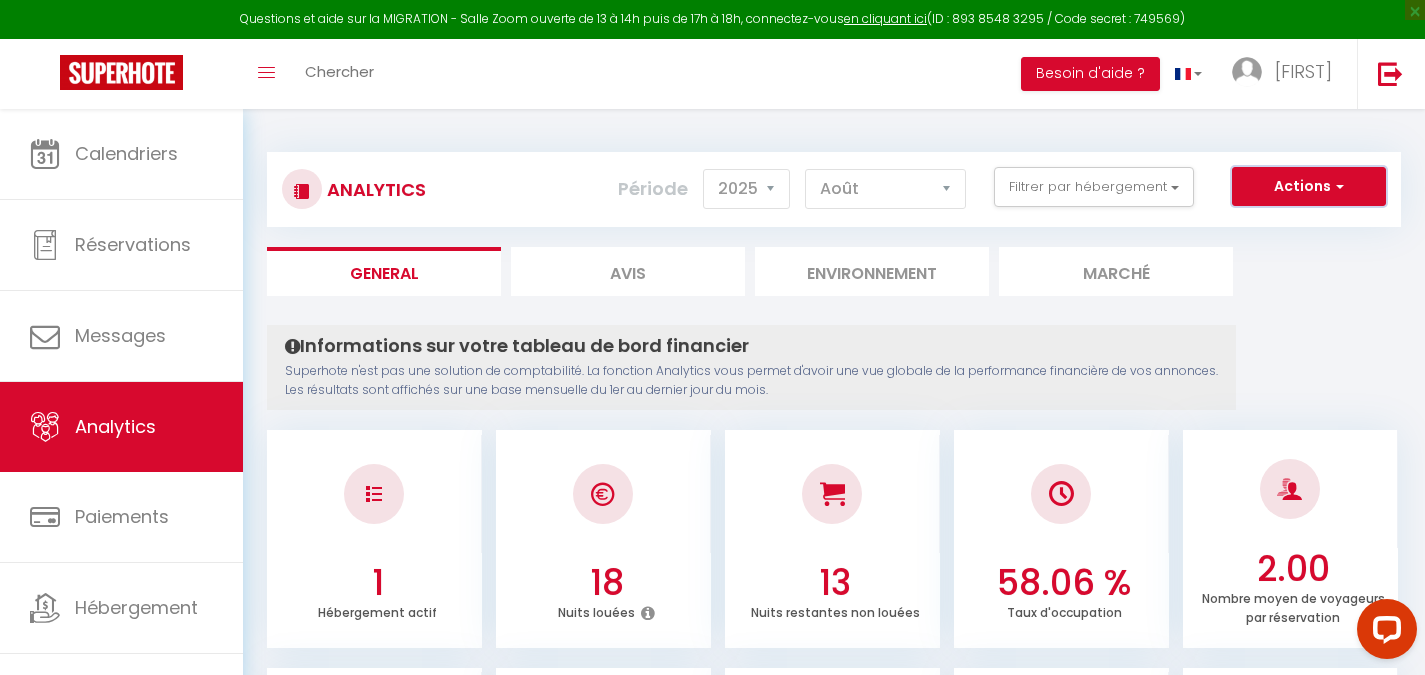 click on "Actions" at bounding box center (1309, 187) 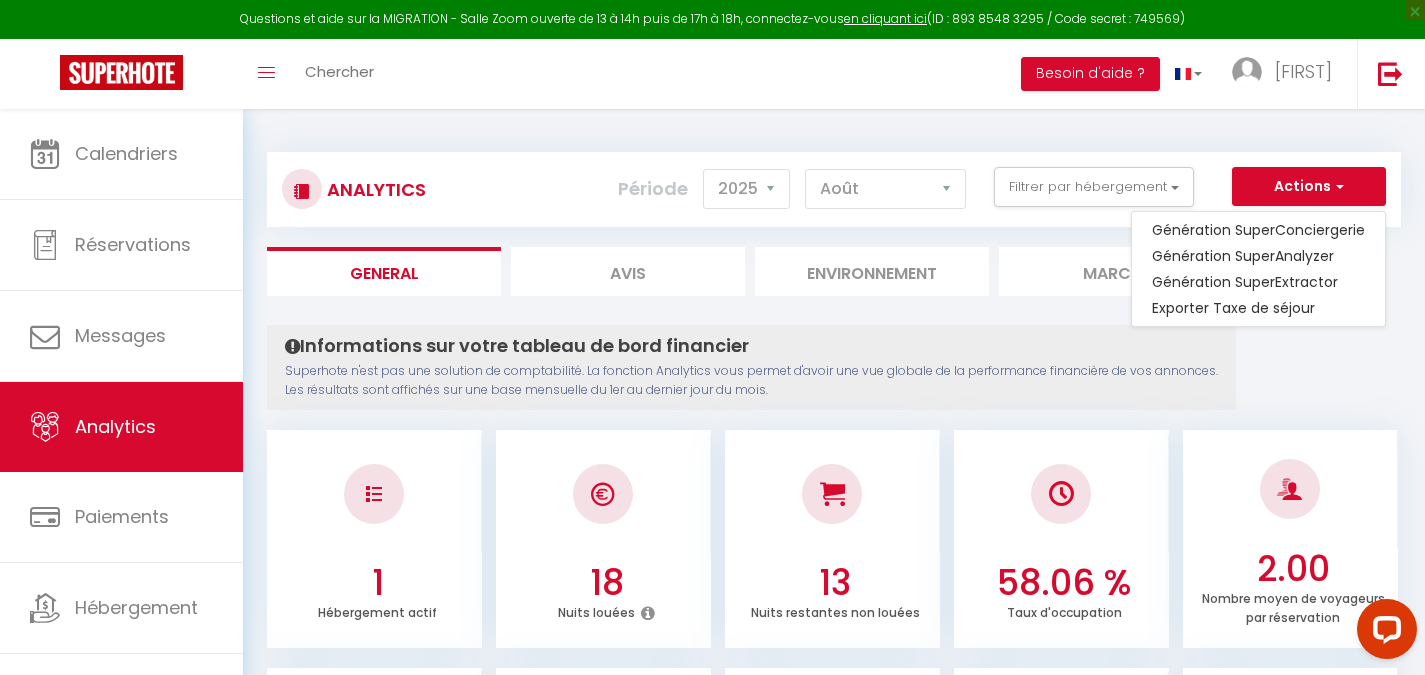 click on "Informations sur votre tableau de bord financier   Superhote n'est pas une solution de comptabilité. La fonction Analytics vous permet d'avoir une vue globale de la performance financière de vos annonces.
Les résultats sont affichés sur une base mensuelle du 1er au dernier jour du mois.
Aucun logement configuré pour le moment   Configurer   Créer ou Importer des hébergements   ×
Pas d'hébergements pour le moment
IMPORTANT 1- L'import va récupérer les PRIX, les DISPONIBILITES et les RÉSERVATIONS Airbnb. 2- Après l'import, Superhote gérera les disponibilités et prix du calendrier Airbnb. 3- Veillez à reportez vos autres règles dans le calendrier Superhote.   Annuler
Importer les logements Airbnb
Créer un hébergement sur SuperHote
1   Hébergement actif     18   Nuits louées       13   Nuits restantes non louées     58.06 %   Taux d'occupation     2.00        3.60" at bounding box center [834, 1597] 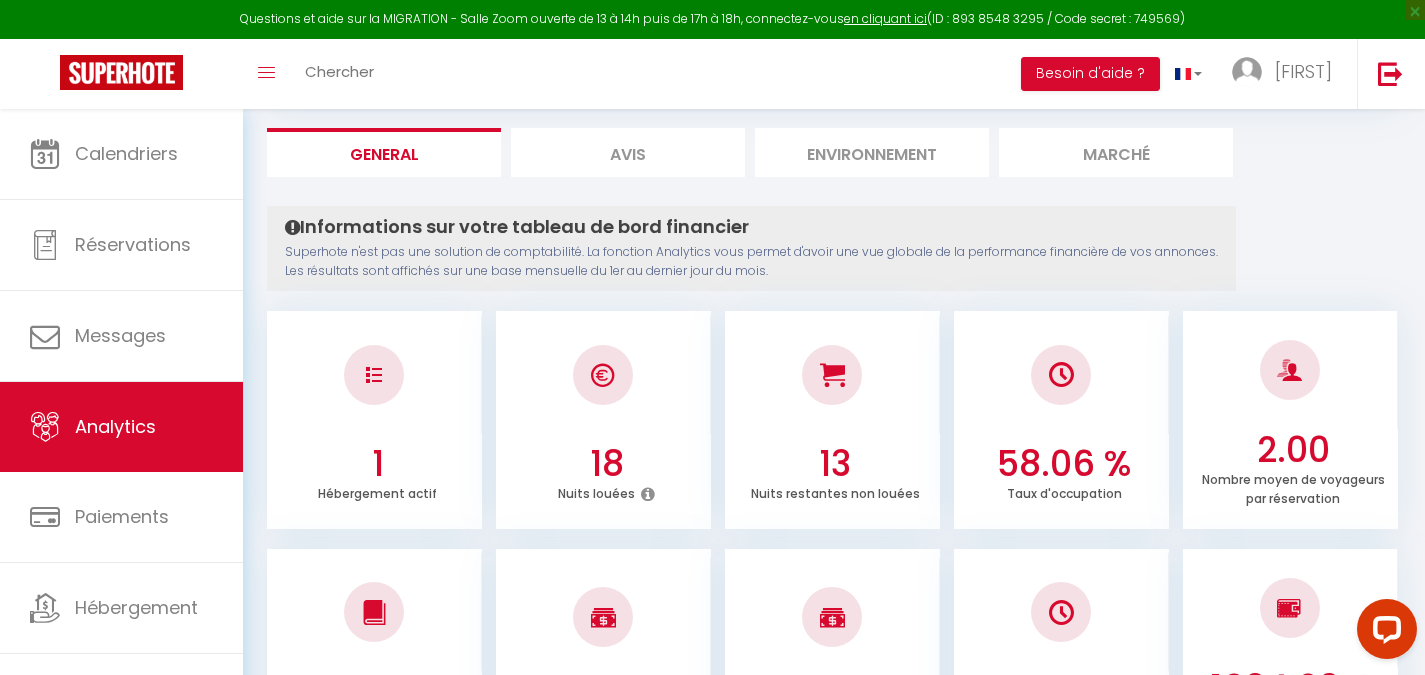 scroll, scrollTop: 0, scrollLeft: 0, axis: both 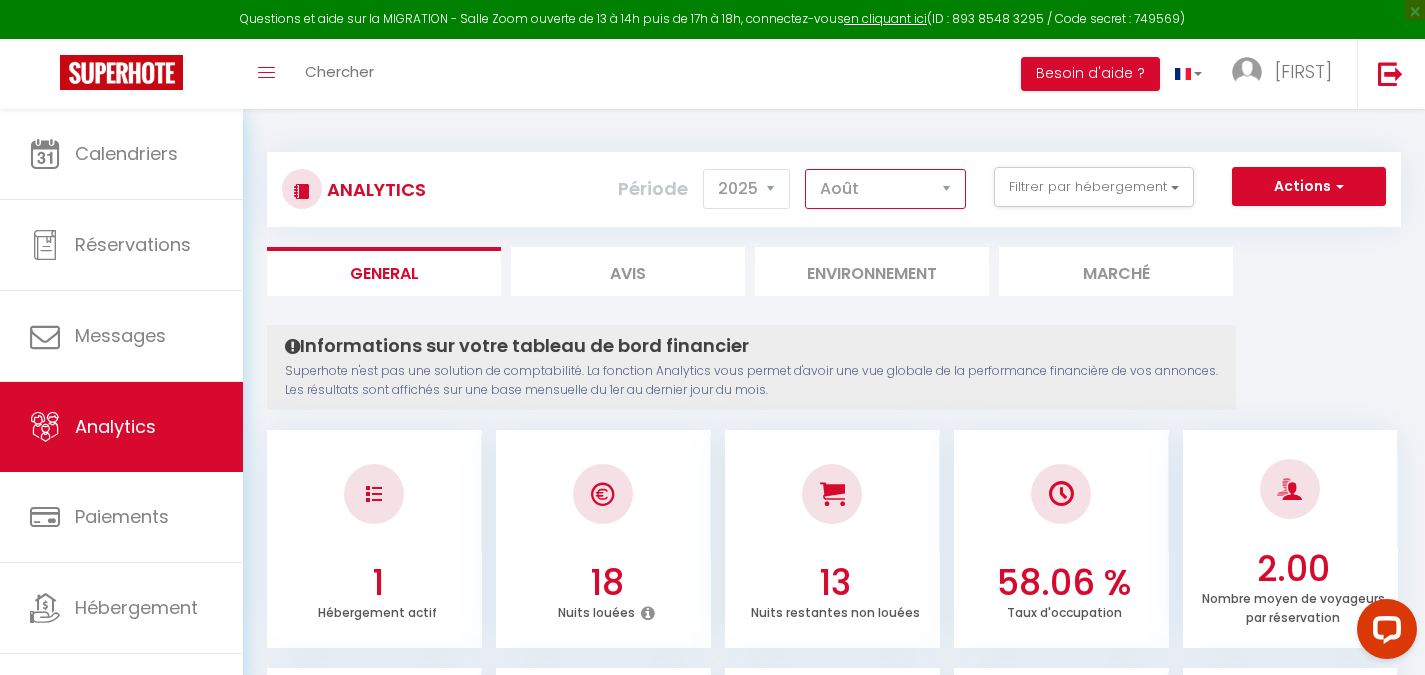 click on "Janvier   Février   Mars   Avril   Mai   Juin   Juillet   Août   Septembre   Octobre   Novembre   Décembre" at bounding box center [885, 189] 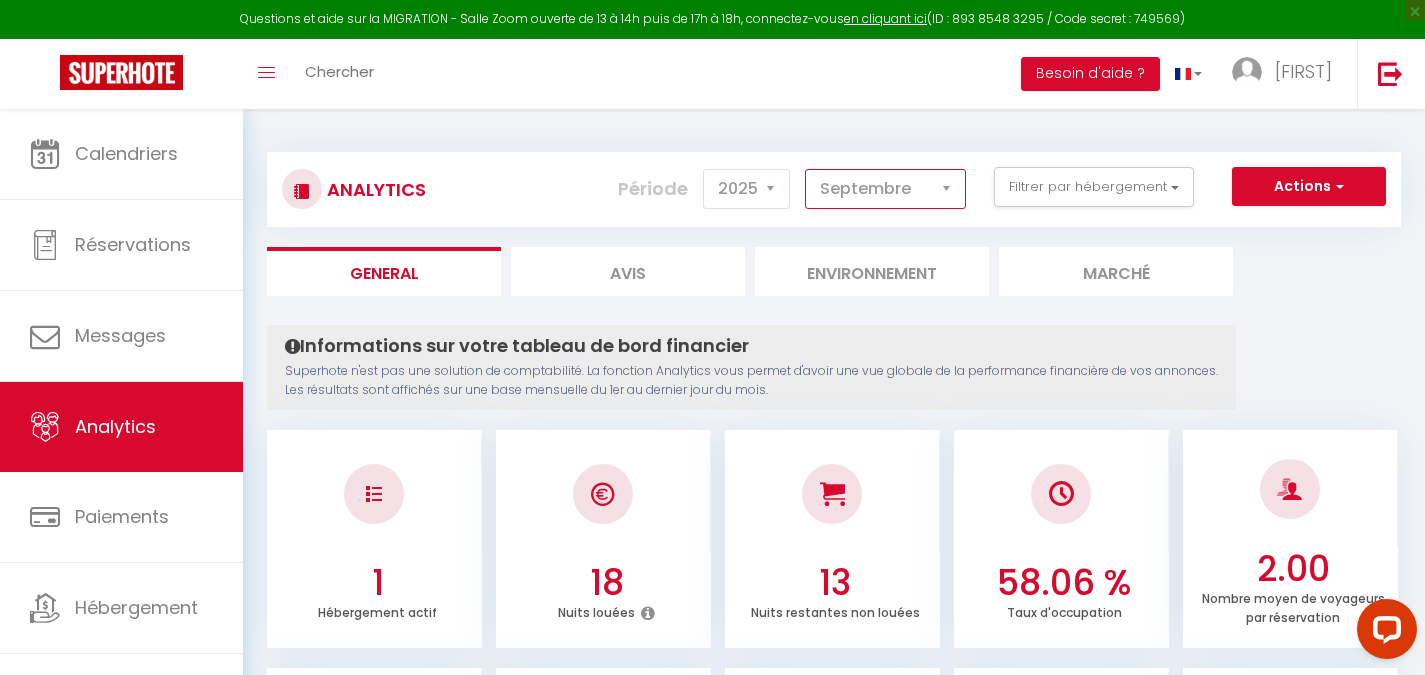 click on "Janvier   Février   Mars   Avril   Mai   Juin   Juillet   Août   Septembre   Octobre   Novembre   Décembre" at bounding box center (885, 189) 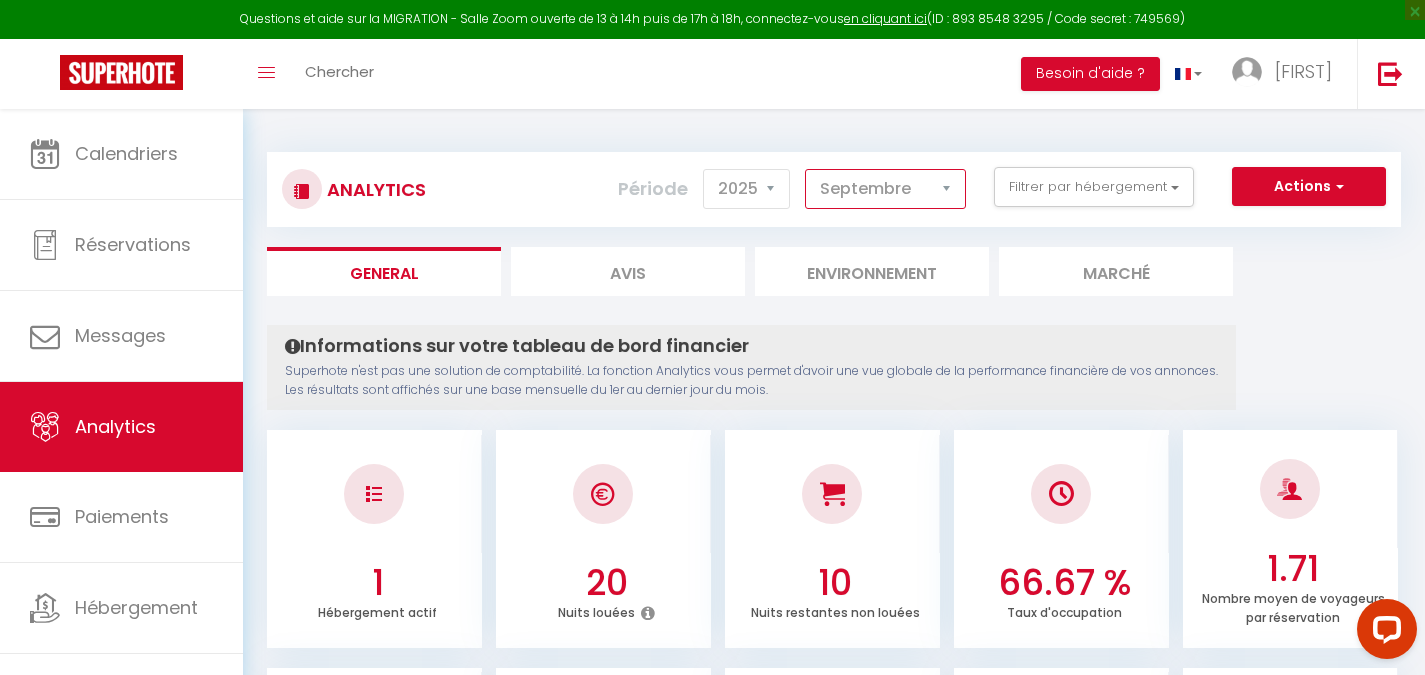 click on "Janvier   Février   Mars   Avril   Mai   Juin   Juillet   Août   Septembre   Octobre   Novembre   Décembre" at bounding box center (885, 189) 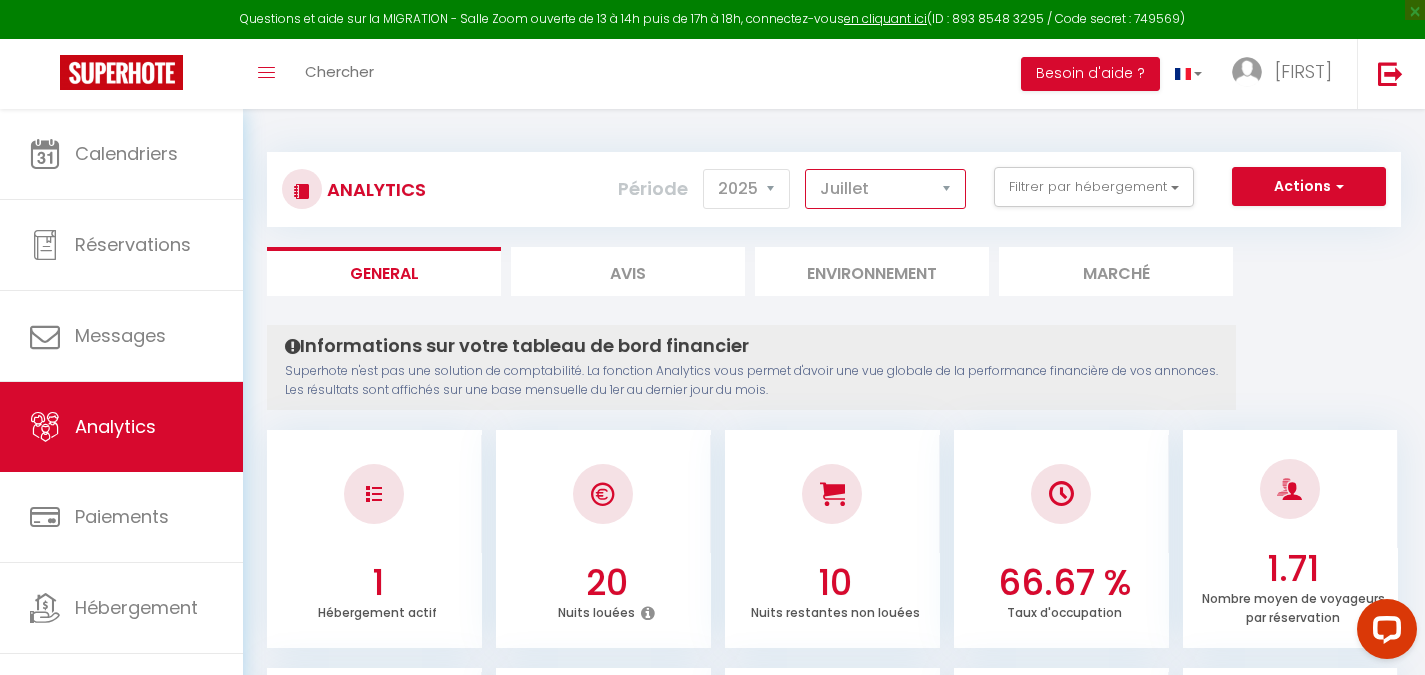 click on "Janvier   Février   Mars   Avril   Mai   Juin   Juillet   Août   Septembre   Octobre   Novembre   Décembre" at bounding box center (885, 189) 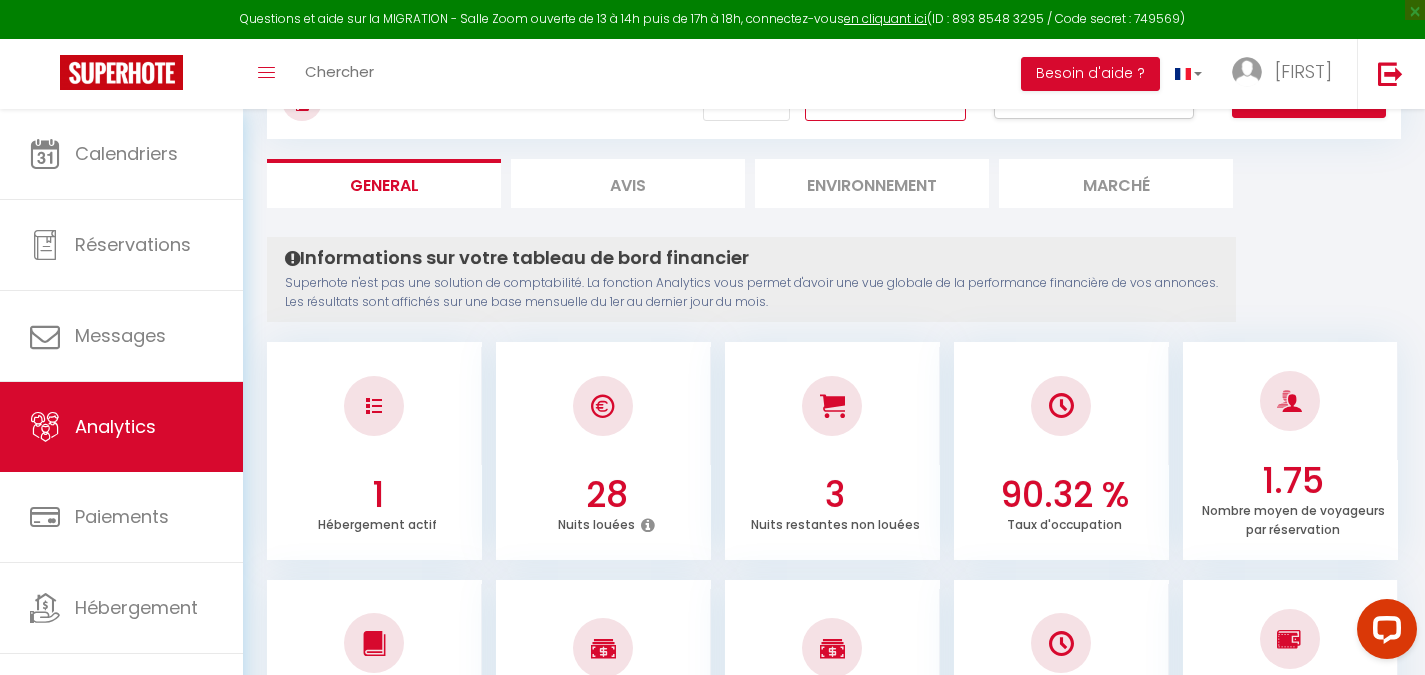 scroll, scrollTop: 0, scrollLeft: 0, axis: both 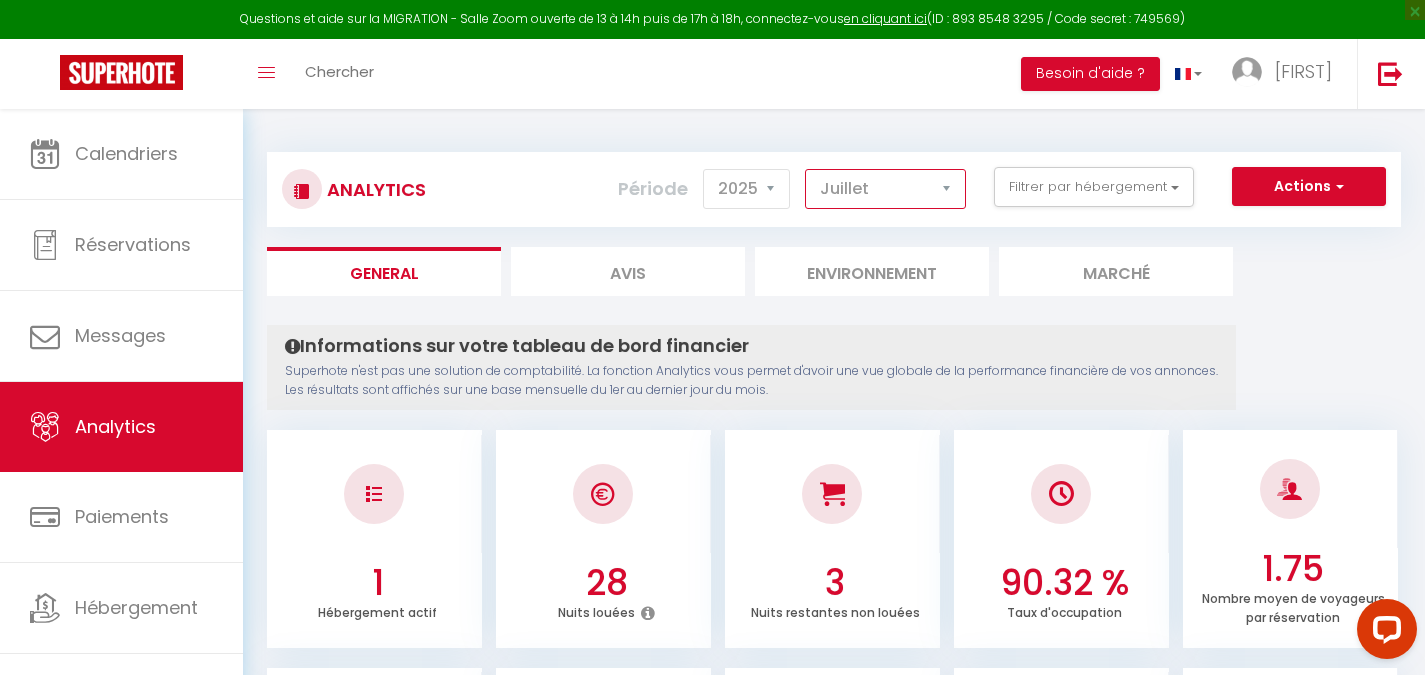 click on "Janvier   Février   Mars   Avril   Mai   Juin   Juillet   Août   Septembre   Octobre   Novembre   Décembre" at bounding box center (885, 189) 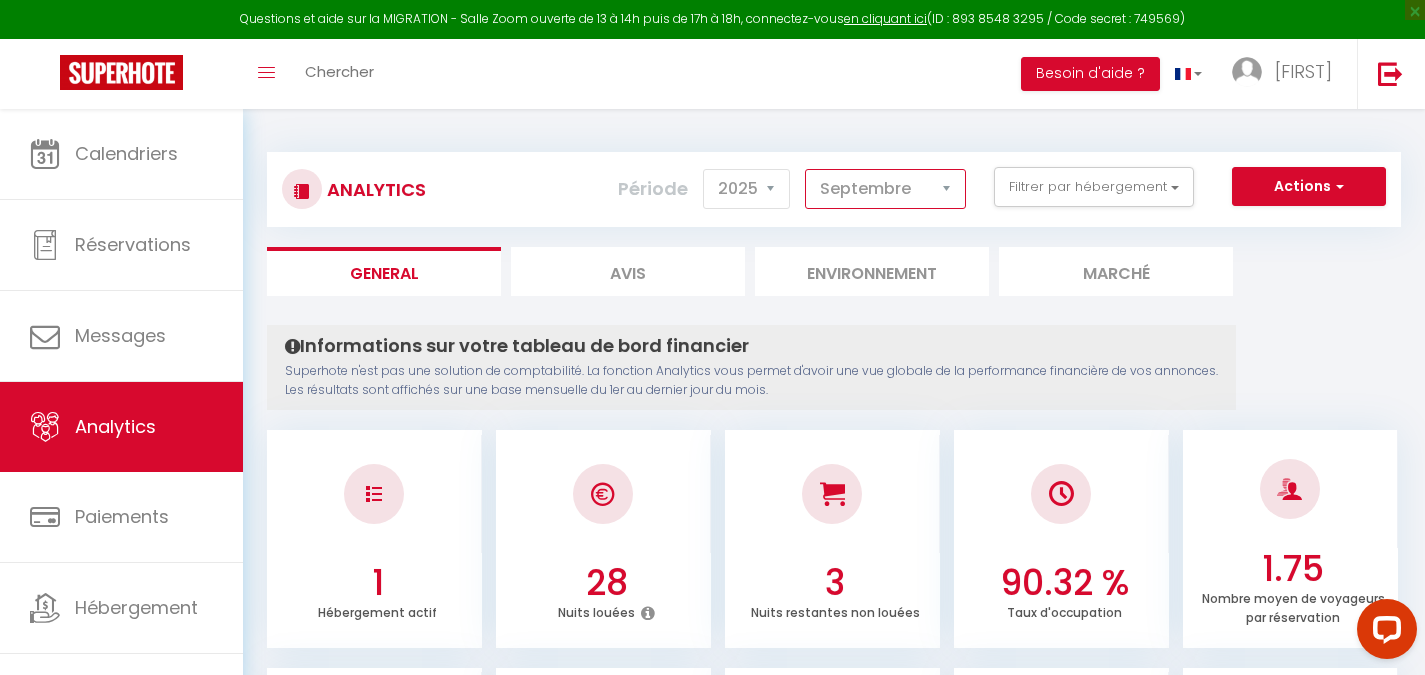 click on "Janvier   Février   Mars   Avril   Mai   Juin   Juillet   Août   Septembre   Octobre   Novembre   Décembre" at bounding box center (885, 189) 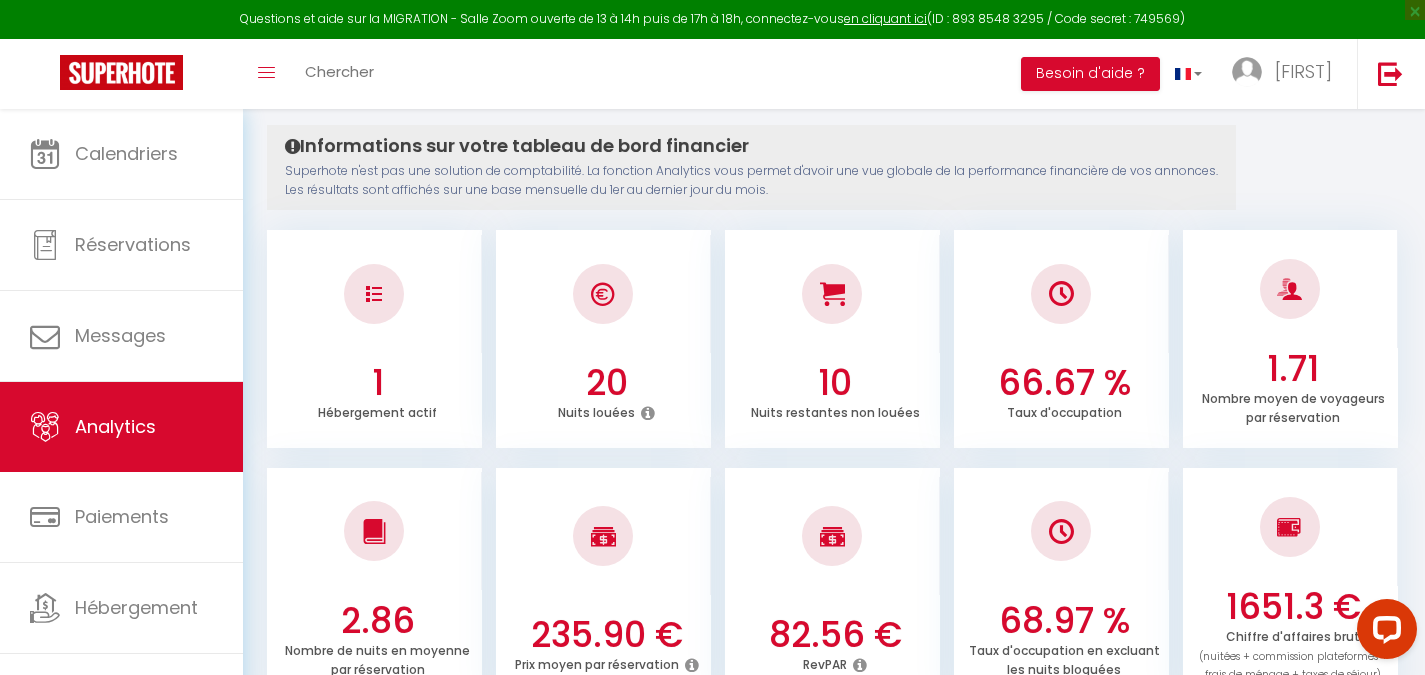 scroll, scrollTop: 0, scrollLeft: 0, axis: both 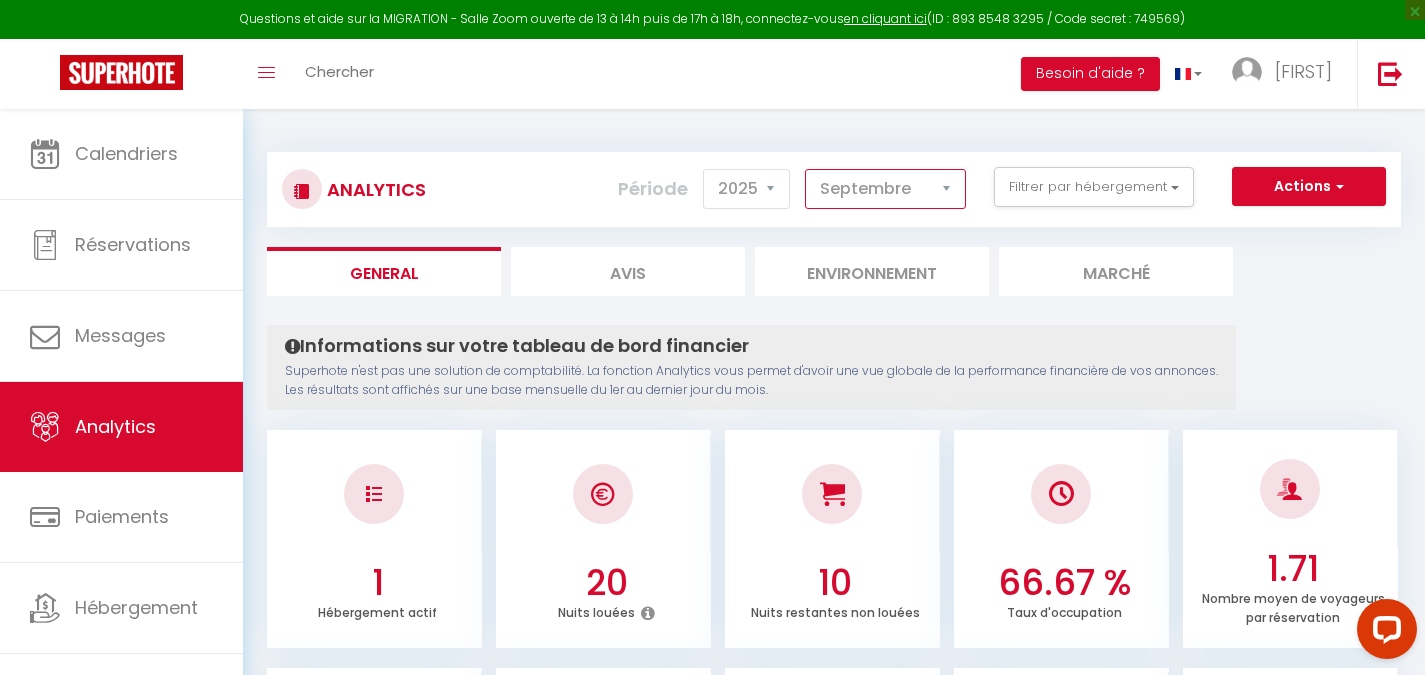click on "Janvier   Février   Mars   Avril   Mai   Juin   Juillet   Août   Septembre   Octobre   Novembre   Décembre" at bounding box center (885, 189) 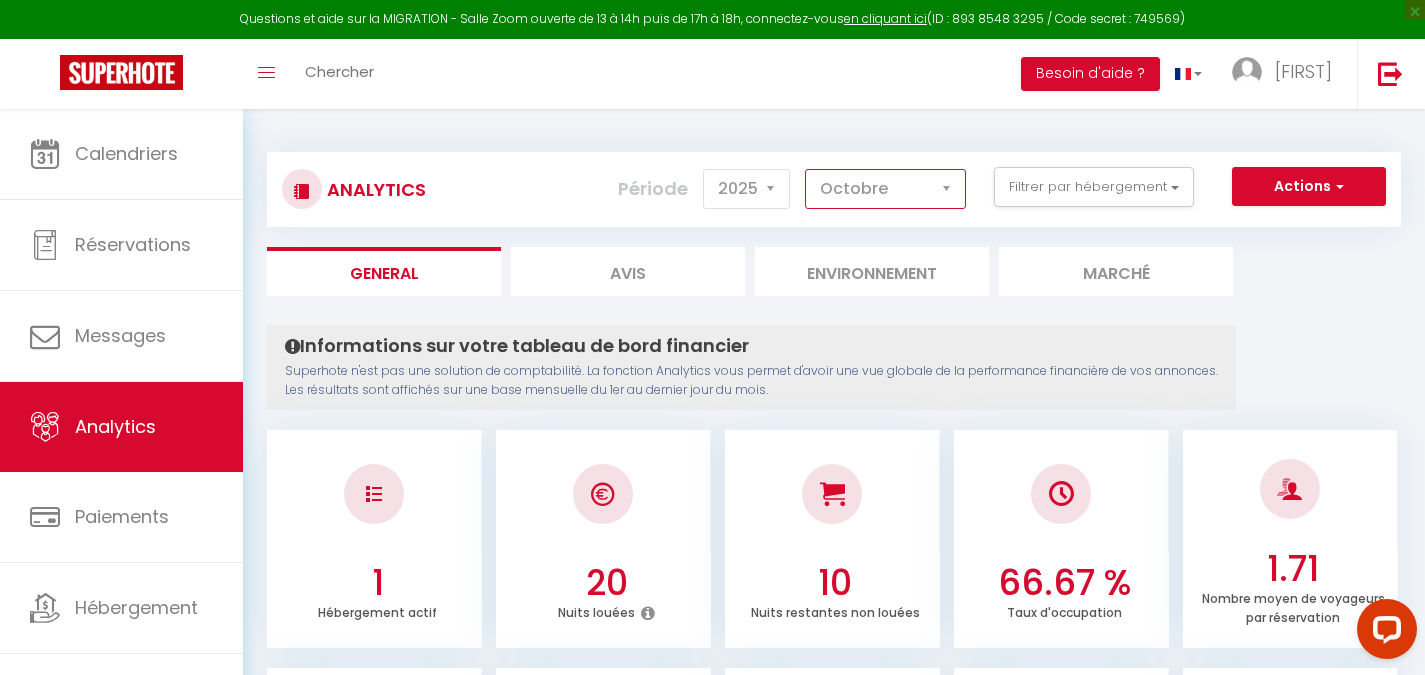 click on "Janvier   Février   Mars   Avril   Mai   Juin   Juillet   Août   Septembre   Octobre   Novembre   Décembre" at bounding box center [885, 189] 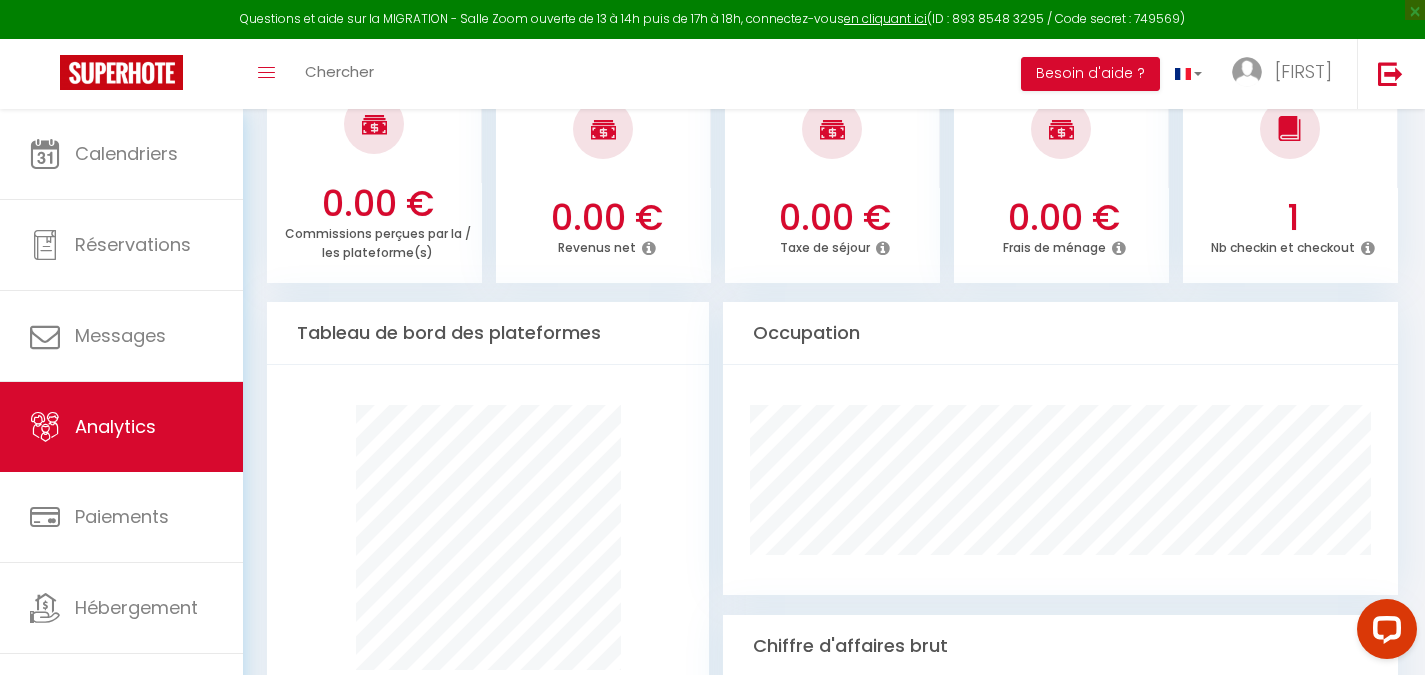 scroll, scrollTop: 865, scrollLeft: 0, axis: vertical 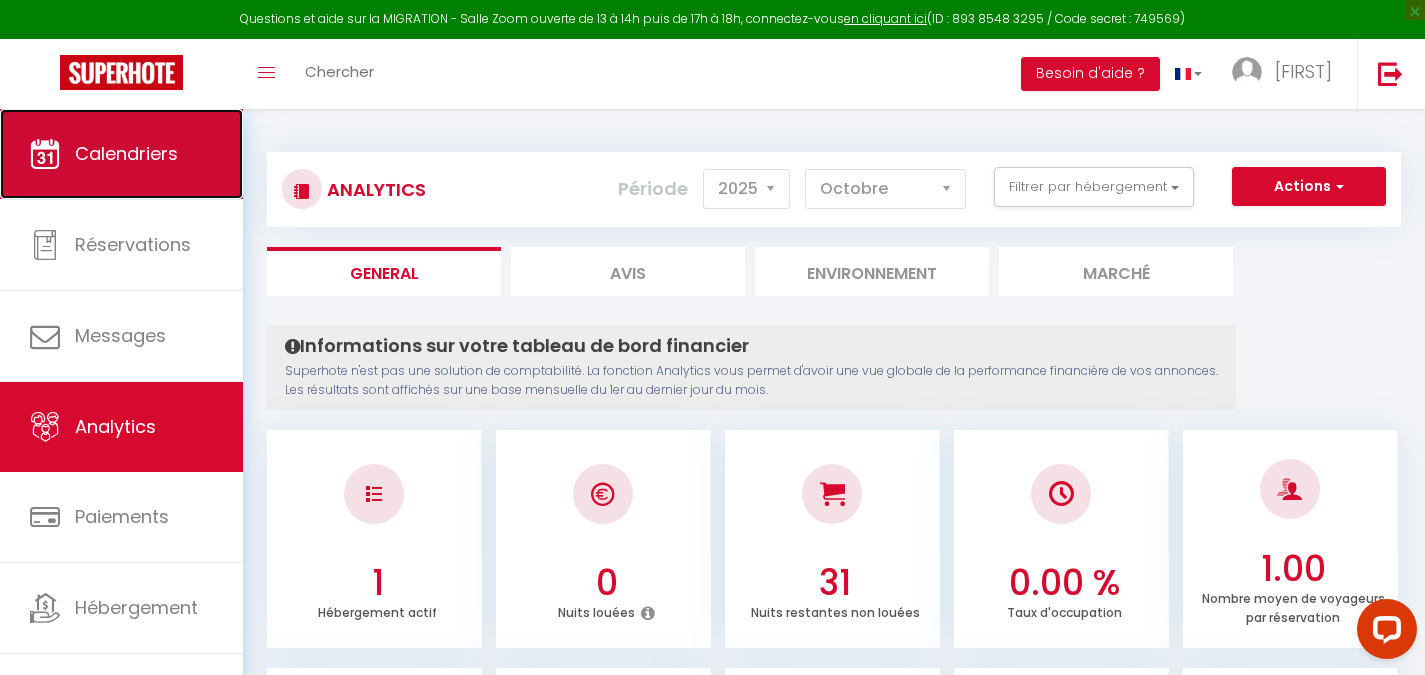 click on "Calendriers" at bounding box center [126, 153] 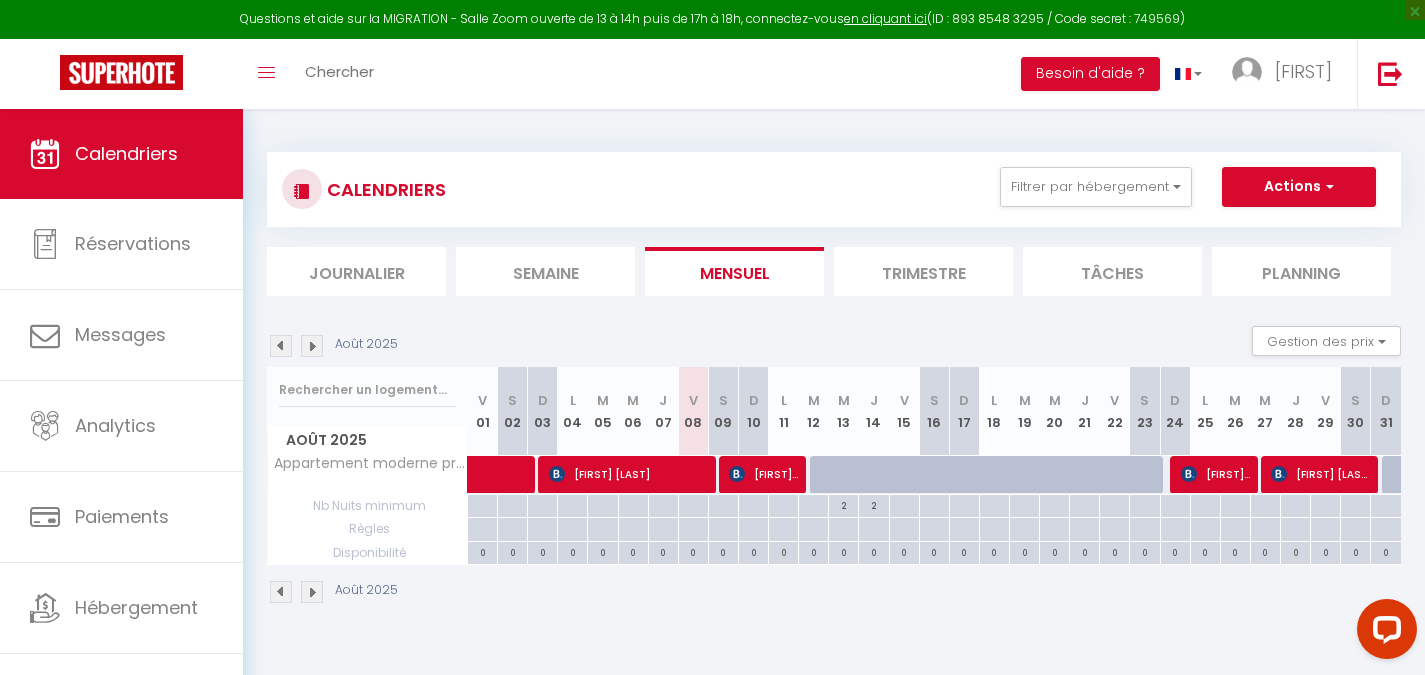 click at bounding box center (312, 346) 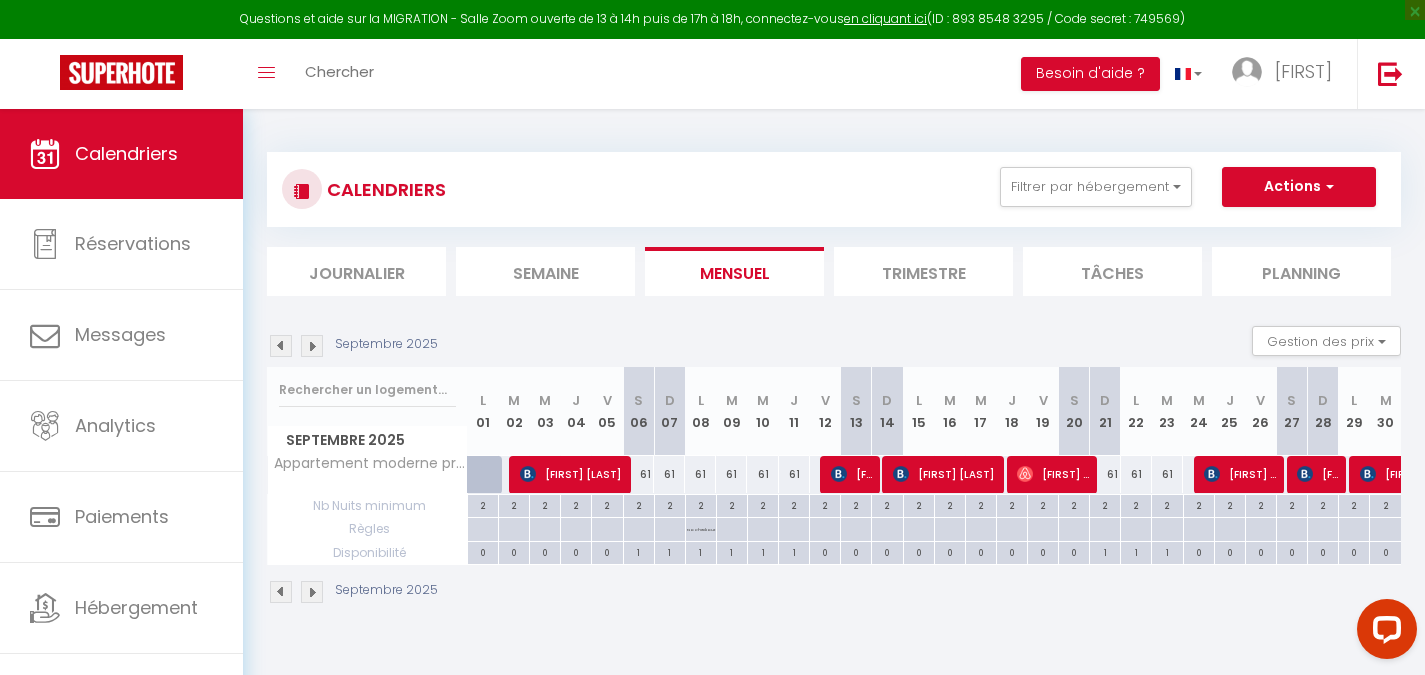 click on "61" at bounding box center [1105, 474] 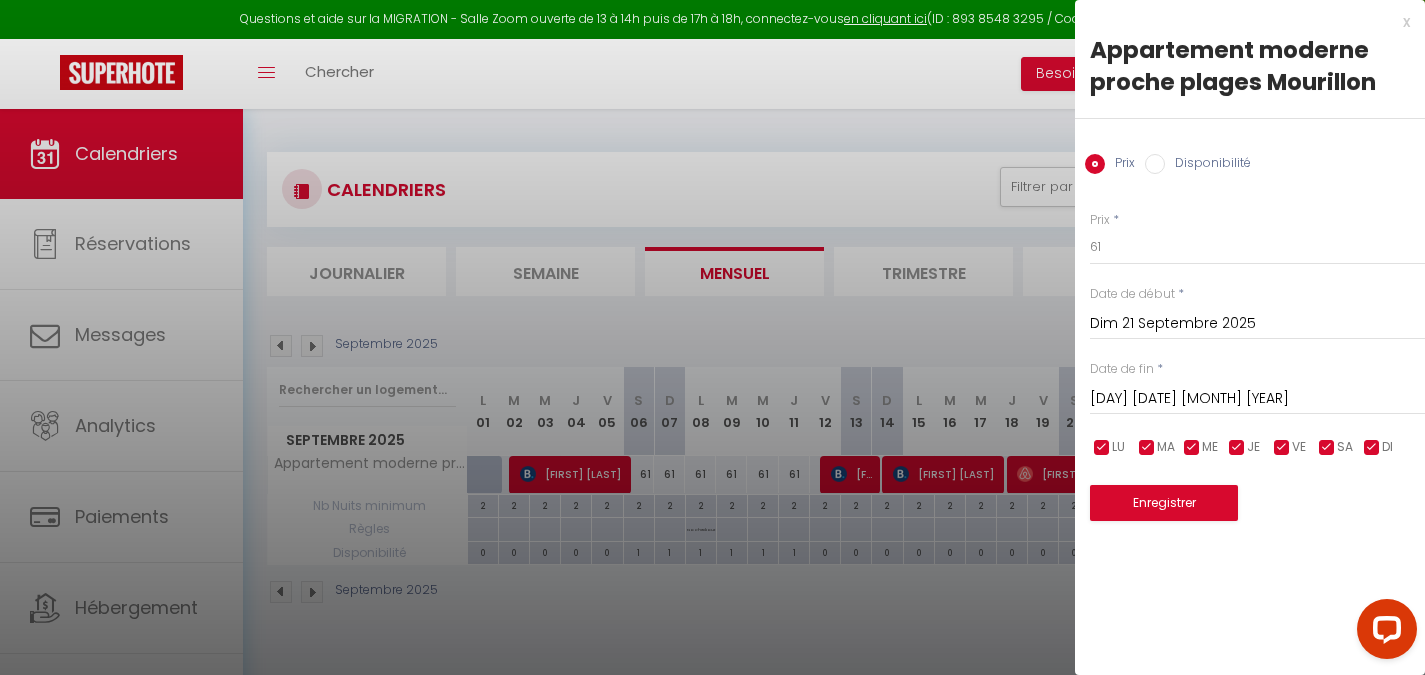 click on "[DAY] [DATE] [MONTH] [YEAR]" at bounding box center [1257, 399] 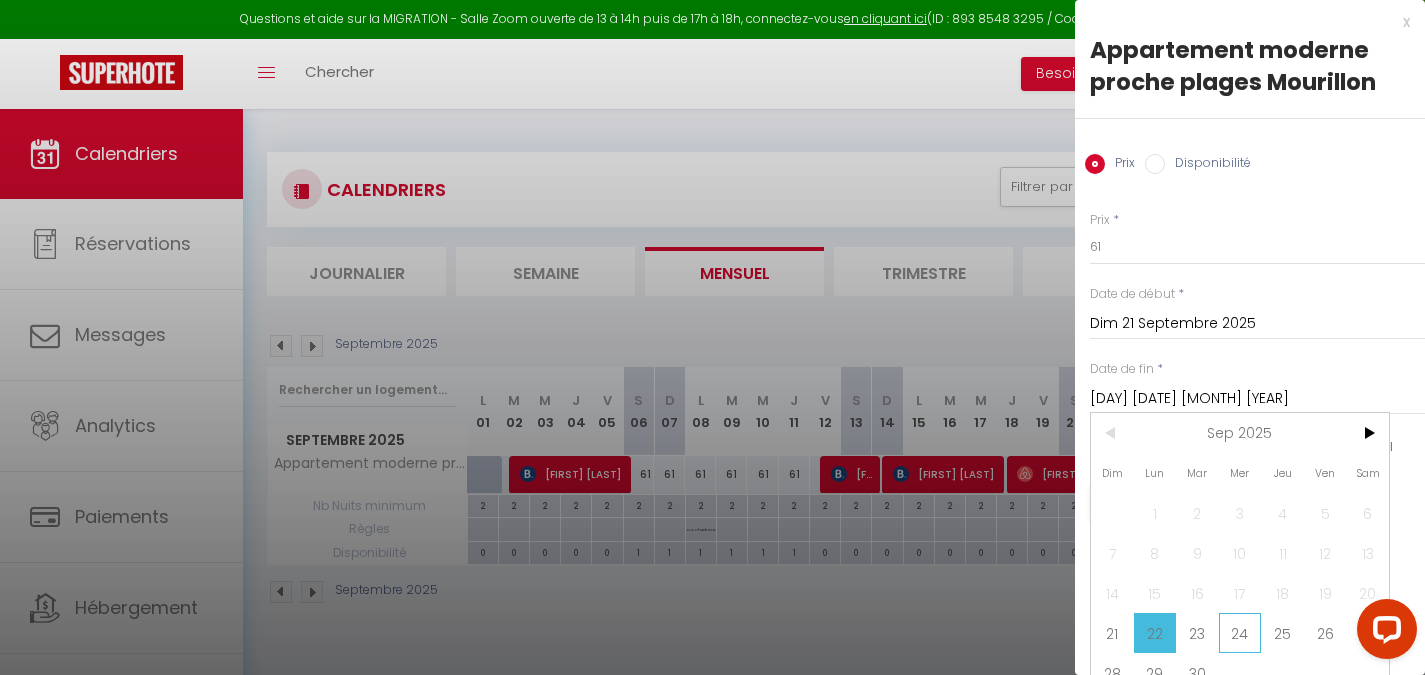 click on "24" at bounding box center [1240, 633] 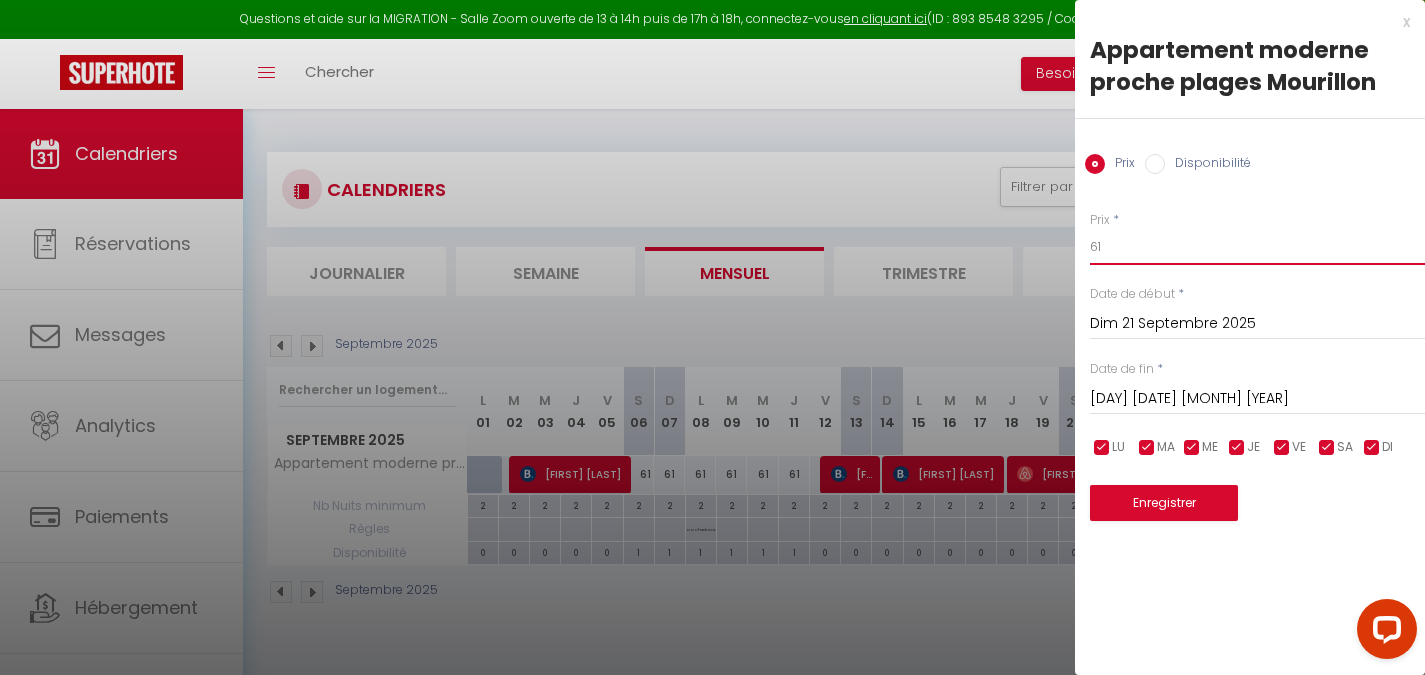 click on "61" at bounding box center [1257, 247] 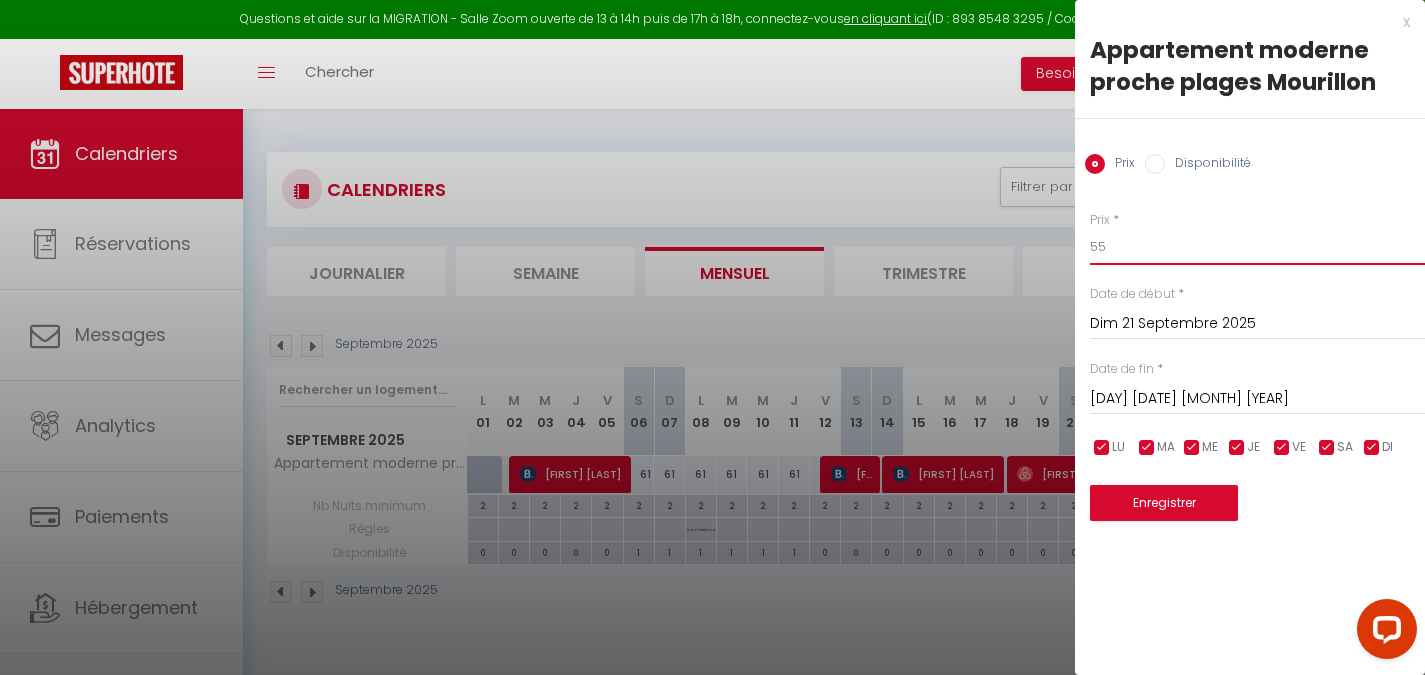 type on "55" 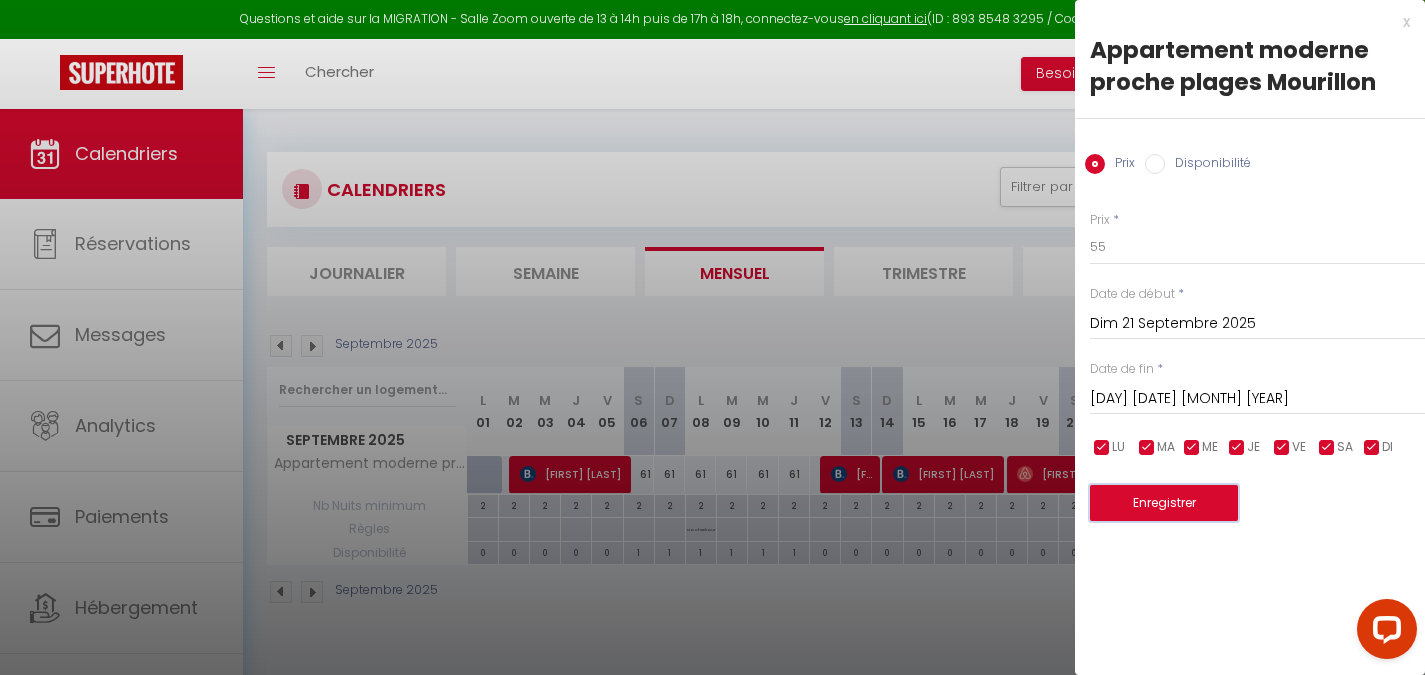 click on "Enregistrer" at bounding box center [1164, 503] 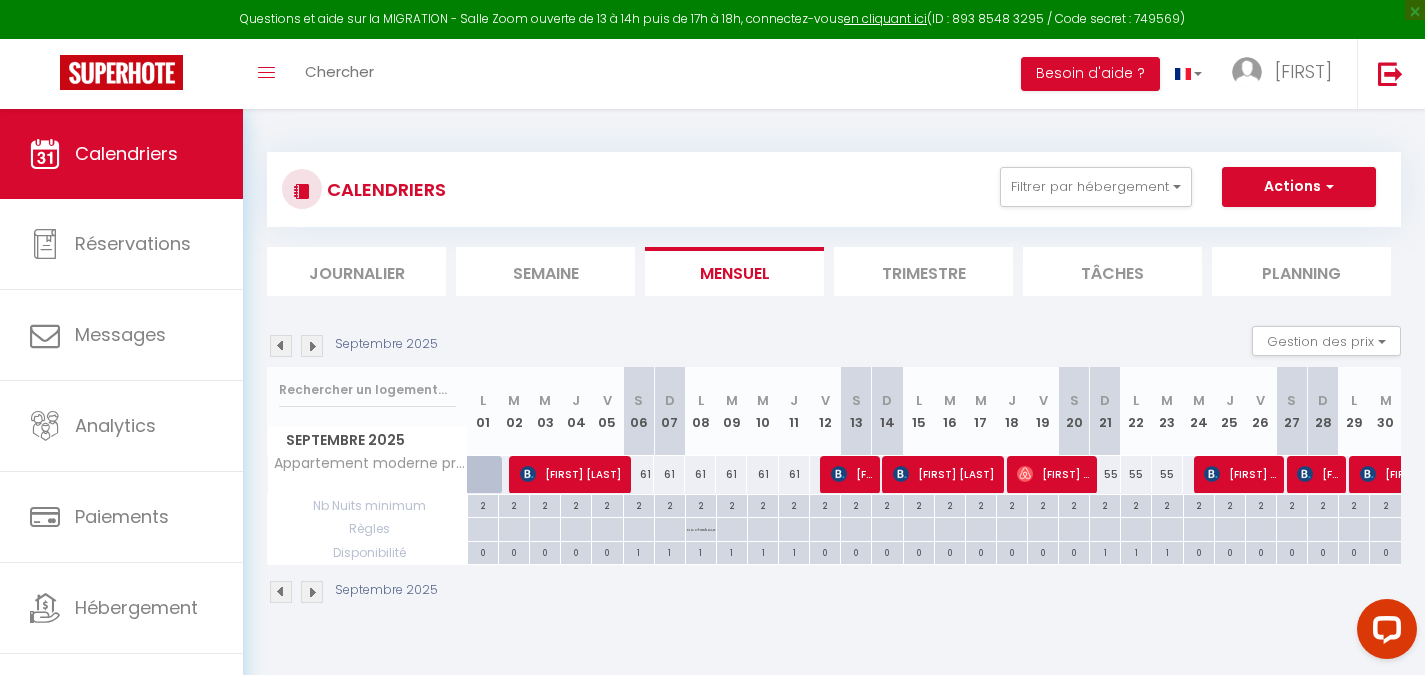 click on "61" at bounding box center (638, 474) 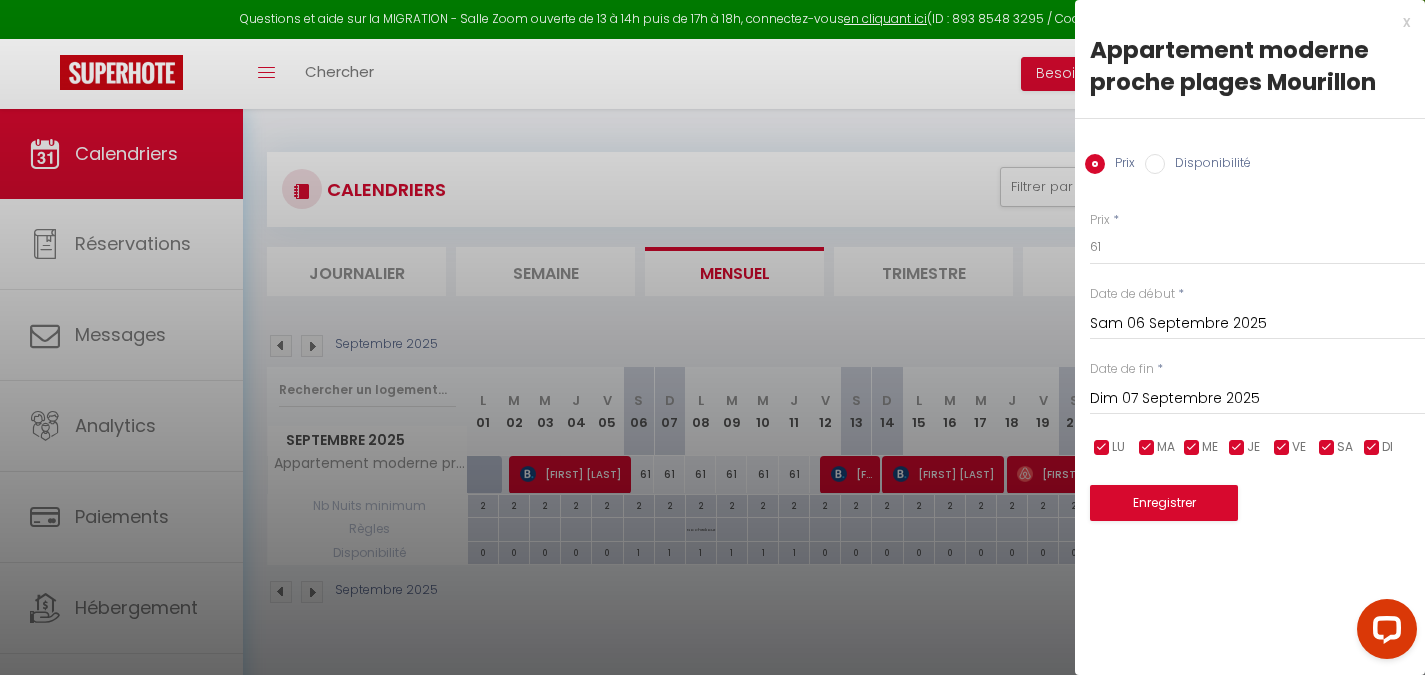 click on "Dim 07 Septembre 2025" at bounding box center [1257, 399] 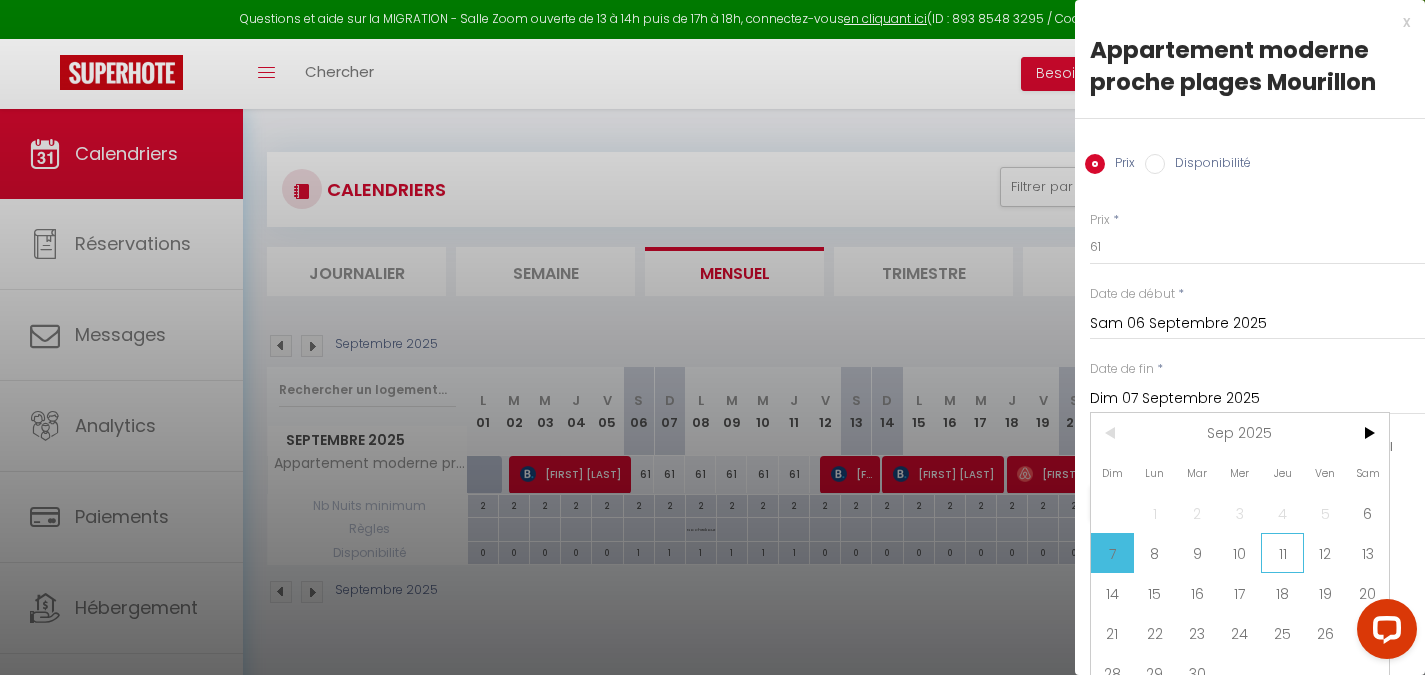 click on "11" at bounding box center [1282, 553] 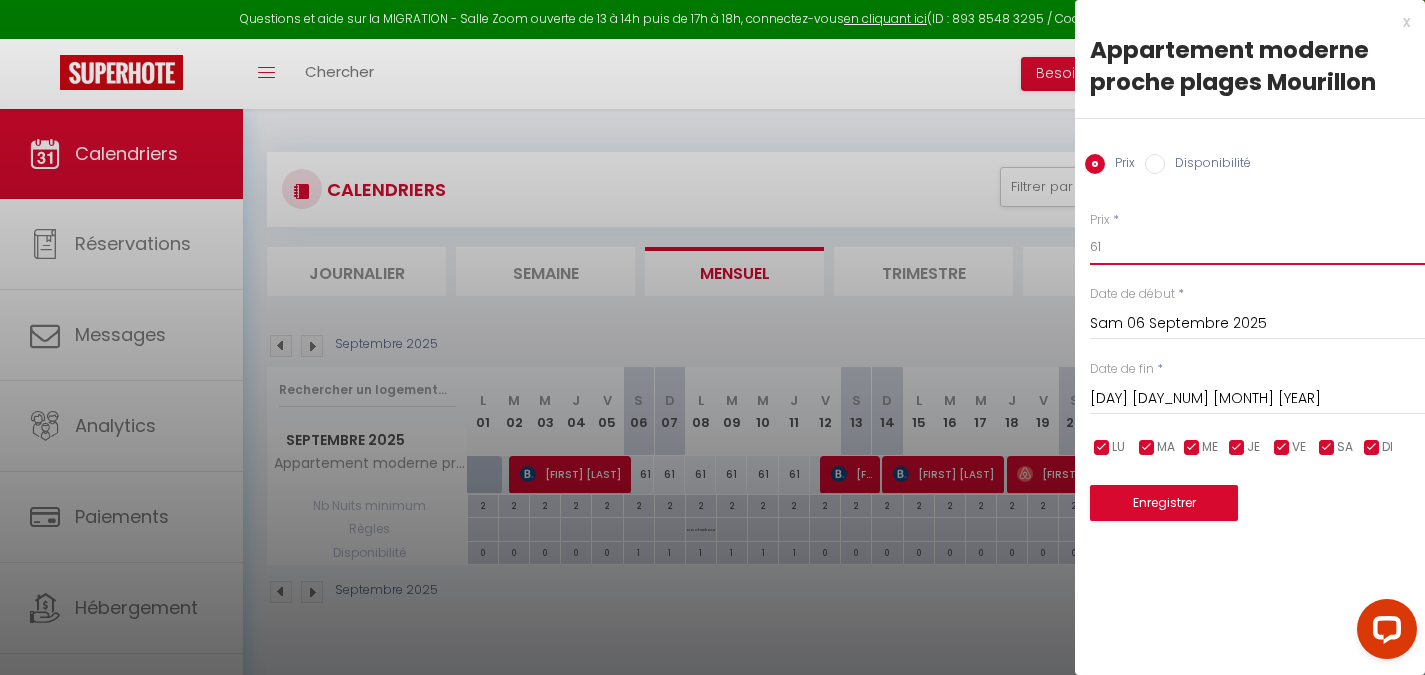 click on "61" at bounding box center [1257, 247] 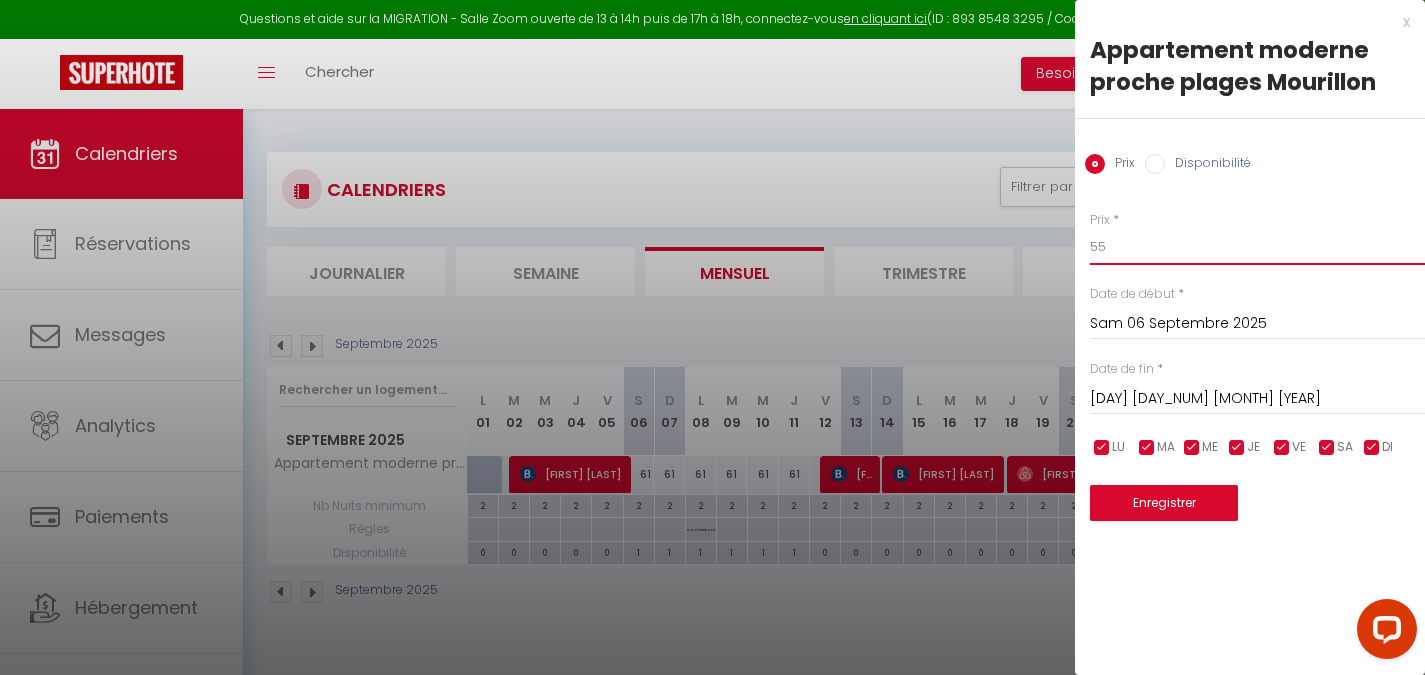 type on "55" 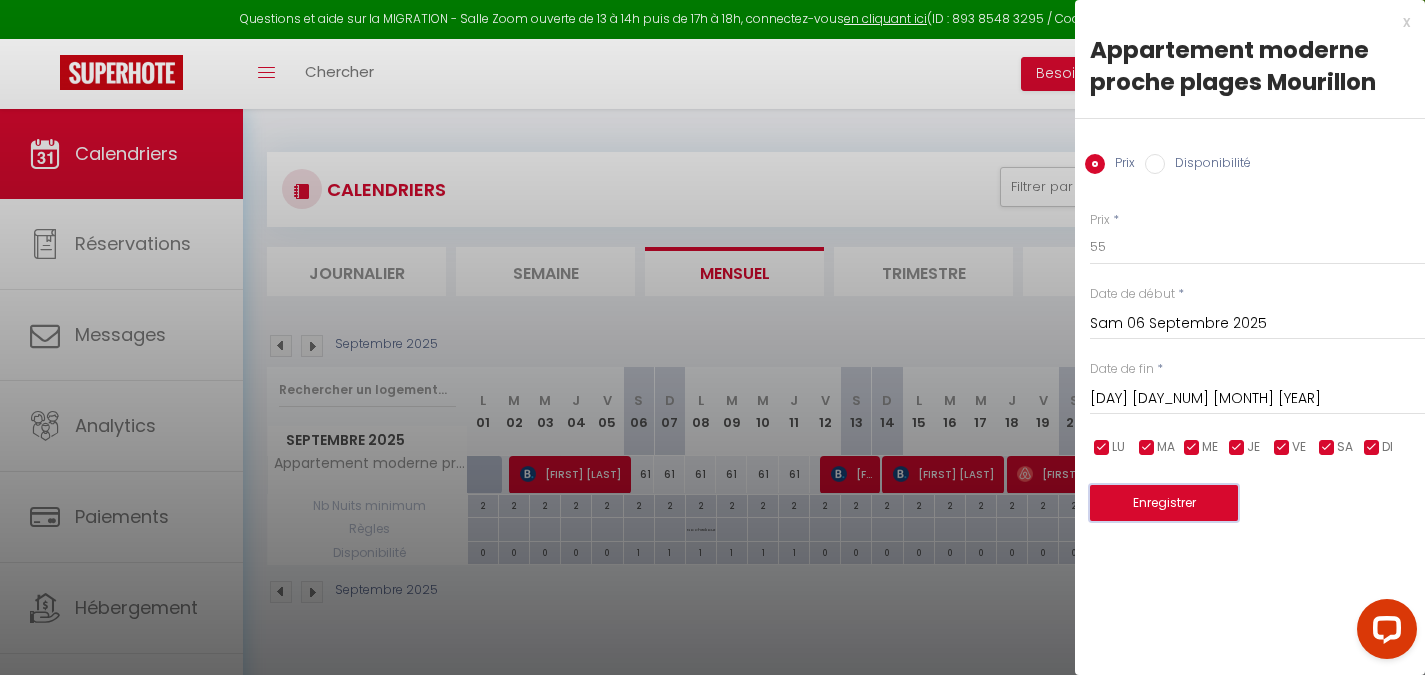 click on "Enregistrer" at bounding box center (1164, 503) 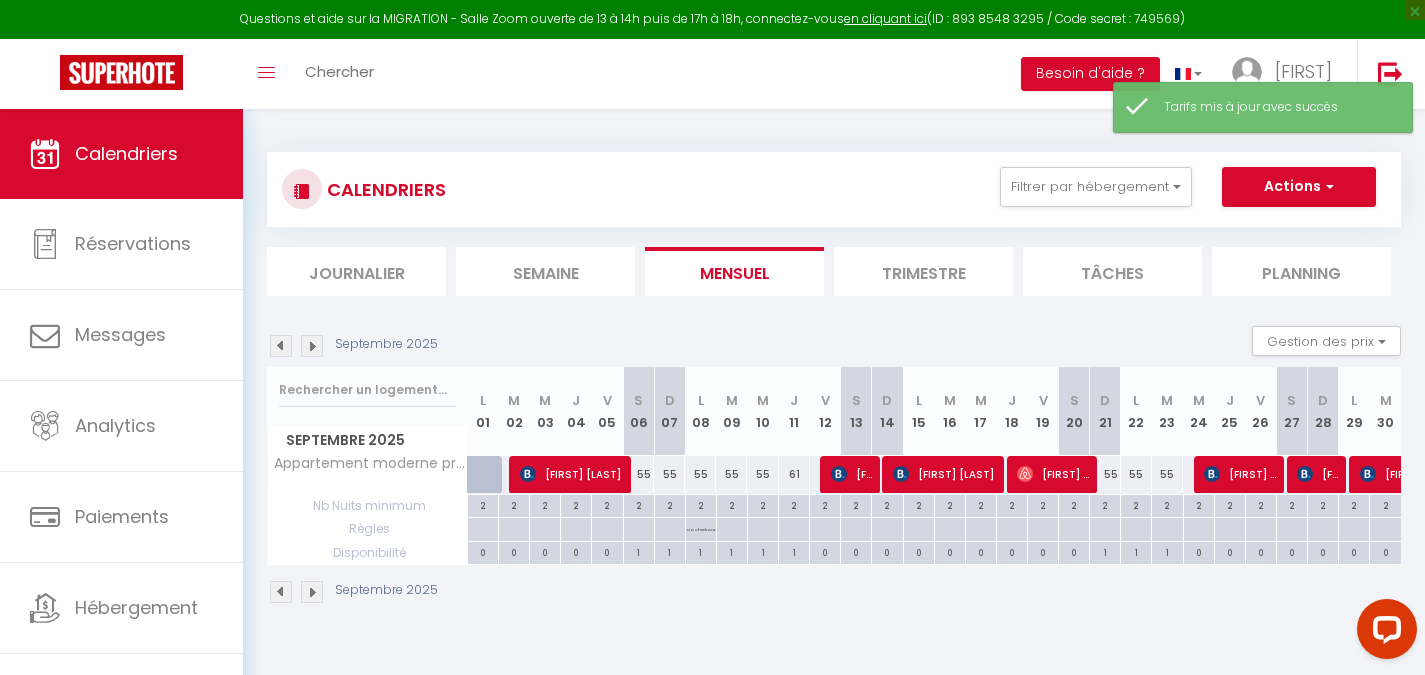 click on "61" at bounding box center [794, 474] 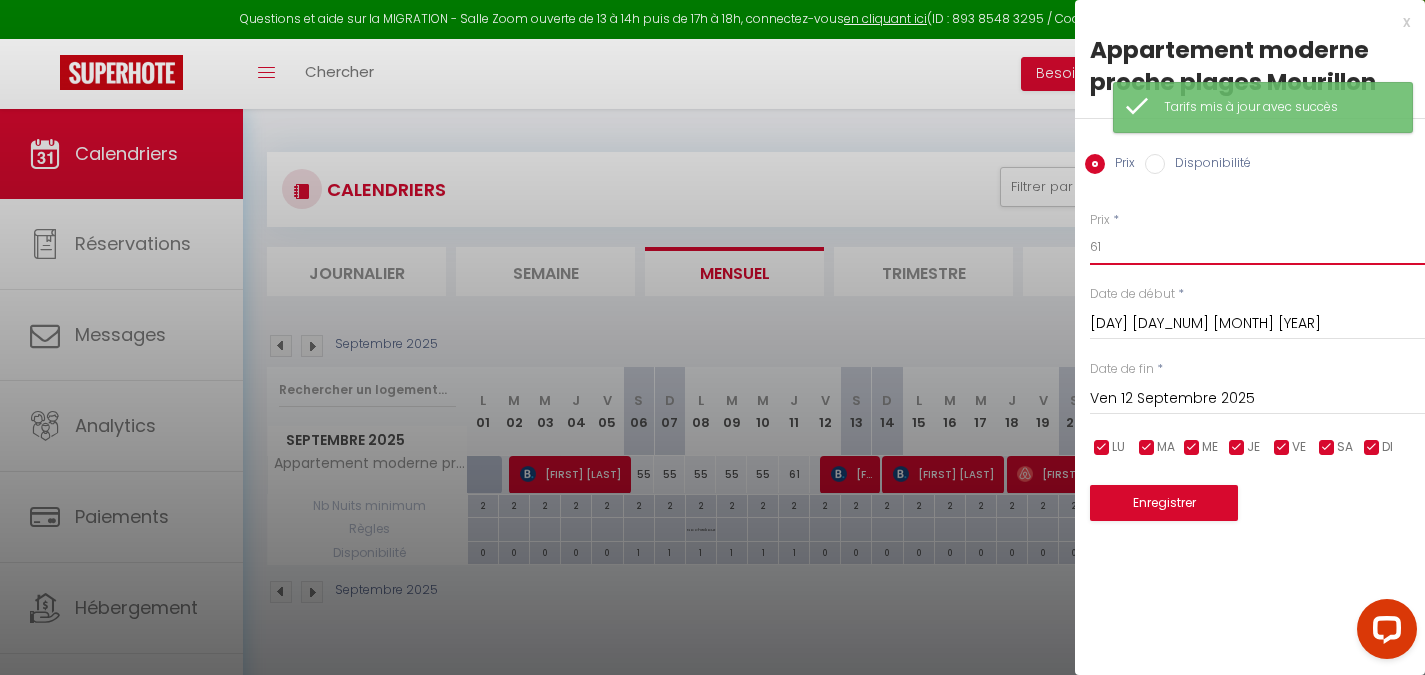 click on "61" at bounding box center [1257, 247] 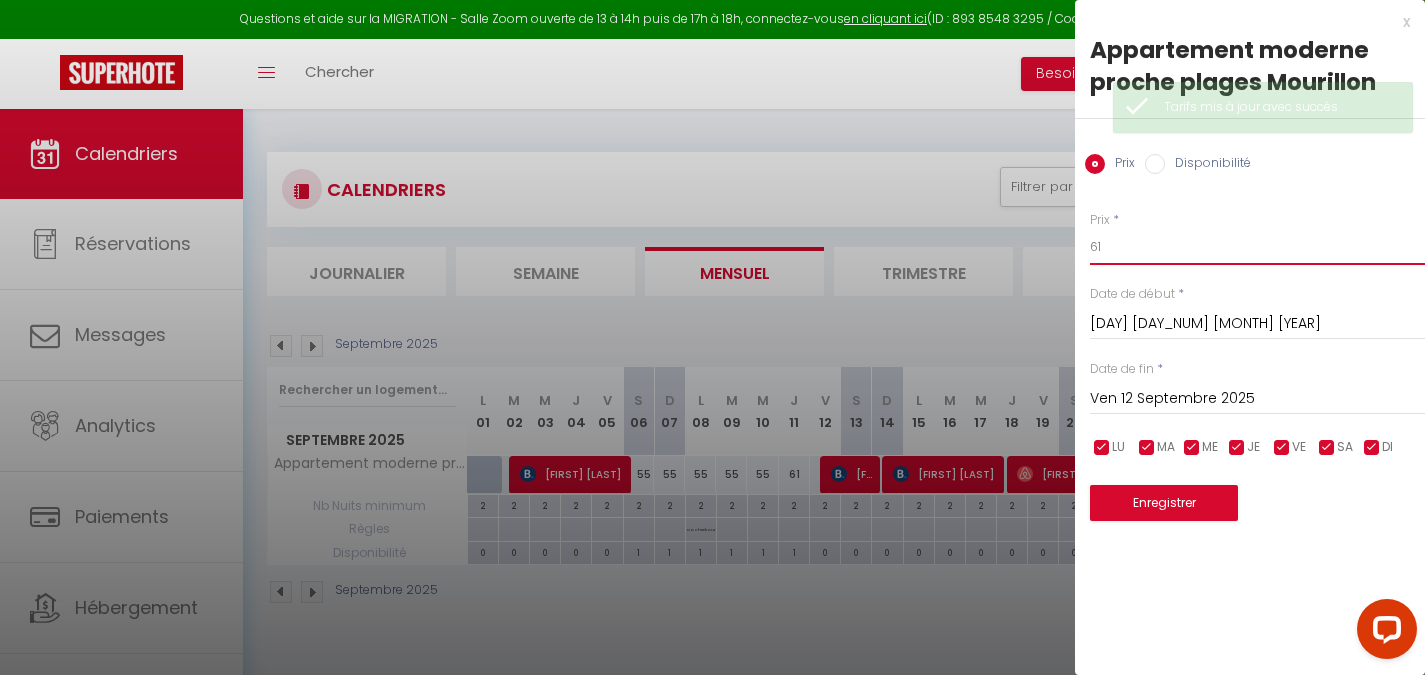 type on "6" 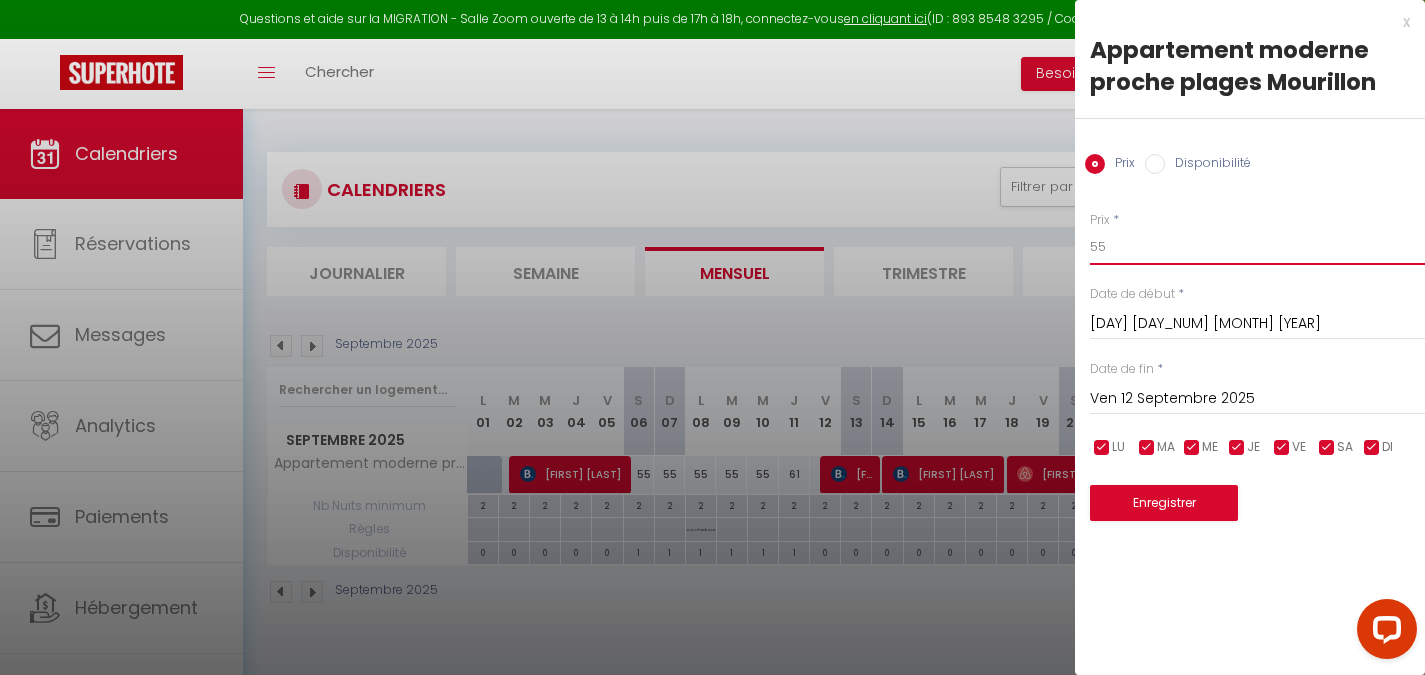 type on "55" 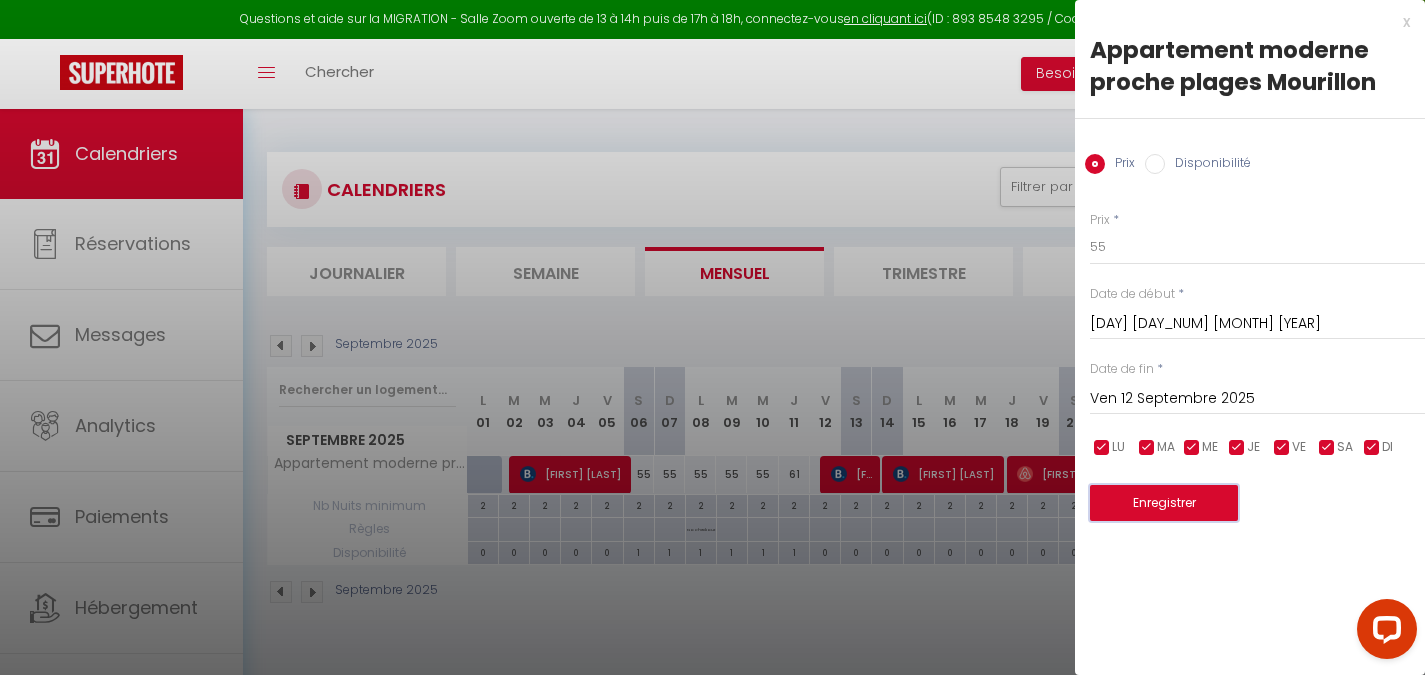 click on "Enregistrer" at bounding box center [1164, 503] 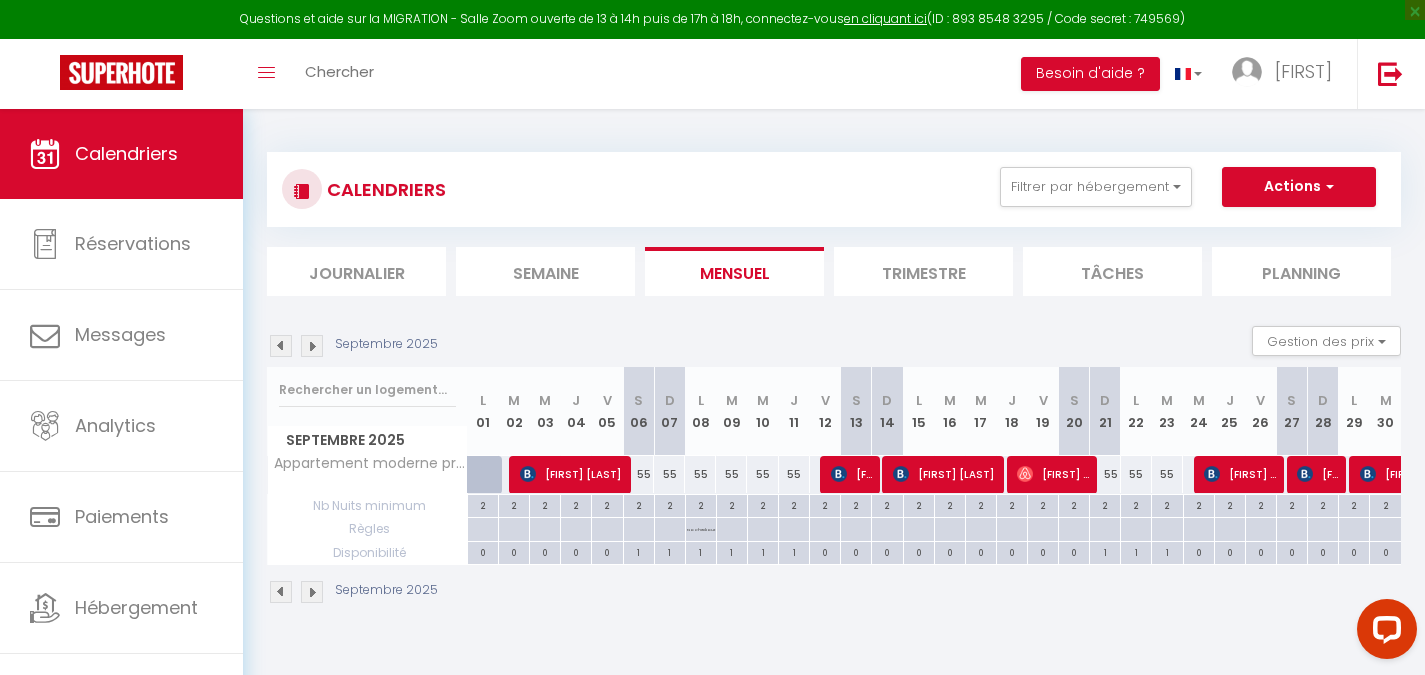click at bounding box center (312, 346) 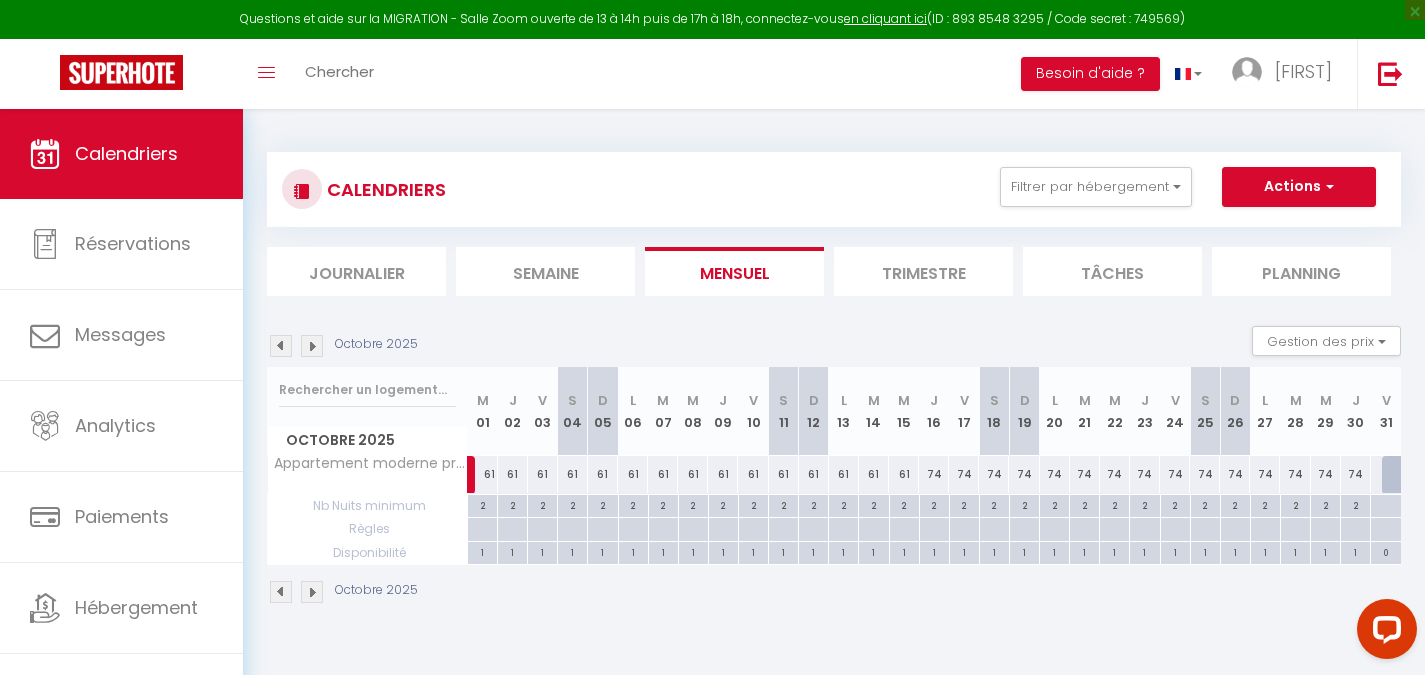 click on "74" at bounding box center (934, 474) 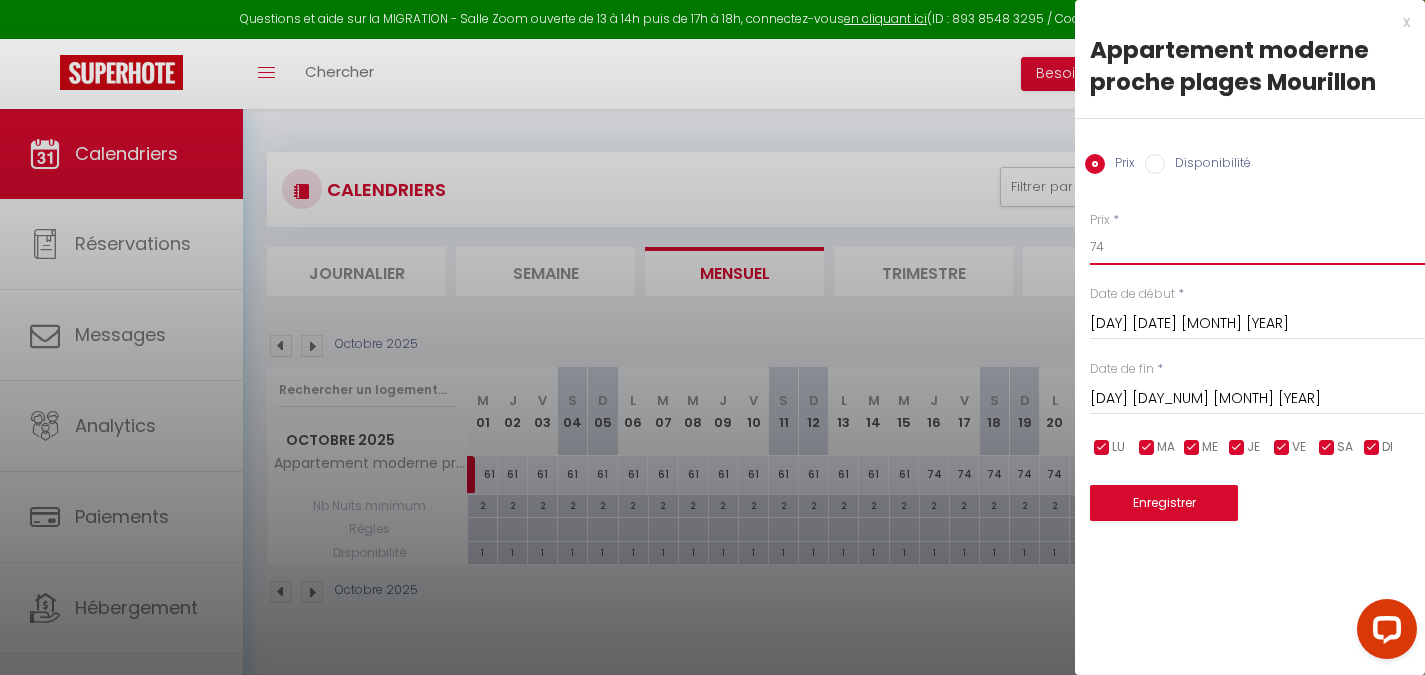 click on "74" at bounding box center [1257, 247] 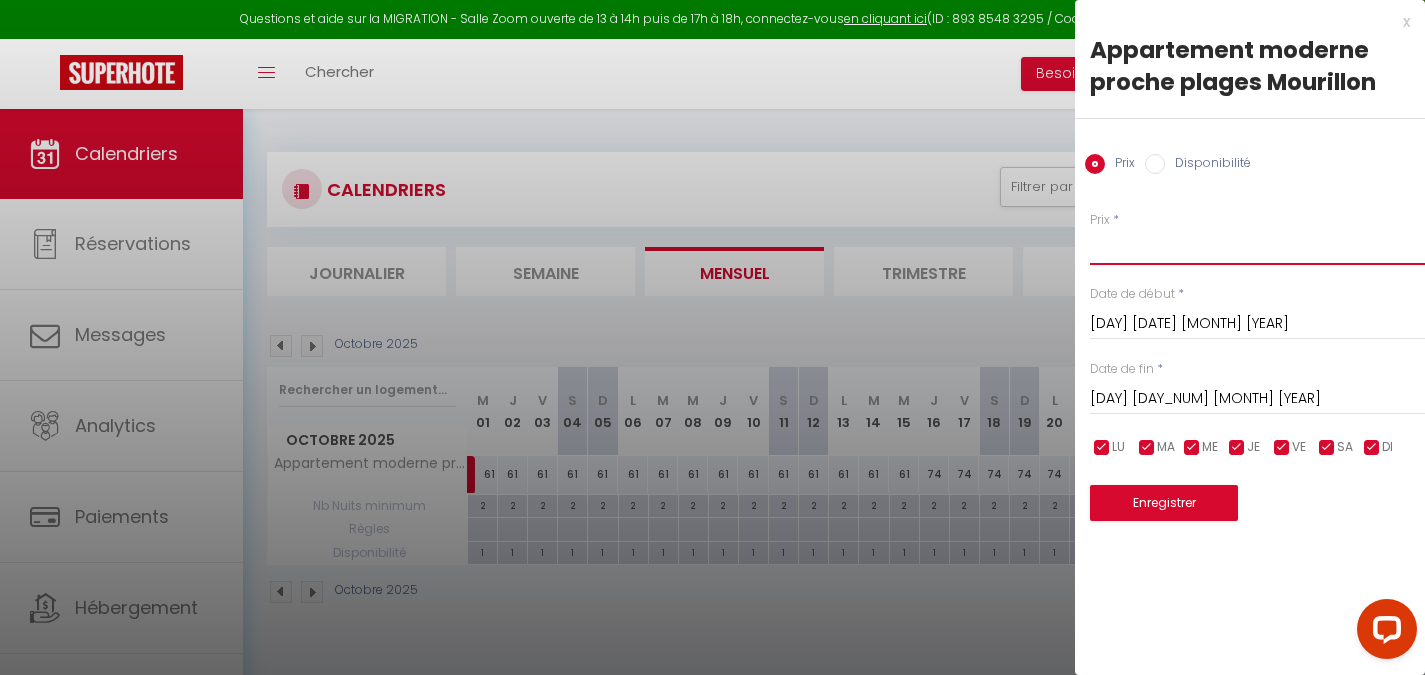 type on "8" 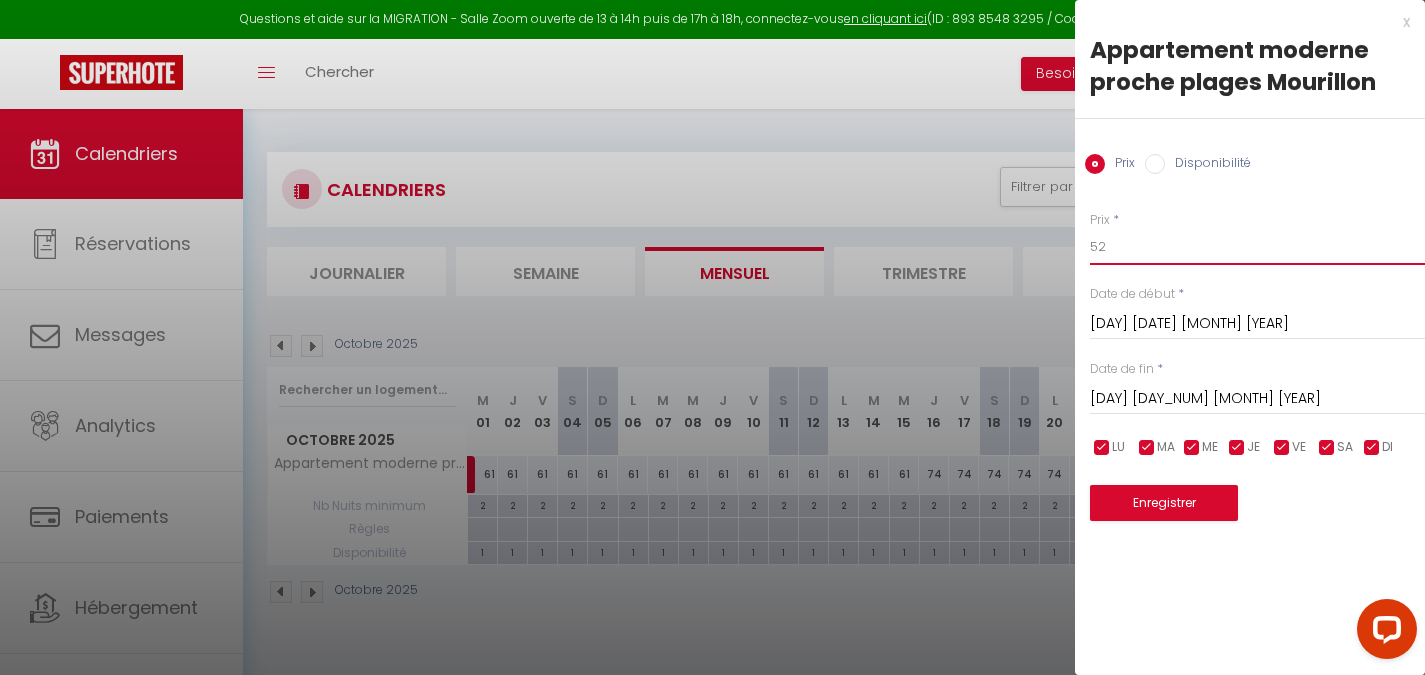 type on "52" 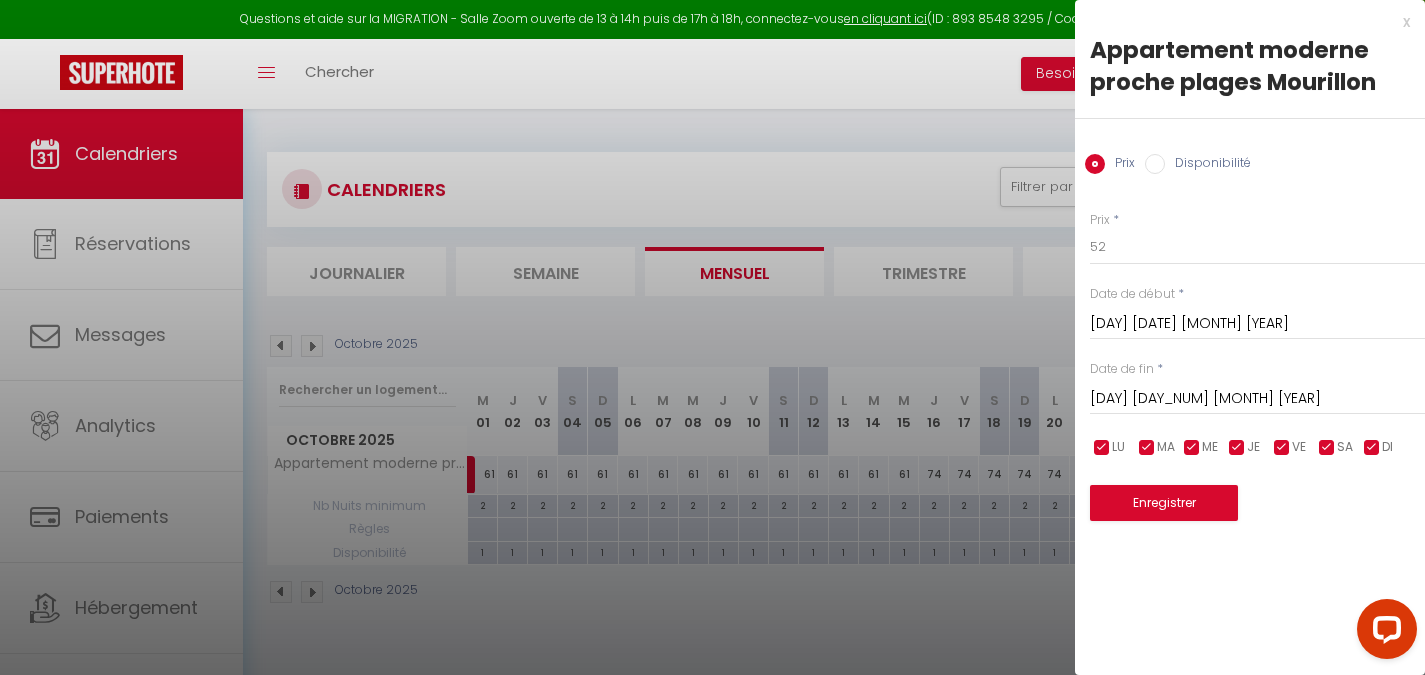 click on "[DAY] [DATE] [MONTH] [YEAR]" at bounding box center (1257, 324) 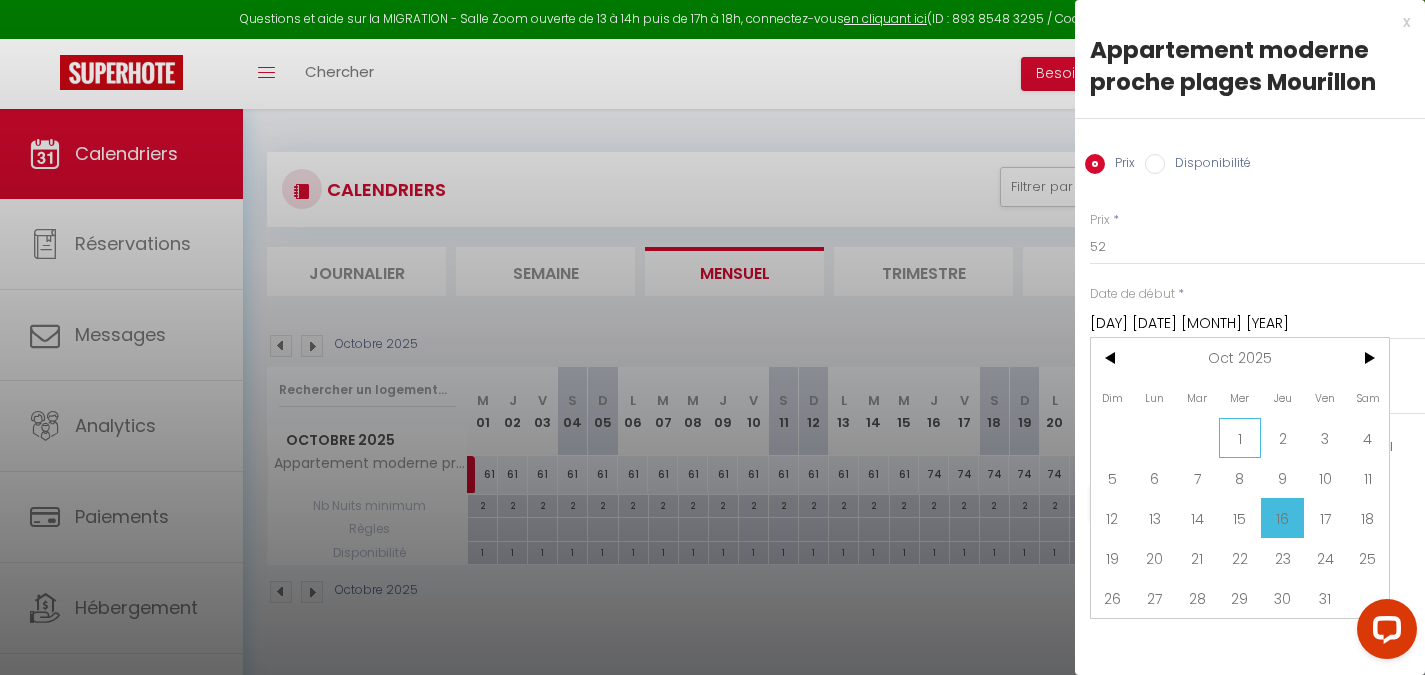 click on "1" at bounding box center (1240, 438) 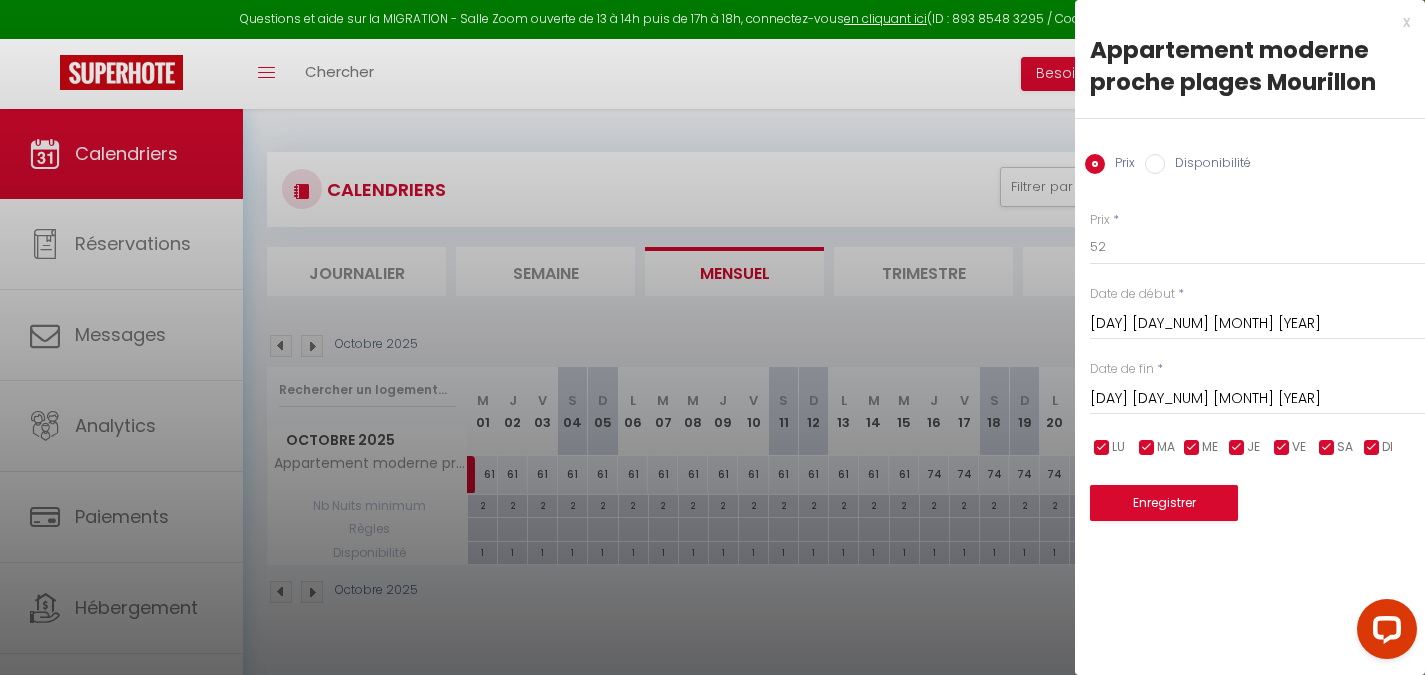 click on "[DAY] [DAY_NUM] [MONTH] [YEAR]" at bounding box center (1257, 399) 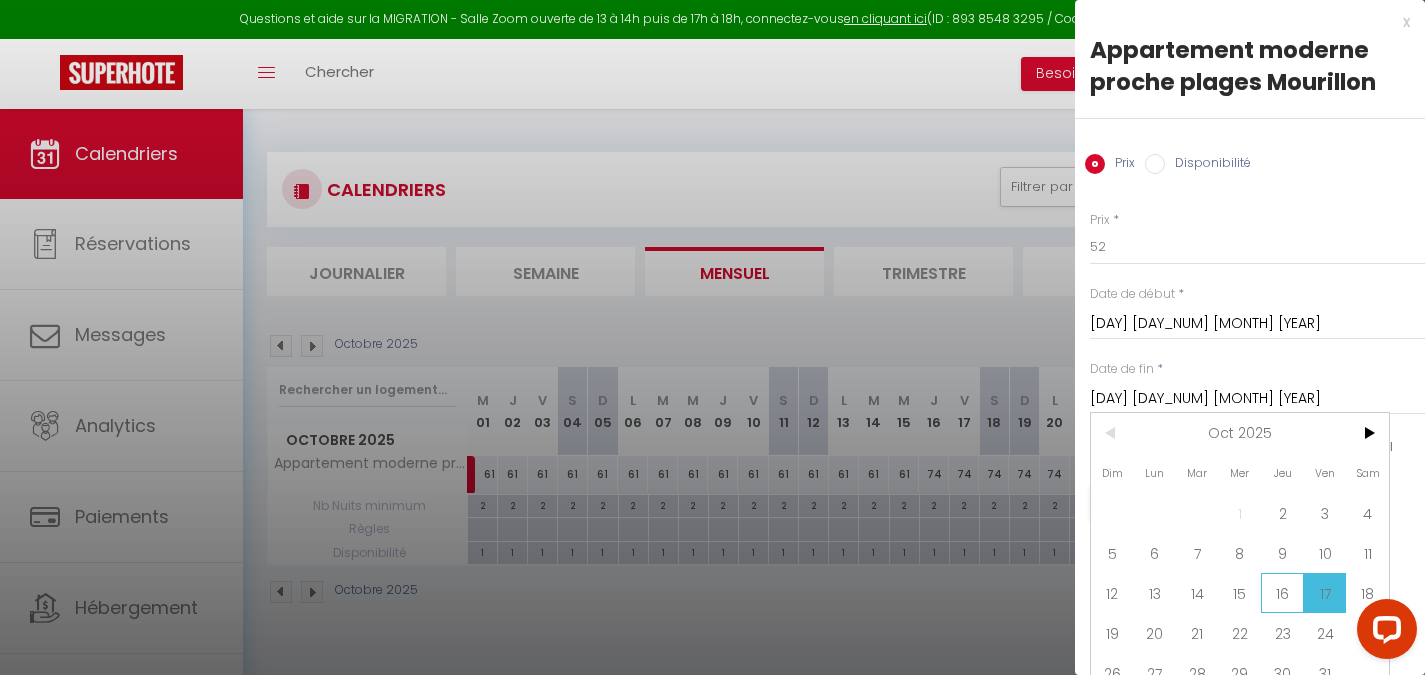click on "16" at bounding box center [1282, 593] 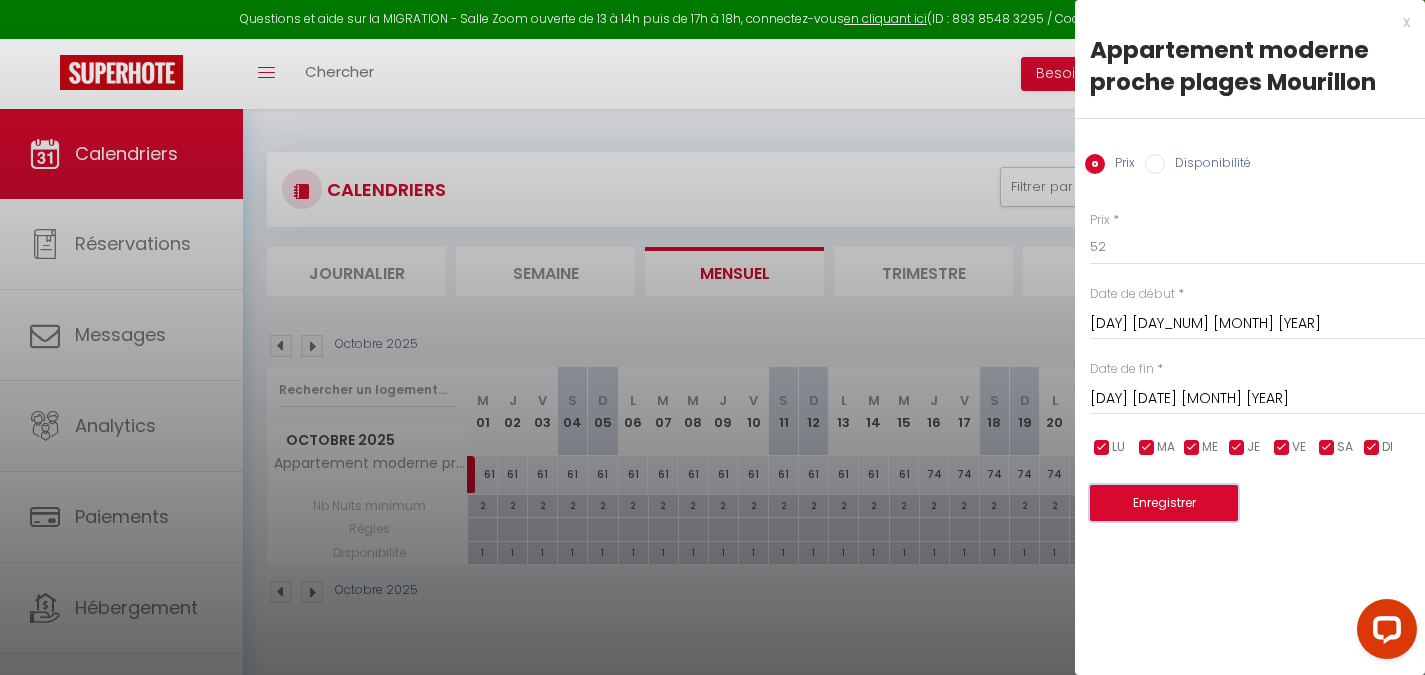 click on "Enregistrer" at bounding box center [1164, 503] 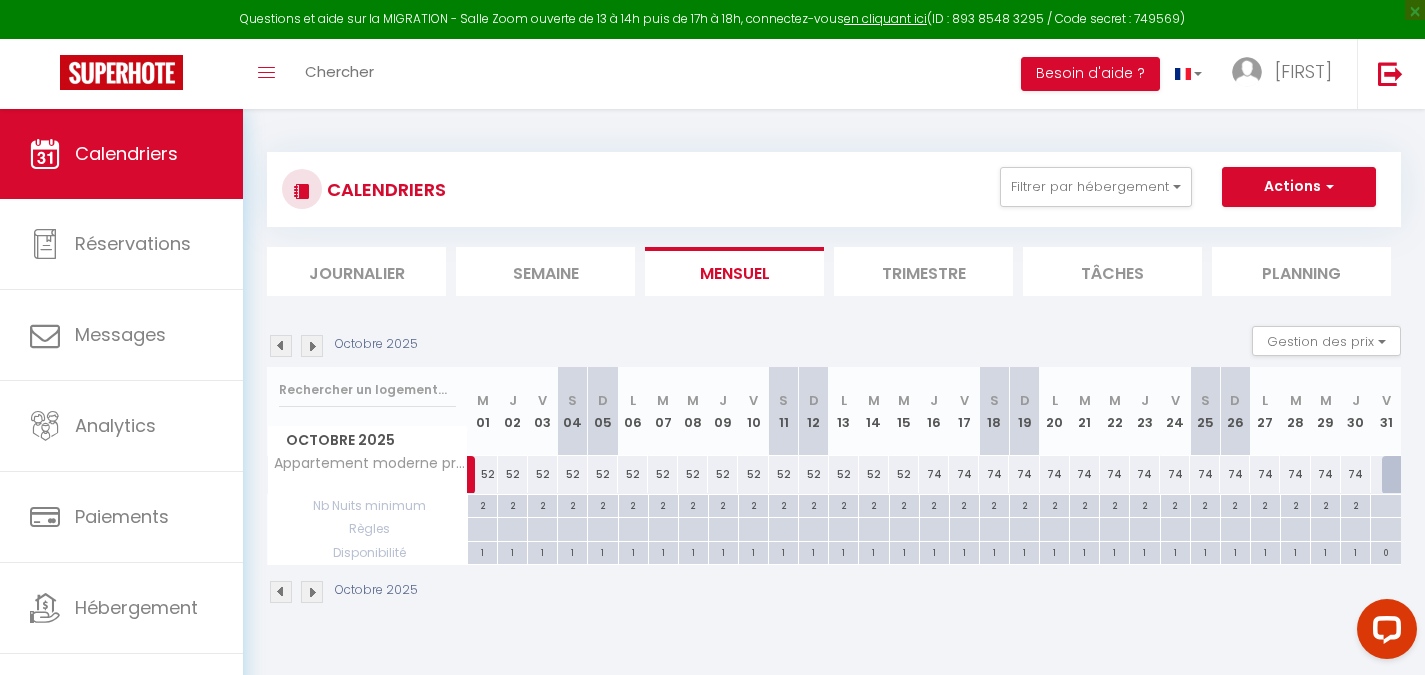 click on "74" at bounding box center (934, 474) 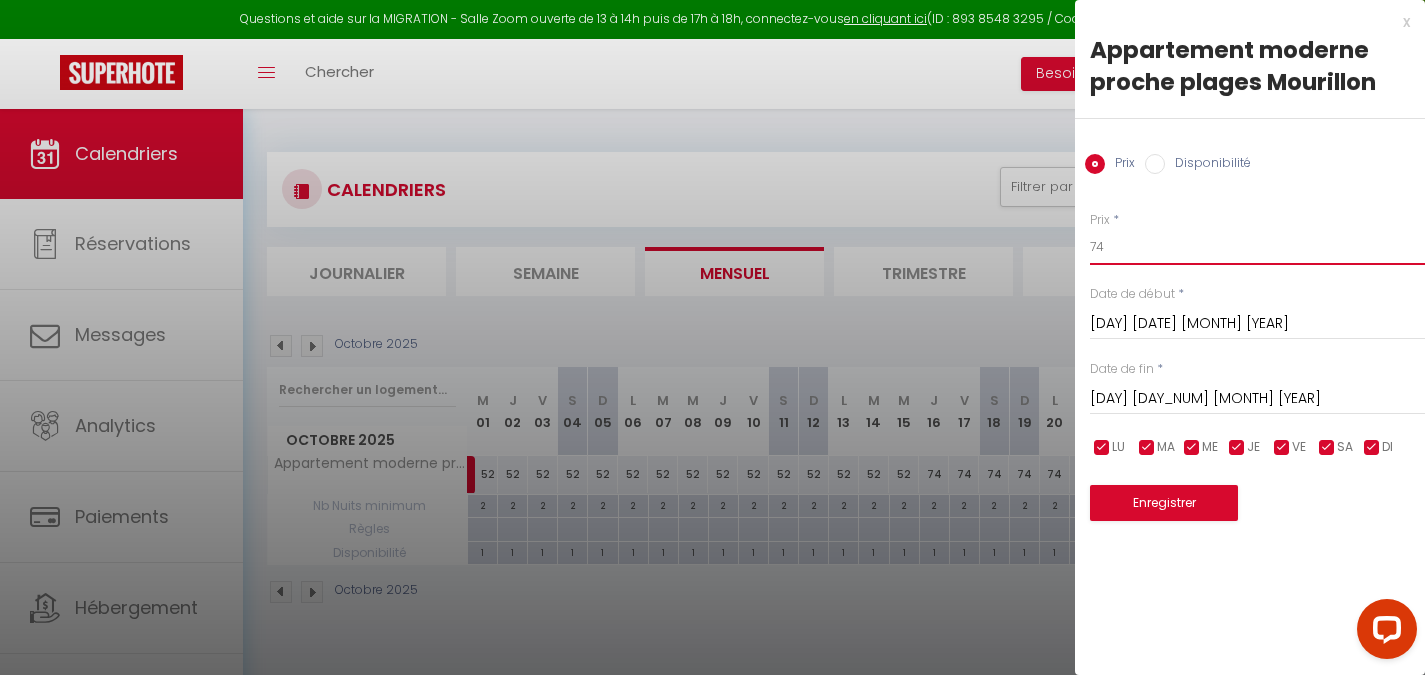 click on "74" at bounding box center [1257, 247] 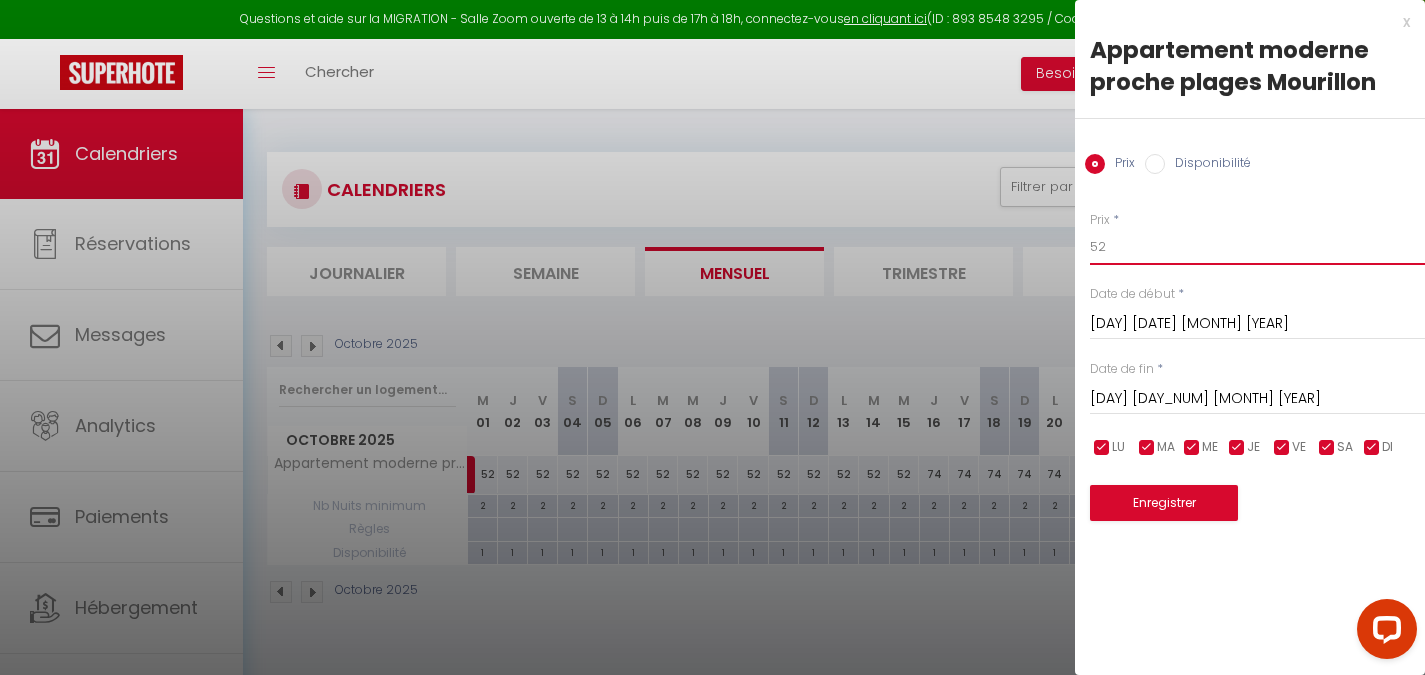 type on "52" 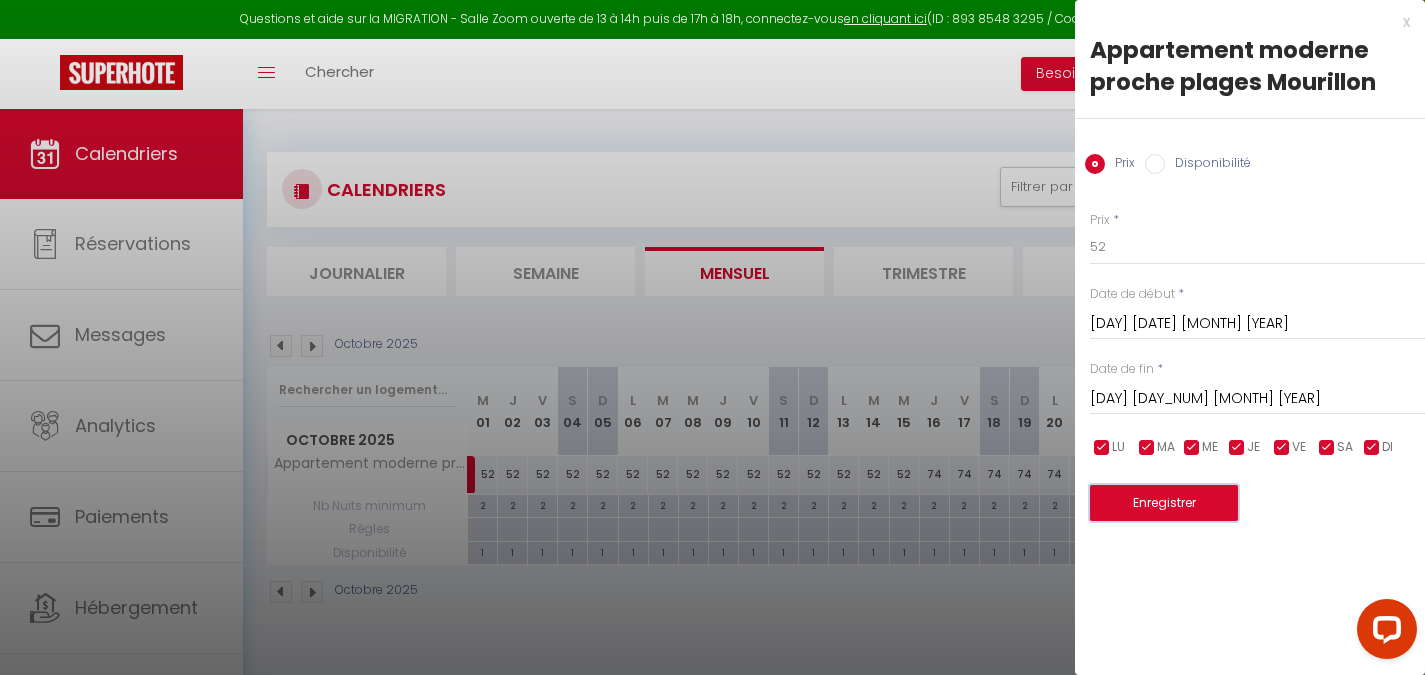 click on "Enregistrer" at bounding box center [1164, 503] 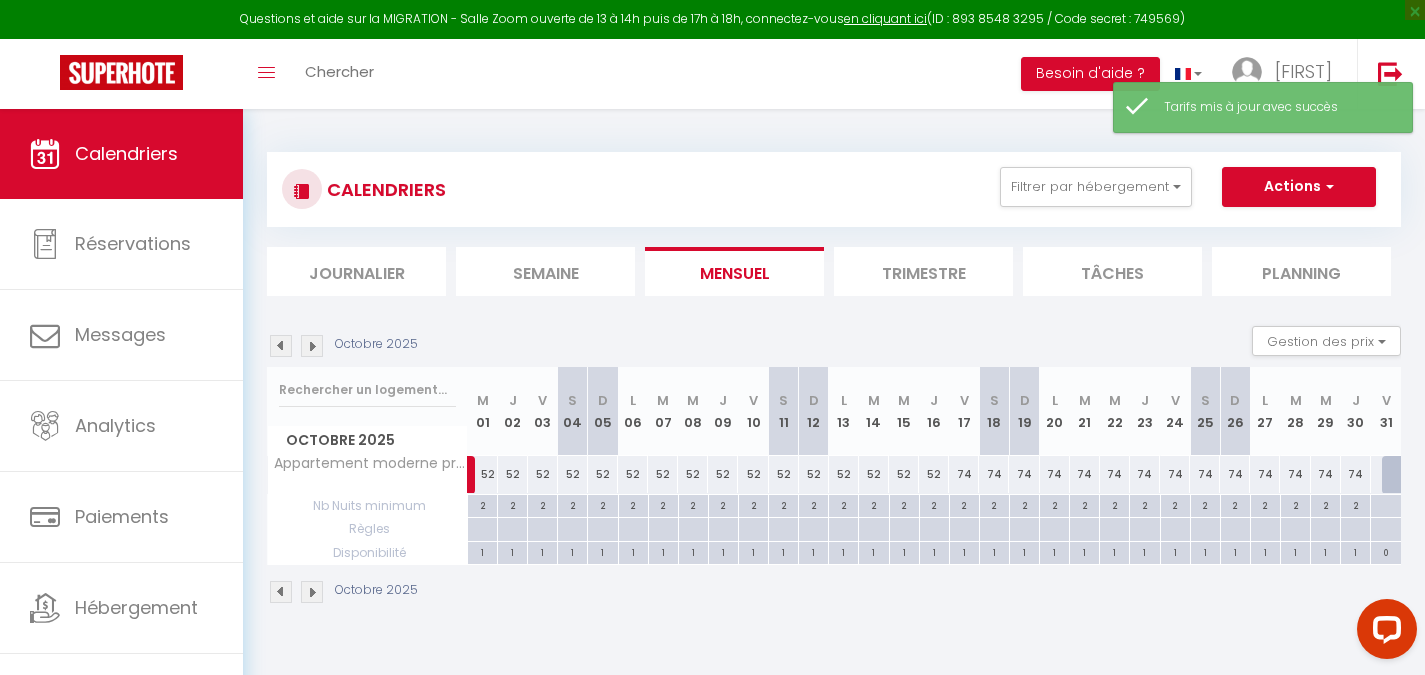 click on "74" at bounding box center (964, 474) 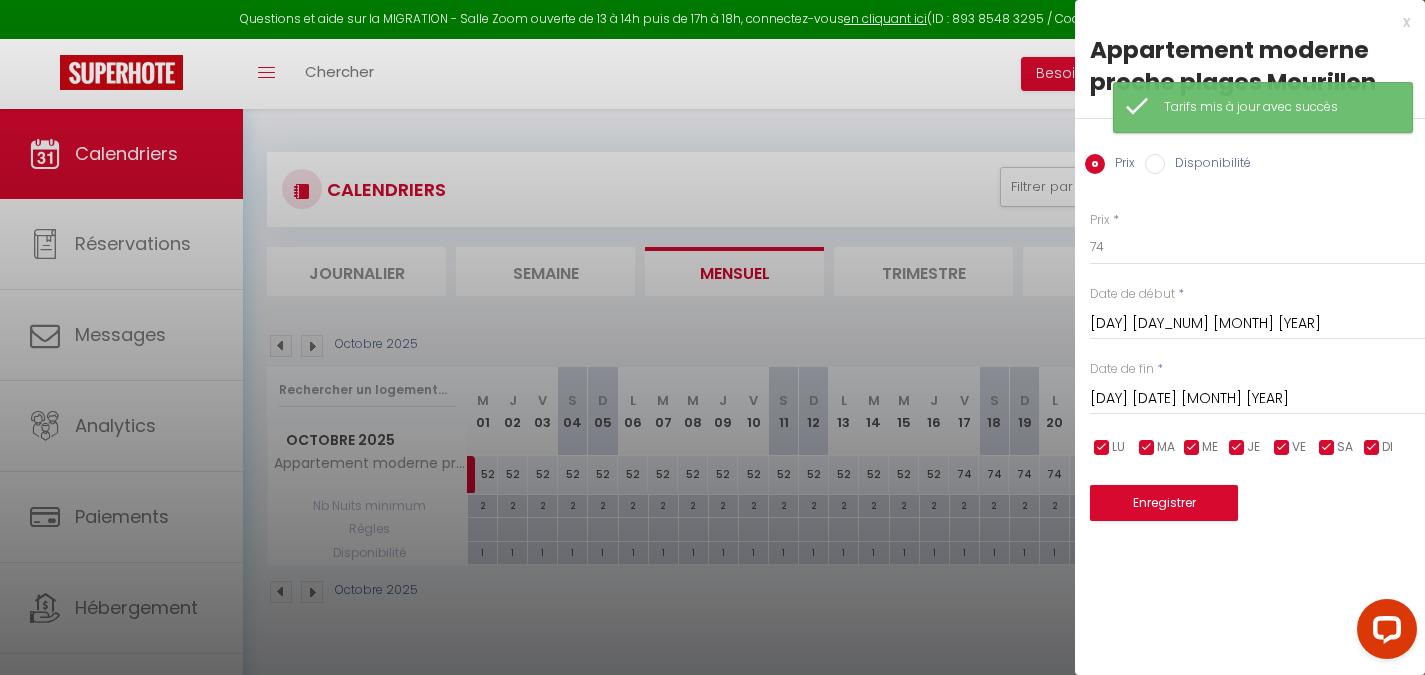 click on "[DAY] [DATE] [MONTH] [YEAR]" at bounding box center [1257, 399] 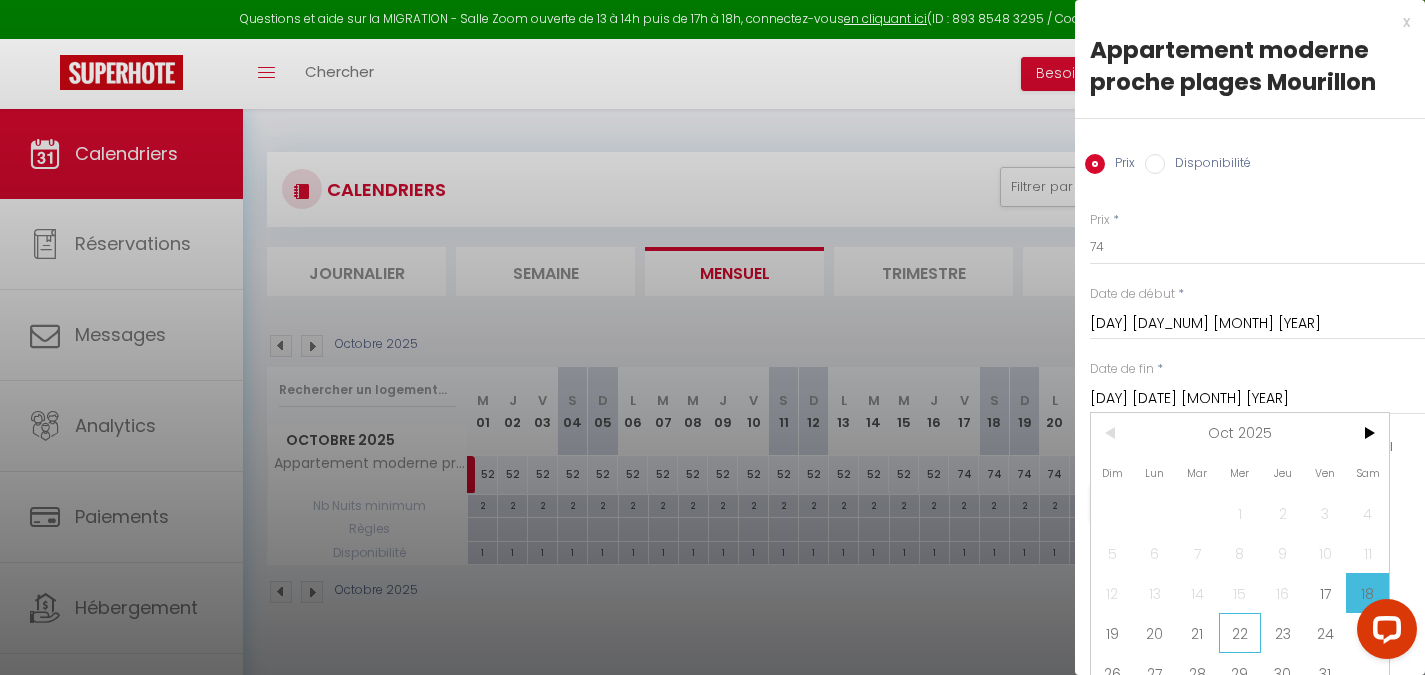 scroll, scrollTop: 33, scrollLeft: 0, axis: vertical 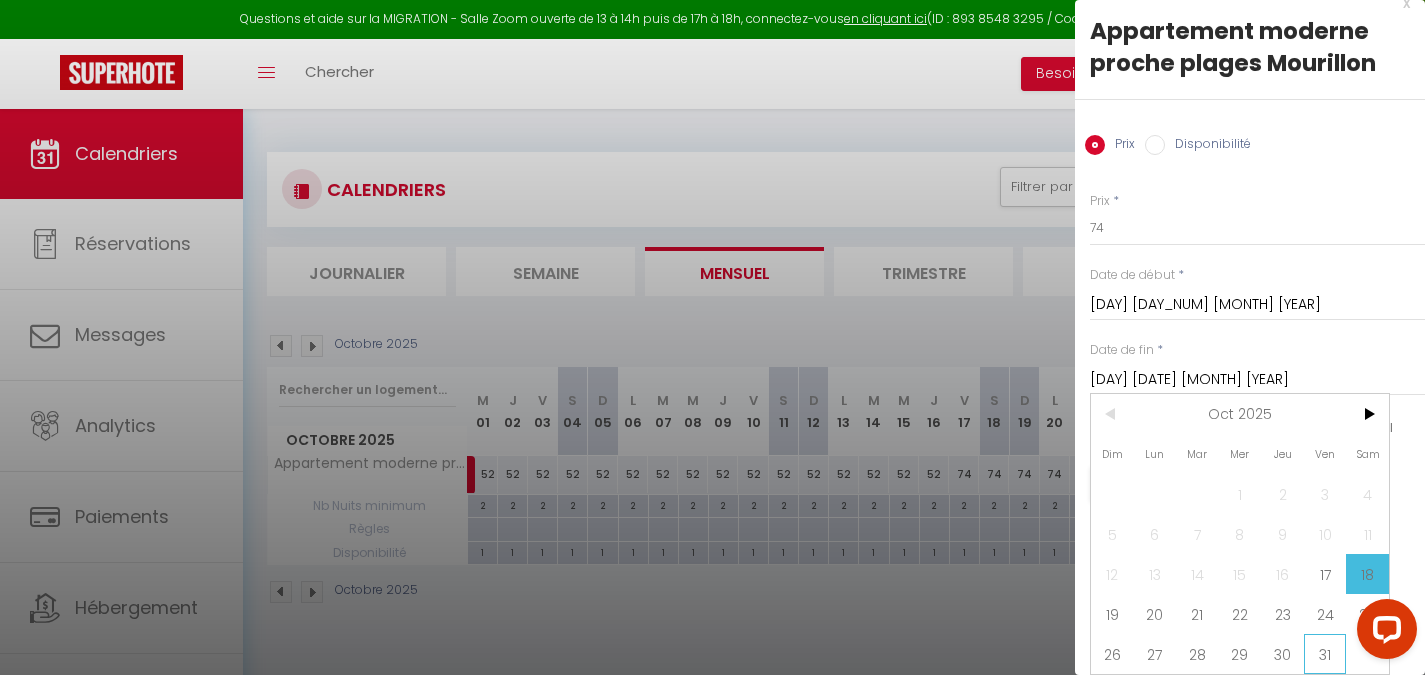 click on "31" at bounding box center (1325, 654) 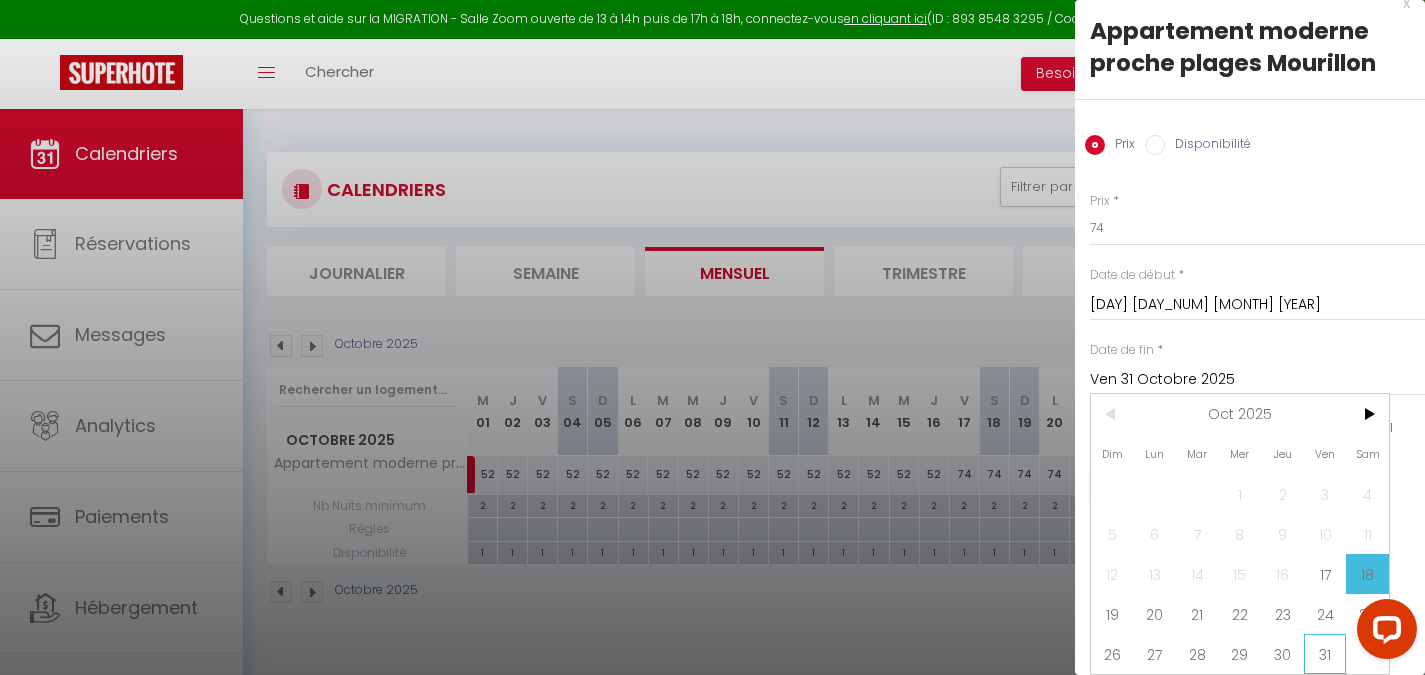 scroll, scrollTop: 0, scrollLeft: 0, axis: both 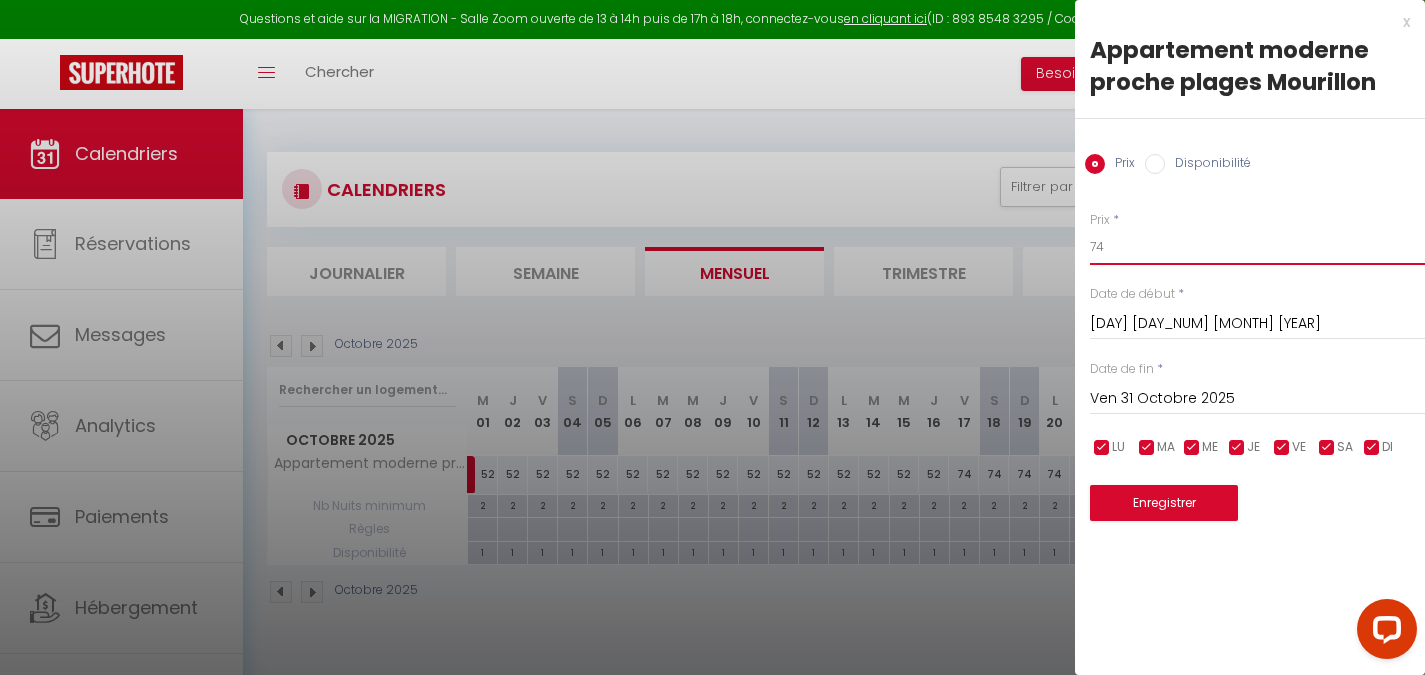 click on "74" at bounding box center (1257, 247) 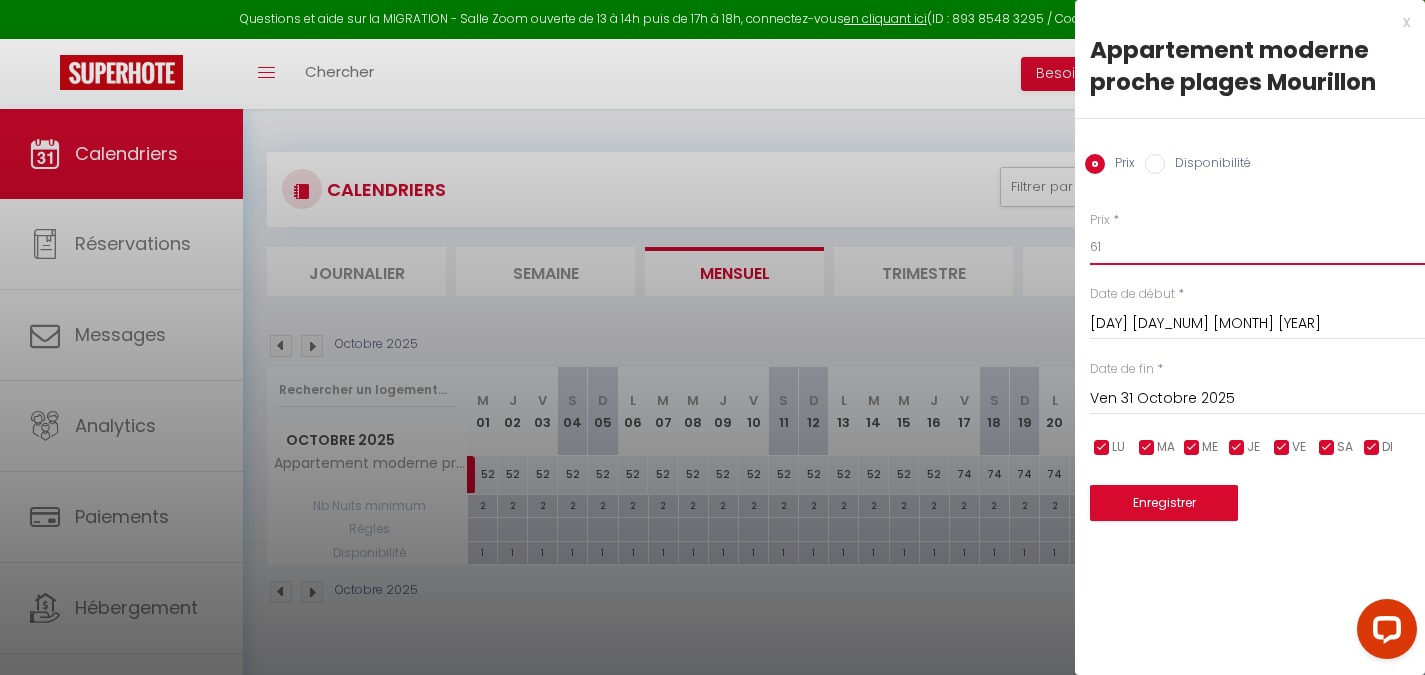 type on "61" 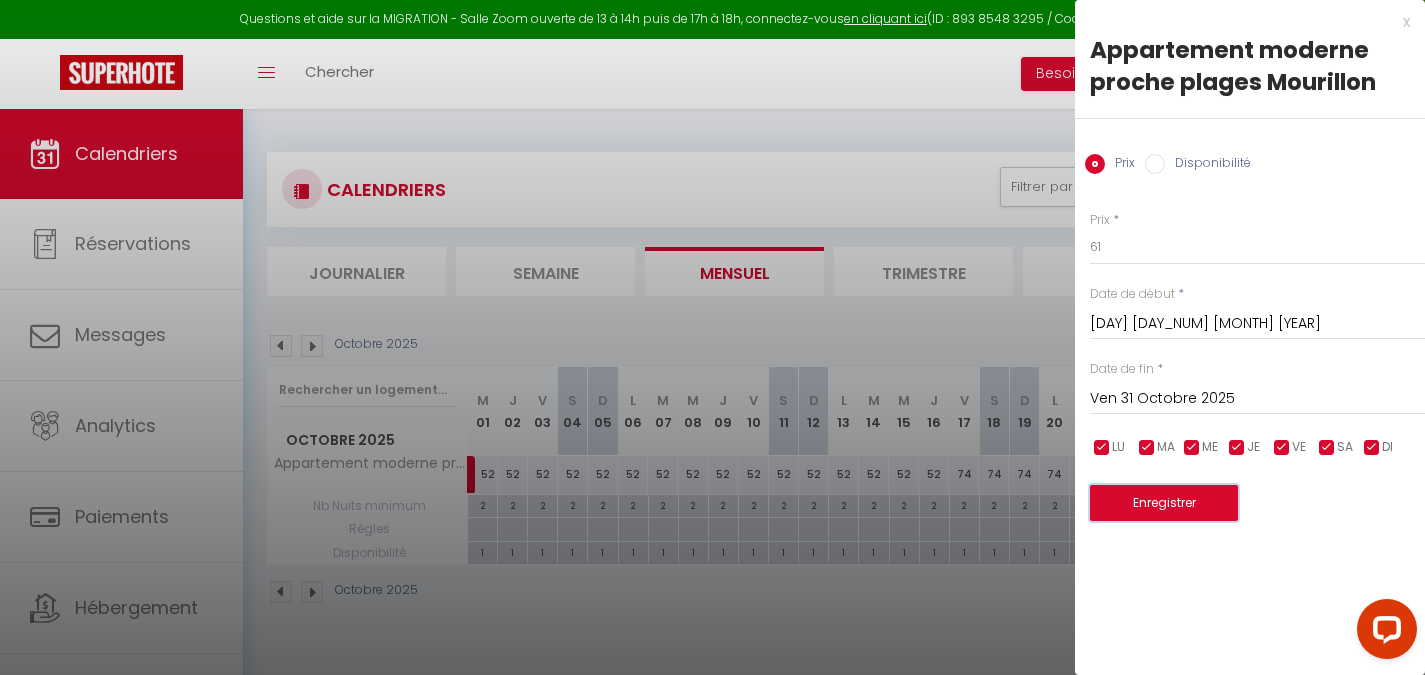 click on "Enregistrer" at bounding box center [1164, 503] 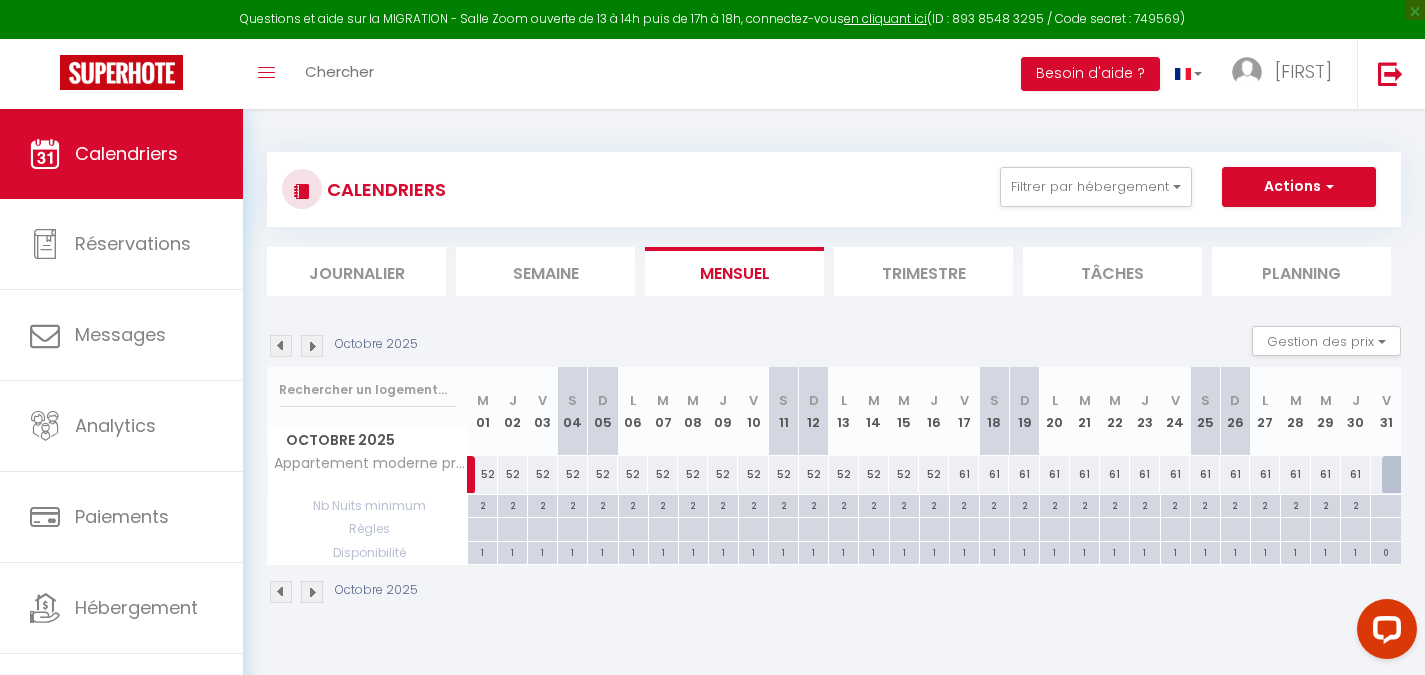click at bounding box center [312, 346] 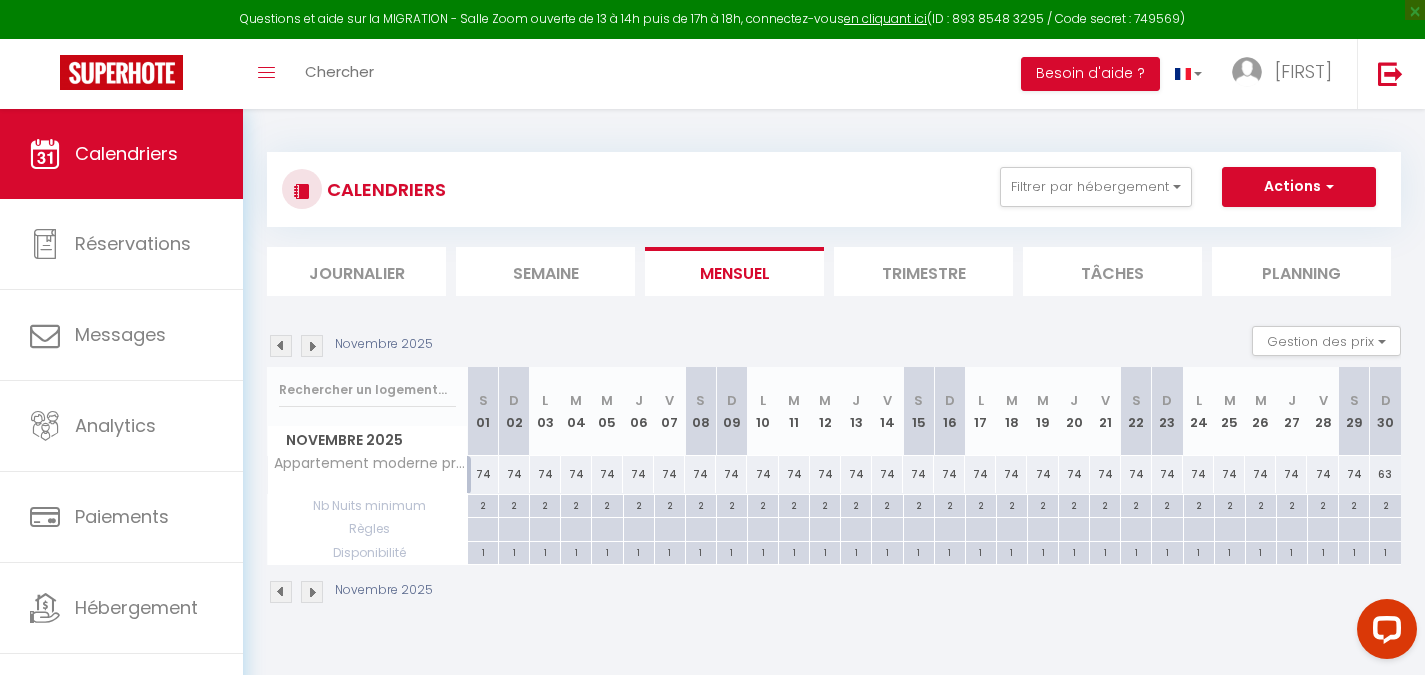 click at bounding box center [281, 346] 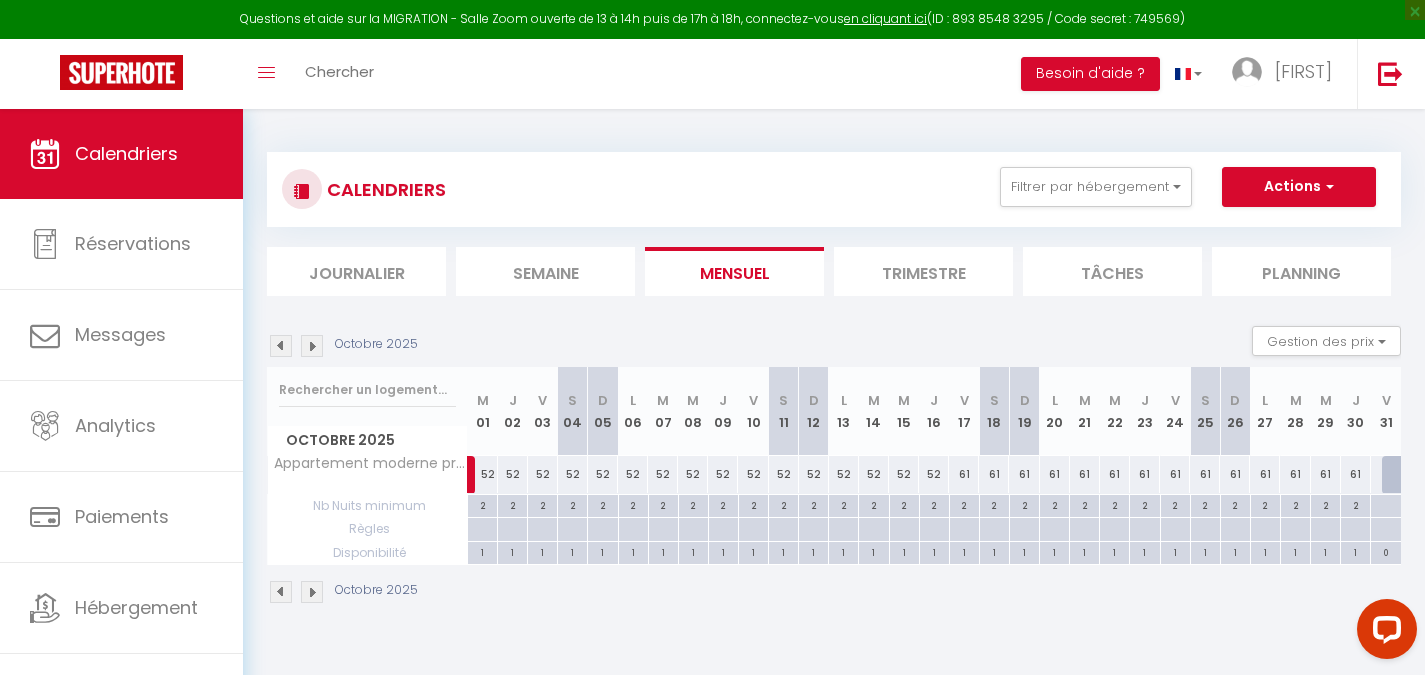 click at bounding box center (1397, 475) 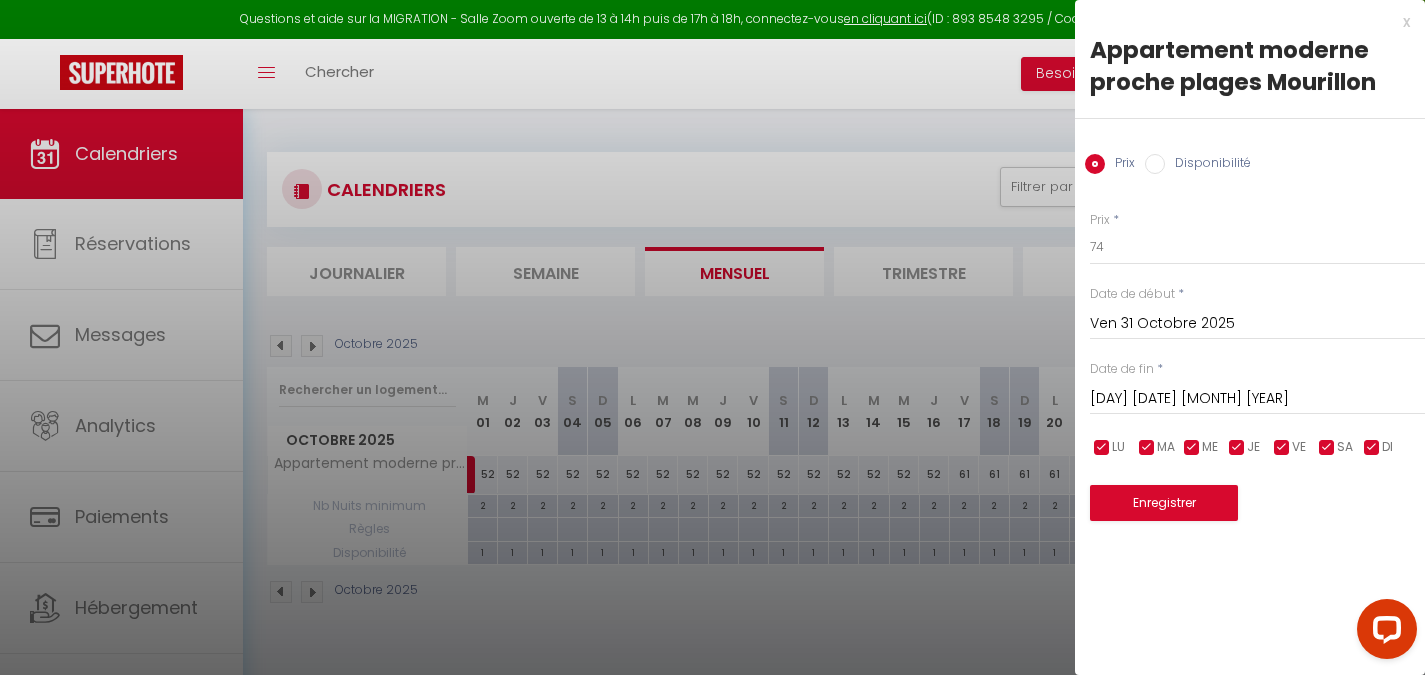 click on "Disponibilité" at bounding box center [1155, 164] 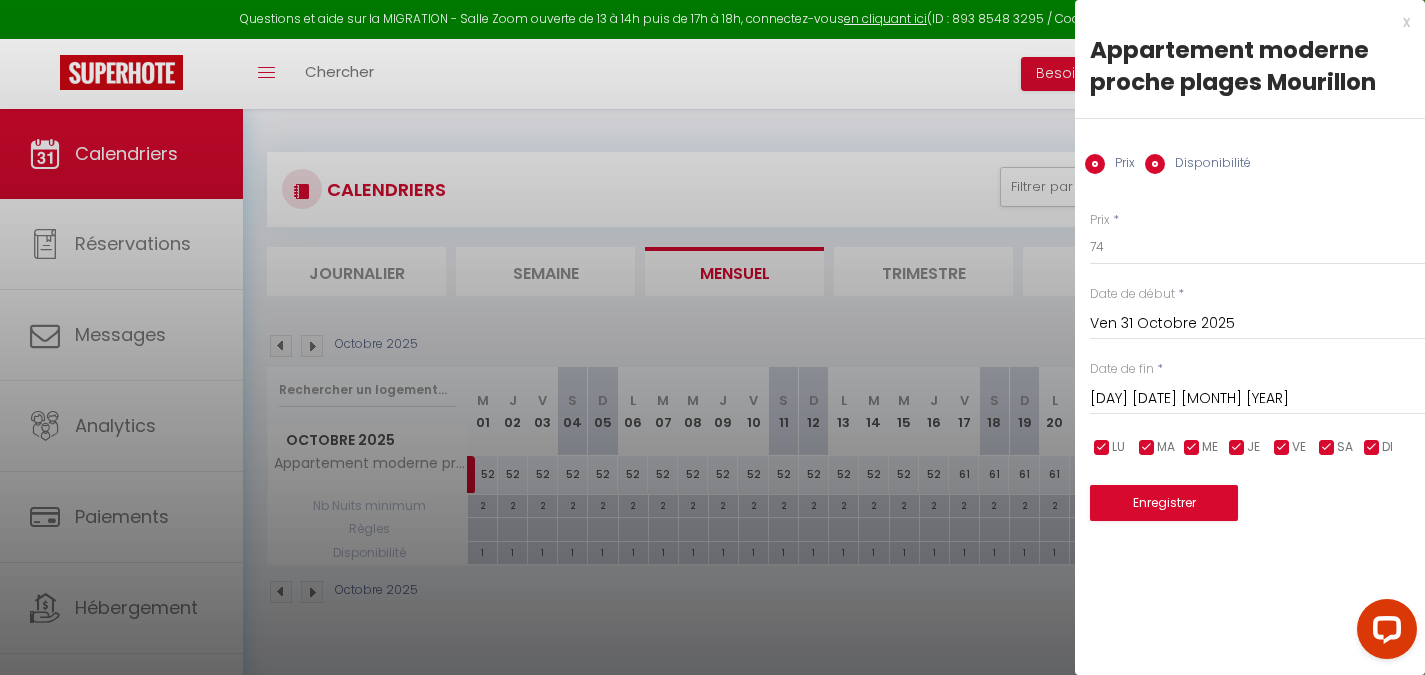radio on "false" 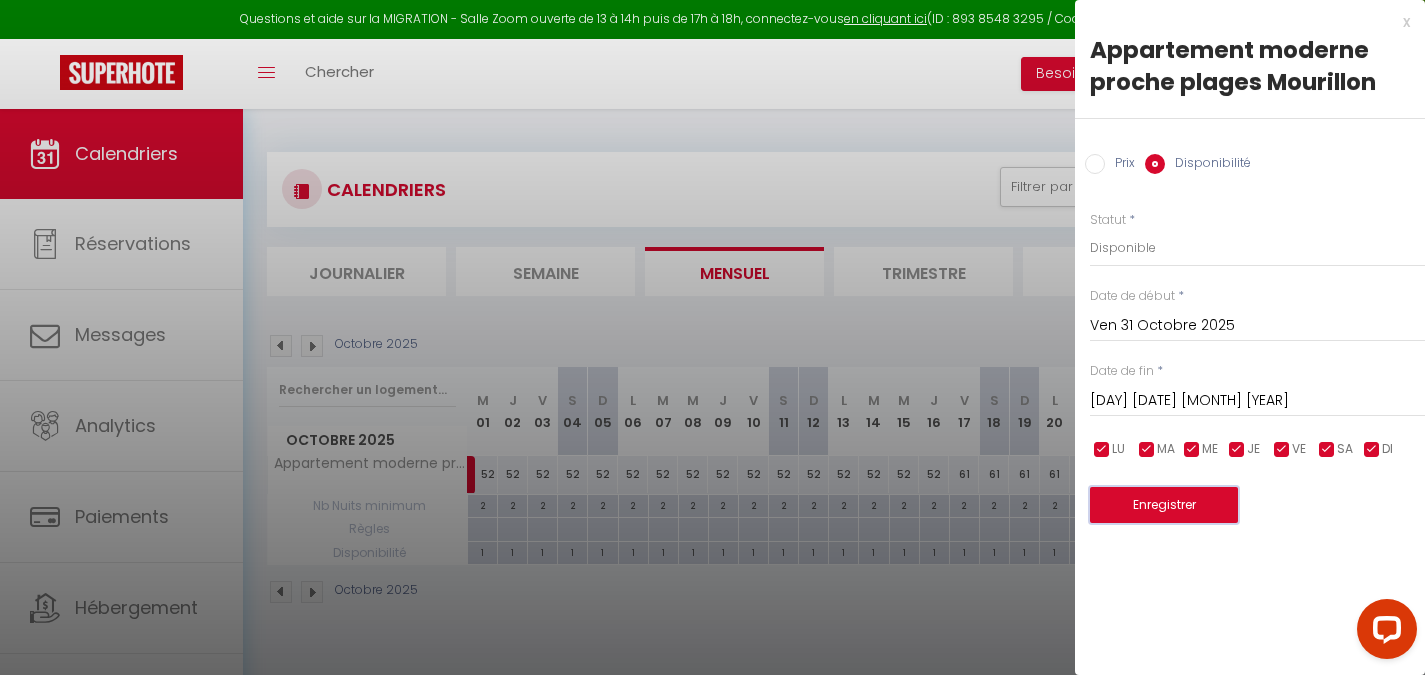 click on "Enregistrer" at bounding box center [1164, 505] 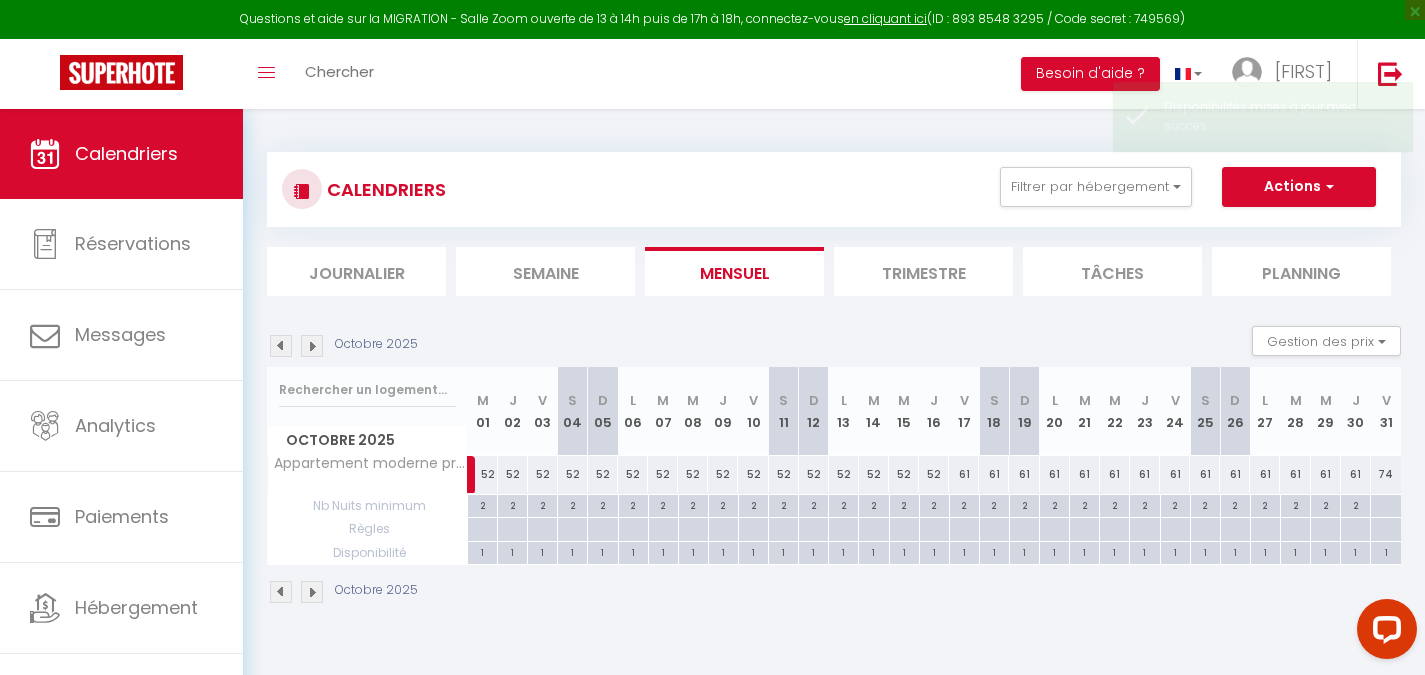 click at bounding box center (281, 346) 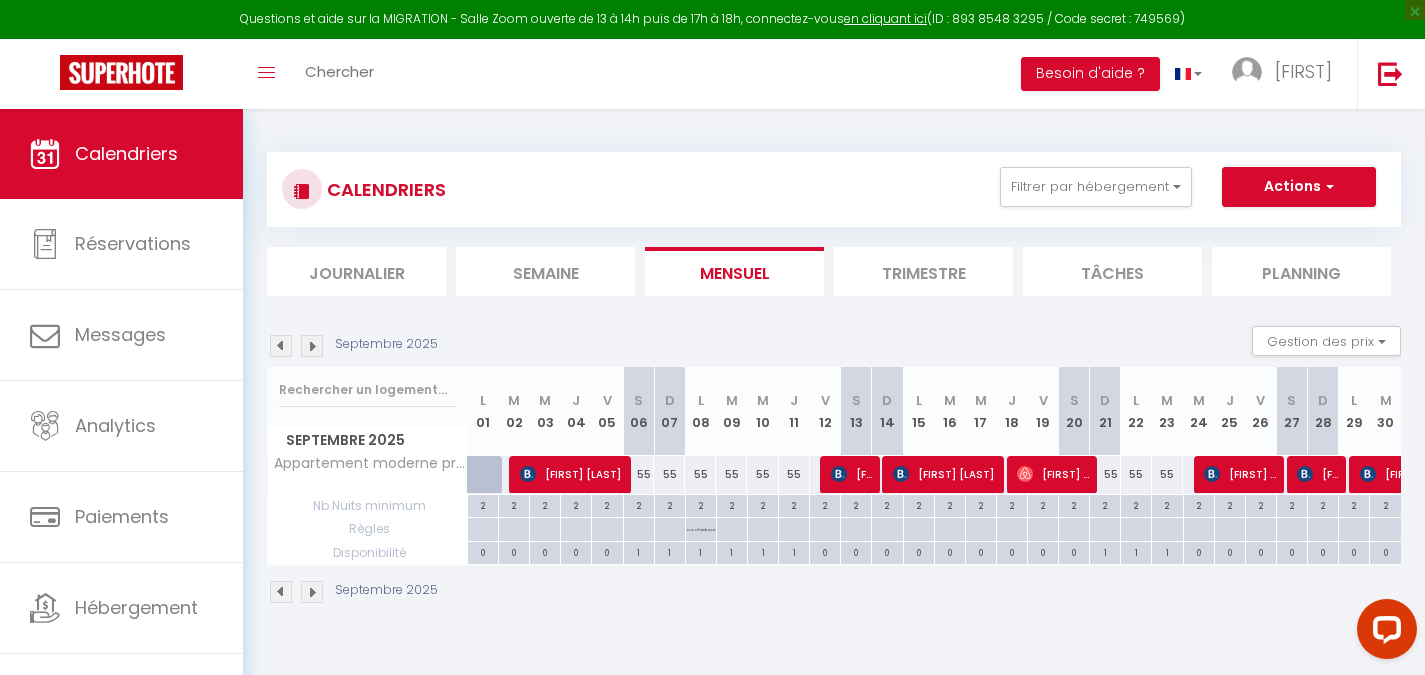 click at bounding box center [312, 346] 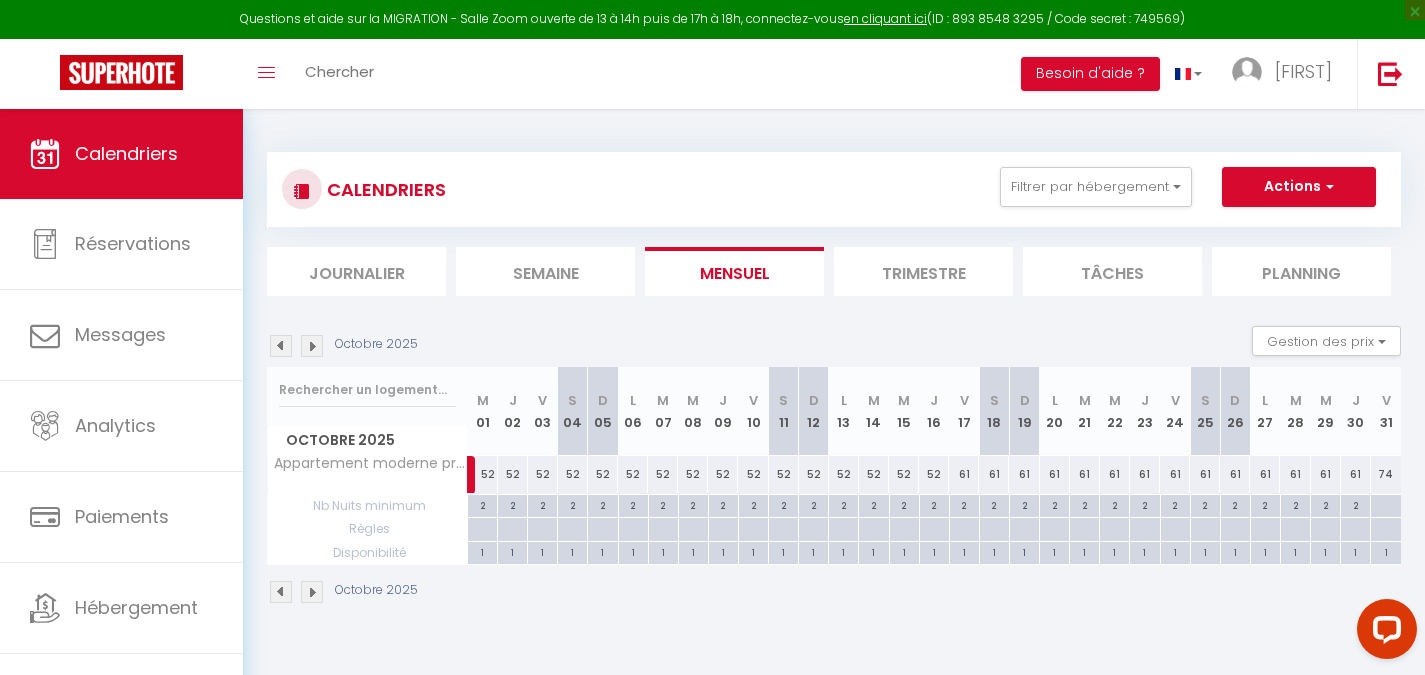 click at bounding box center [281, 346] 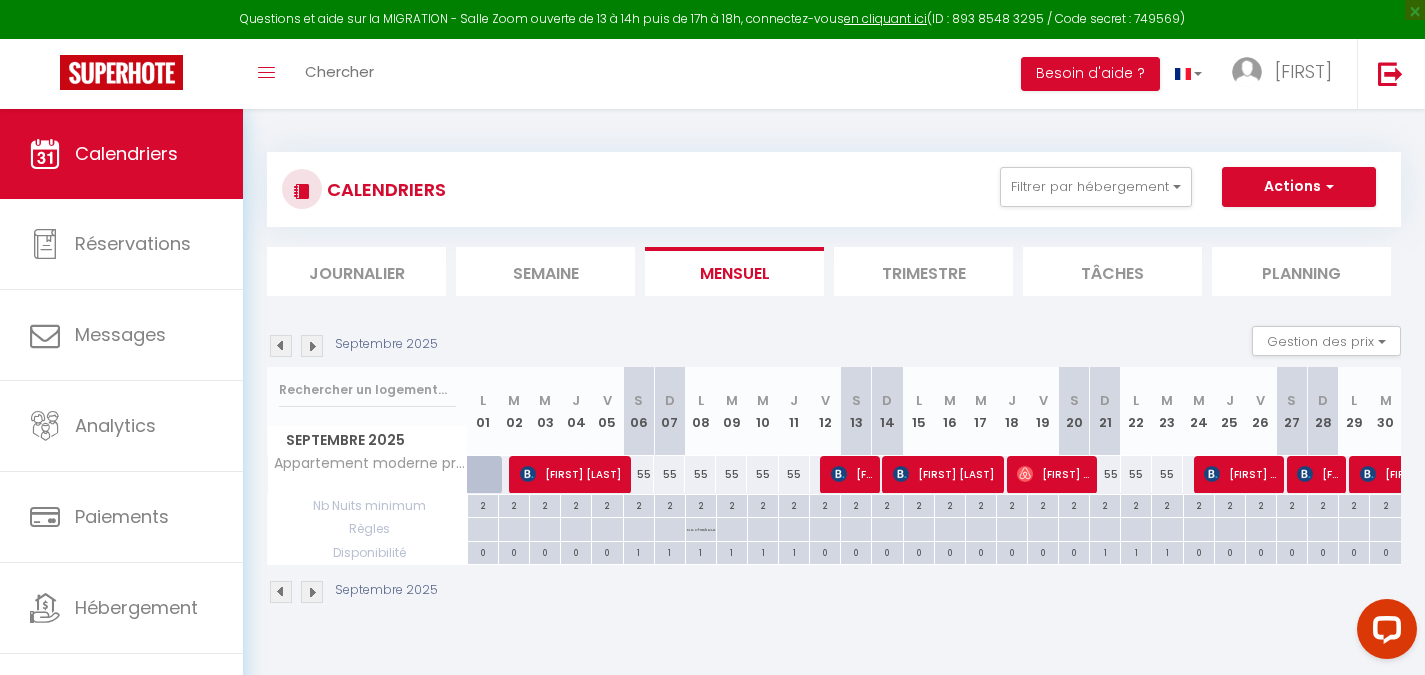 click at bounding box center (281, 346) 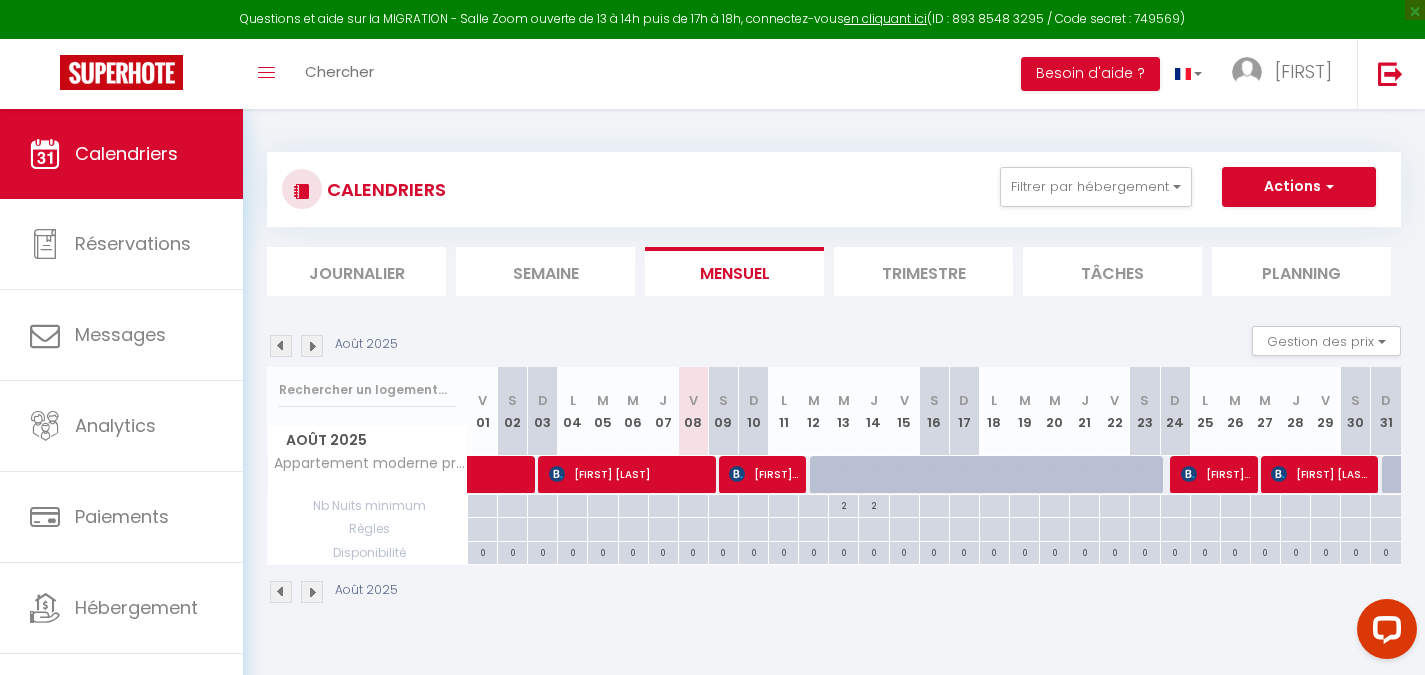 click at bounding box center (312, 346) 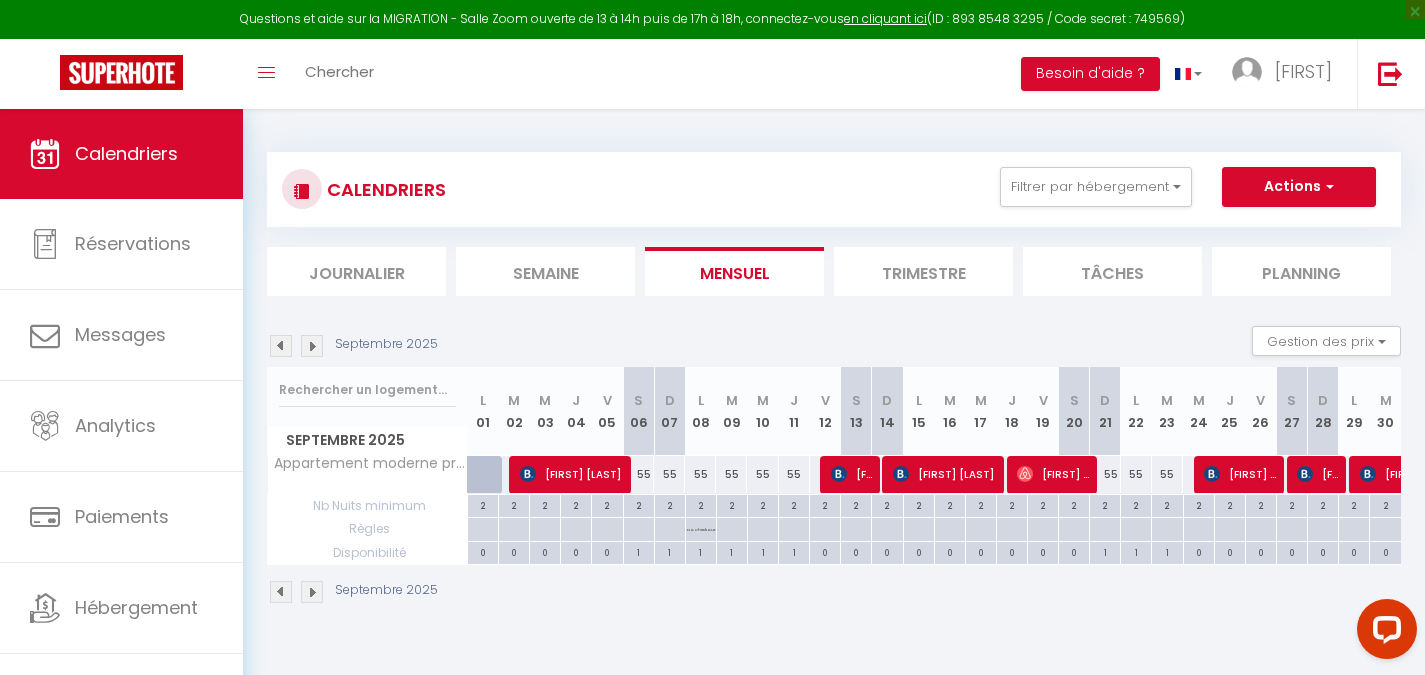 click at bounding box center (281, 346) 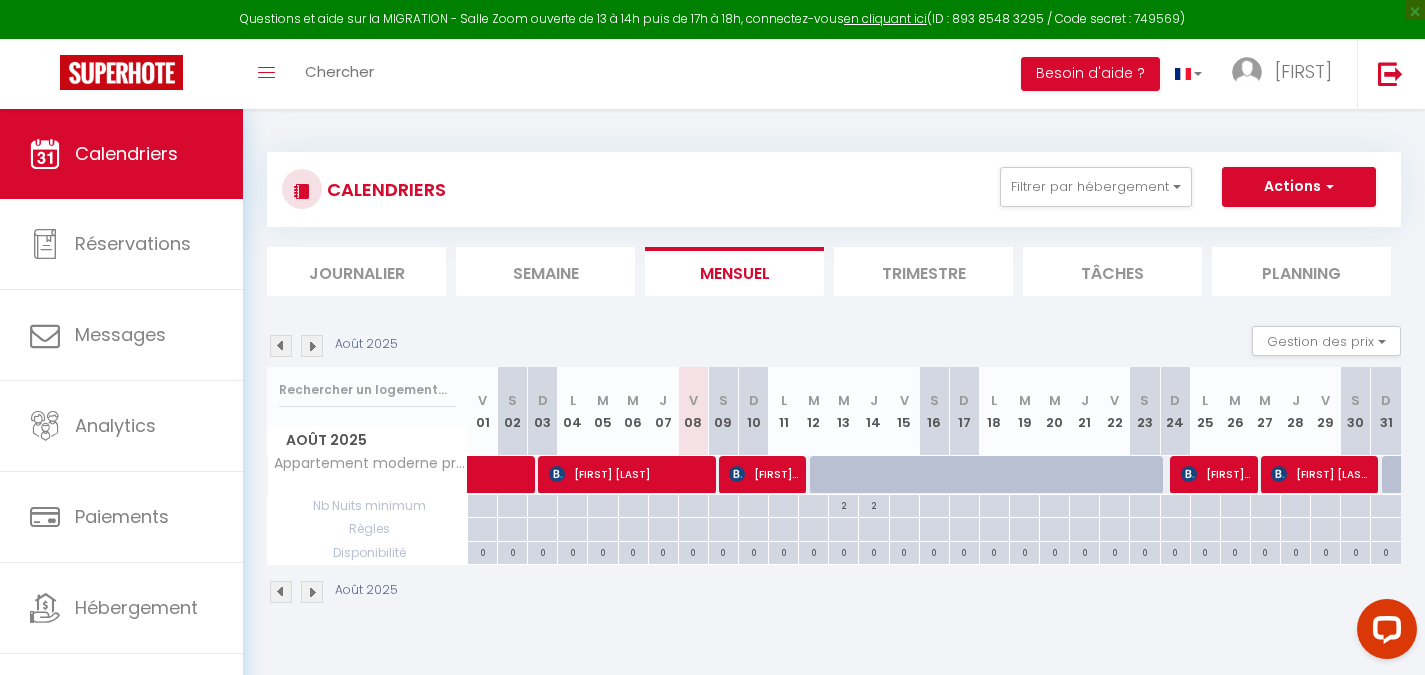 click at bounding box center [312, 346] 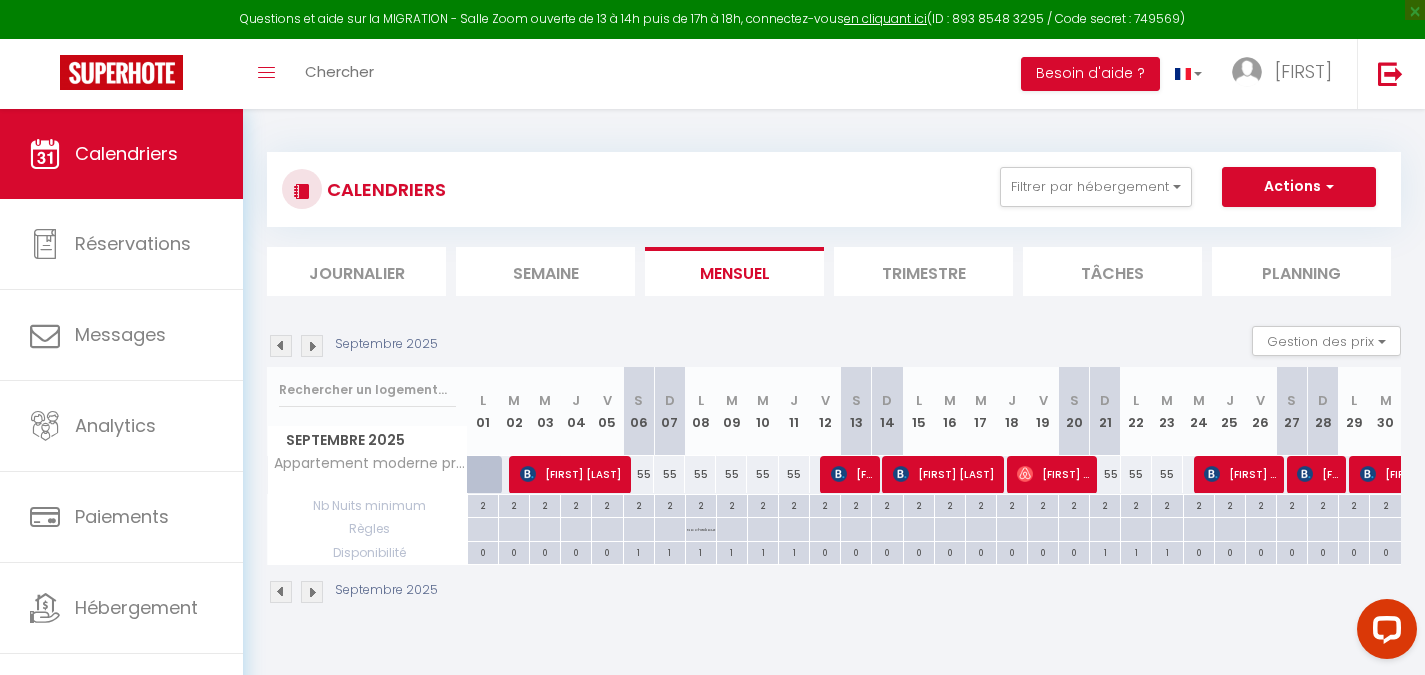 click at bounding box center (312, 346) 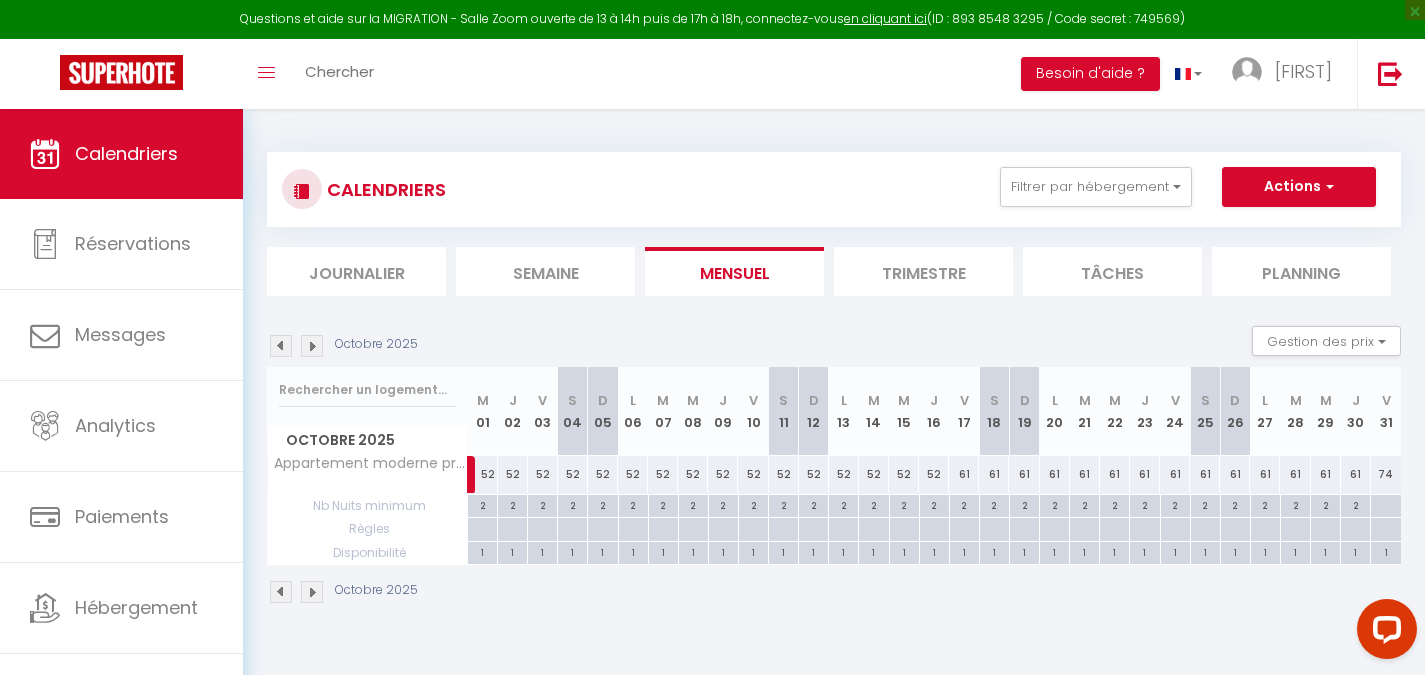 click on "74" at bounding box center [1386, 474] 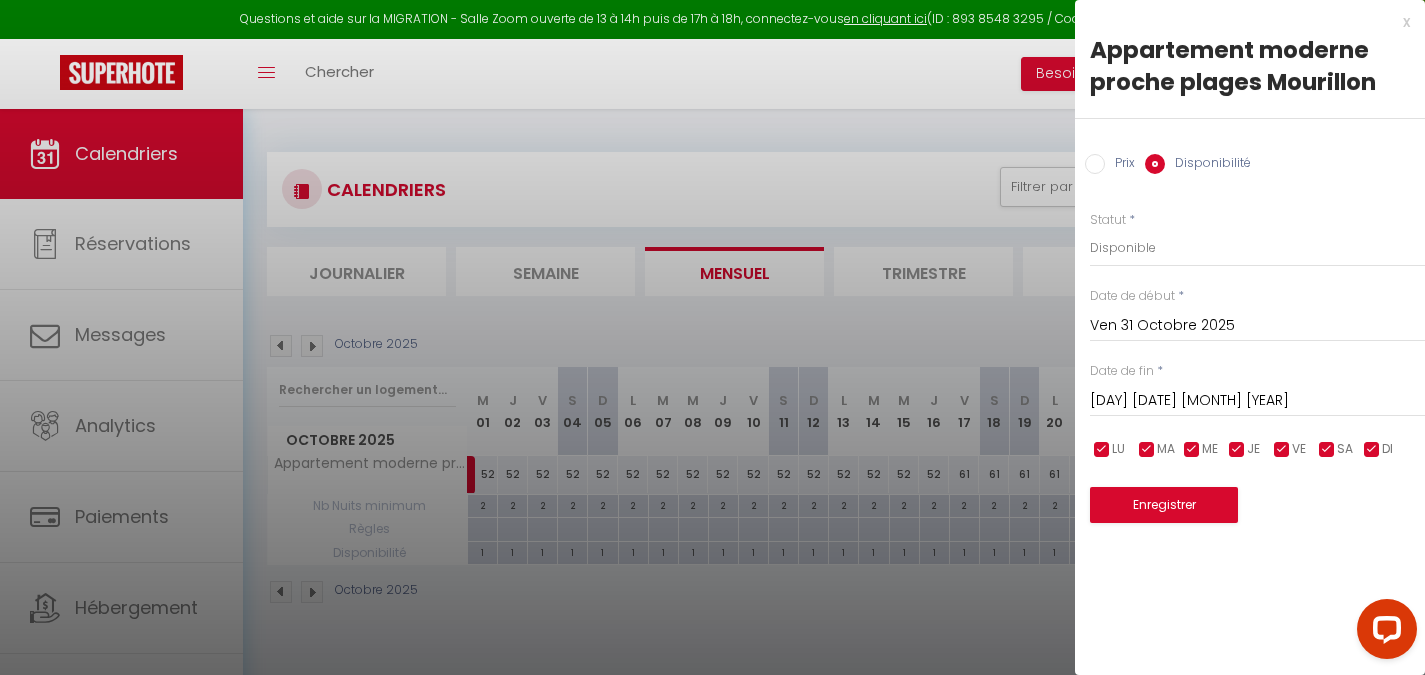 click on "Prix" at bounding box center (1095, 164) 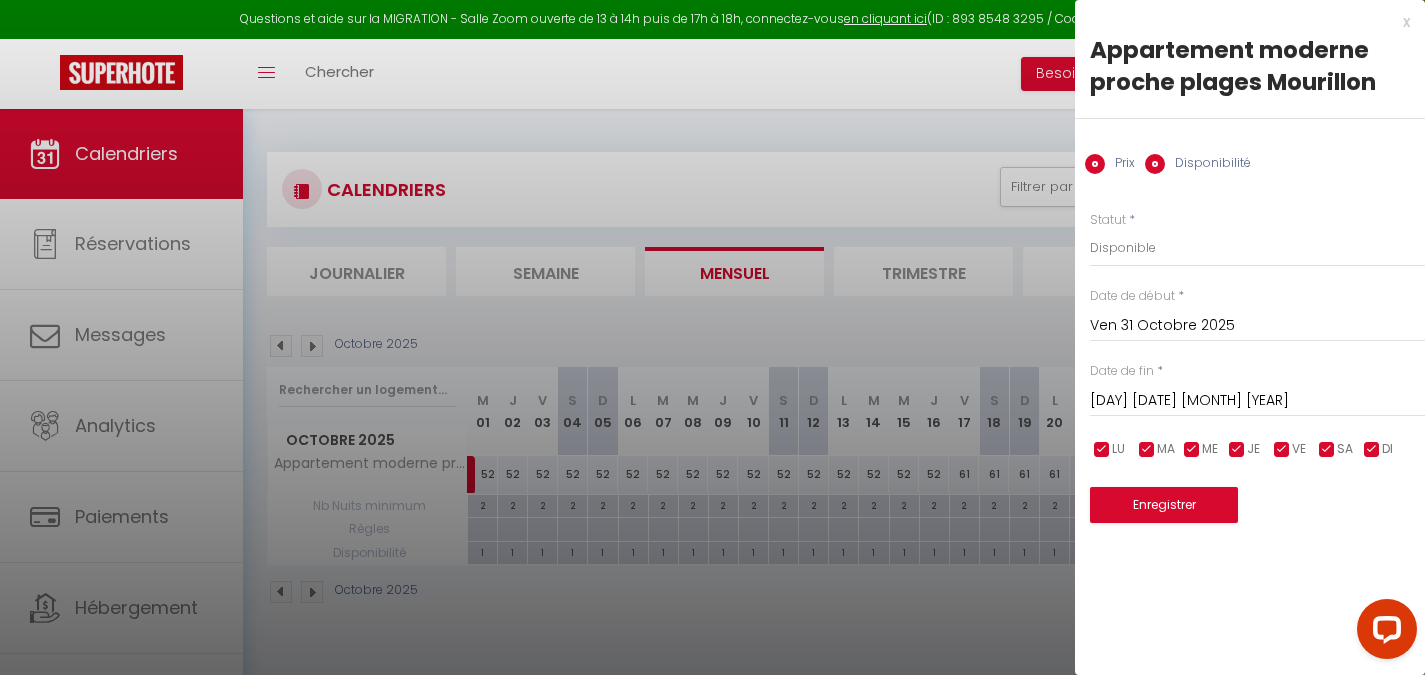 radio on "false" 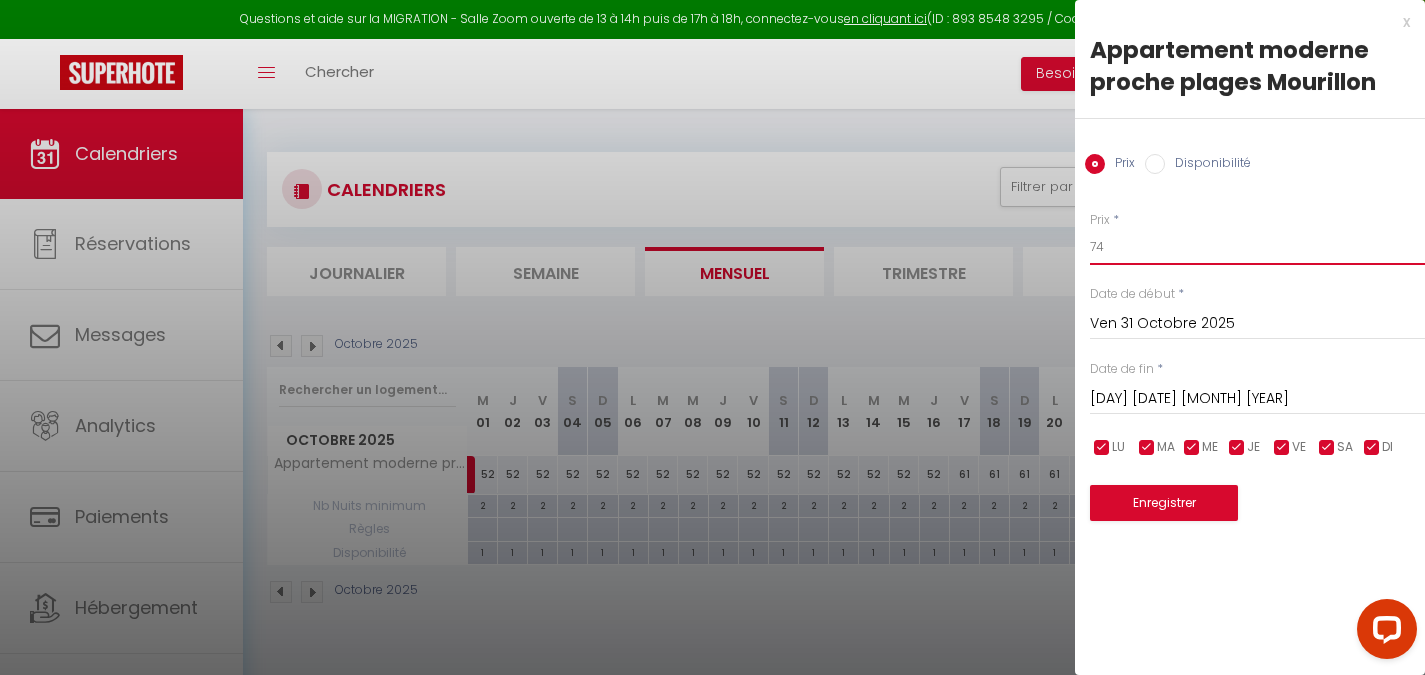 click on "74" at bounding box center (1257, 247) 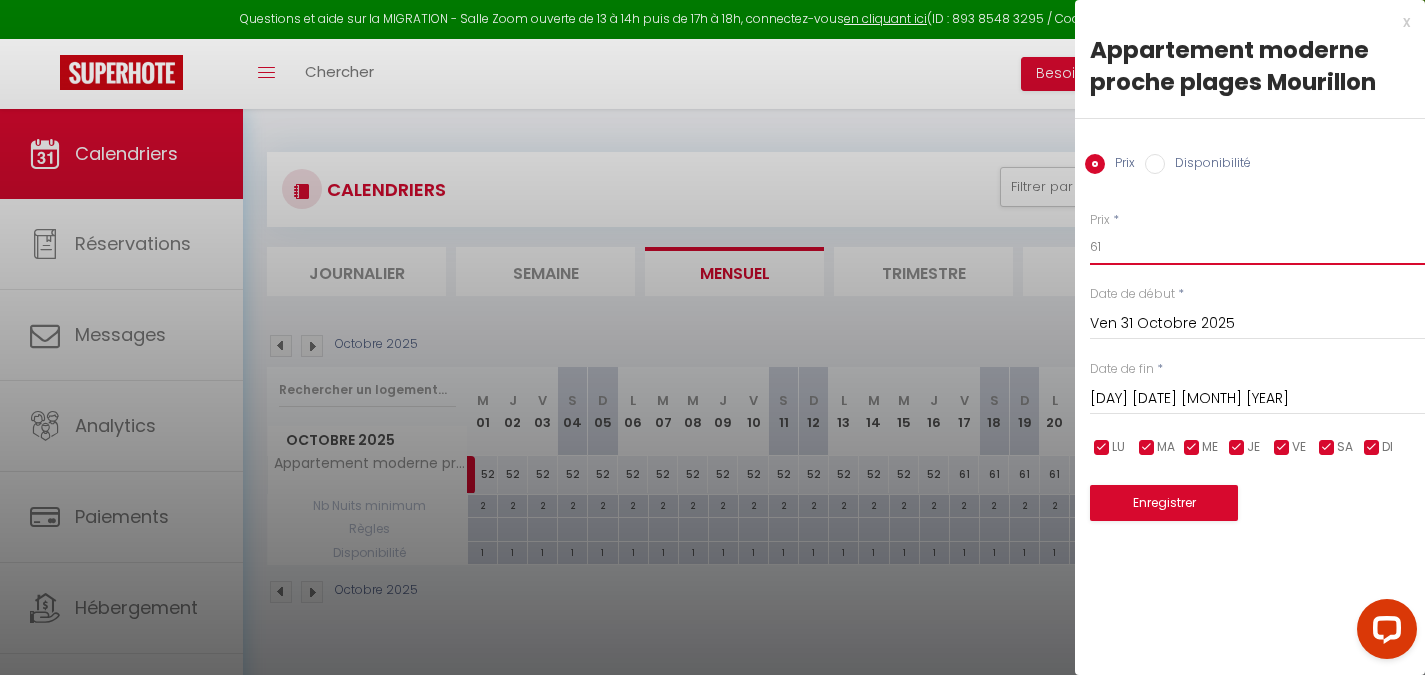 type on "61" 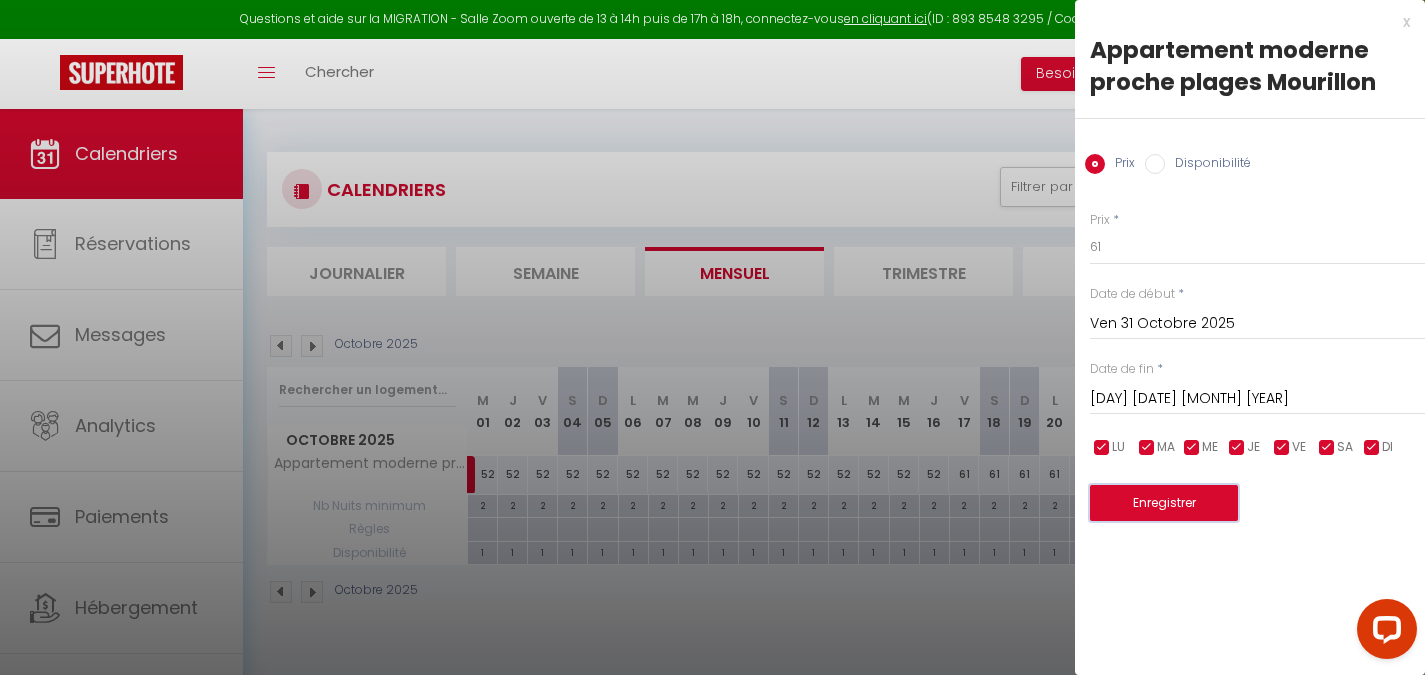 click on "Enregistrer" at bounding box center [1164, 503] 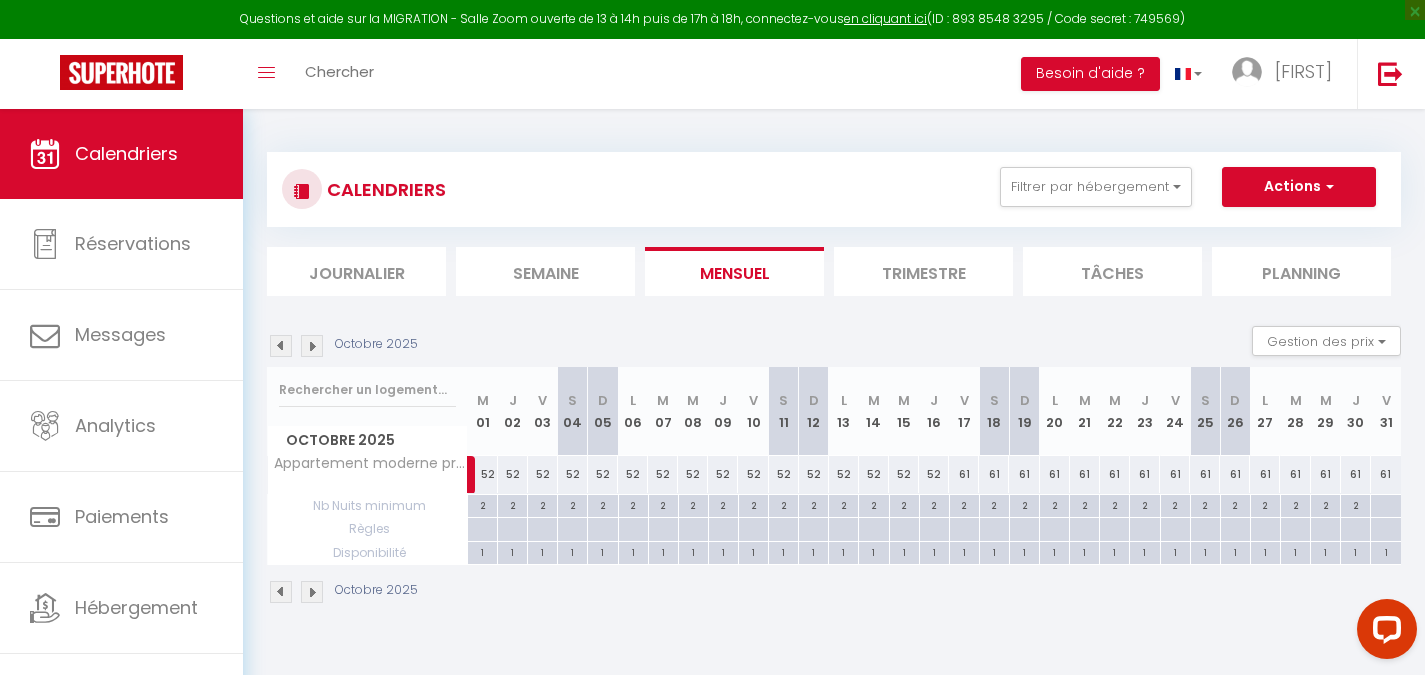 click at bounding box center (312, 346) 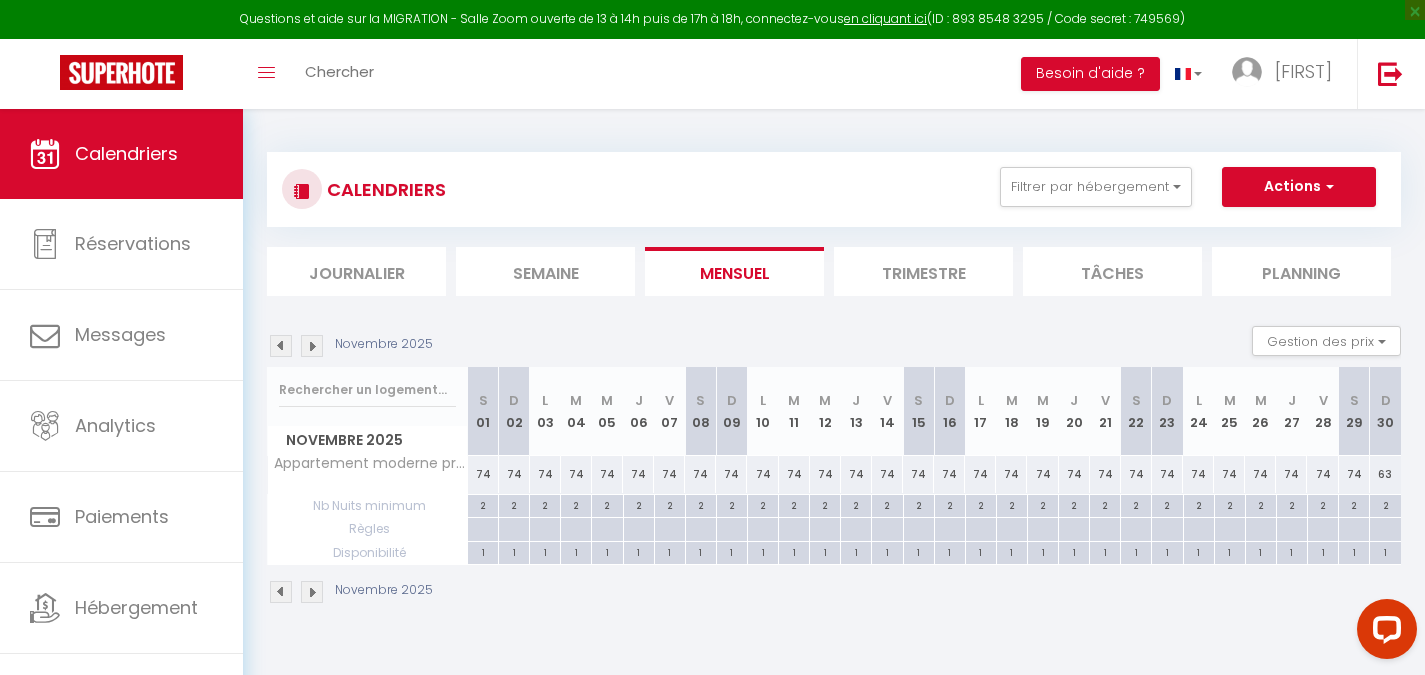 click on "74" at bounding box center (669, 474) 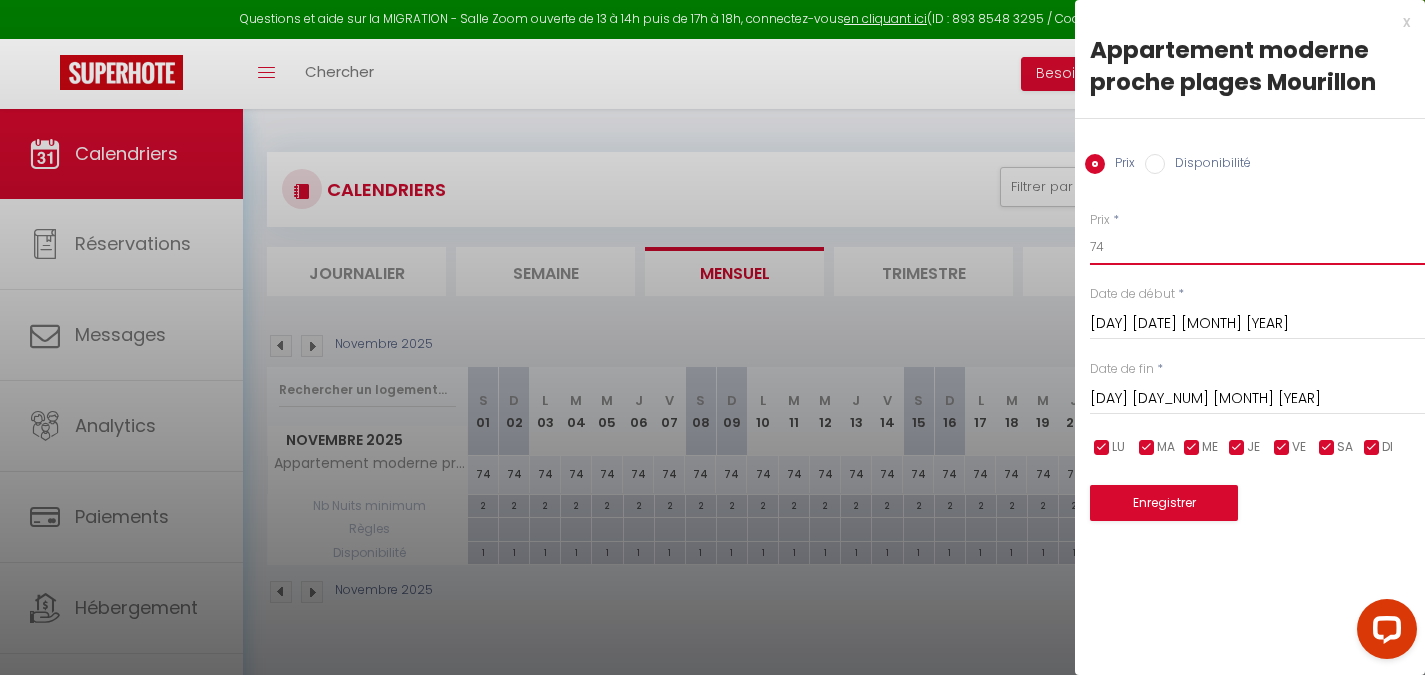 click on "74" at bounding box center [1257, 247] 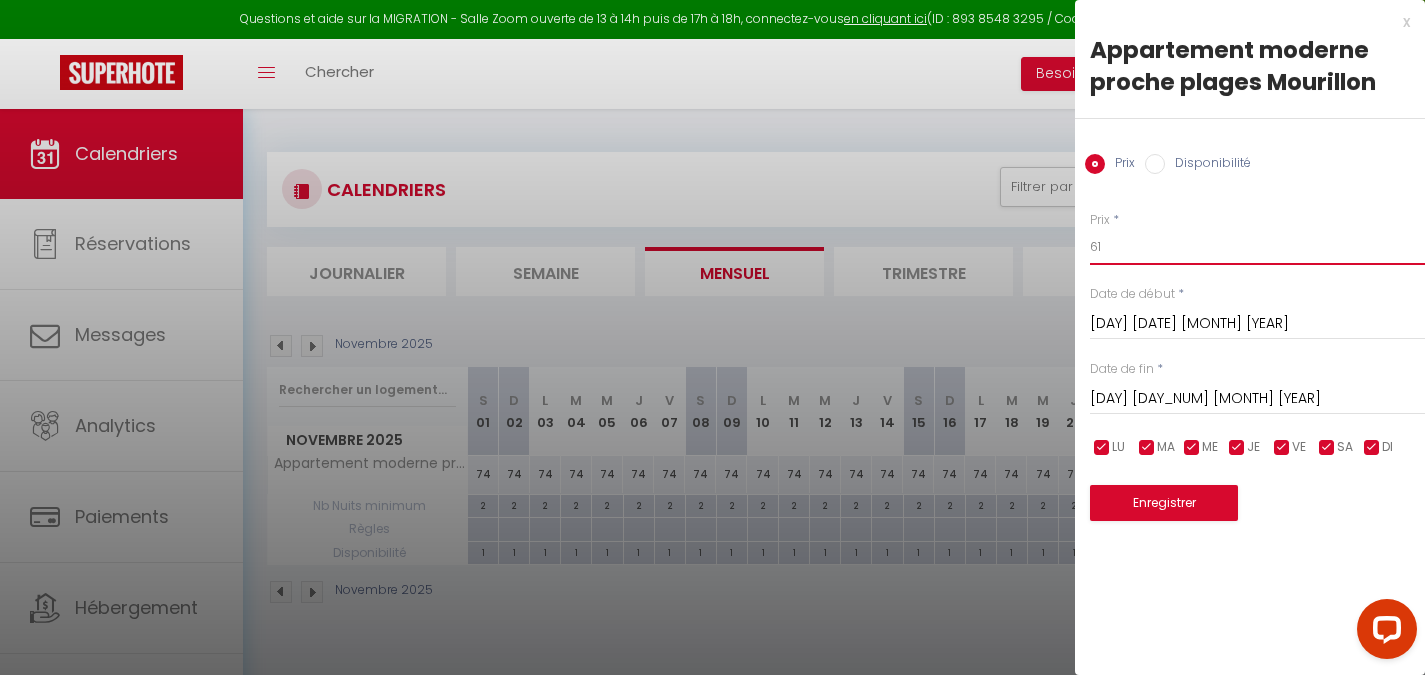 type on "61" 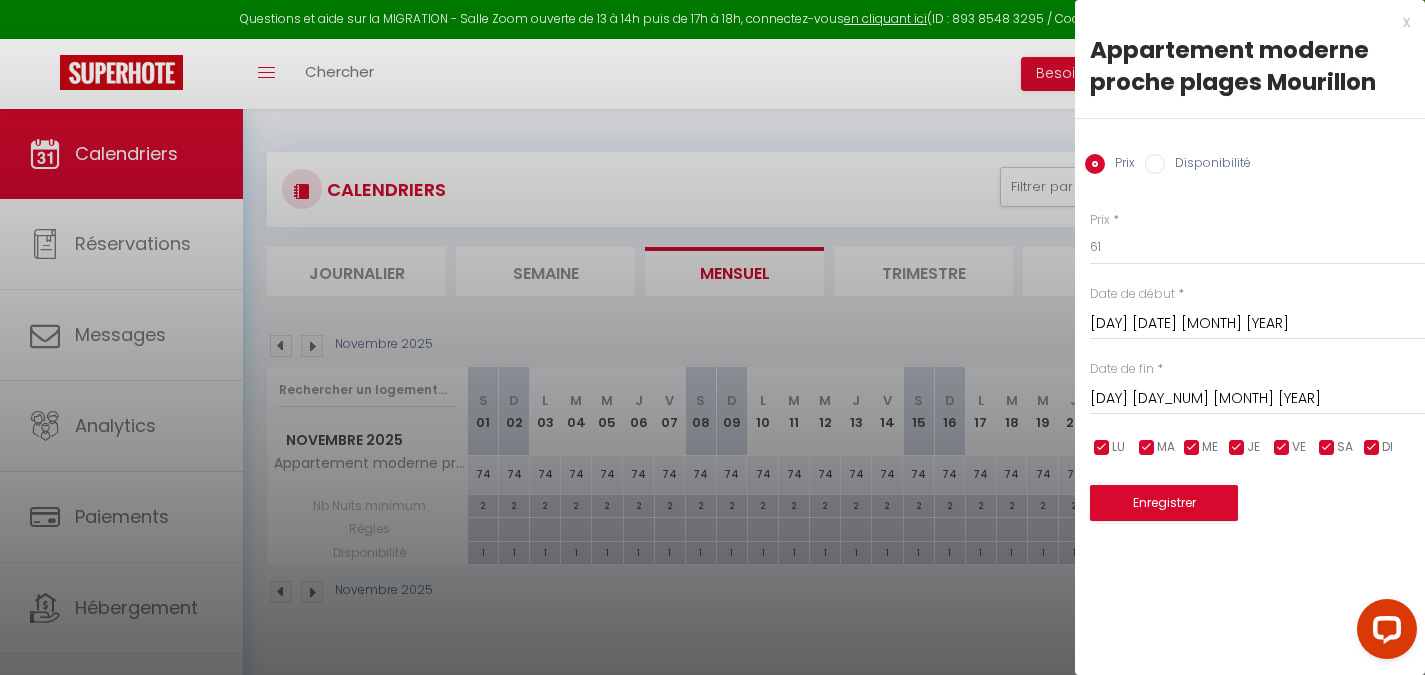 click on "[DAY] [DATE] [MONTH] [YEAR]" at bounding box center [1257, 324] 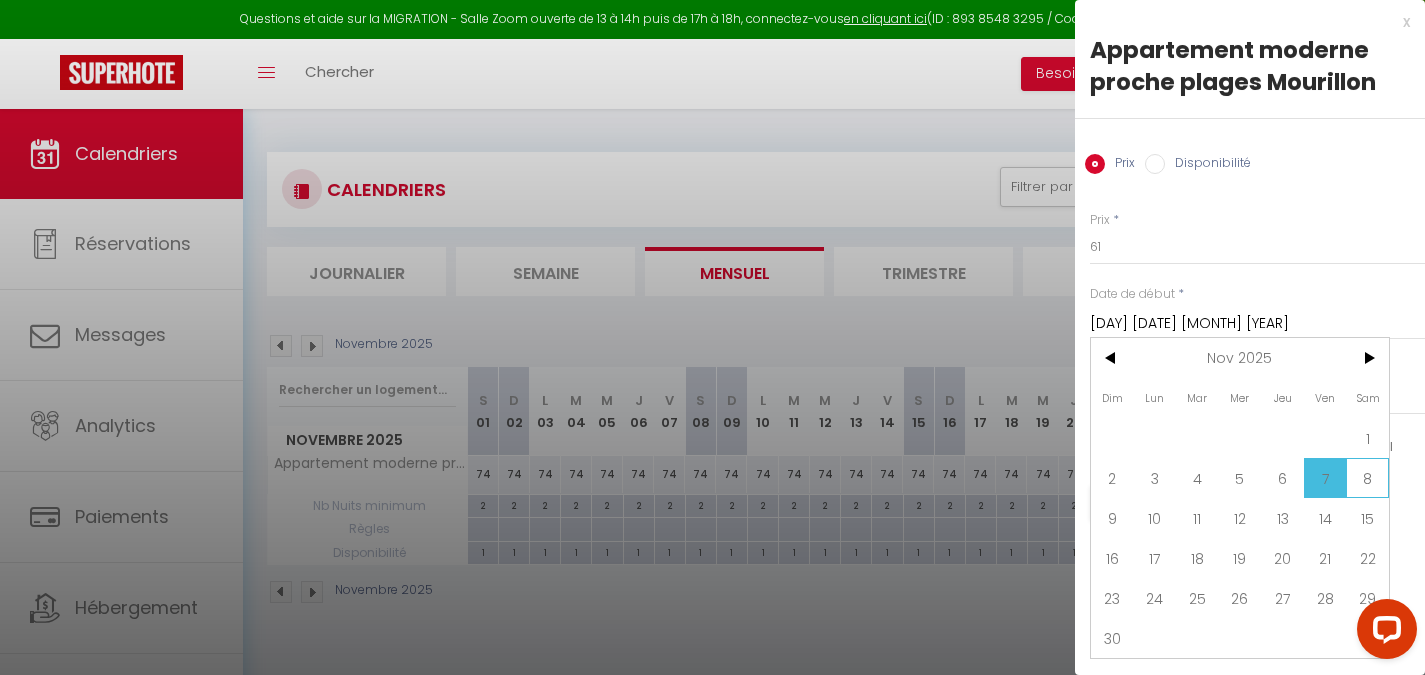 click on "8" at bounding box center (1367, 478) 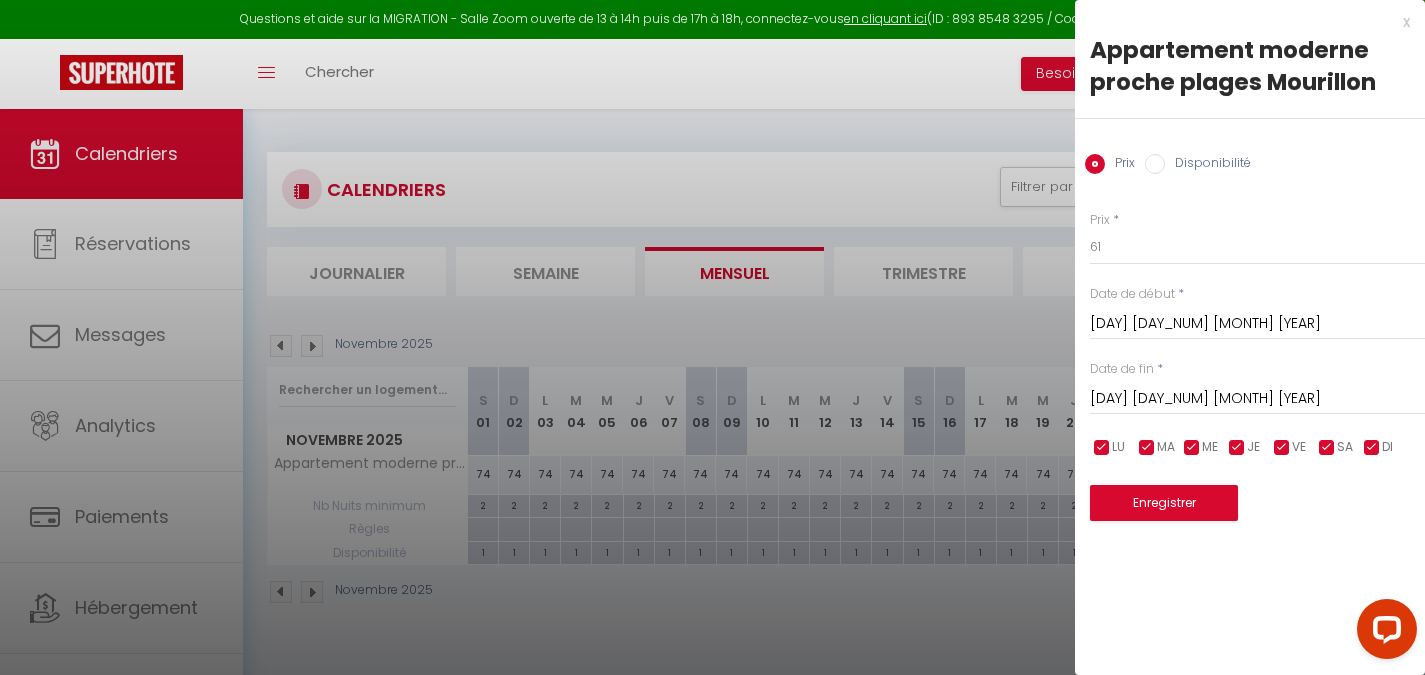 click on "[DAY] [DAY_NUM] [MONTH] [YEAR]" at bounding box center [1257, 399] 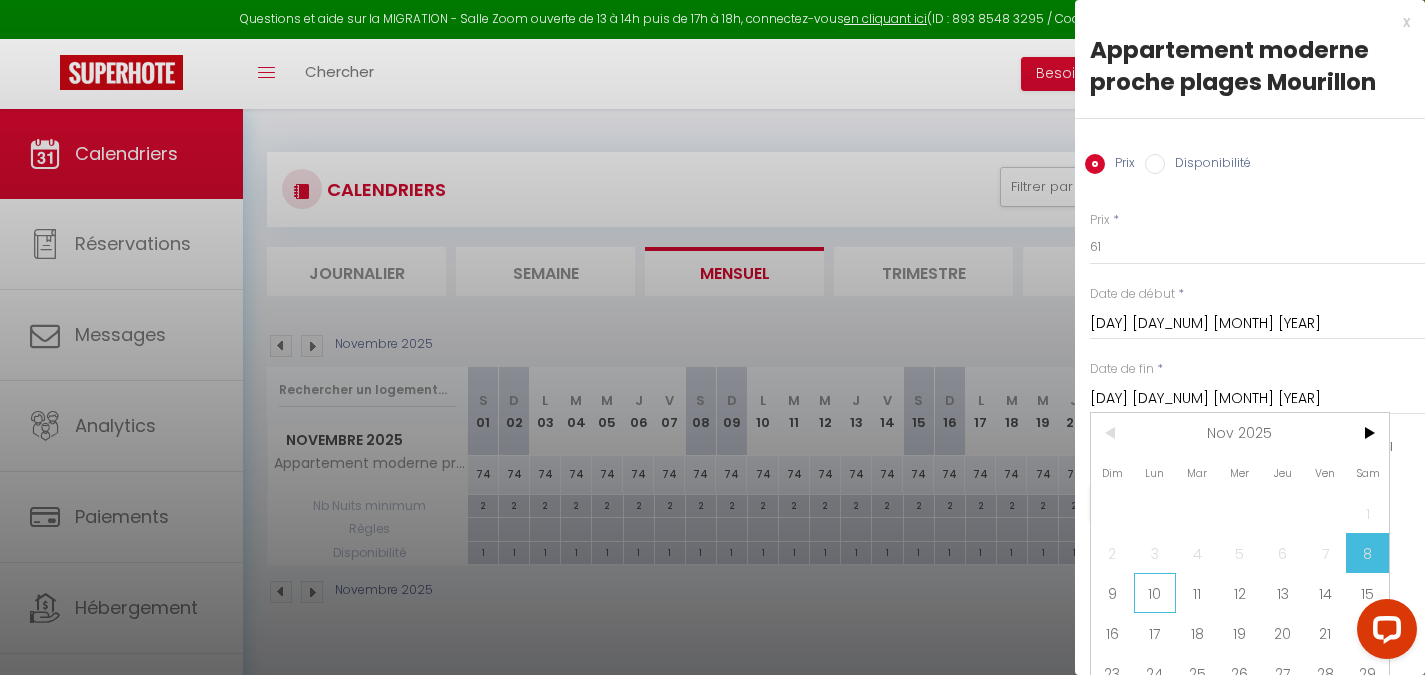 click on "10" at bounding box center (1155, 593) 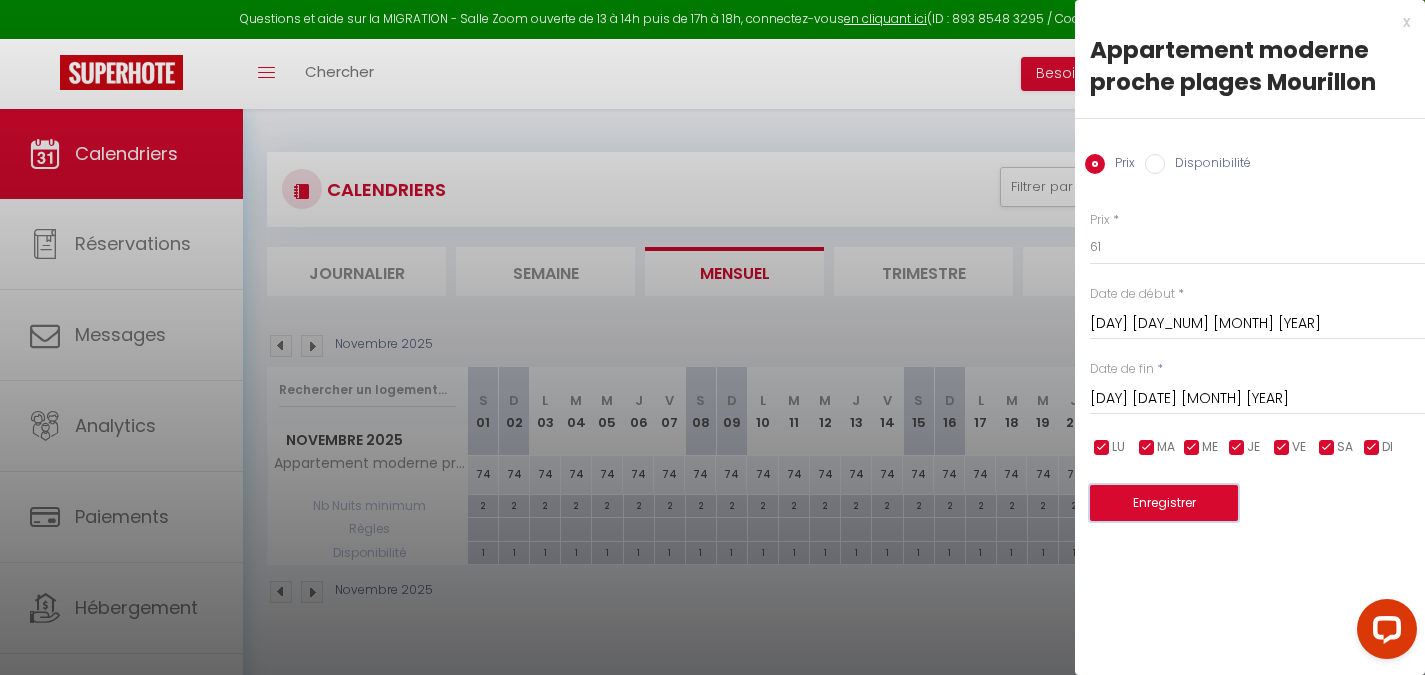 click on "Enregistrer" at bounding box center [1164, 503] 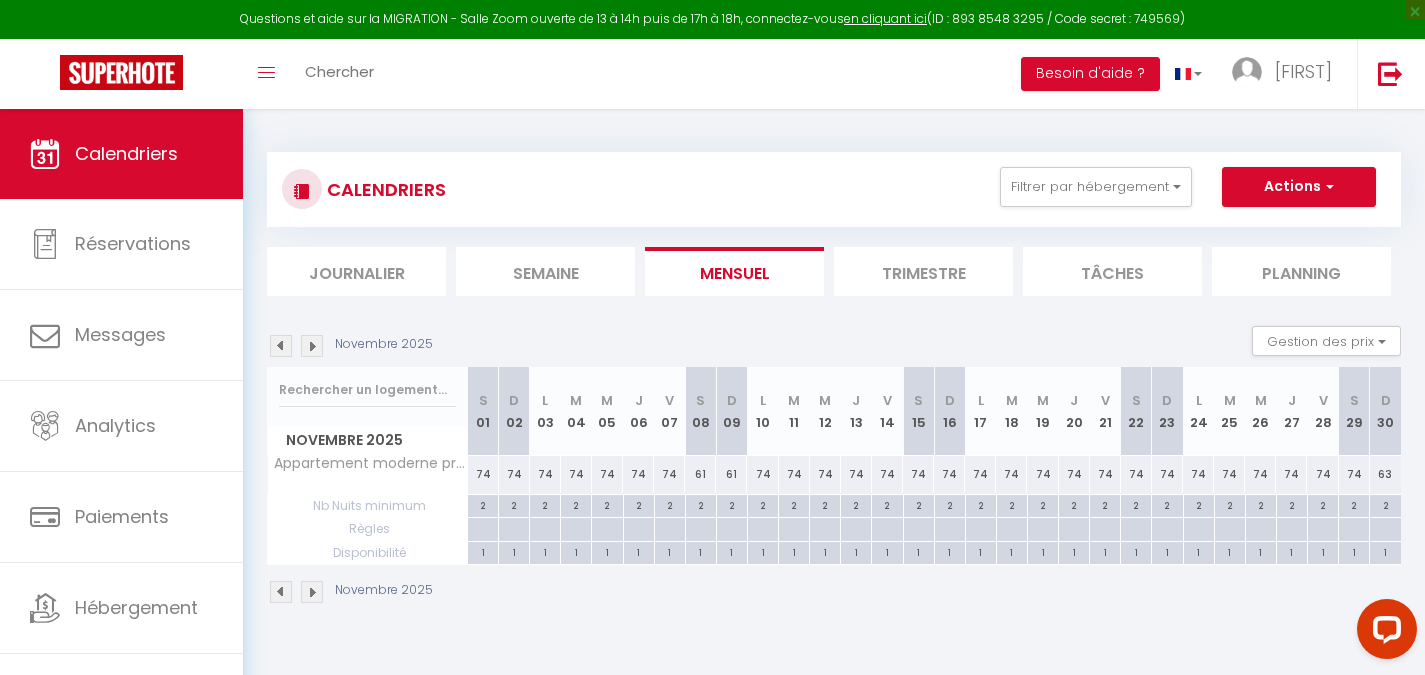 click on "74" at bounding box center [762, 474] 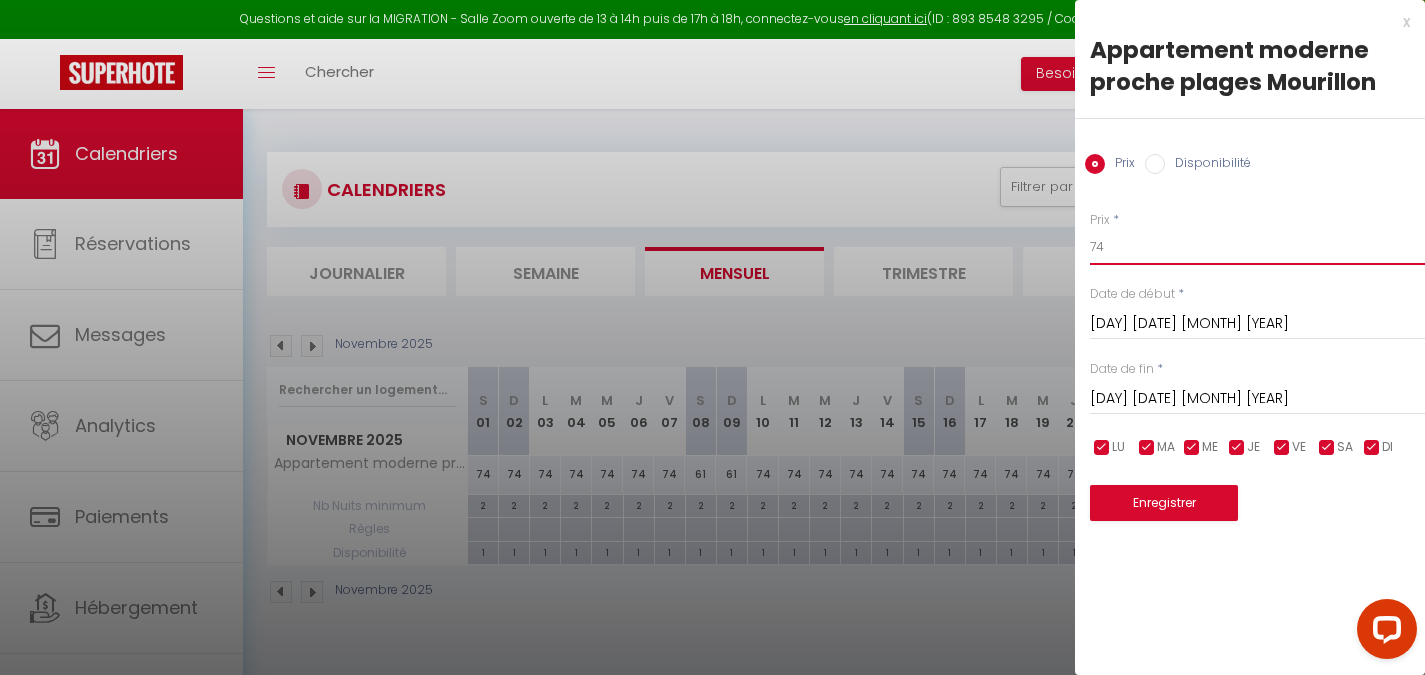 click on "74" at bounding box center [1257, 247] 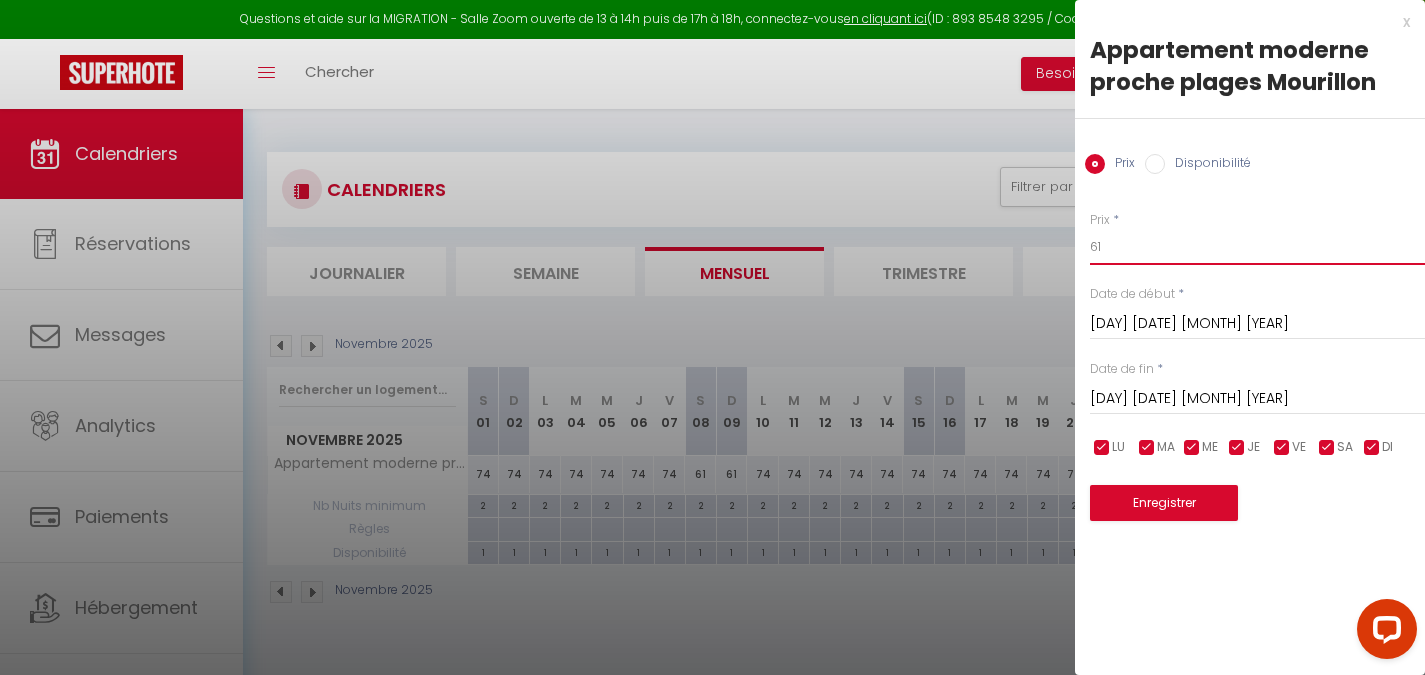 type on "61" 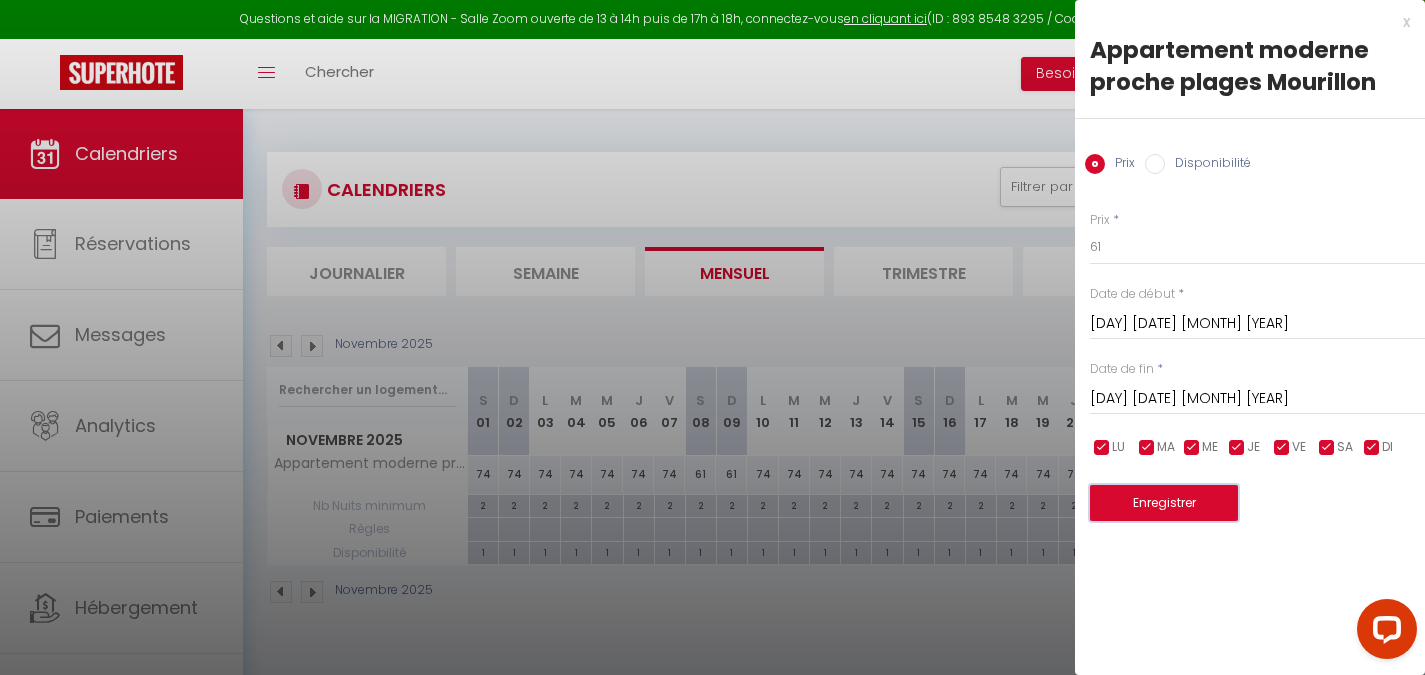 click on "Enregistrer" at bounding box center [1164, 503] 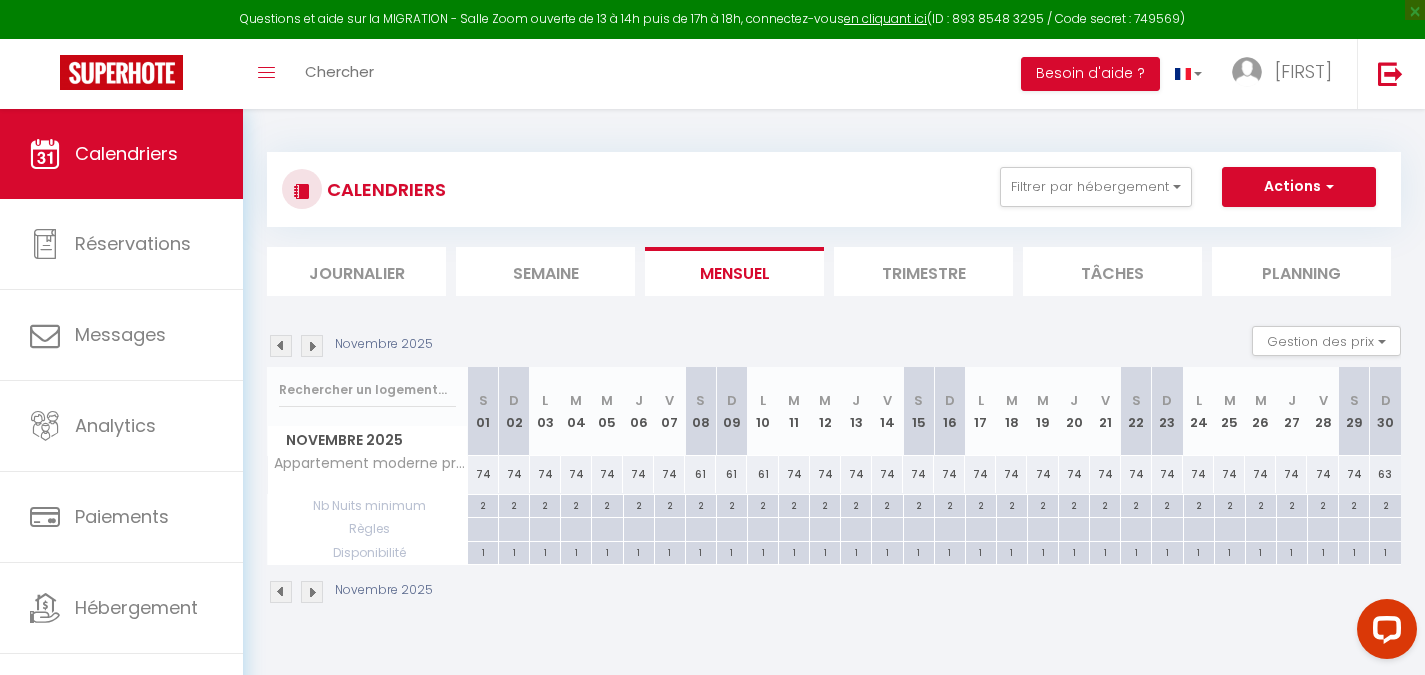 click on "74" at bounding box center (483, 474) 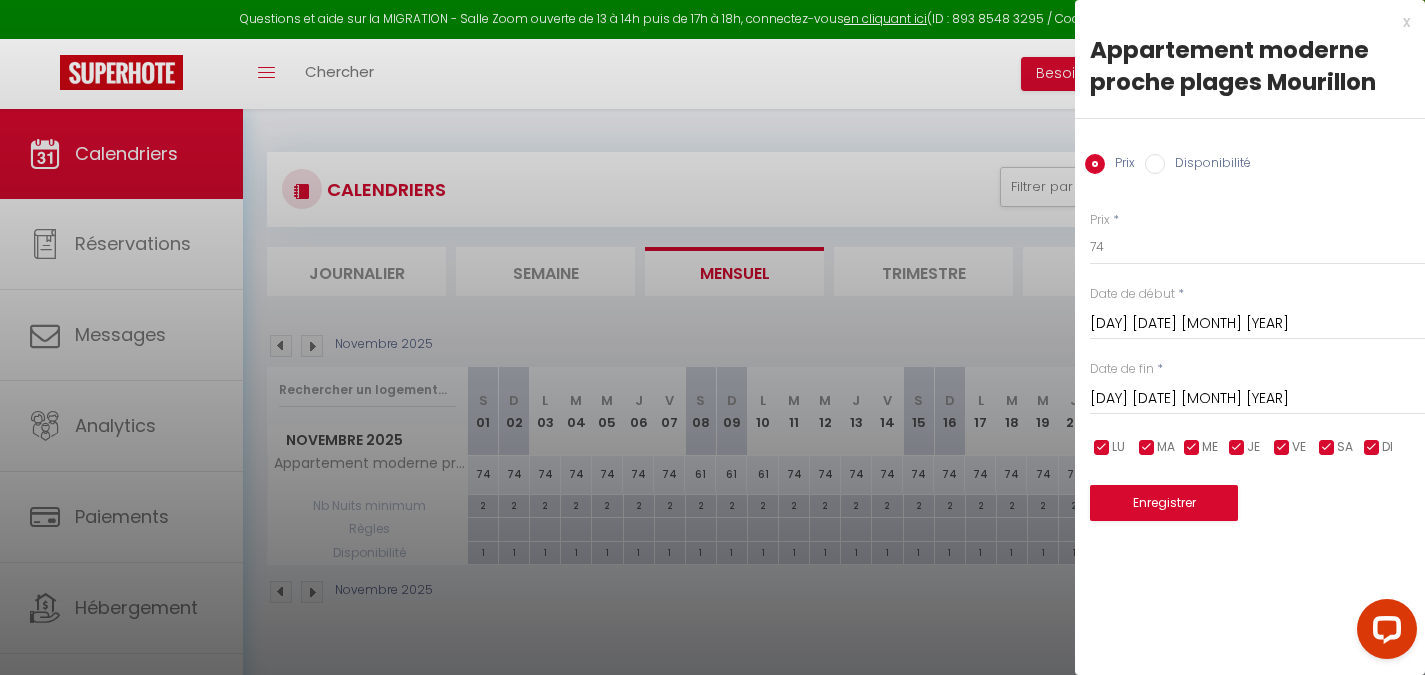 click on "Disponibilité" at bounding box center [1208, 165] 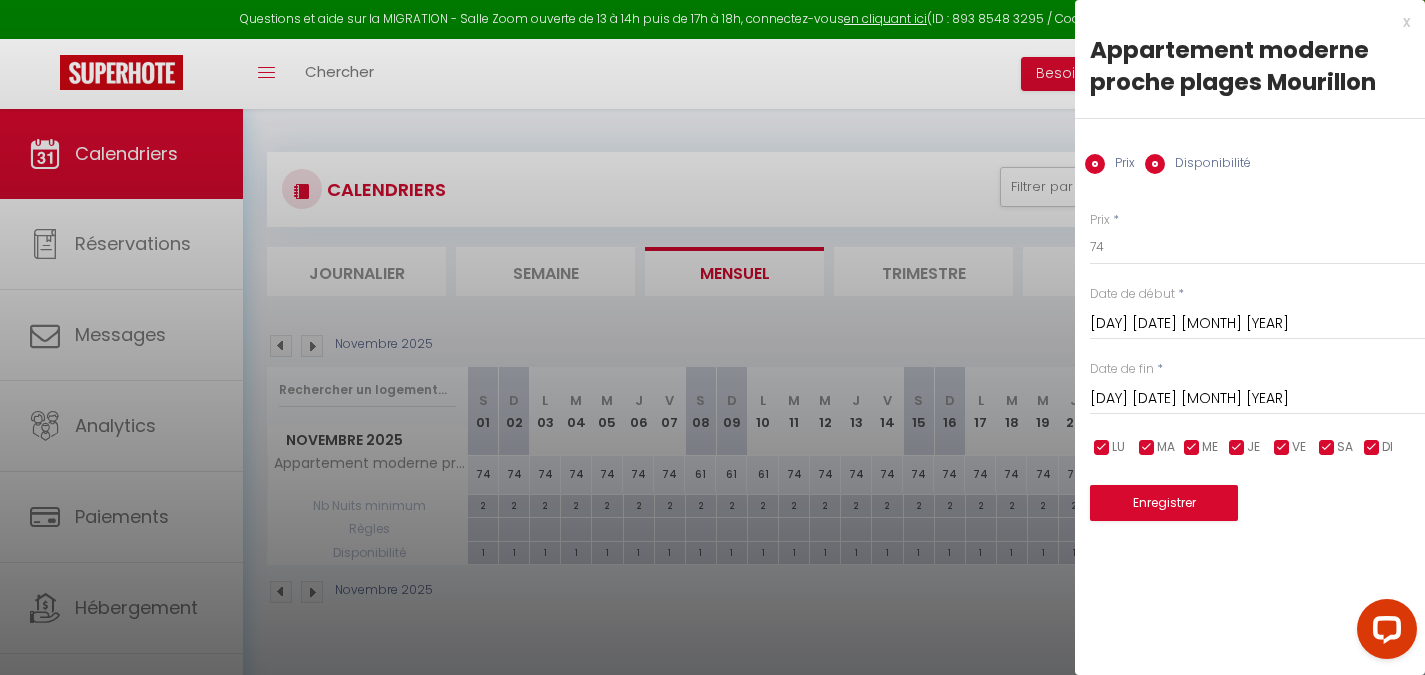 radio on "false" 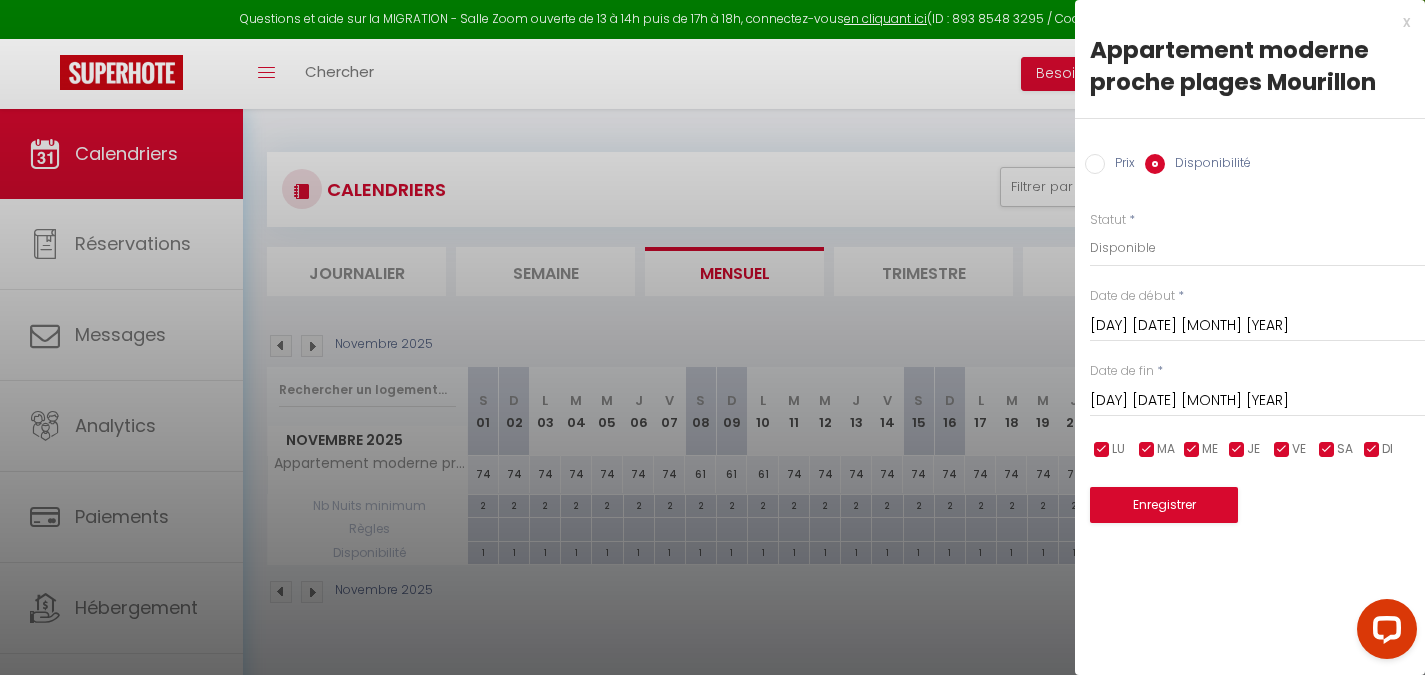 click on "[DAY] [DATE] [MONTH] [YEAR]" at bounding box center [1257, 401] 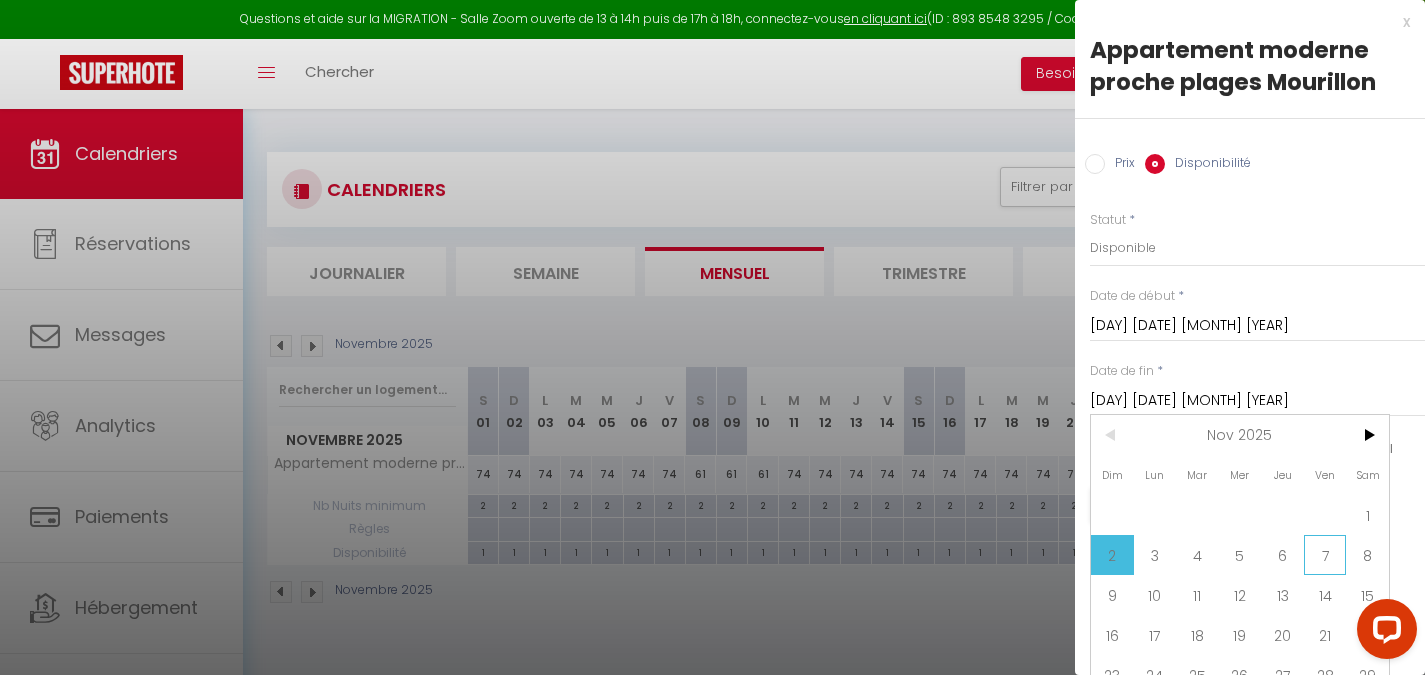click on "7" at bounding box center [1325, 555] 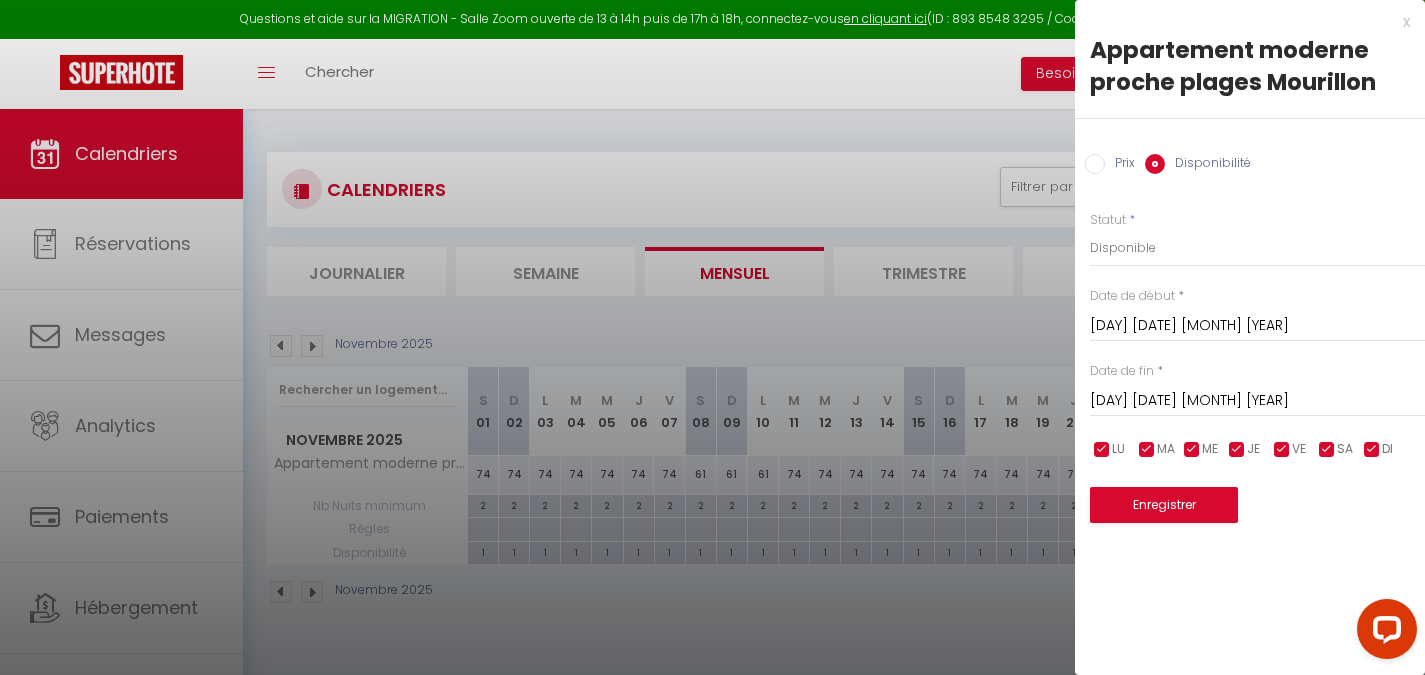 click on "Prix" at bounding box center [1095, 164] 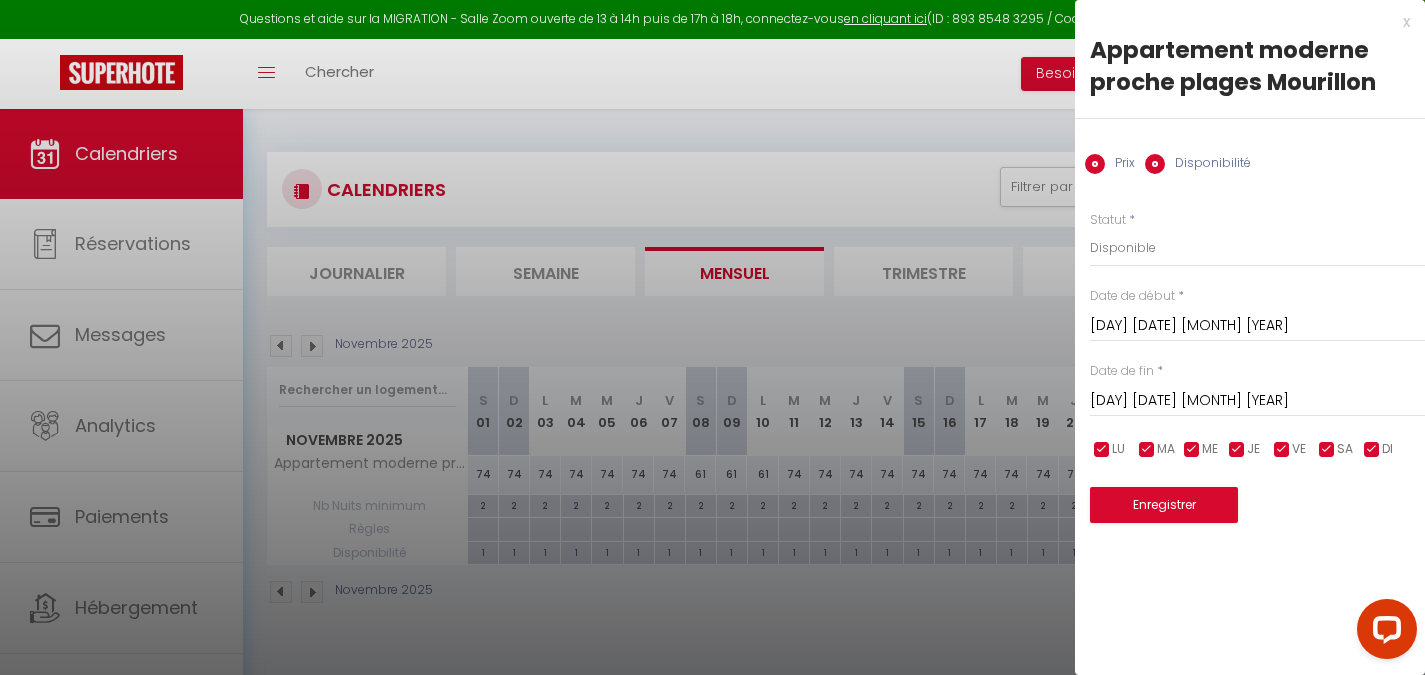 radio on "false" 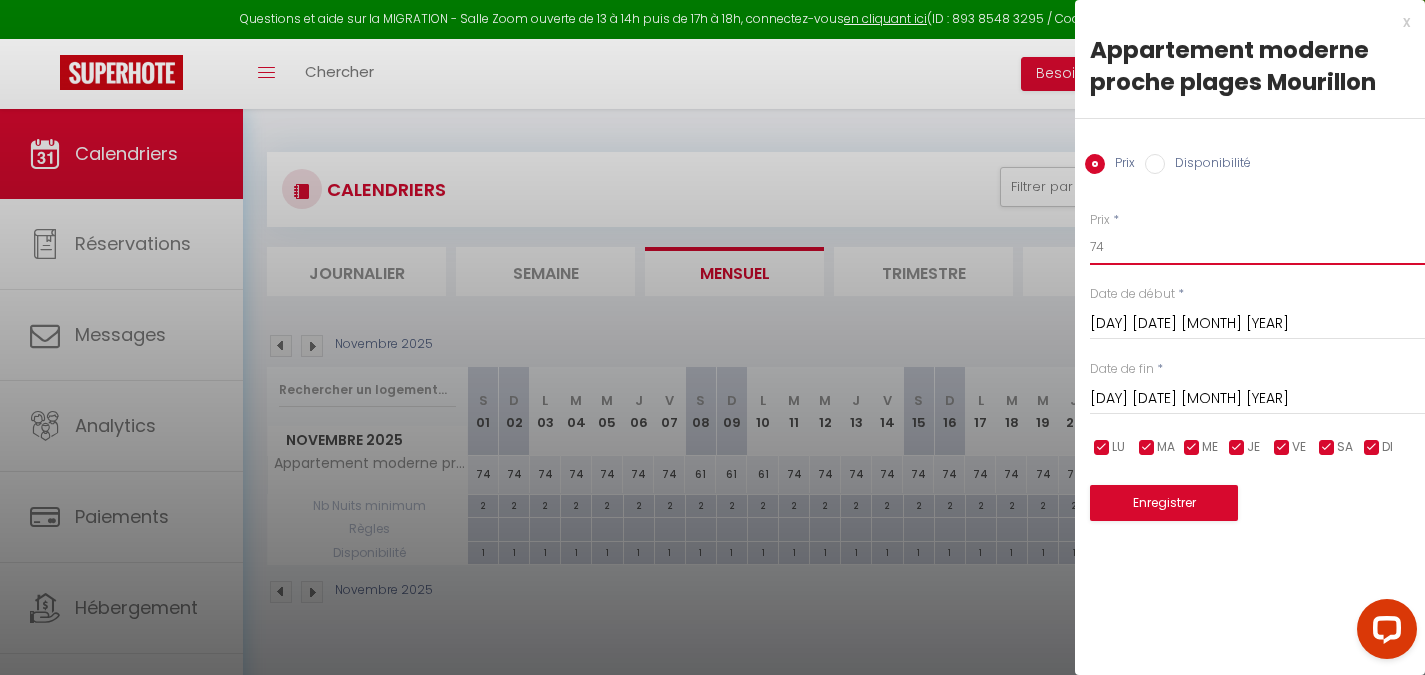 click on "74" at bounding box center [1257, 247] 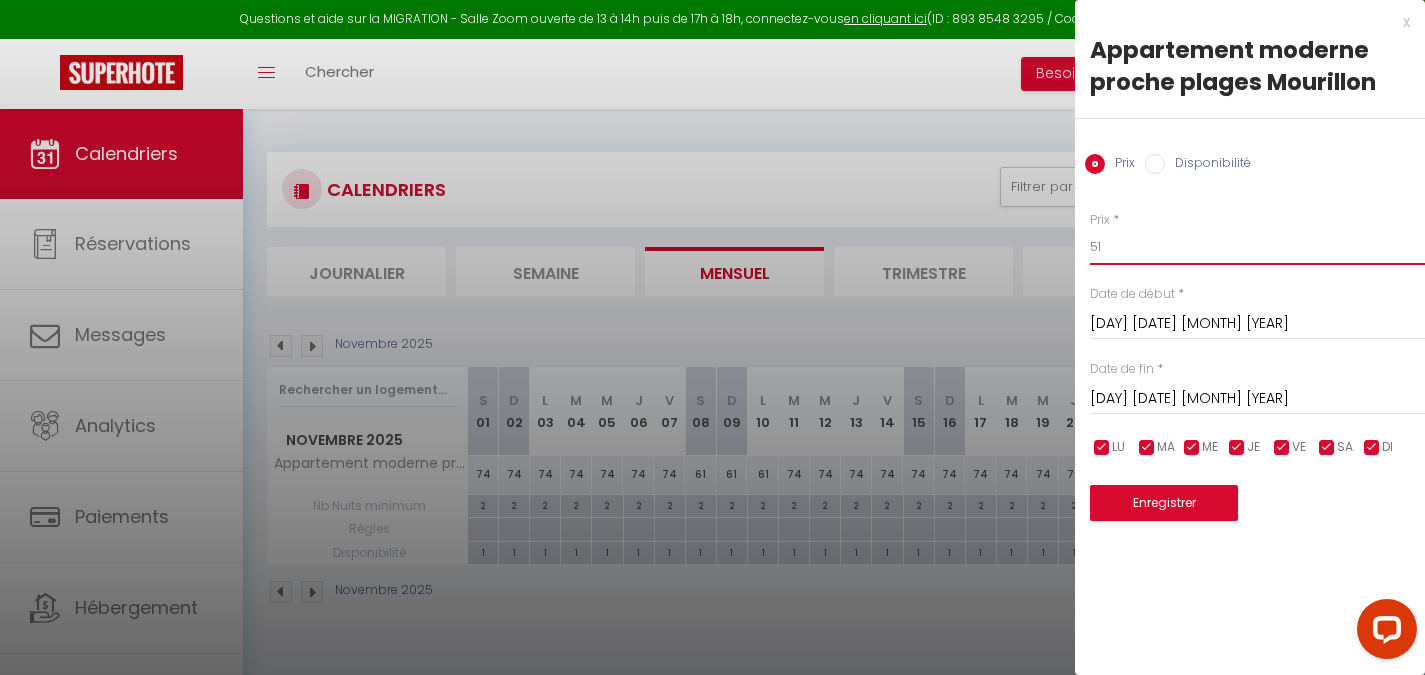 type on "51" 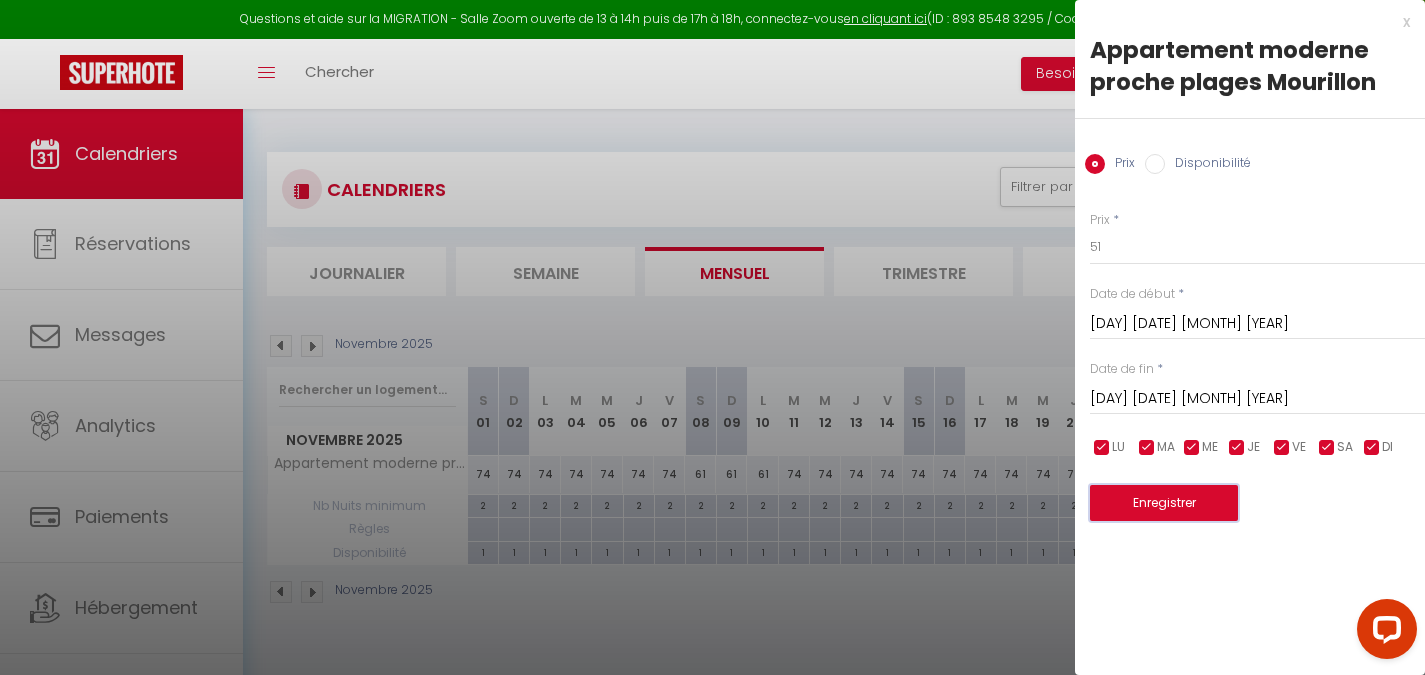 click on "Enregistrer" at bounding box center (1164, 503) 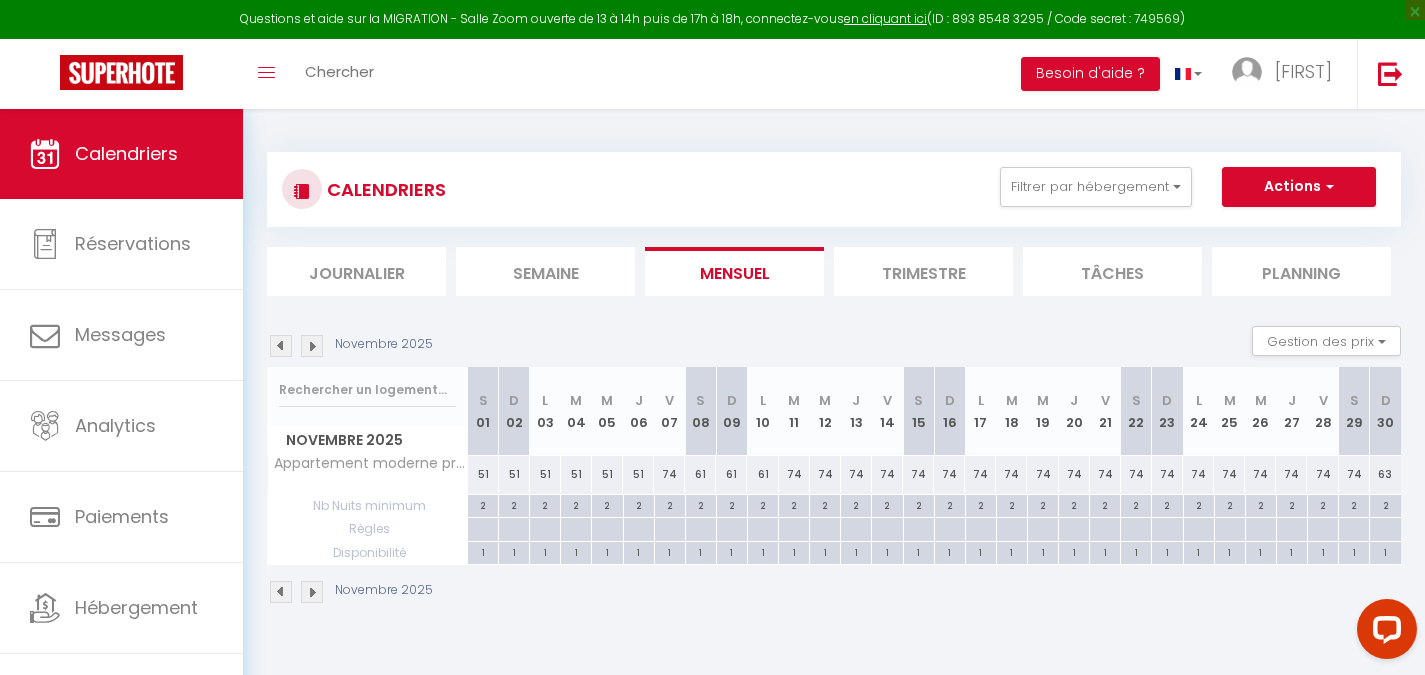 click on "74" at bounding box center [794, 474] 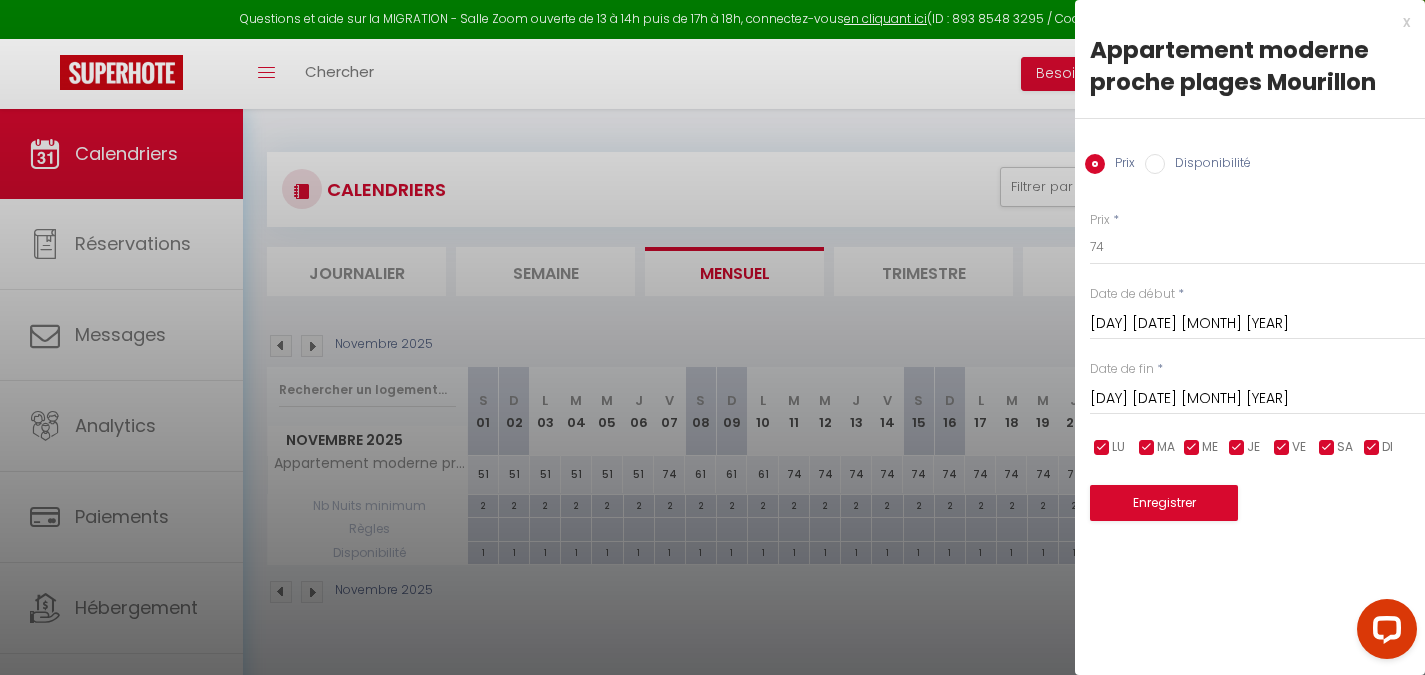 click on "[DAY] [DATE] [MONTH] [YEAR]" at bounding box center (1257, 399) 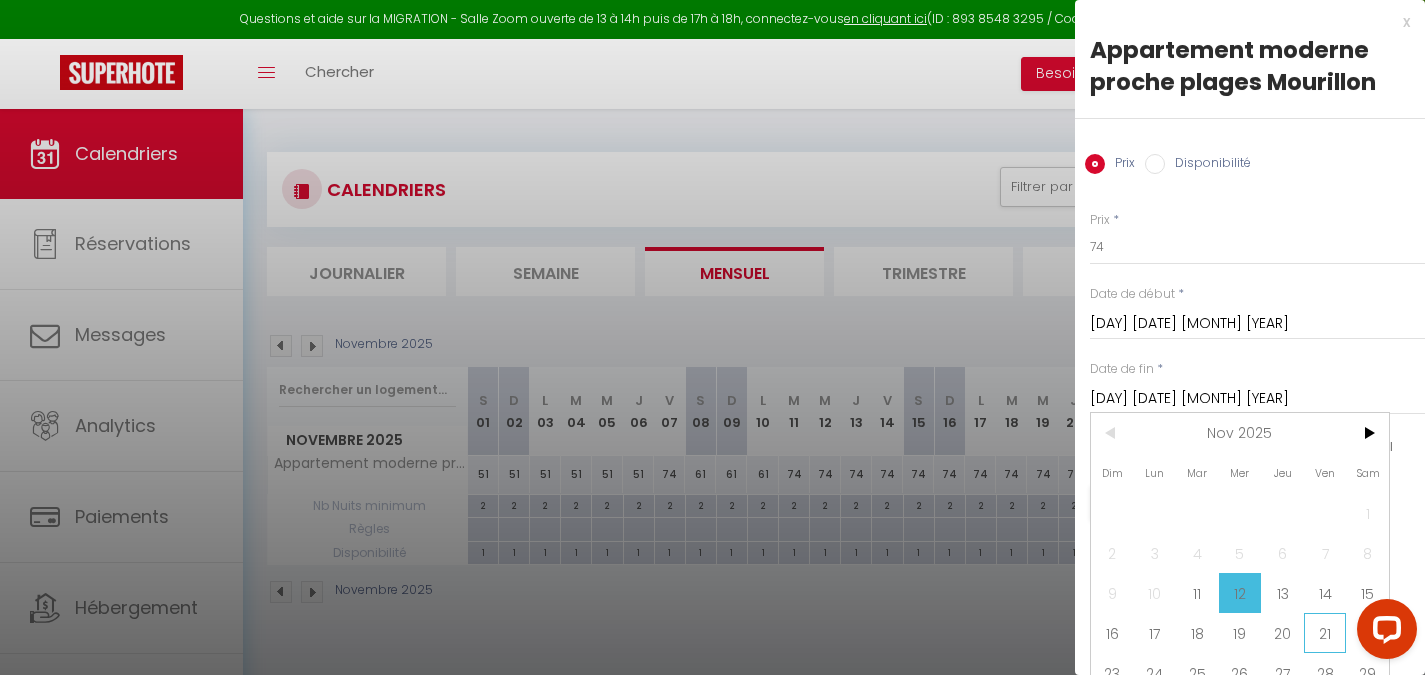 scroll, scrollTop: 73, scrollLeft: 0, axis: vertical 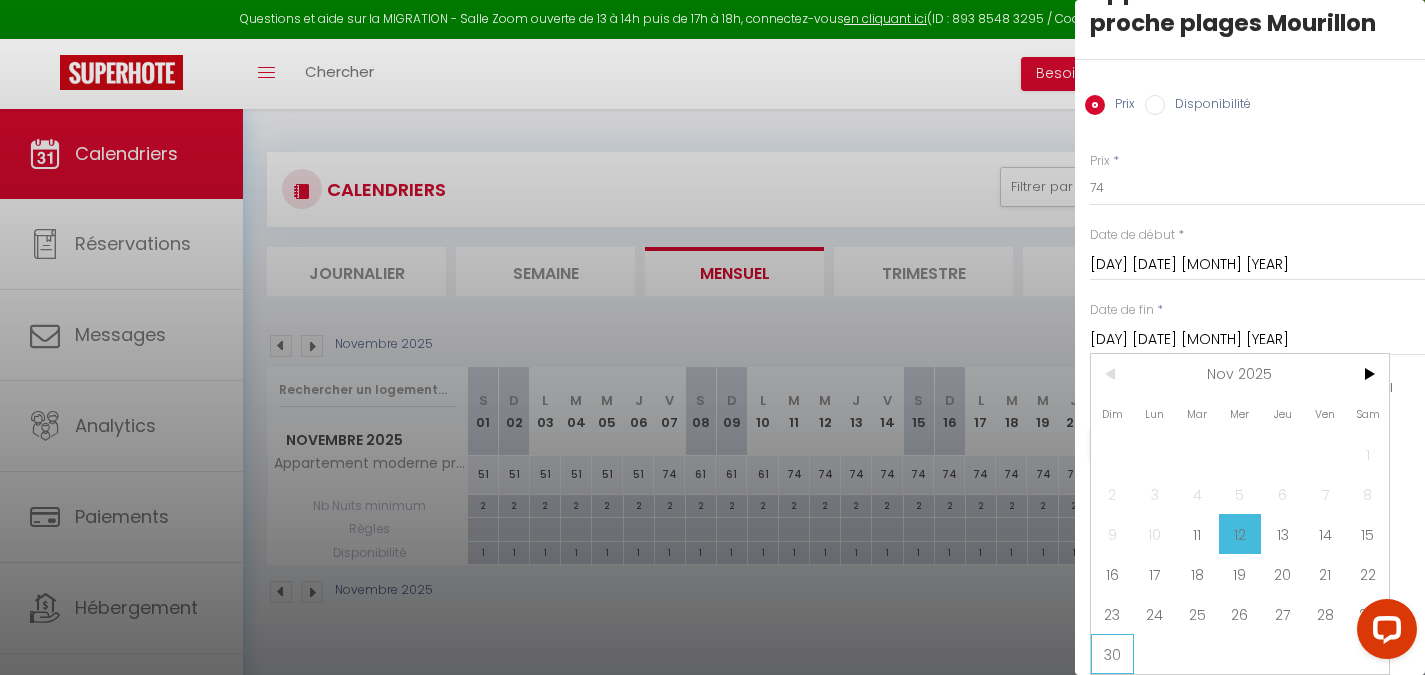 click on "30" at bounding box center (1112, 654) 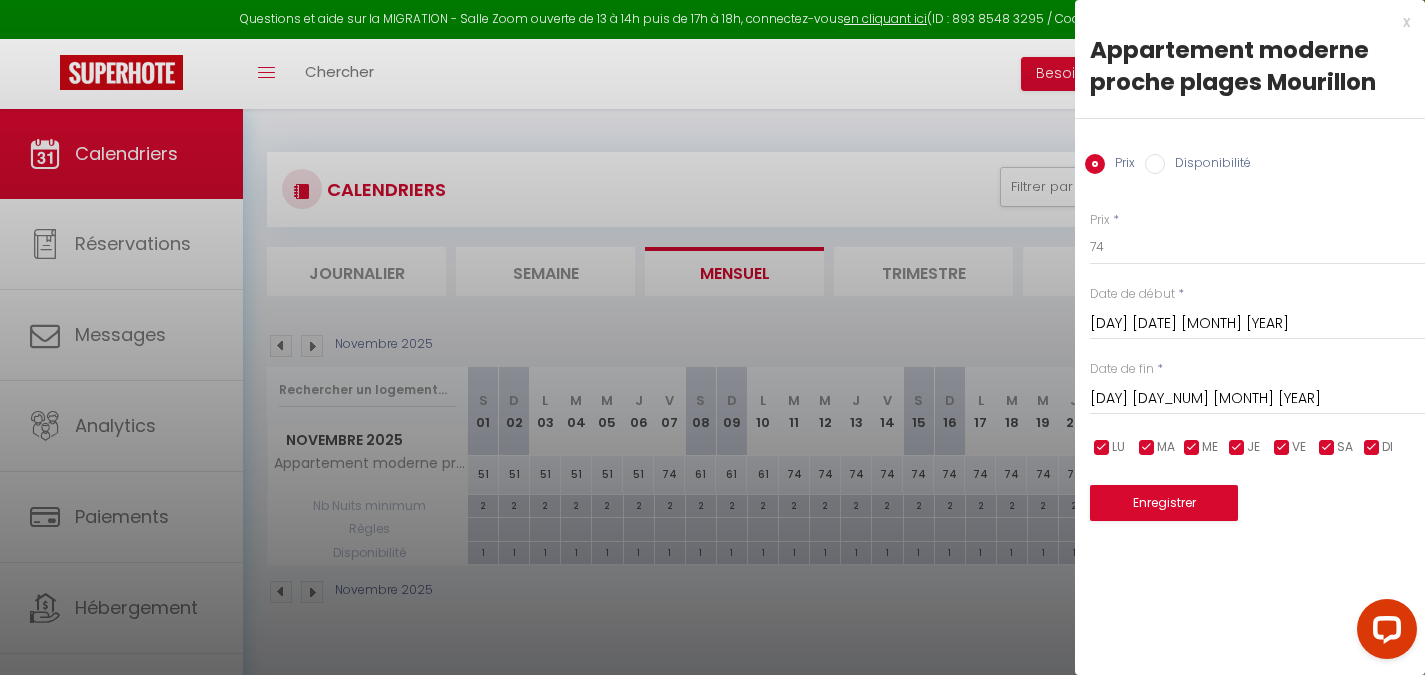 scroll, scrollTop: 0, scrollLeft: 0, axis: both 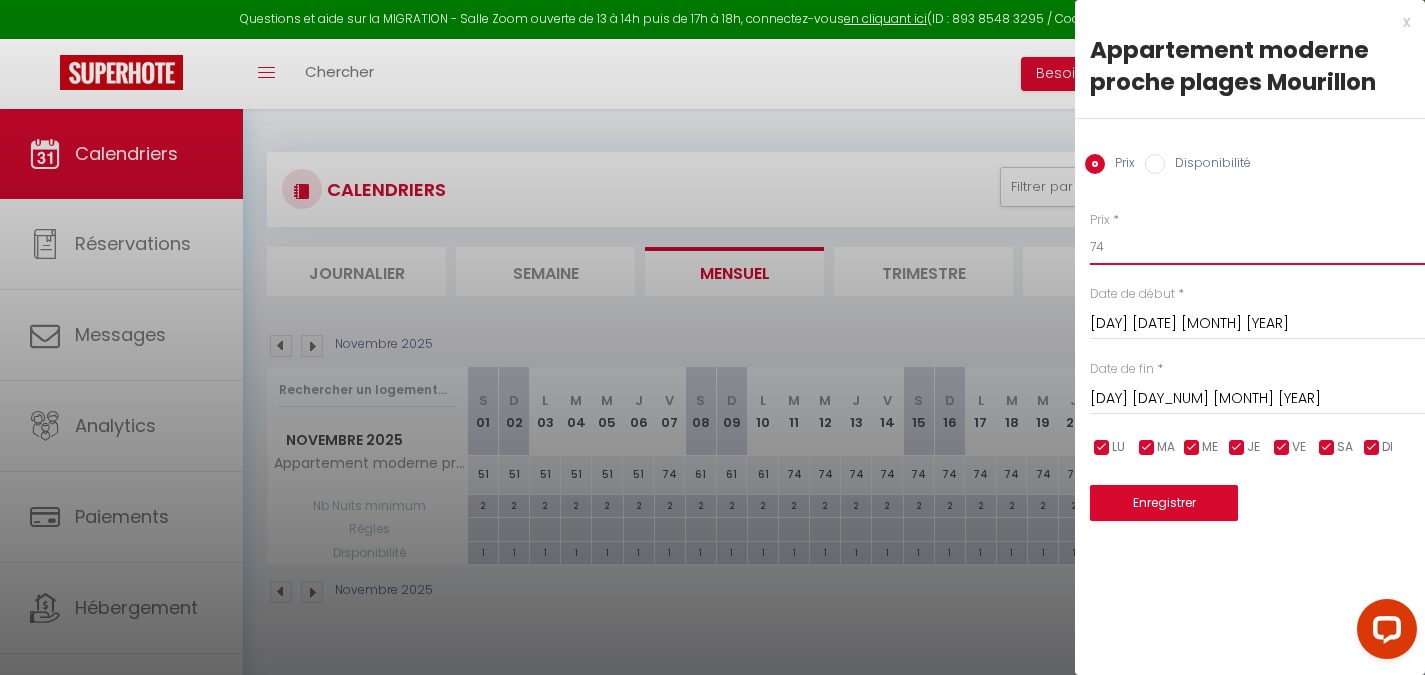 click on "74" at bounding box center (1257, 247) 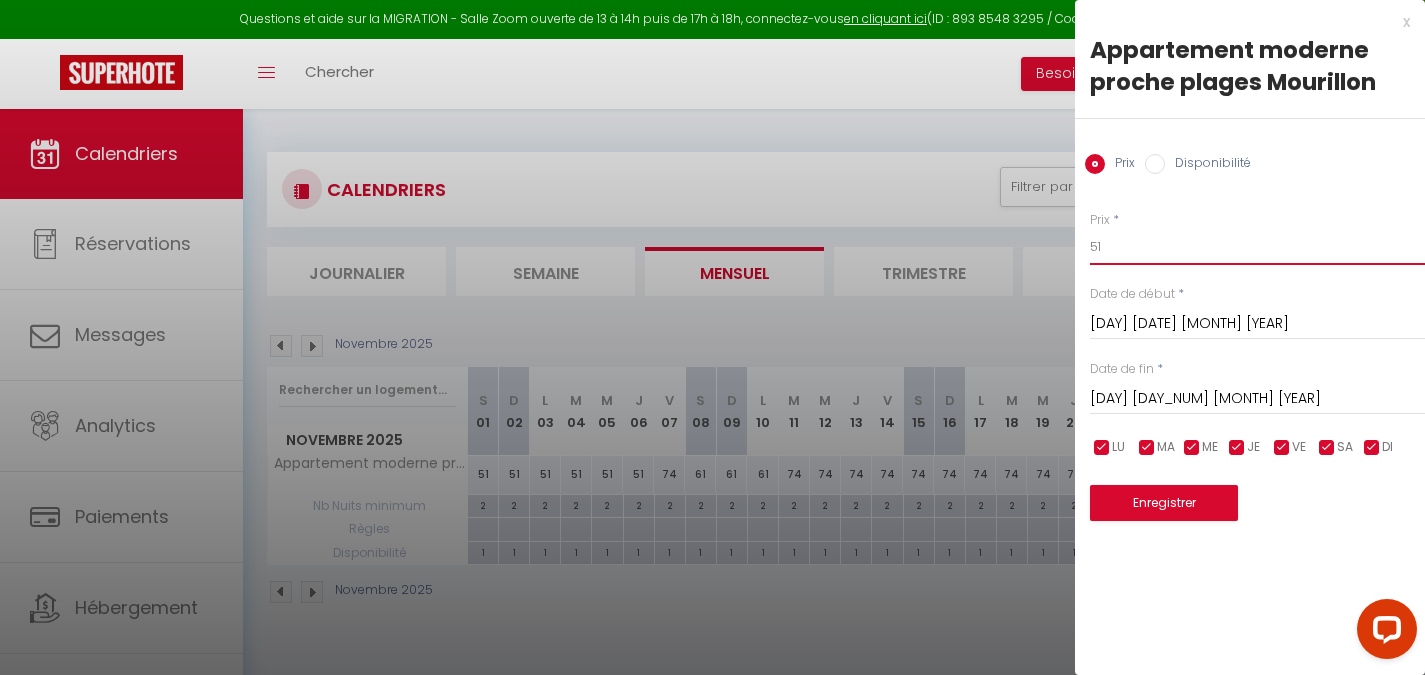 type on "51" 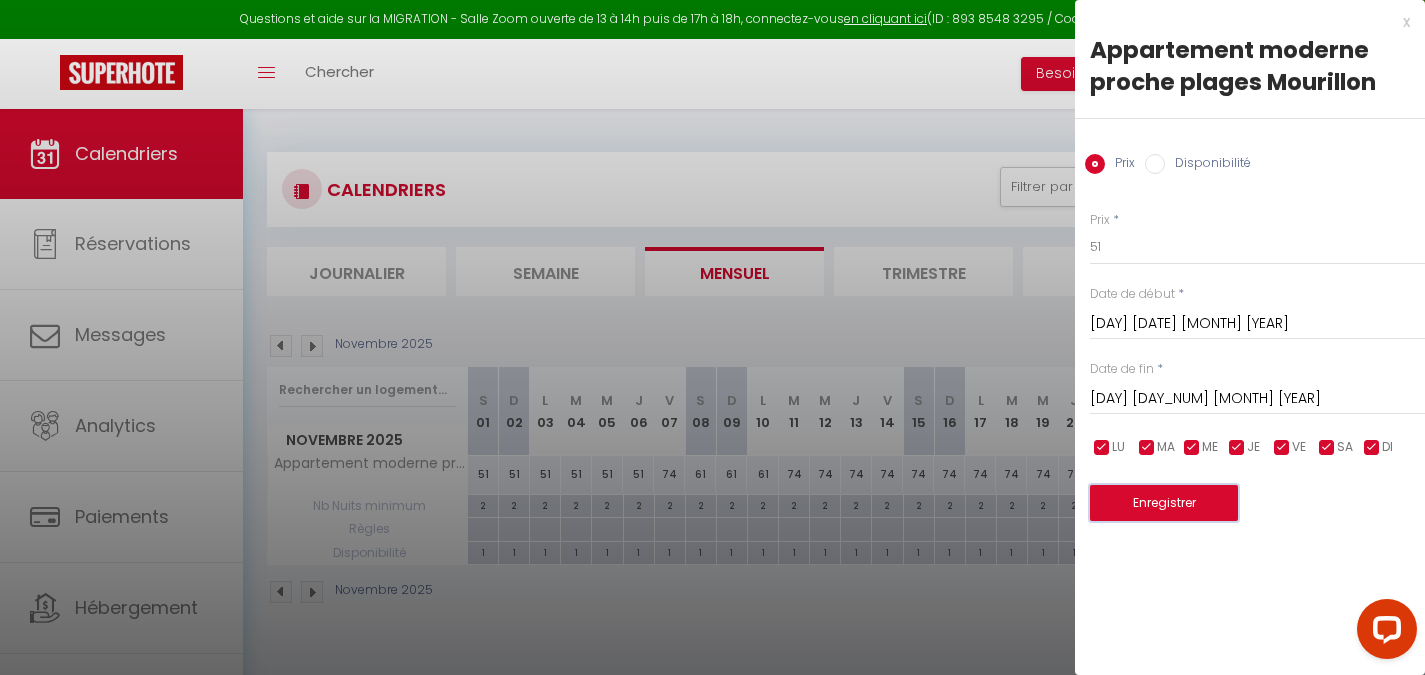 click on "Enregistrer" at bounding box center (1164, 503) 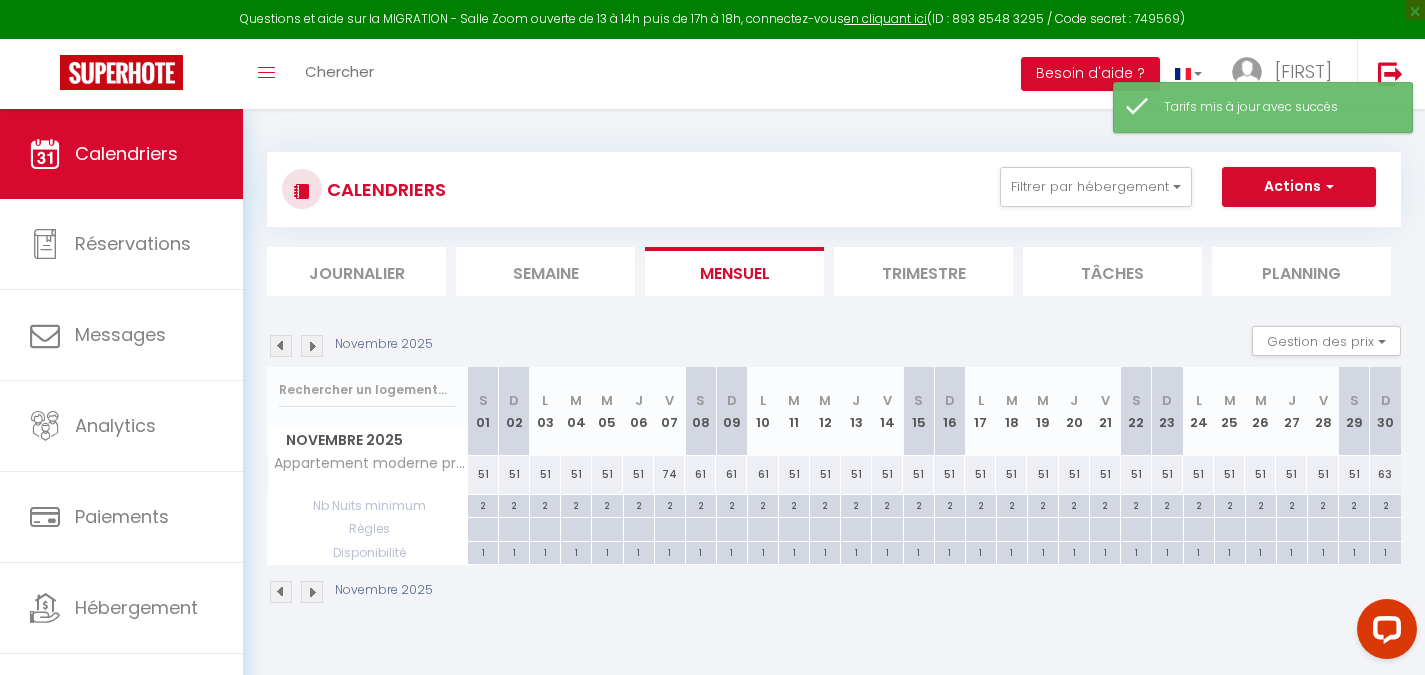click on "63" at bounding box center (1385, 474) 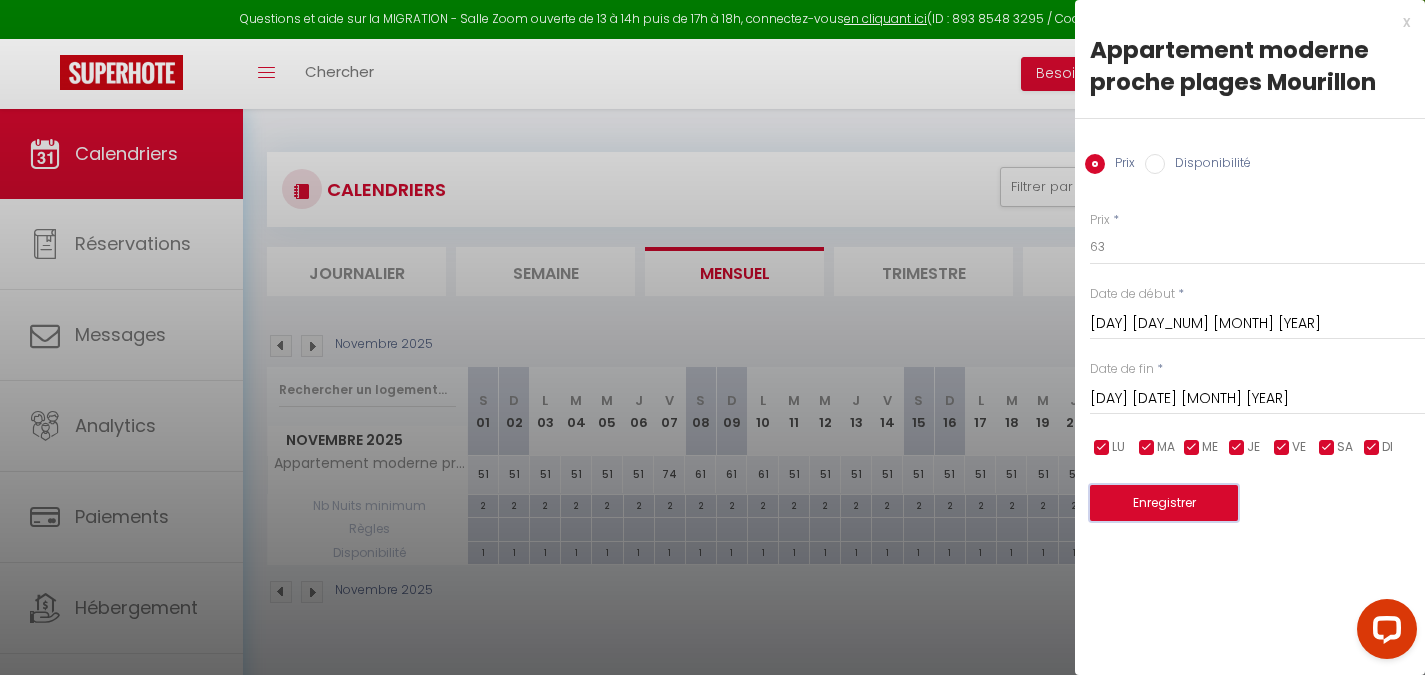 click on "Enregistrer" at bounding box center (1164, 503) 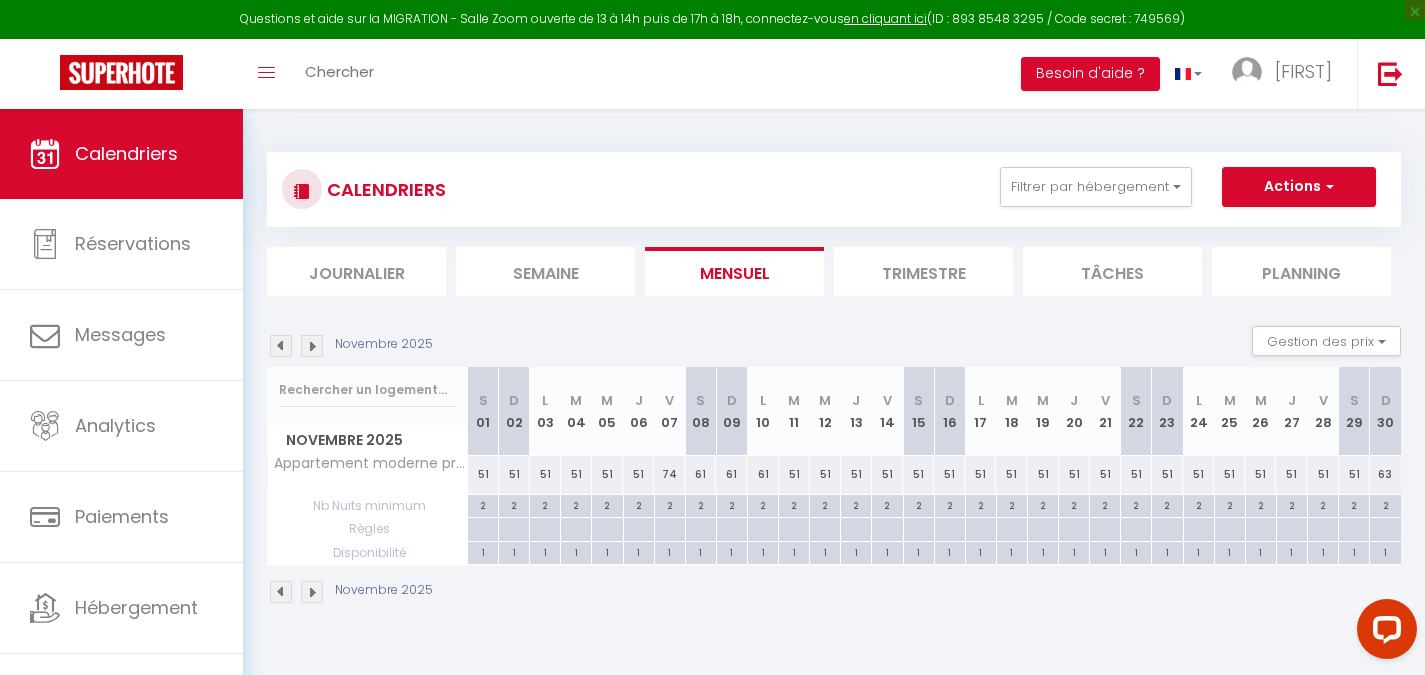 click at bounding box center [312, 346] 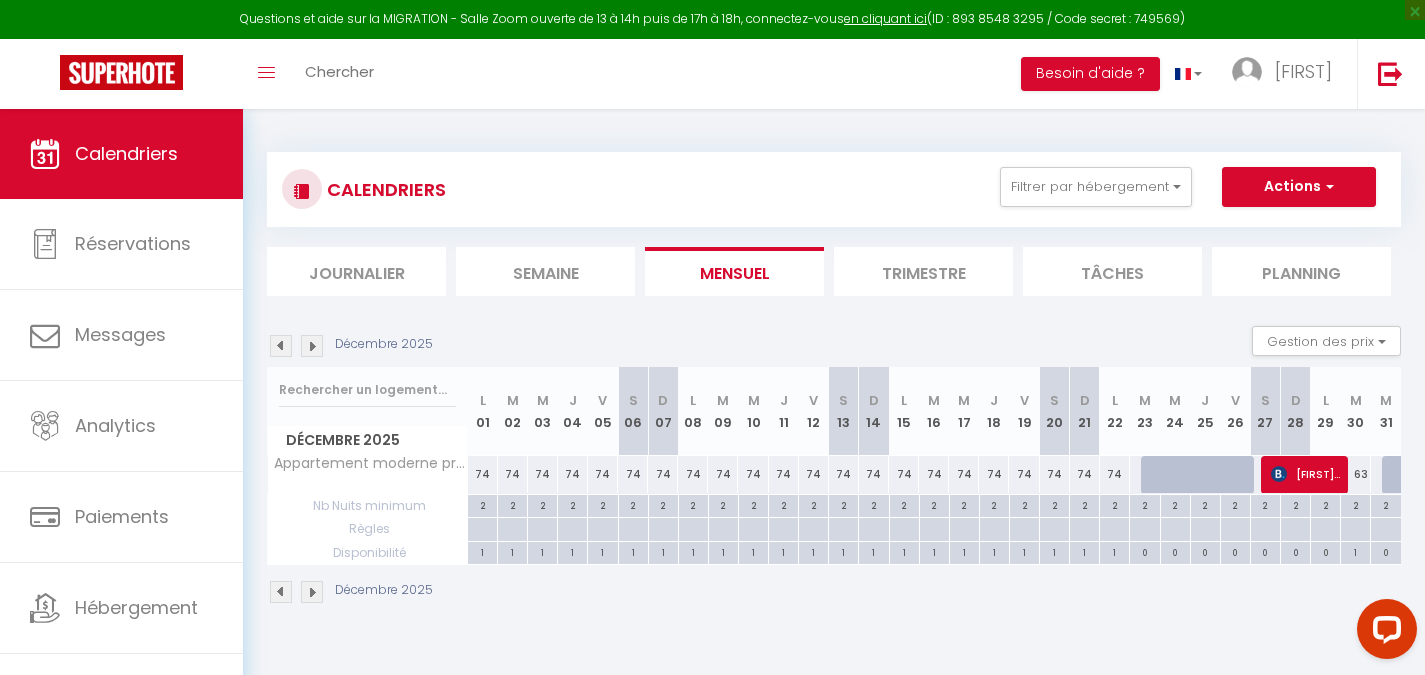 click at bounding box center [281, 346] 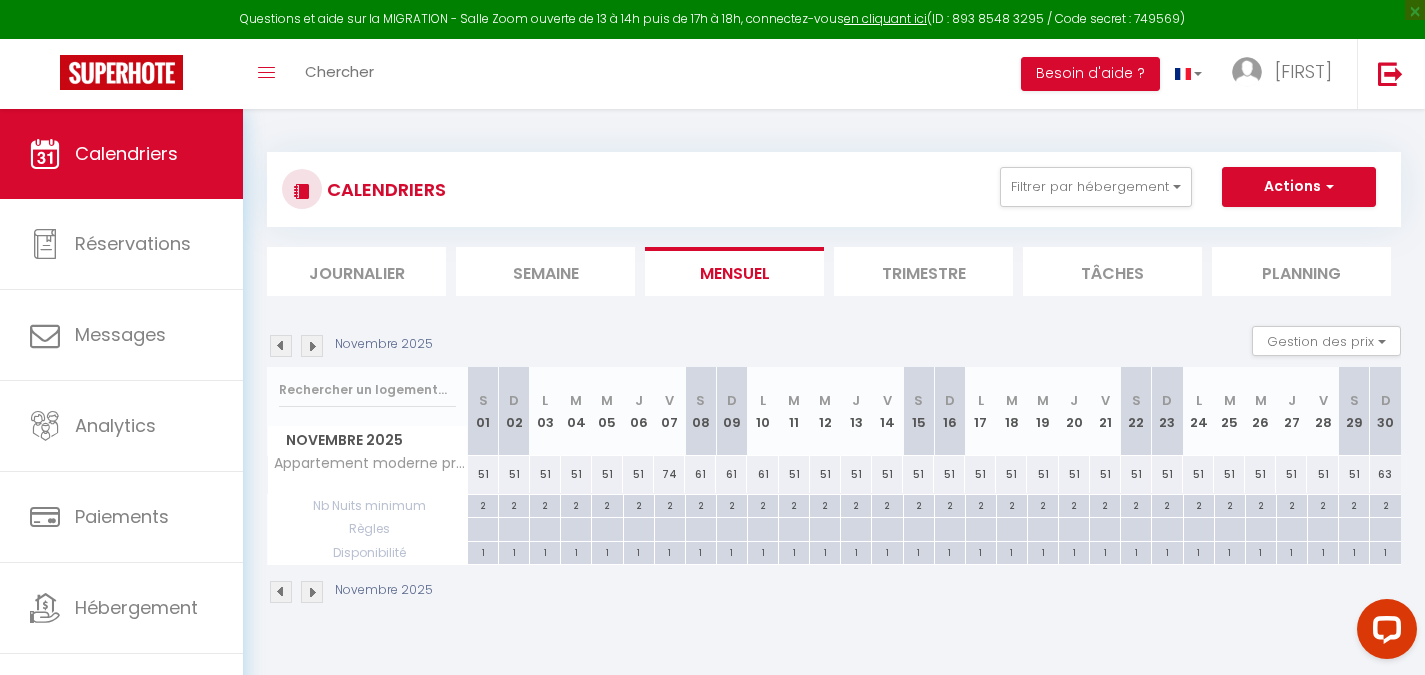click at bounding box center [281, 346] 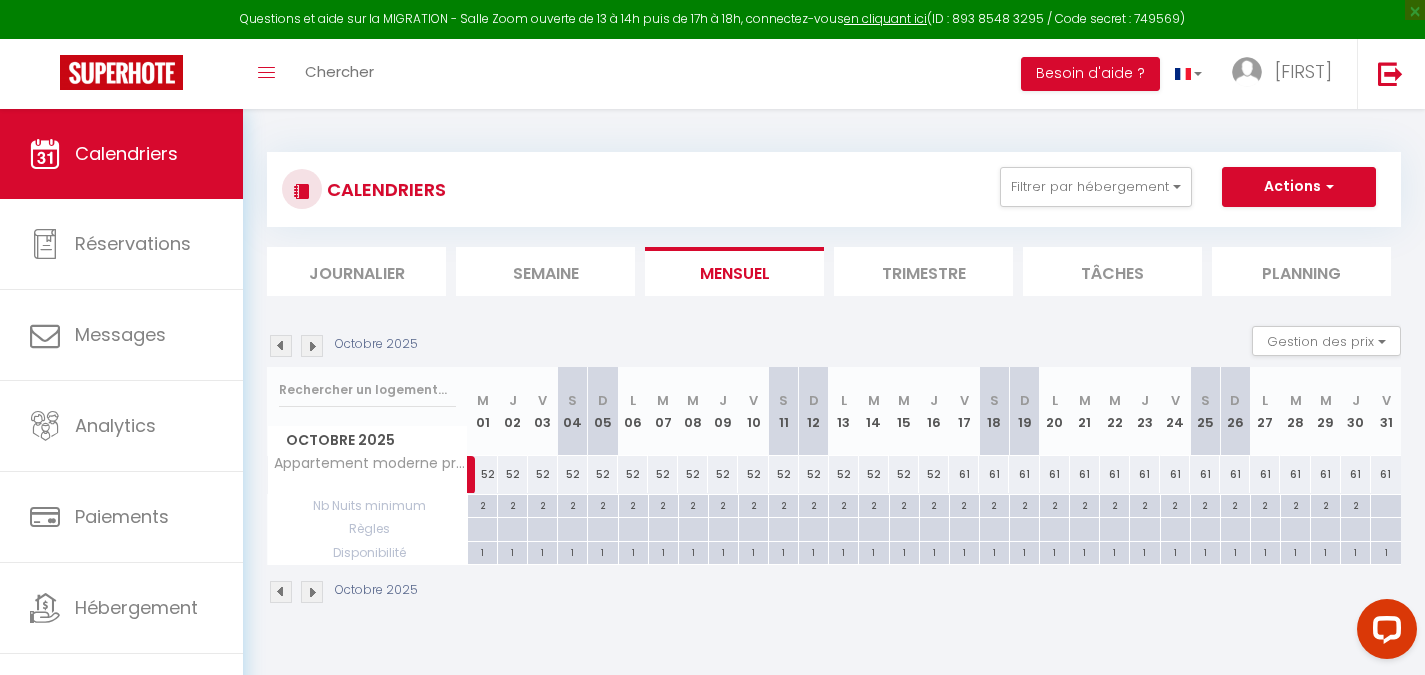 click at bounding box center (281, 346) 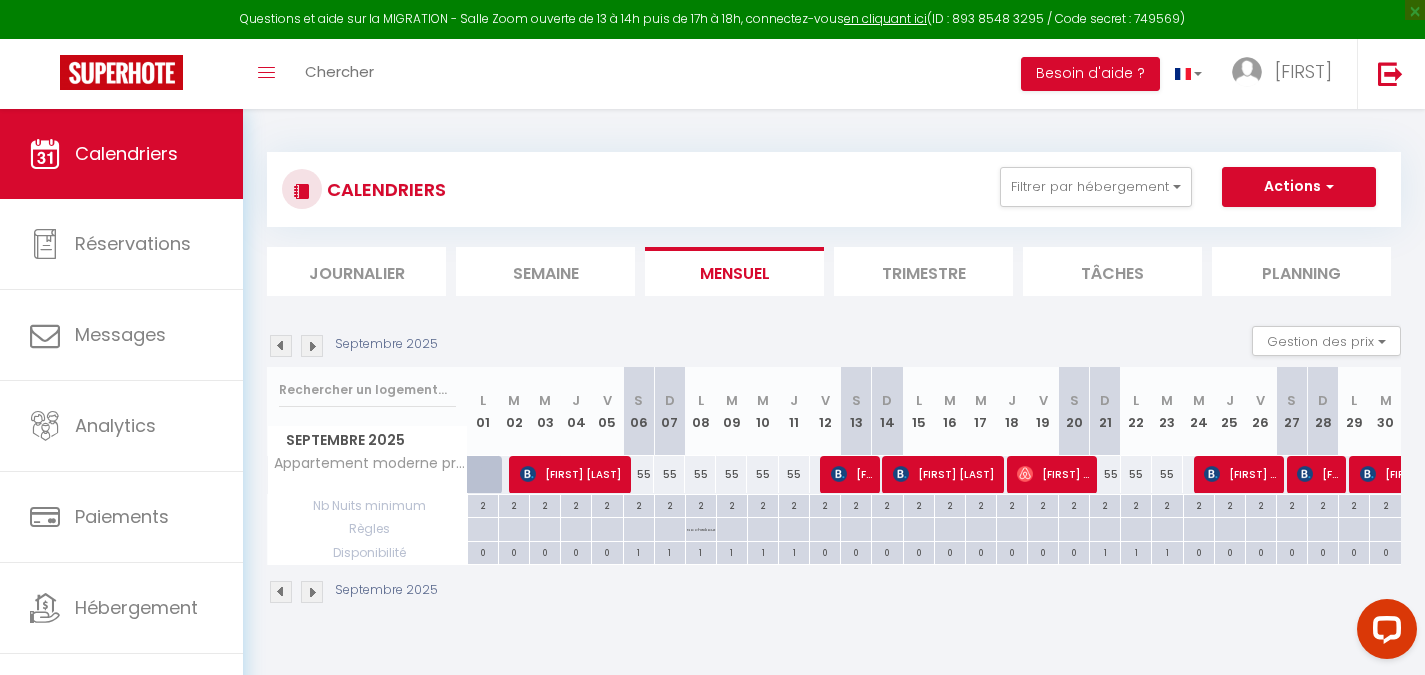 click at bounding box center [281, 346] 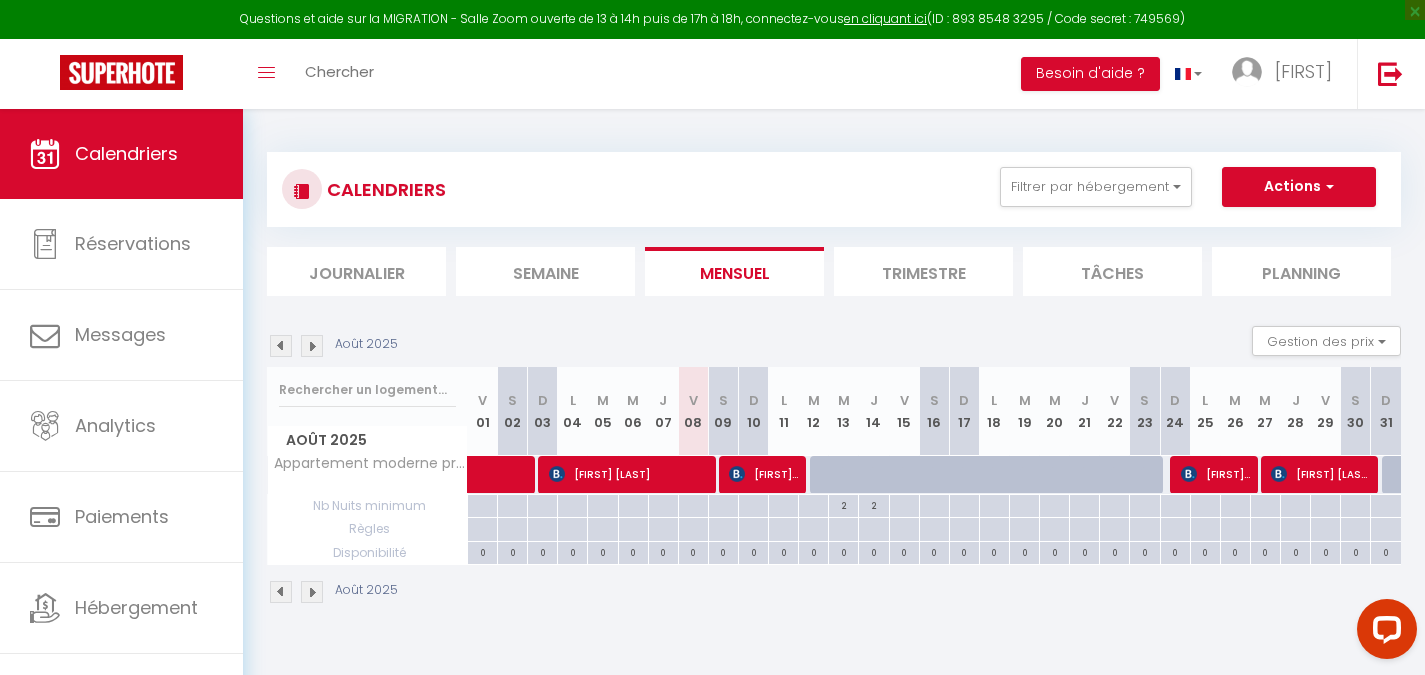 click at bounding box center [312, 346] 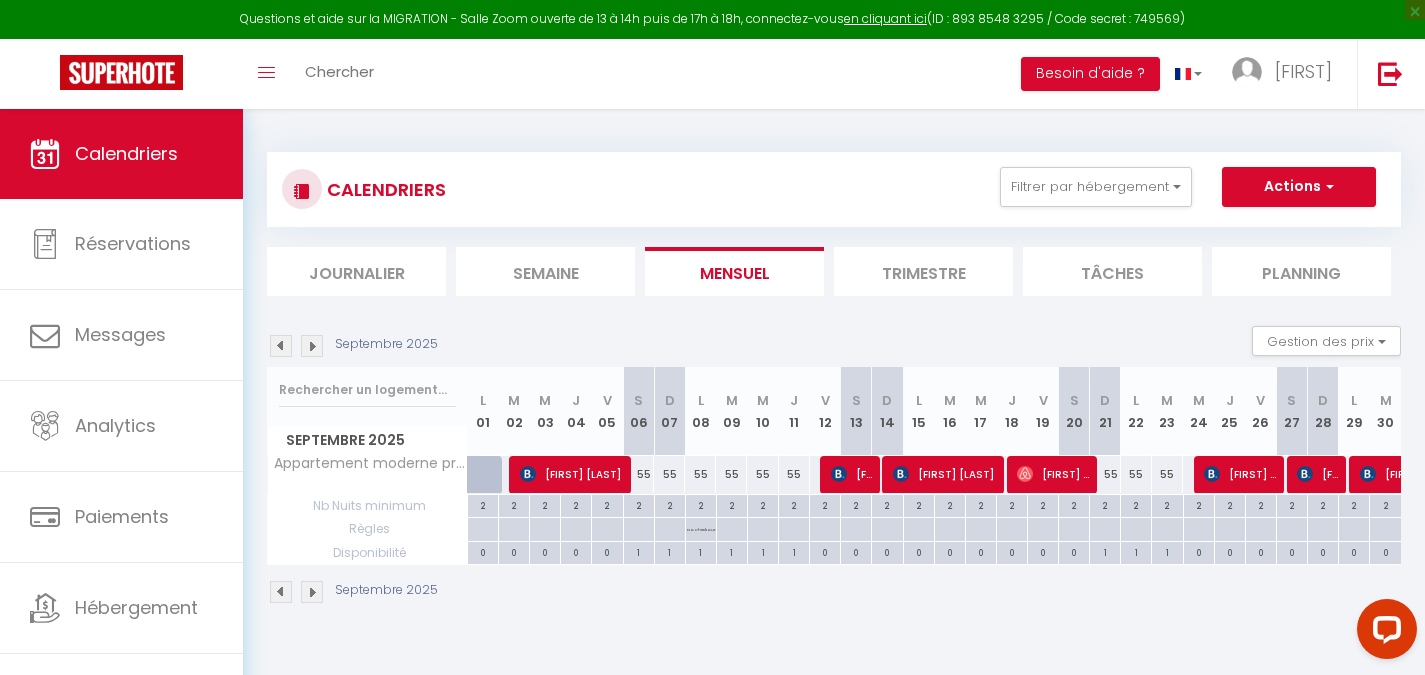 click at bounding box center [312, 346] 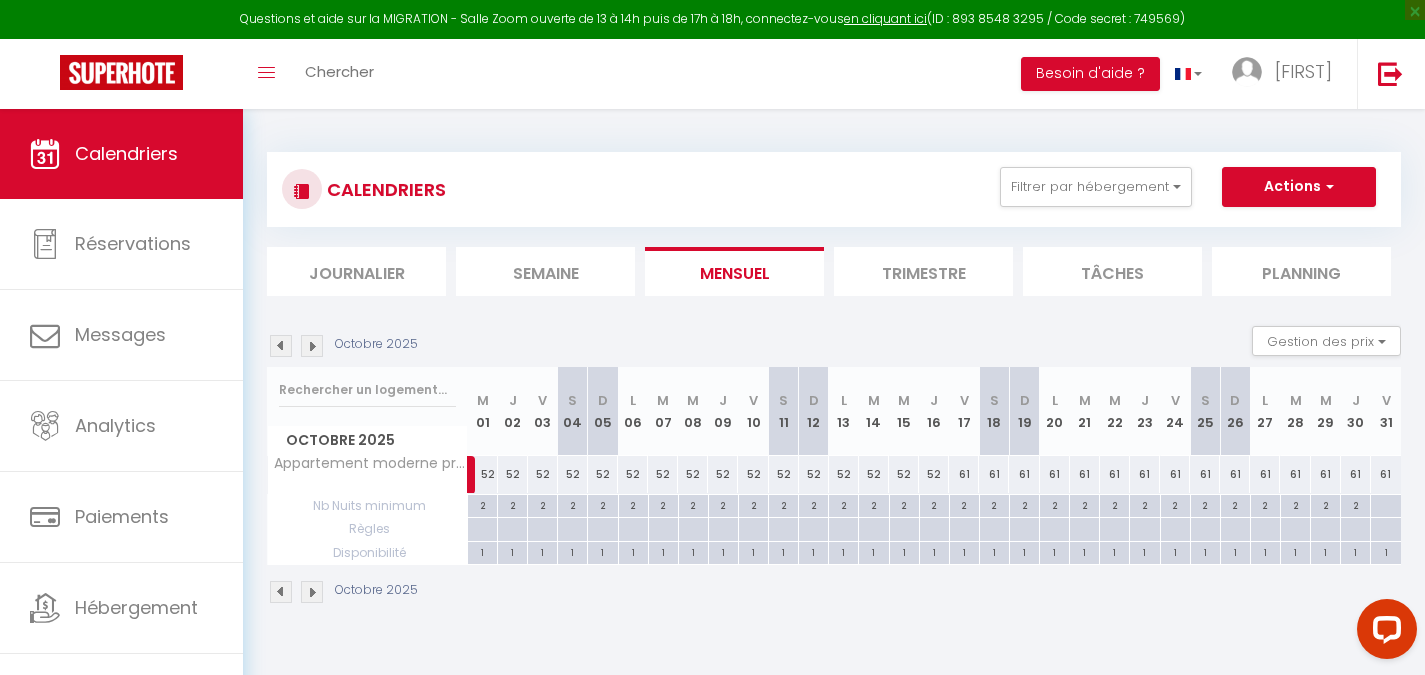 click at bounding box center (312, 346) 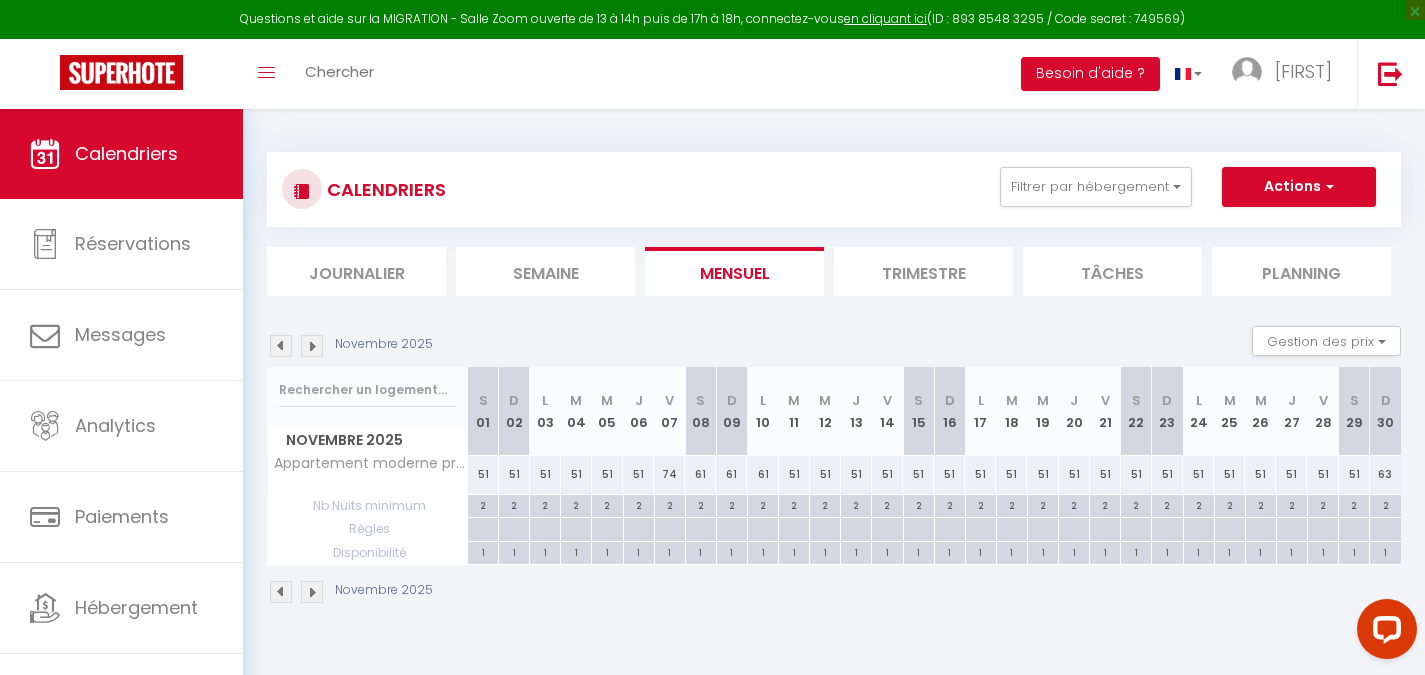 click at bounding box center [312, 346] 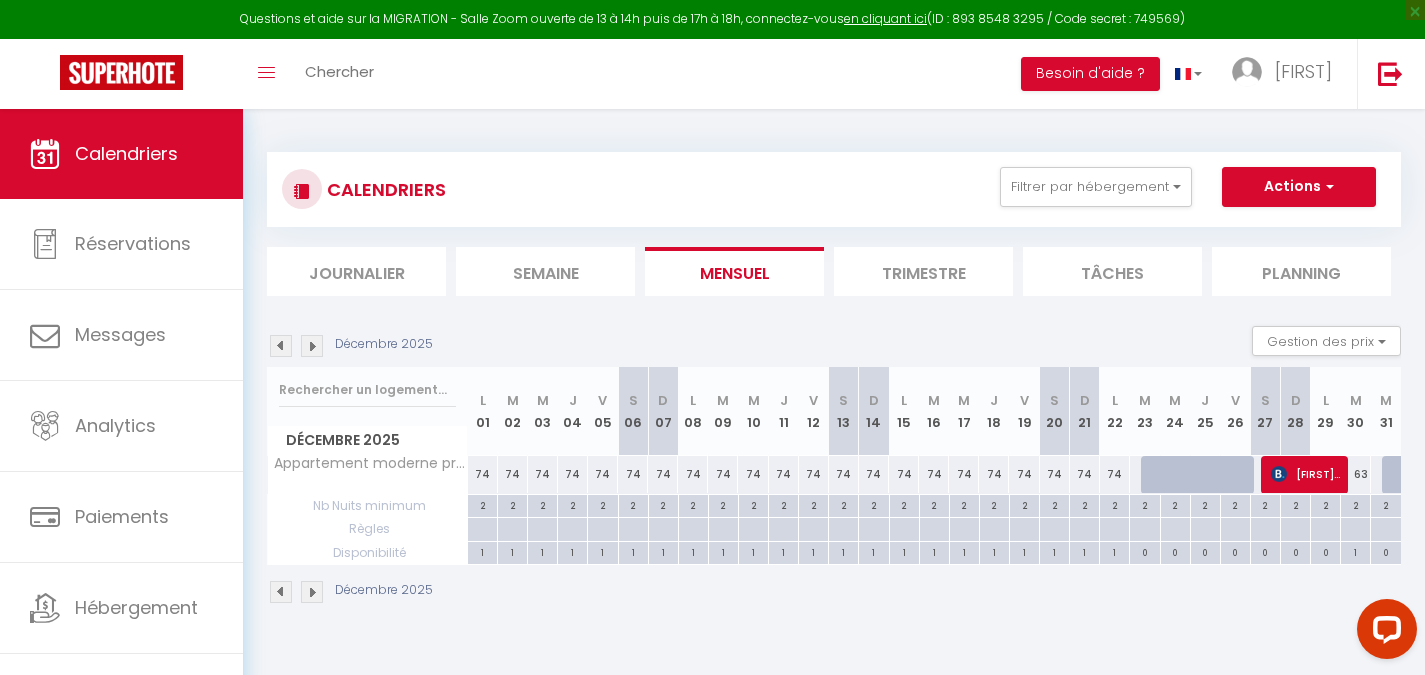 click on "63" at bounding box center (1356, 474) 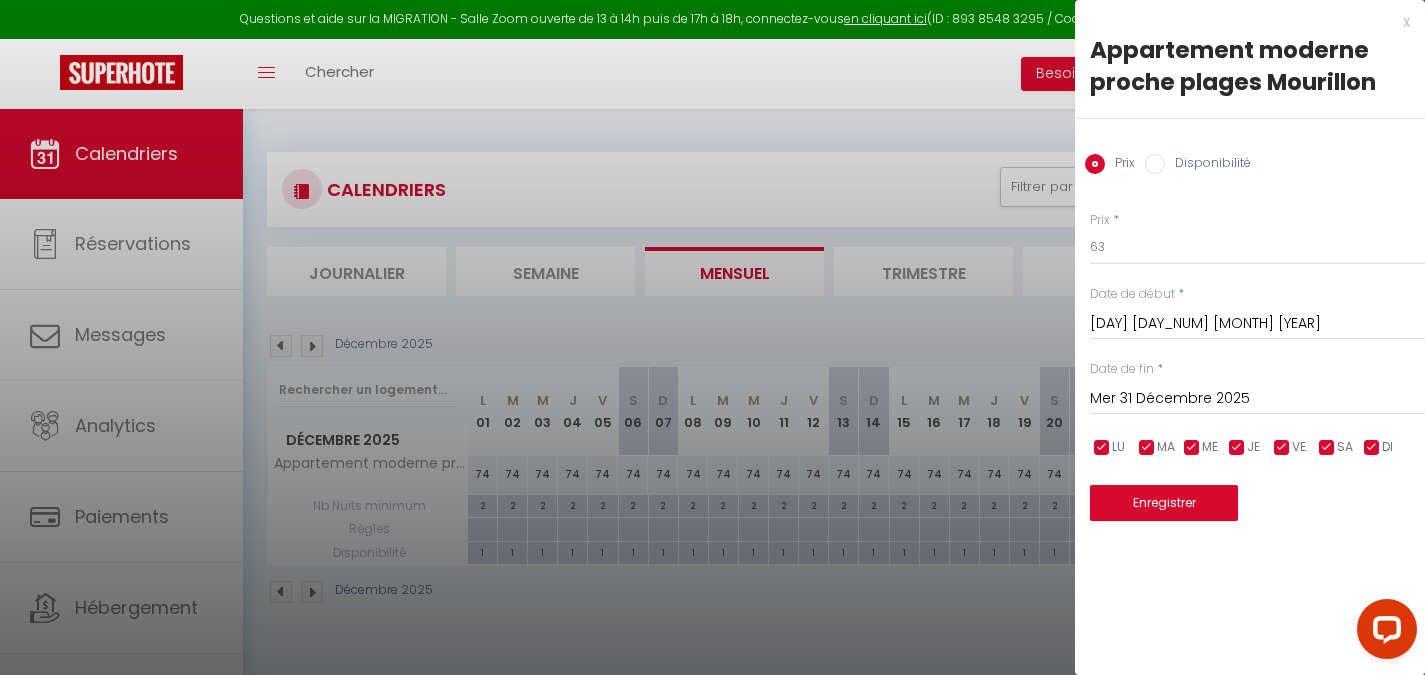 click on "Disponibilité" at bounding box center (1155, 164) 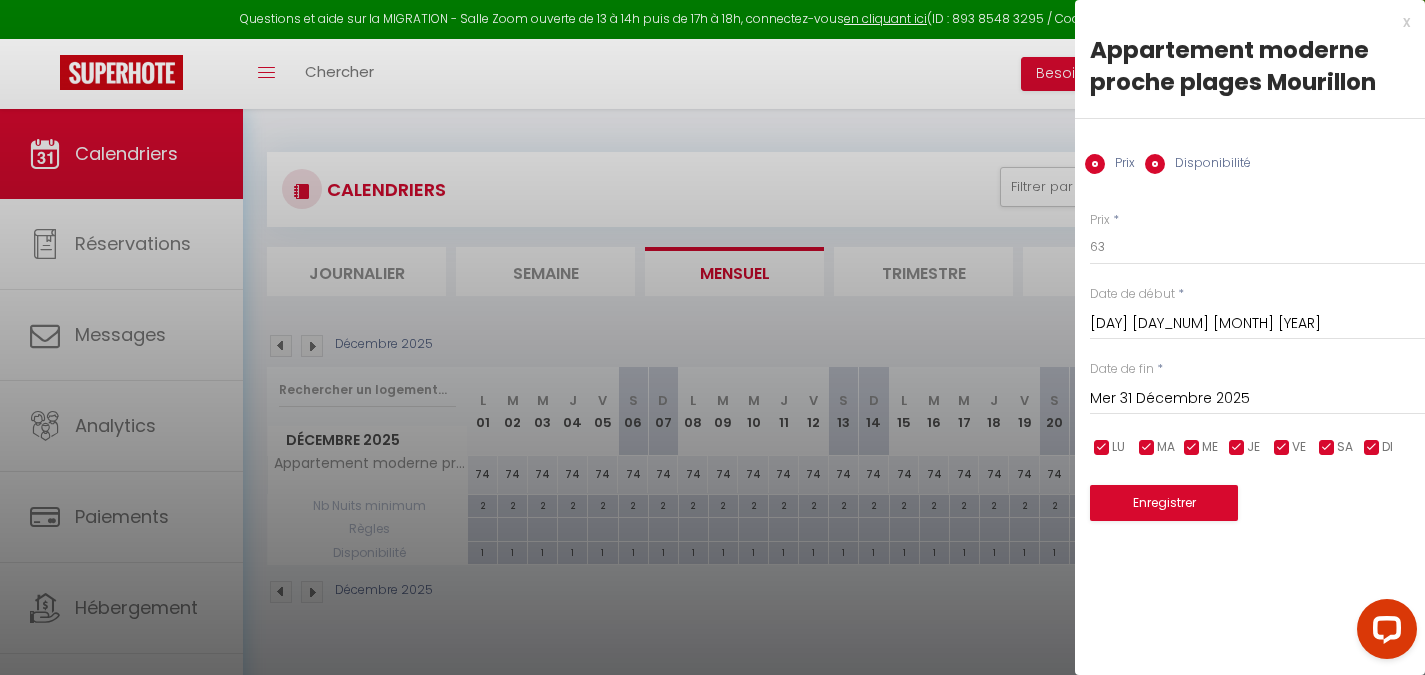 radio on "false" 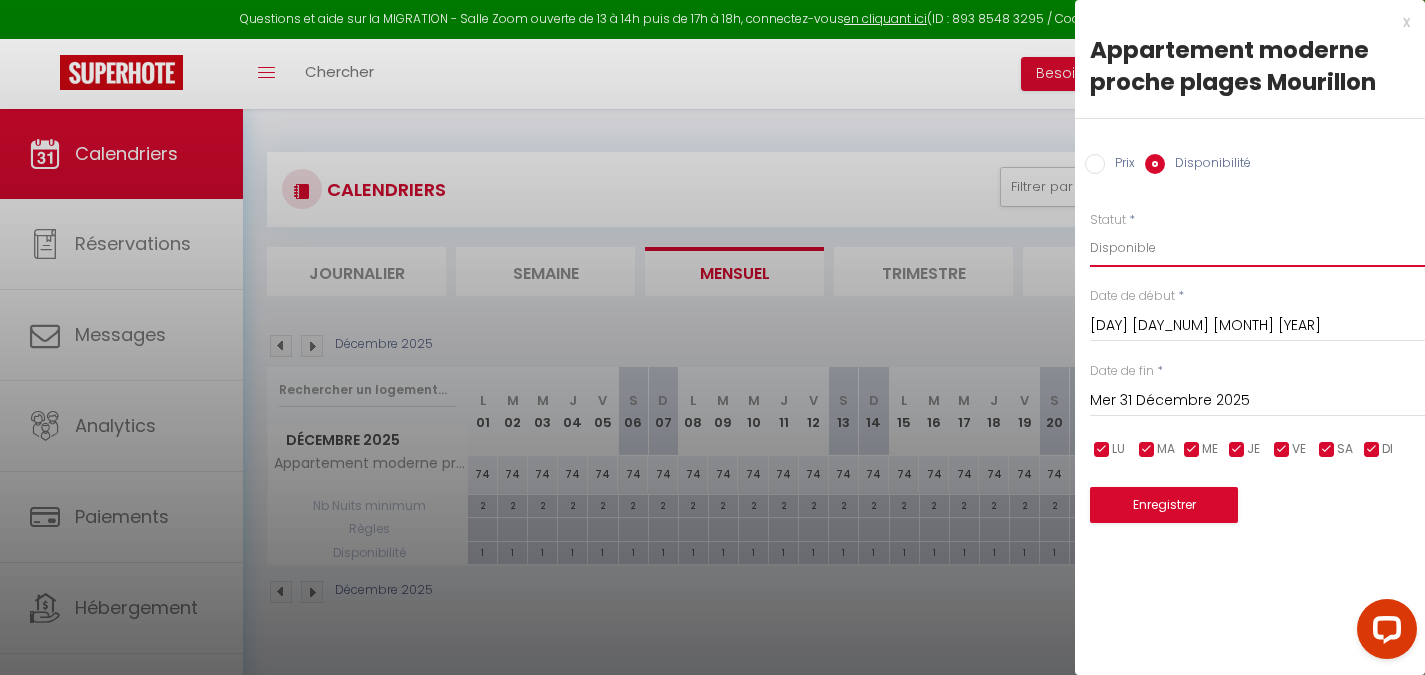 click on "Disponible
Indisponible" at bounding box center (1257, 248) 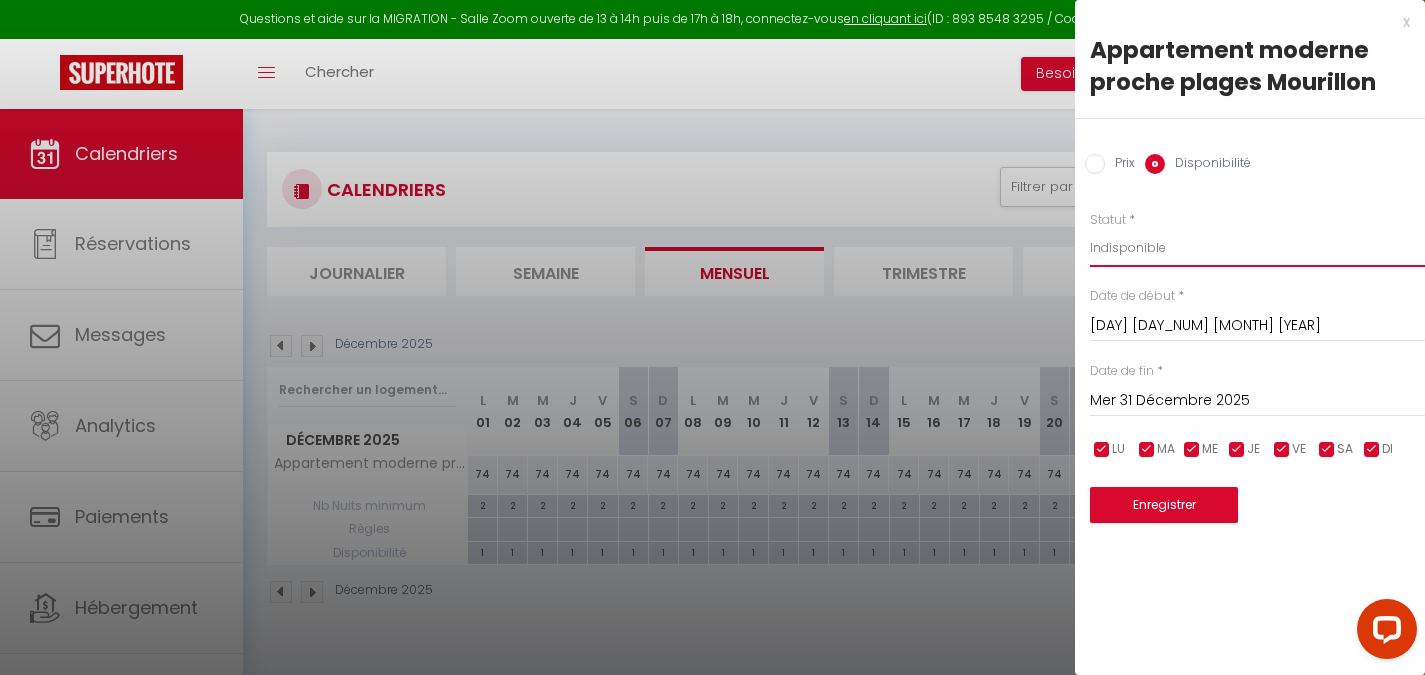 click on "Disponible
Indisponible" at bounding box center [1257, 248] 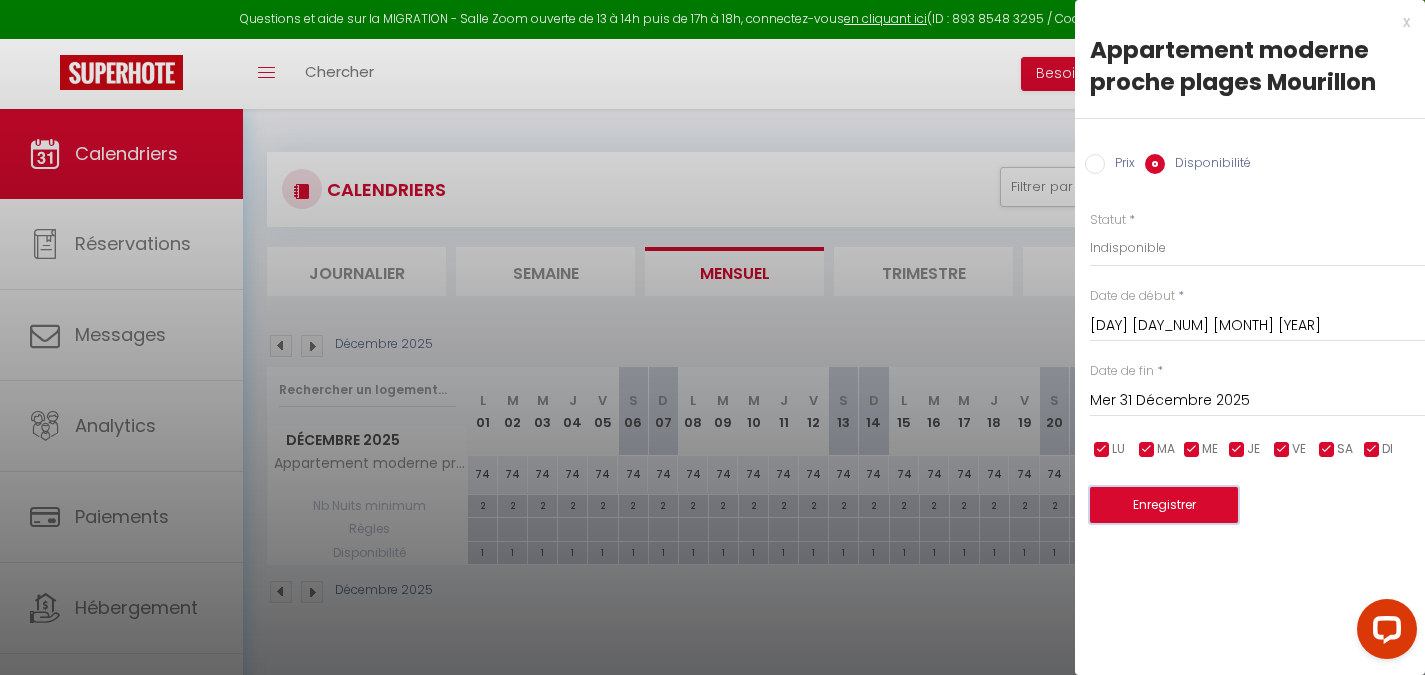 click on "Enregistrer" at bounding box center [1164, 505] 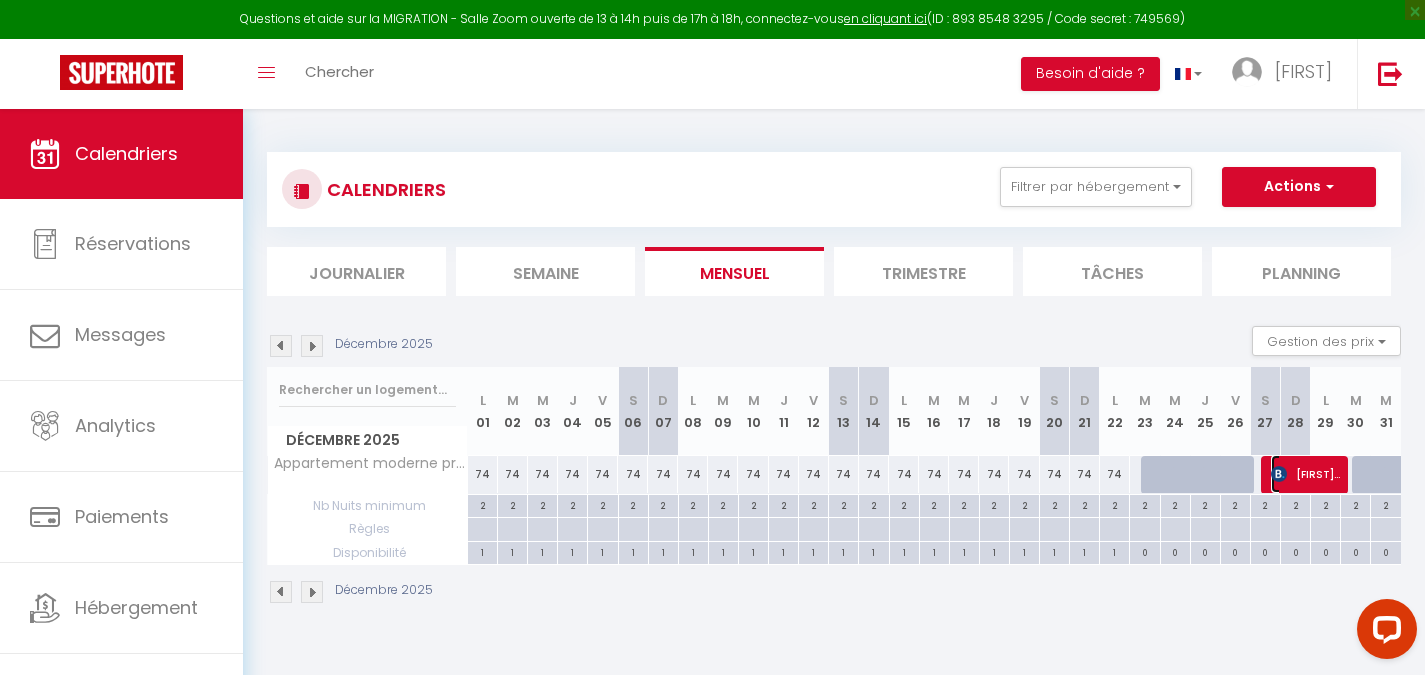 click on "[FIRST] [LAST]" at bounding box center (1306, 474) 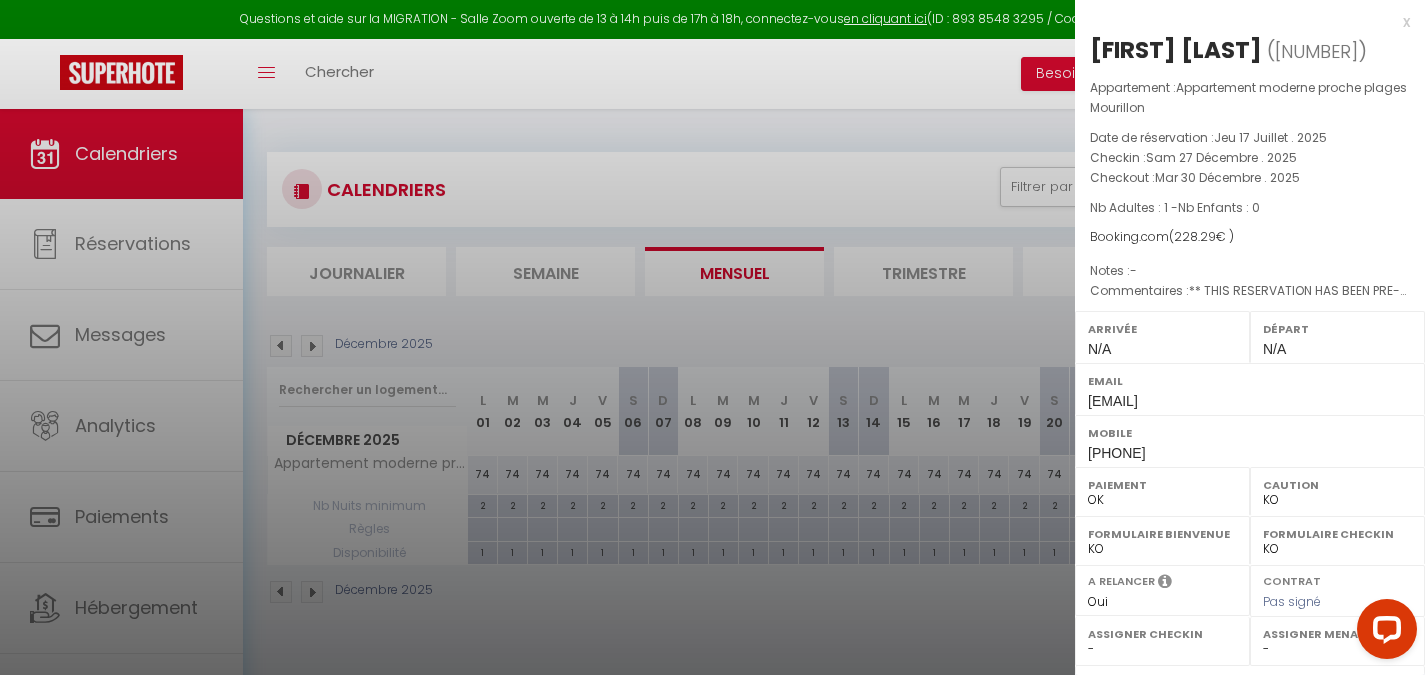 click on "x" at bounding box center (1242, 22) 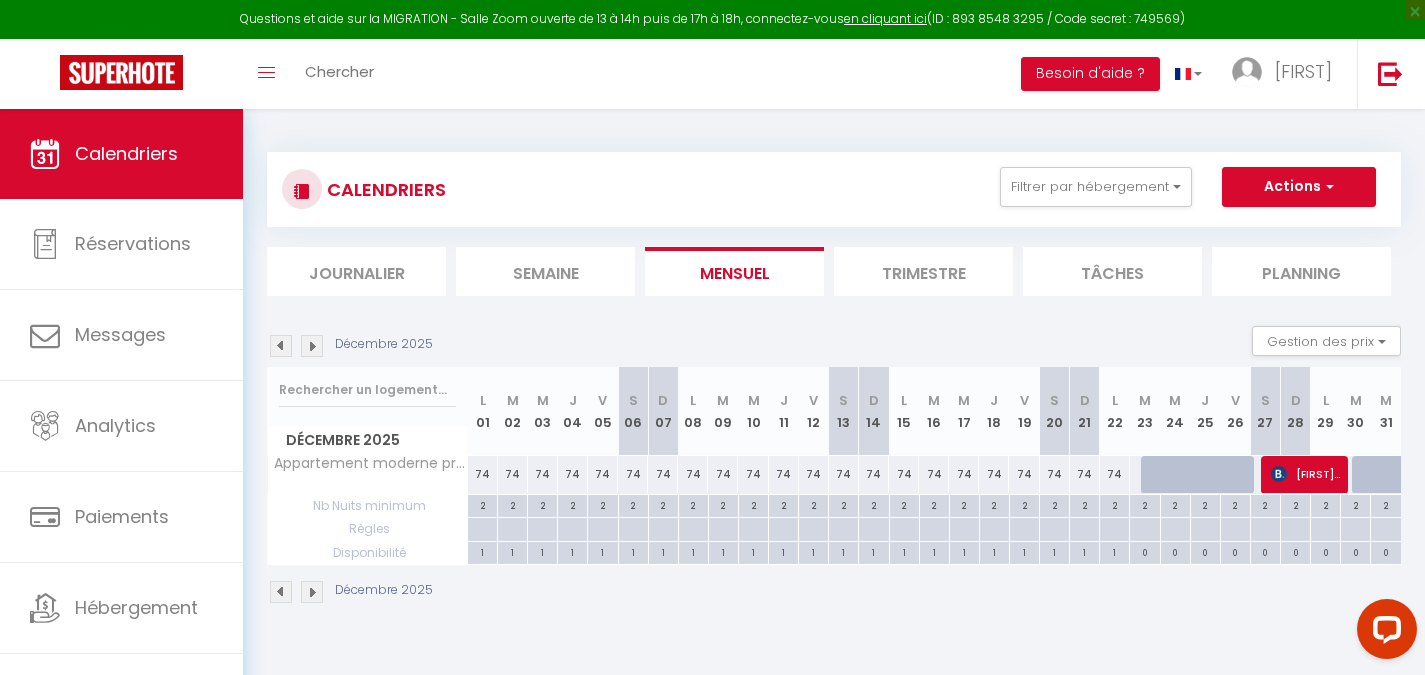 click on "74" at bounding box center [1024, 474] 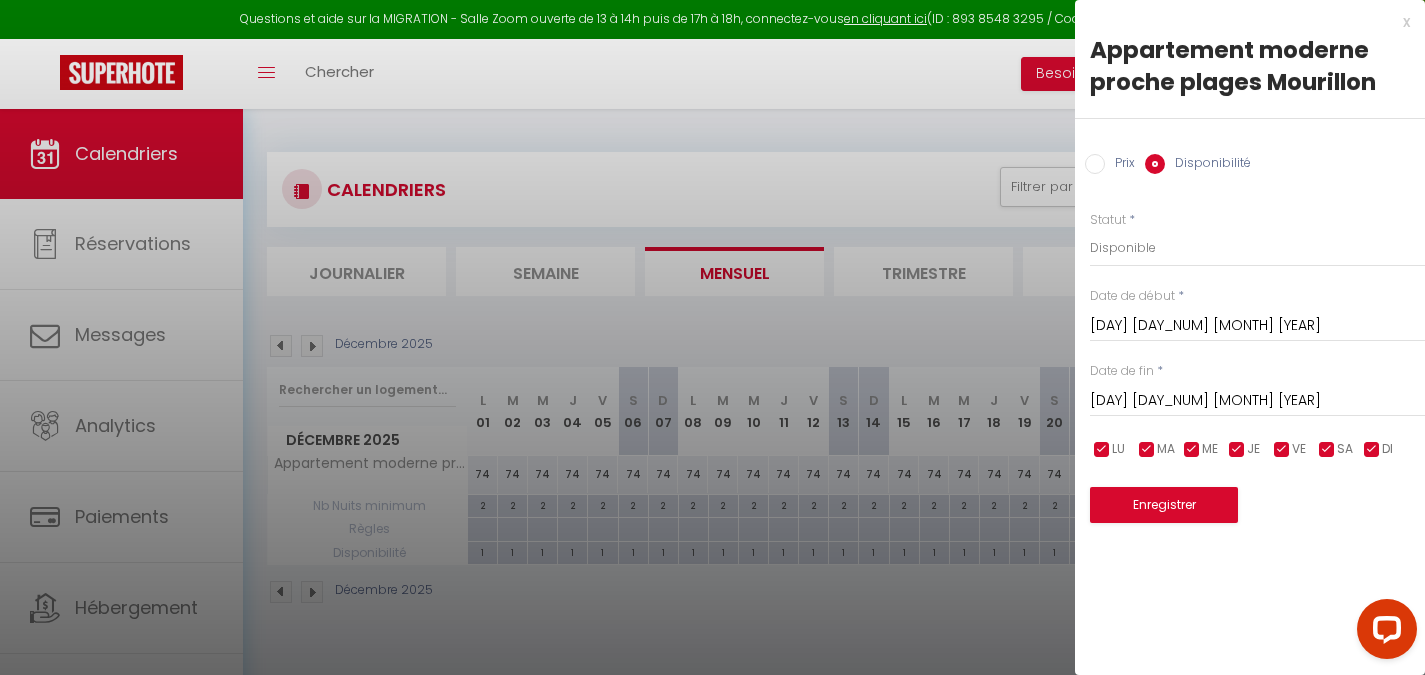 click on "x" at bounding box center [1242, 22] 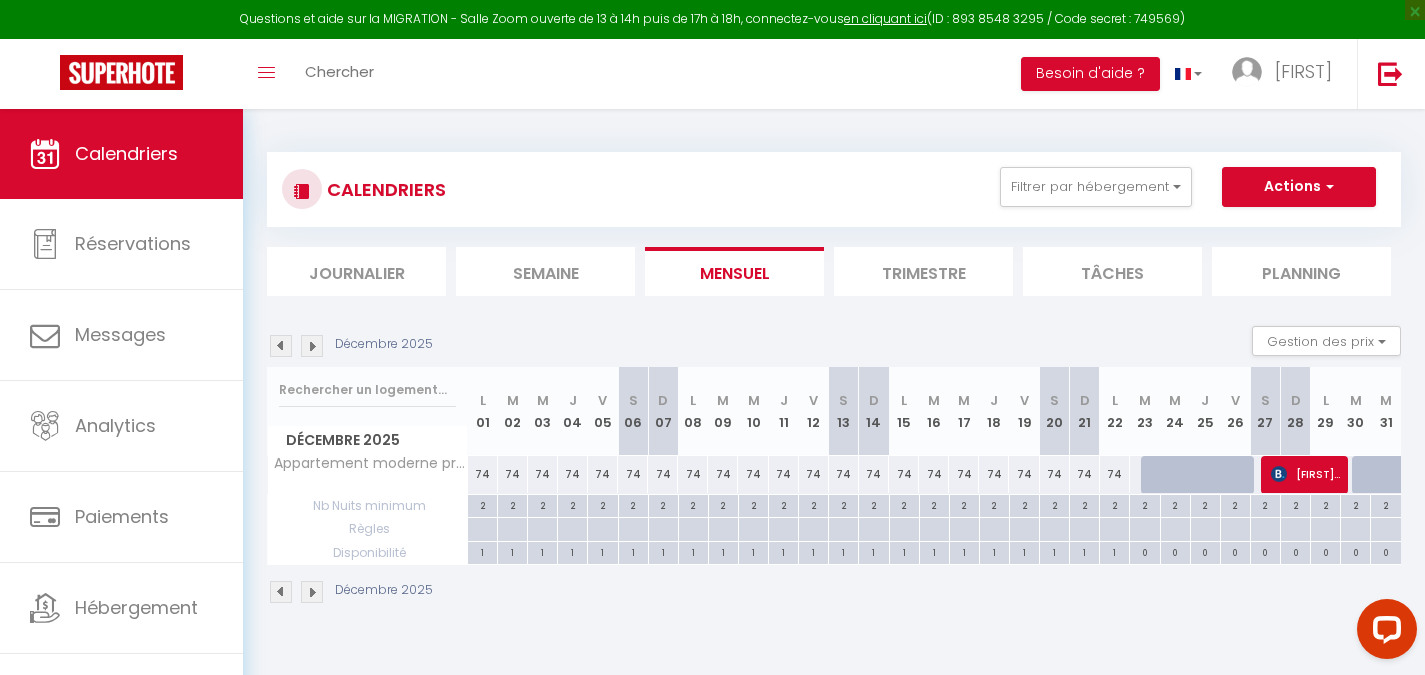 click on "74" at bounding box center [1024, 474] 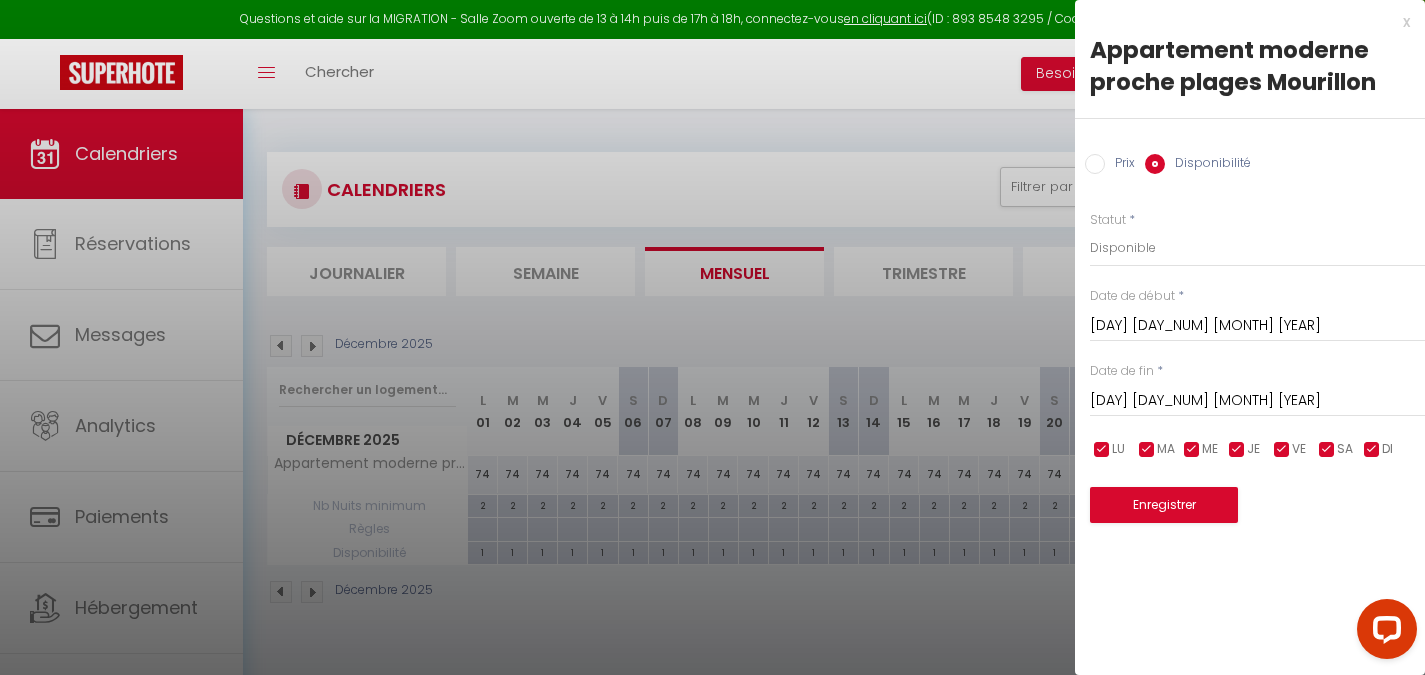 click on "[DAY] [DAY_NUM] [MONTH] [YEAR]" at bounding box center (1257, 401) 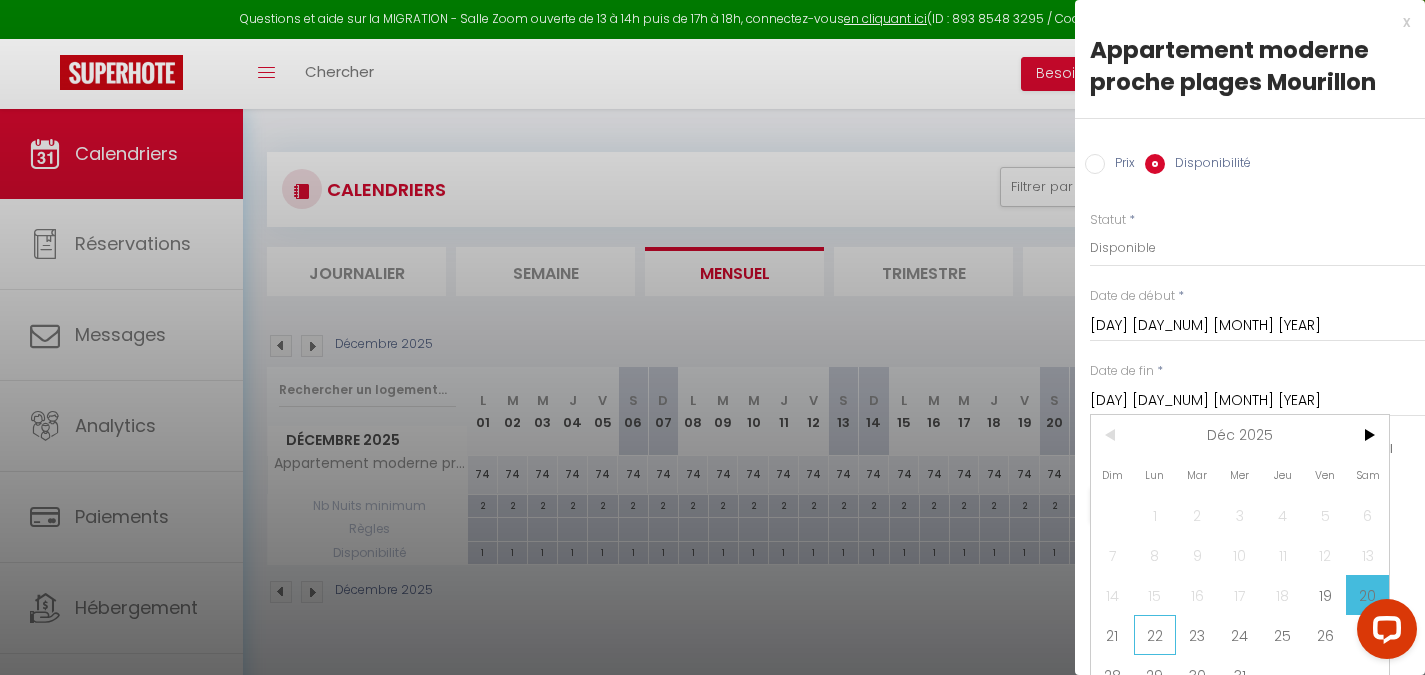 click on "22" at bounding box center [1155, 635] 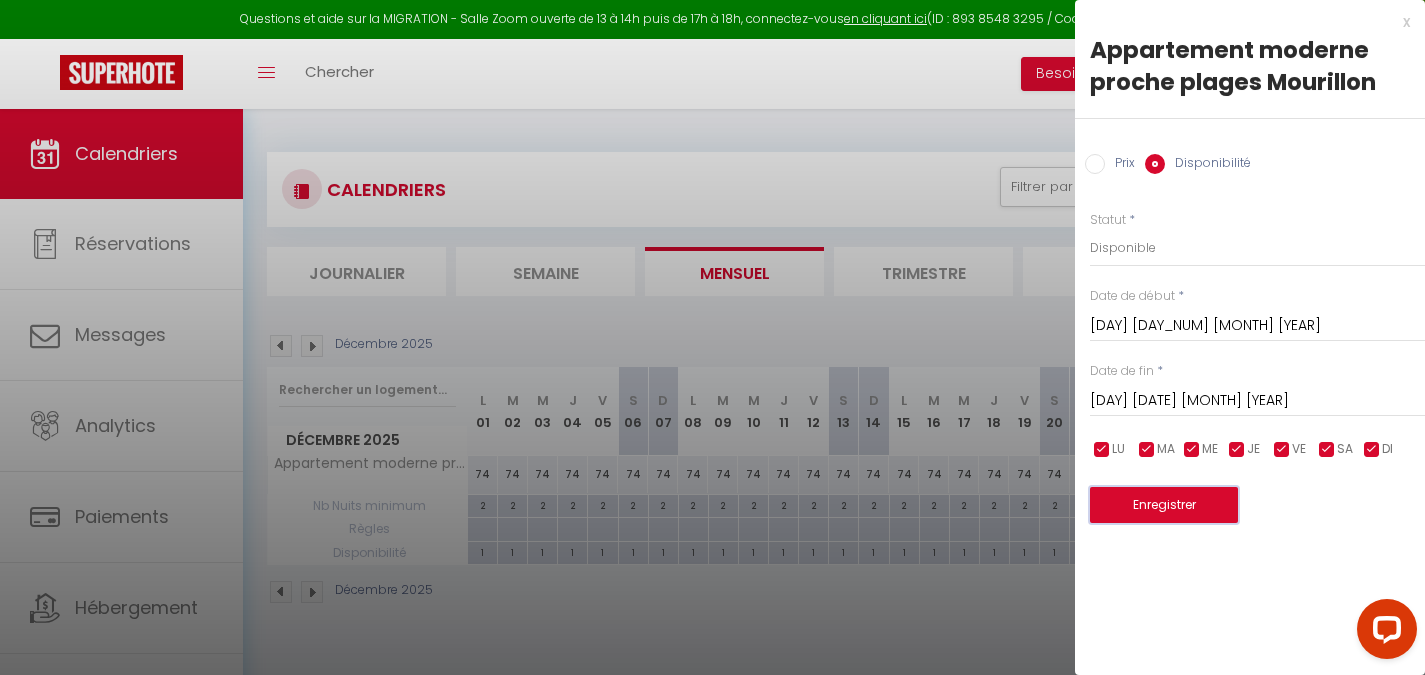 click on "Enregistrer" at bounding box center (1164, 505) 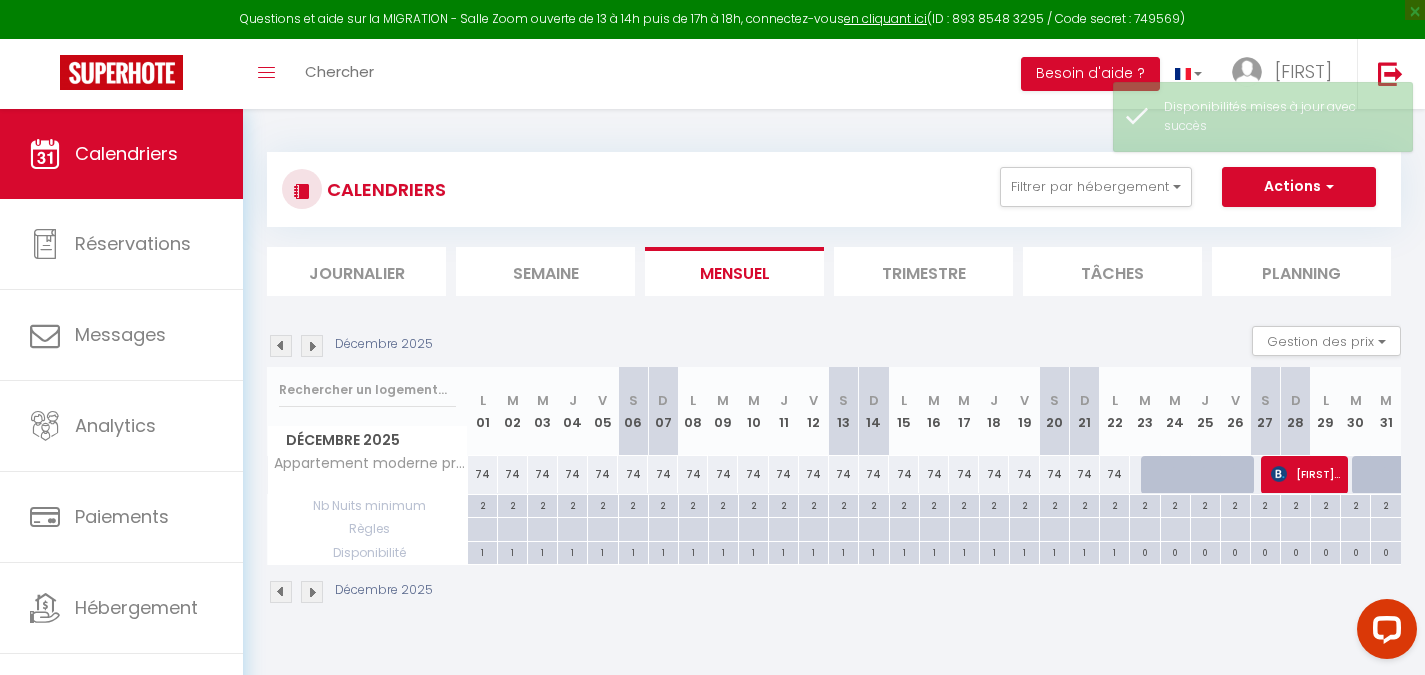 click on "74" at bounding box center [1024, 474] 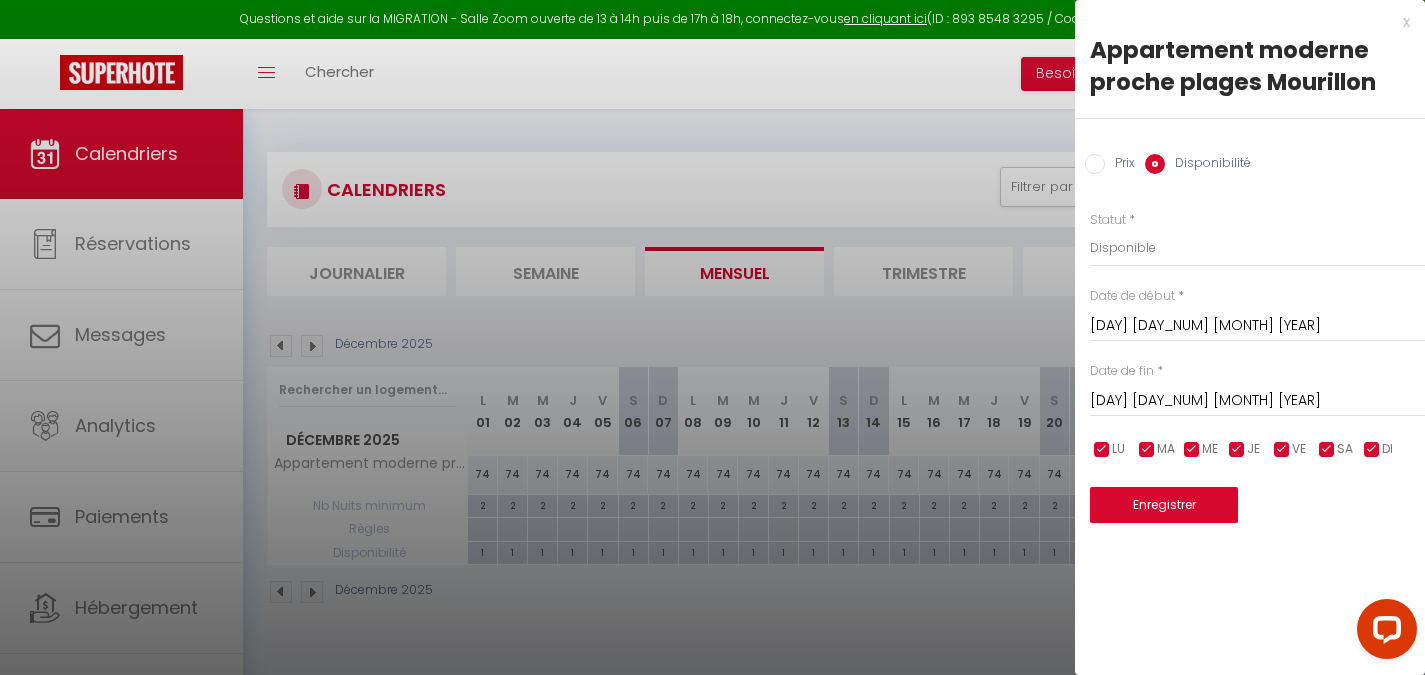 click on "Prix" at bounding box center (1095, 164) 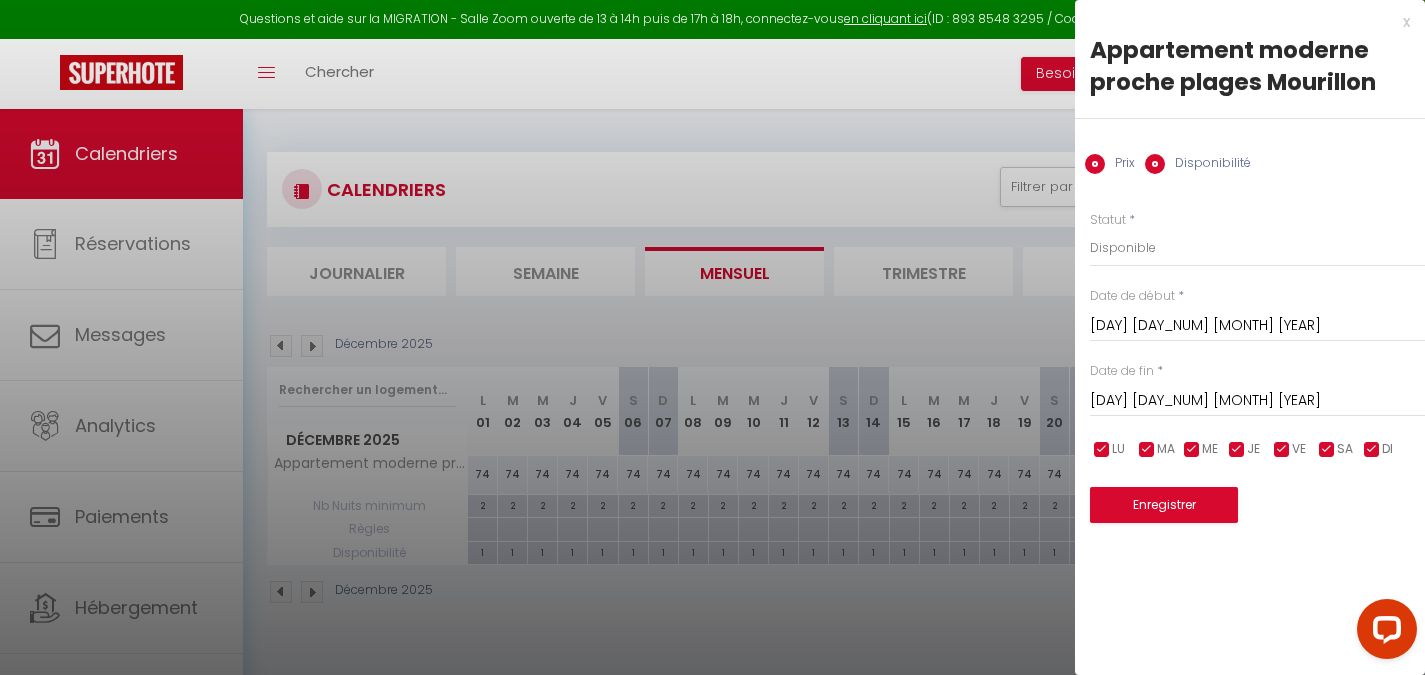 radio on "false" 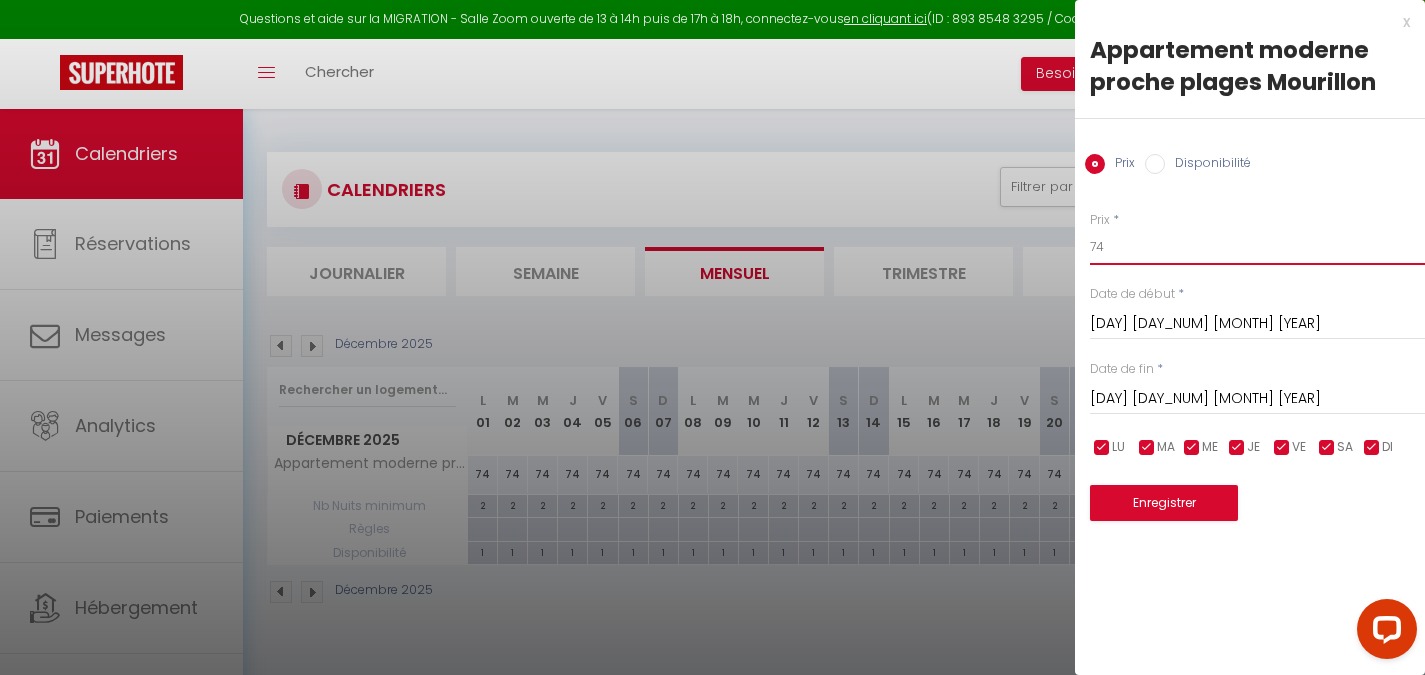 click on "74" at bounding box center (1257, 247) 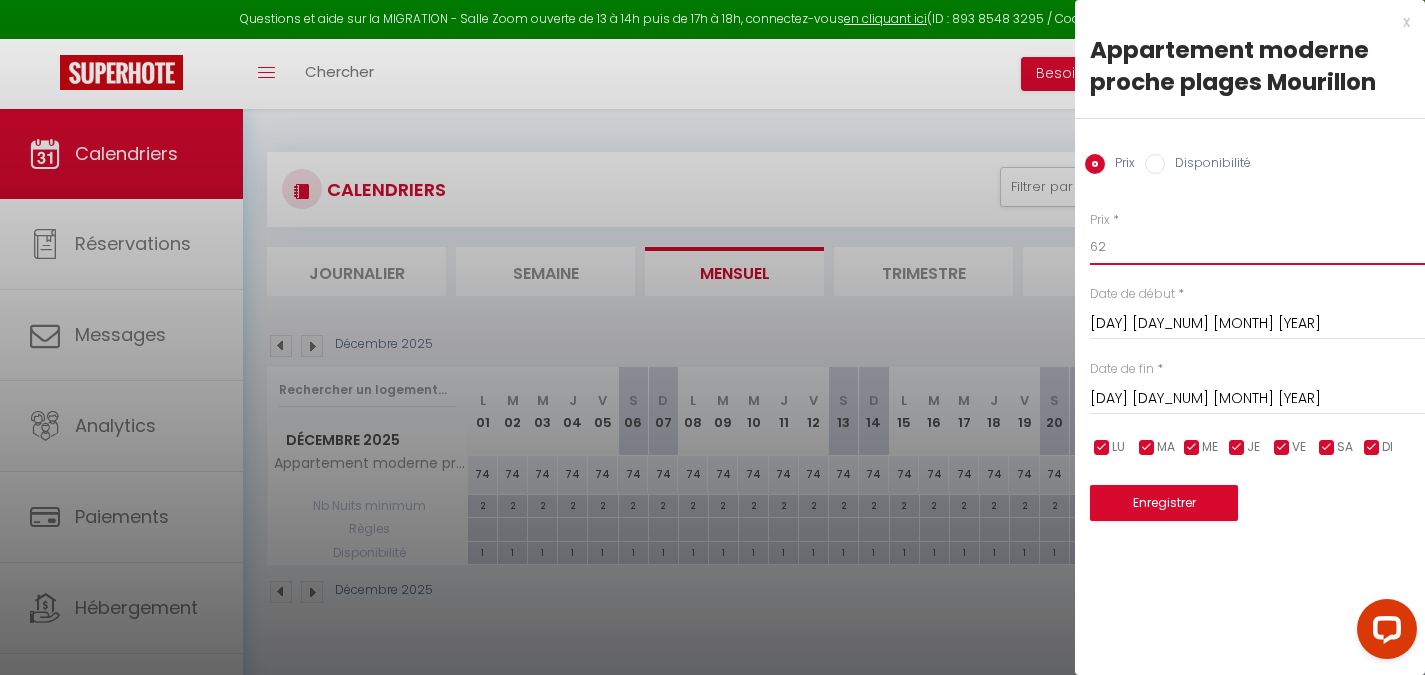 type on "62" 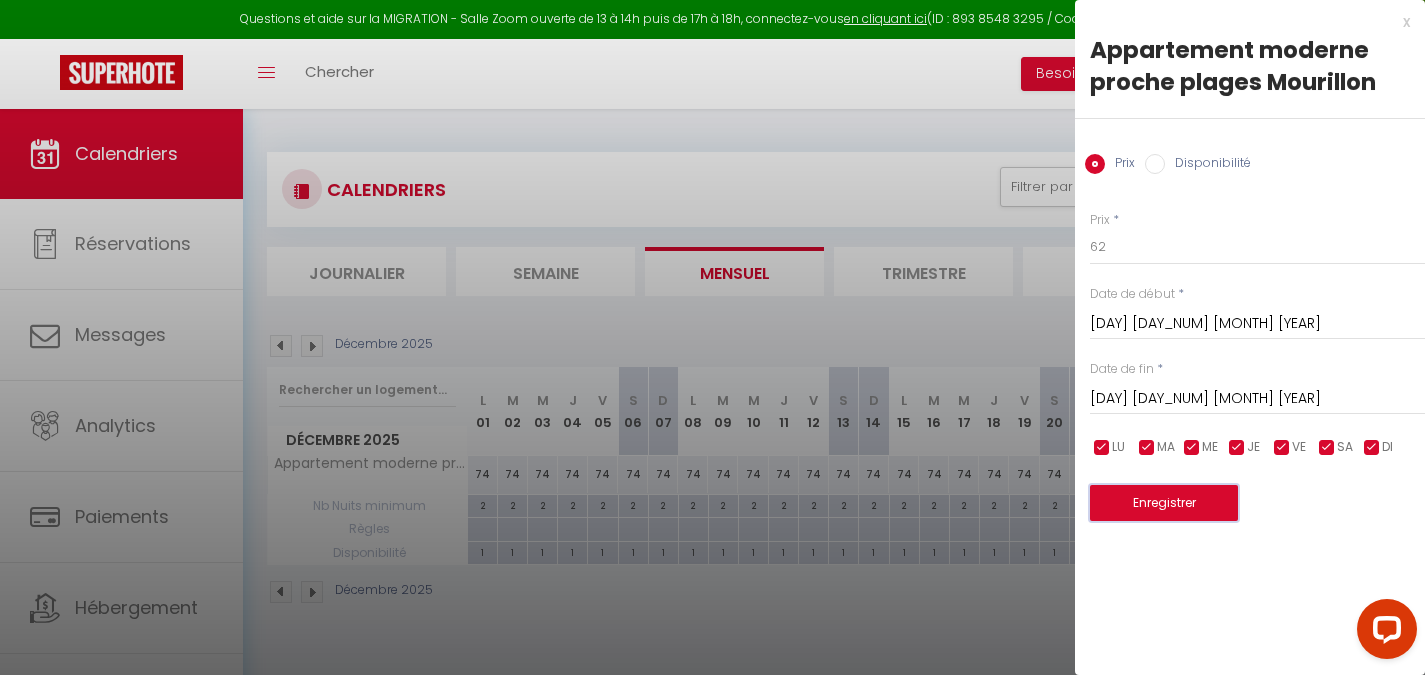 click on "Enregistrer" at bounding box center (1164, 503) 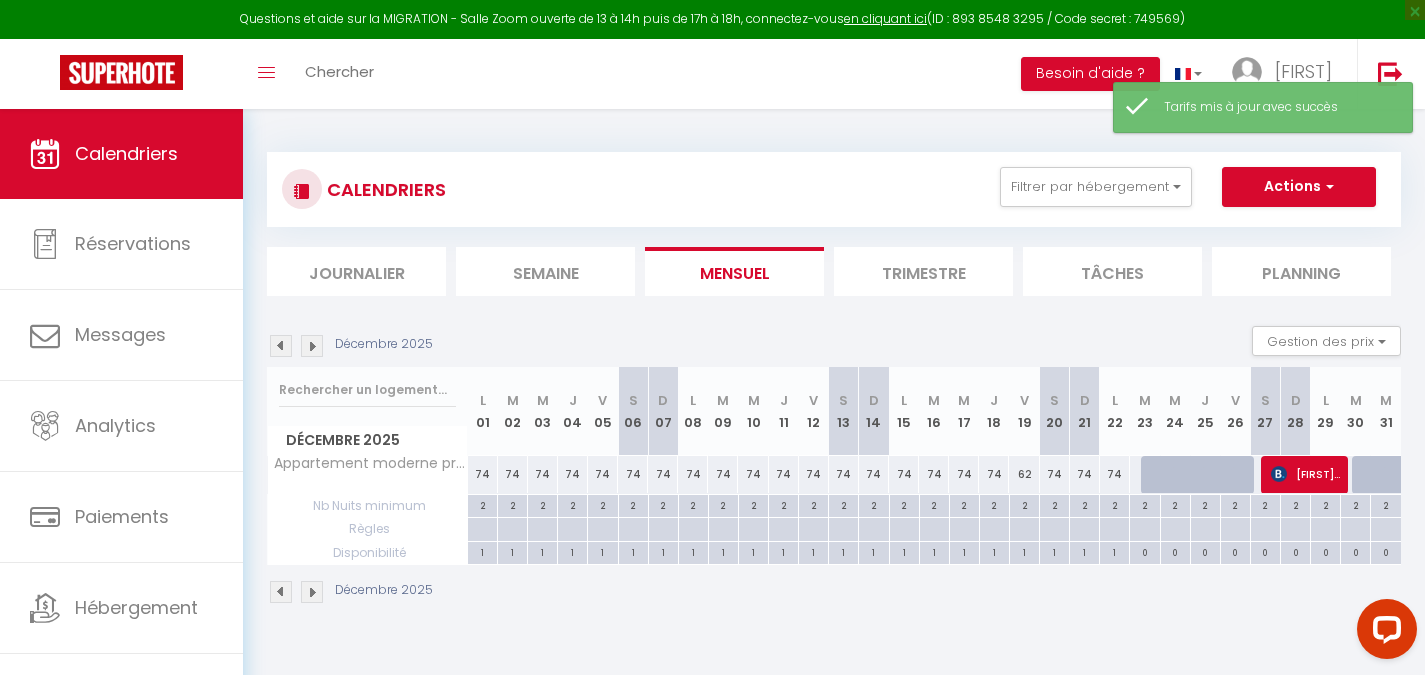 click on "74" at bounding box center [1055, 474] 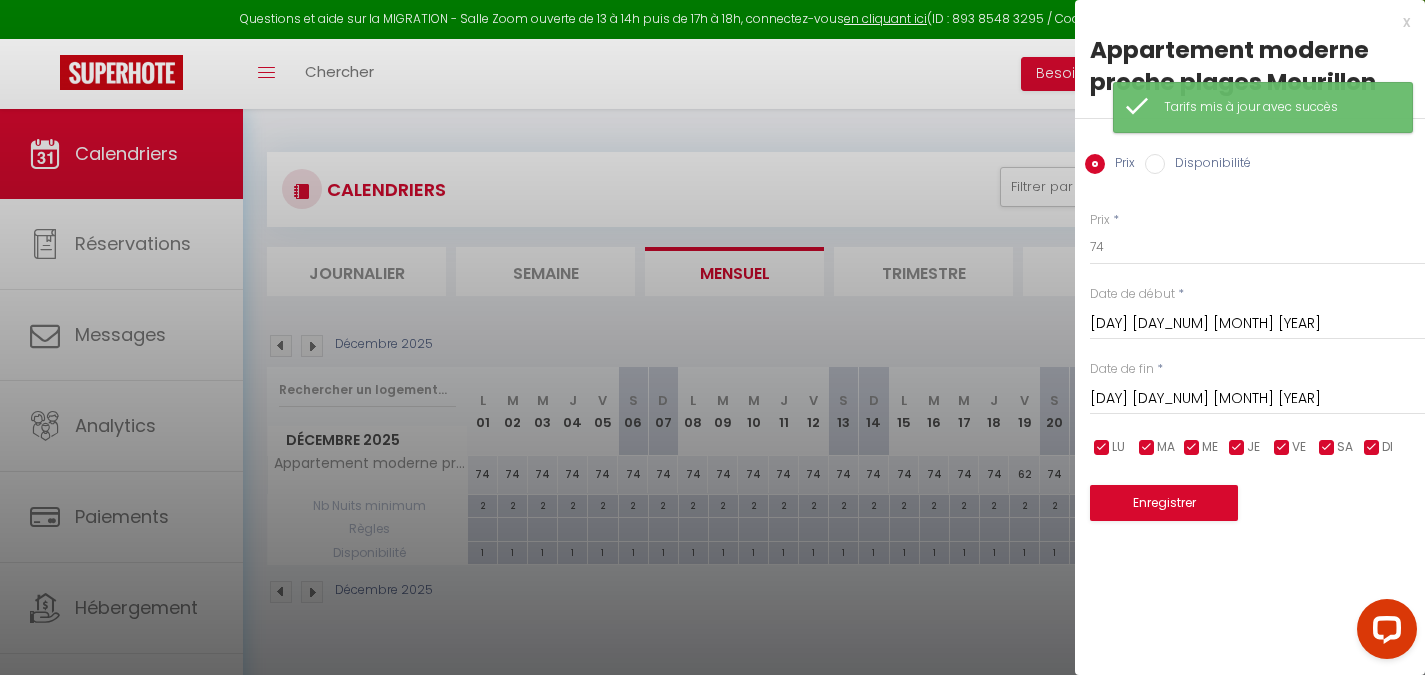 click on "[DAY] [DAY_NUM] [MONTH] [YEAR]" at bounding box center (1257, 399) 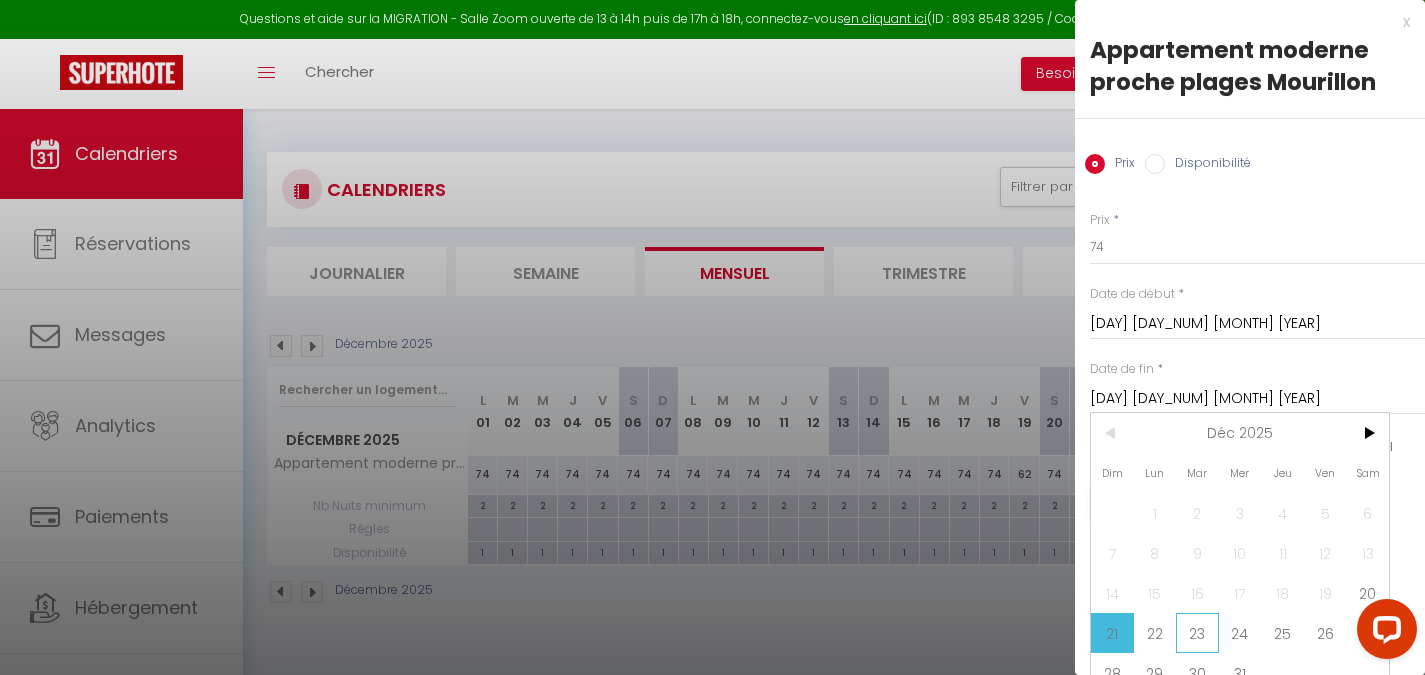 click on "23" at bounding box center [1197, 633] 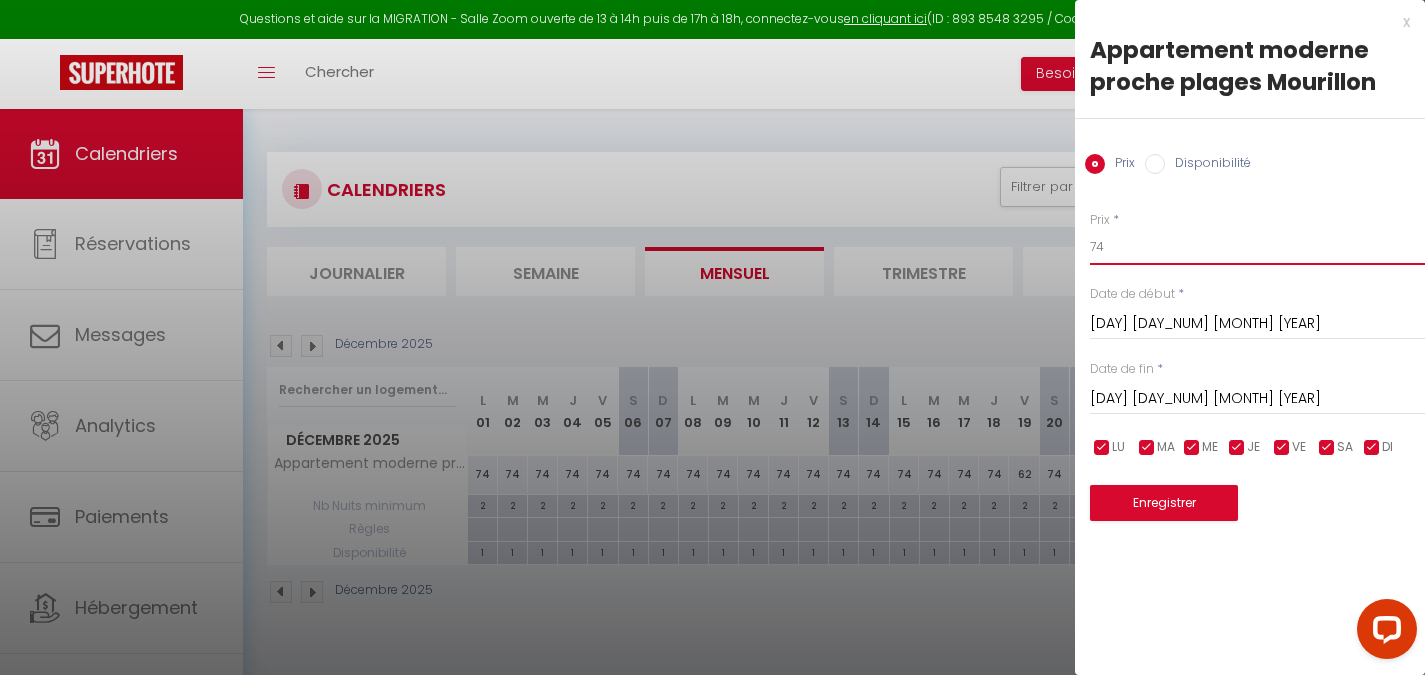 click on "74" at bounding box center (1257, 247) 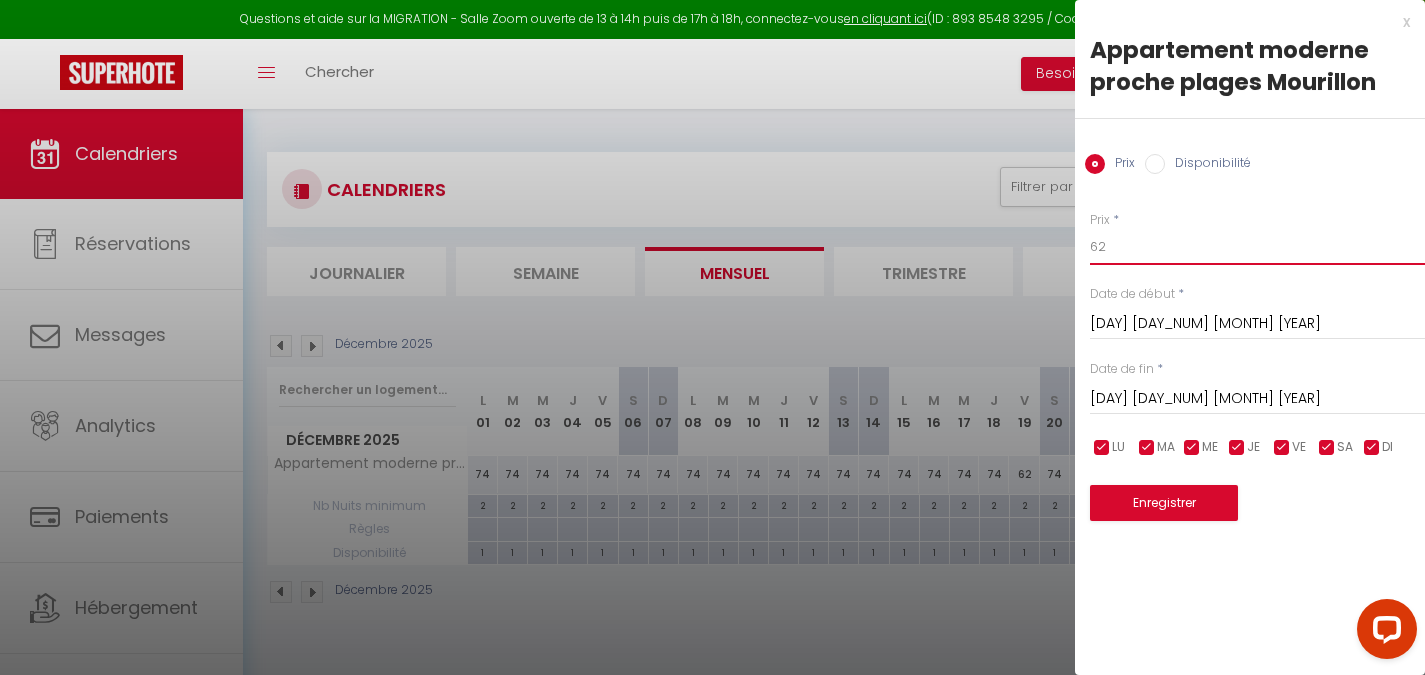 type on "62" 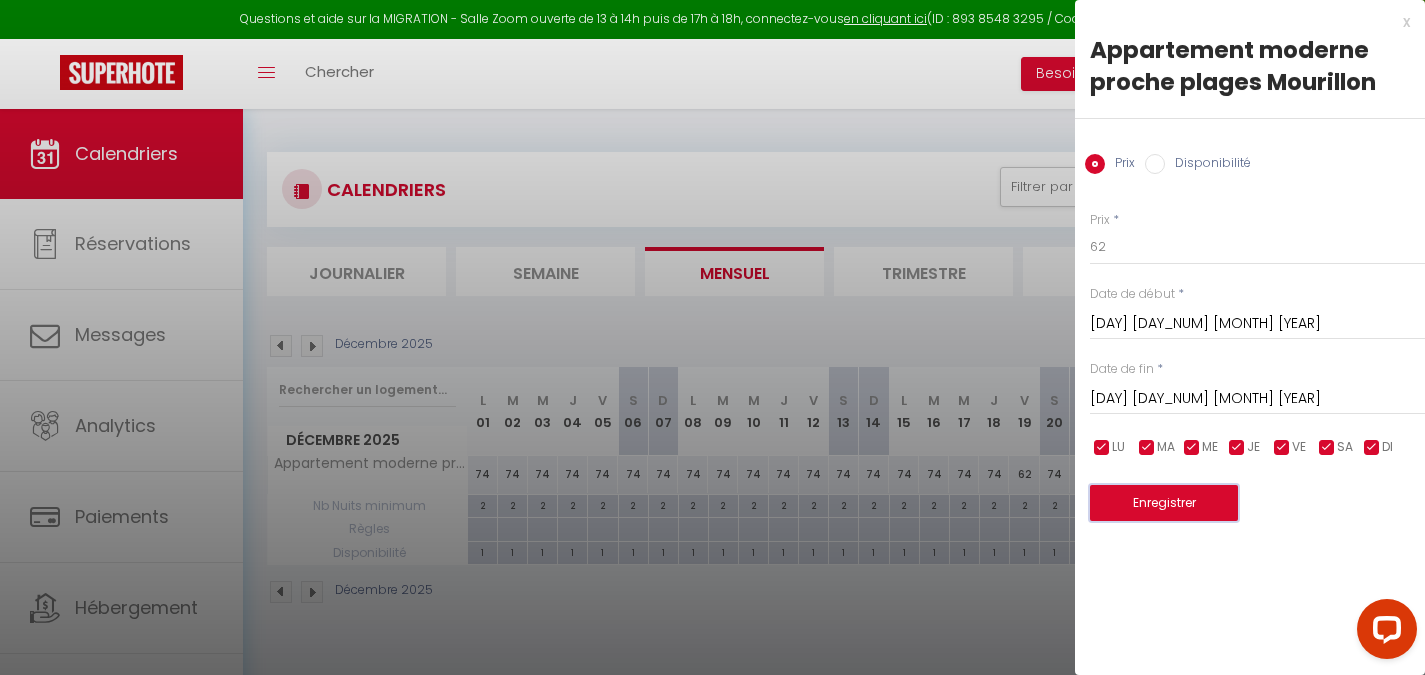 click on "Enregistrer" at bounding box center [1164, 503] 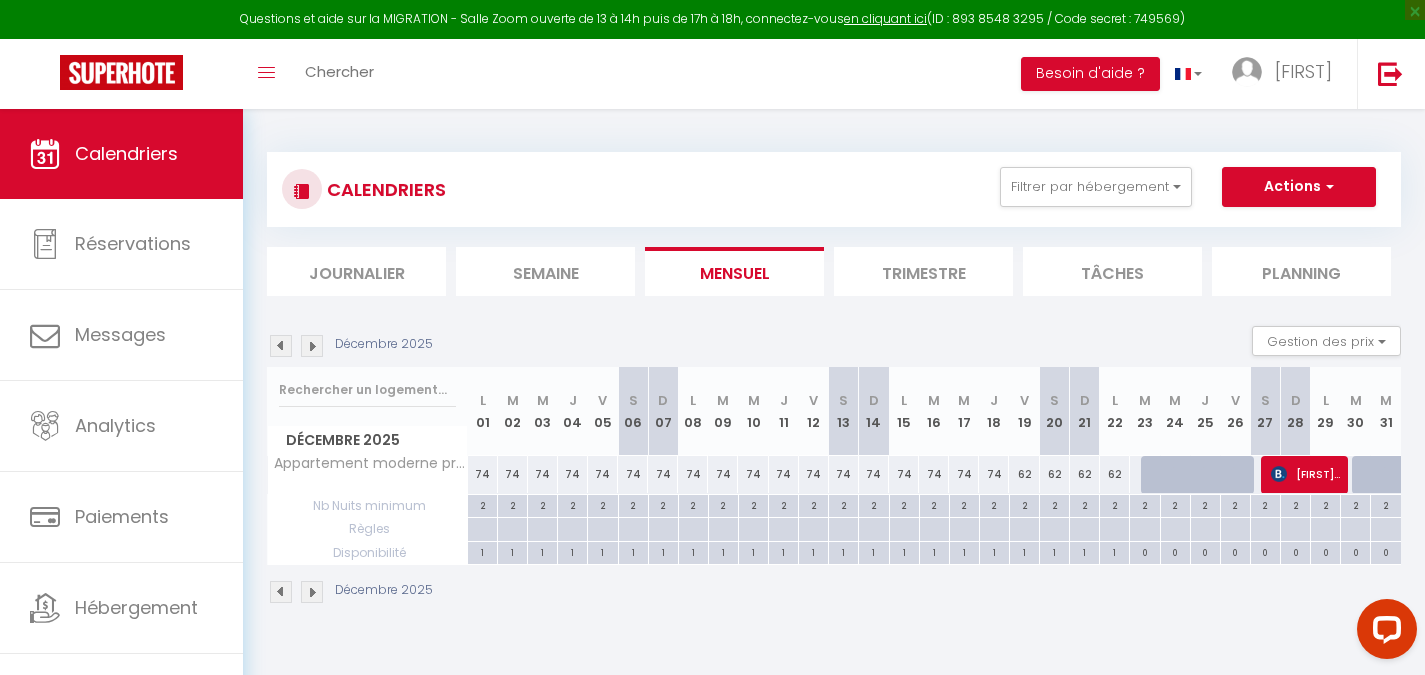 click on "74" at bounding box center (483, 474) 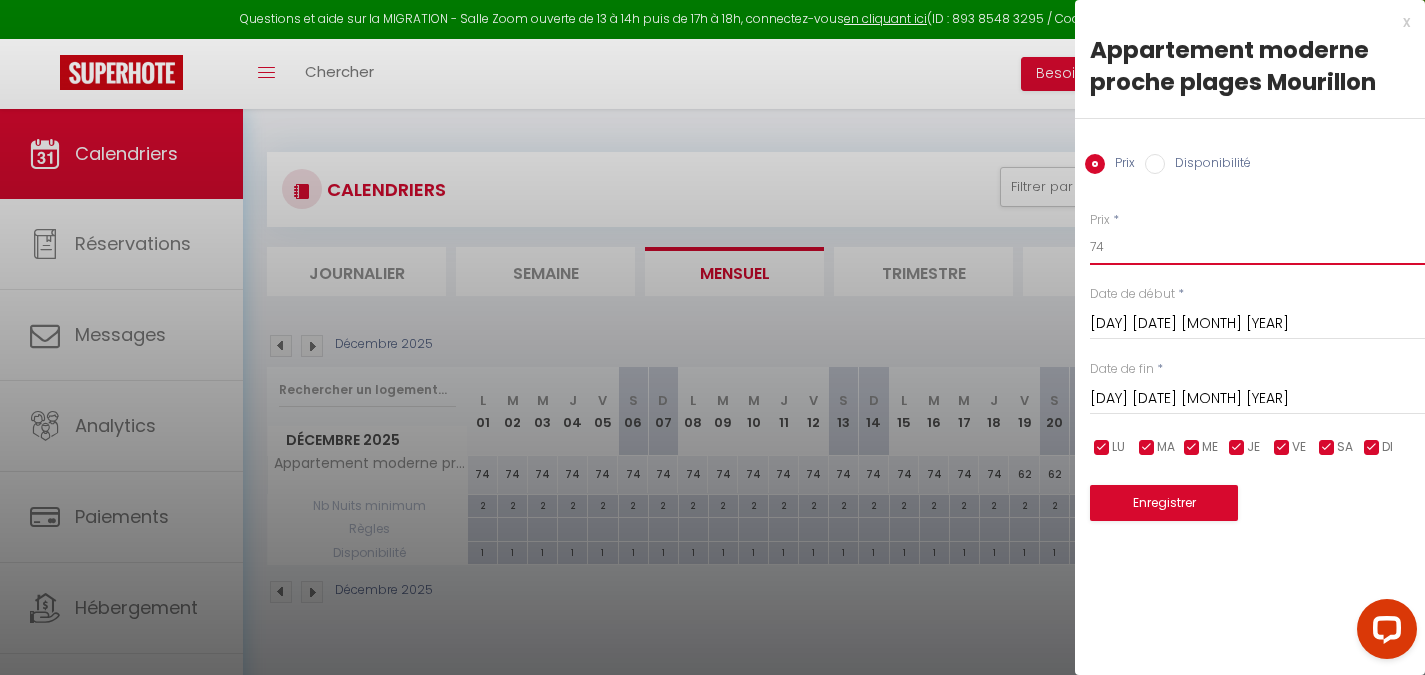 click on "74" at bounding box center [1257, 247] 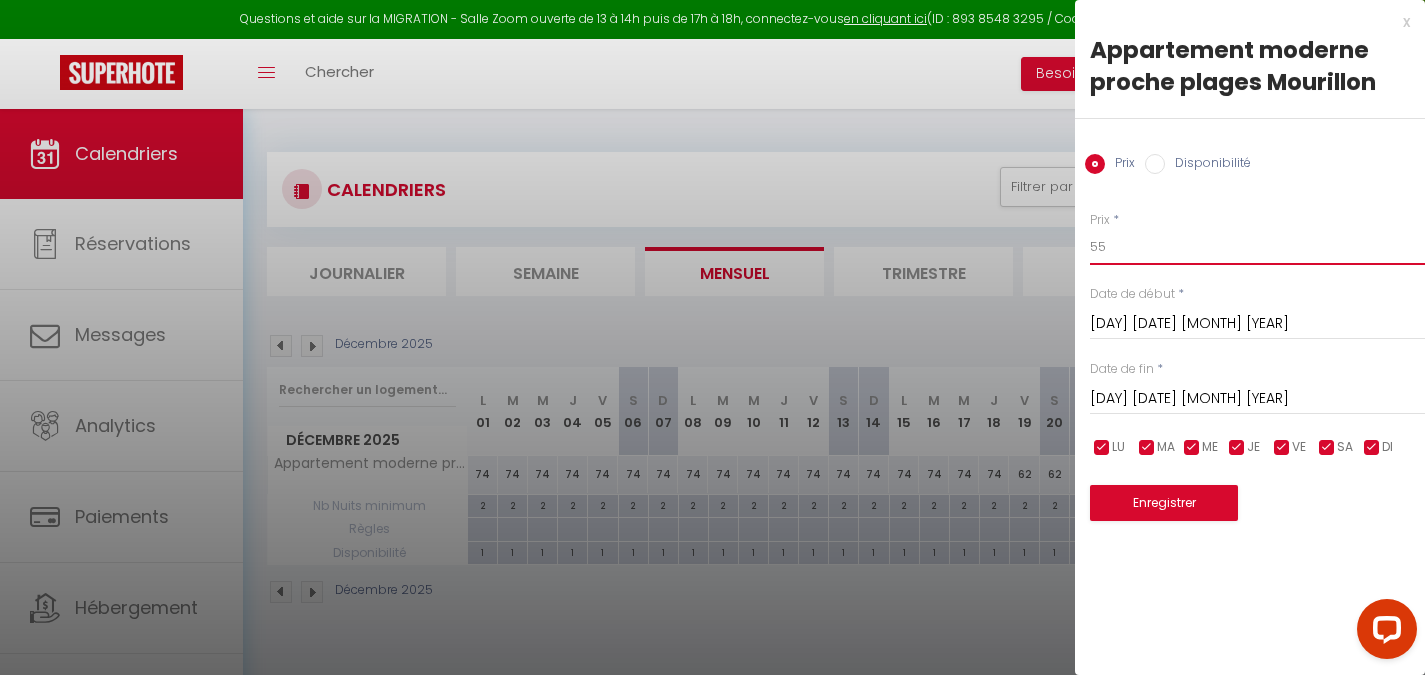 type on "55" 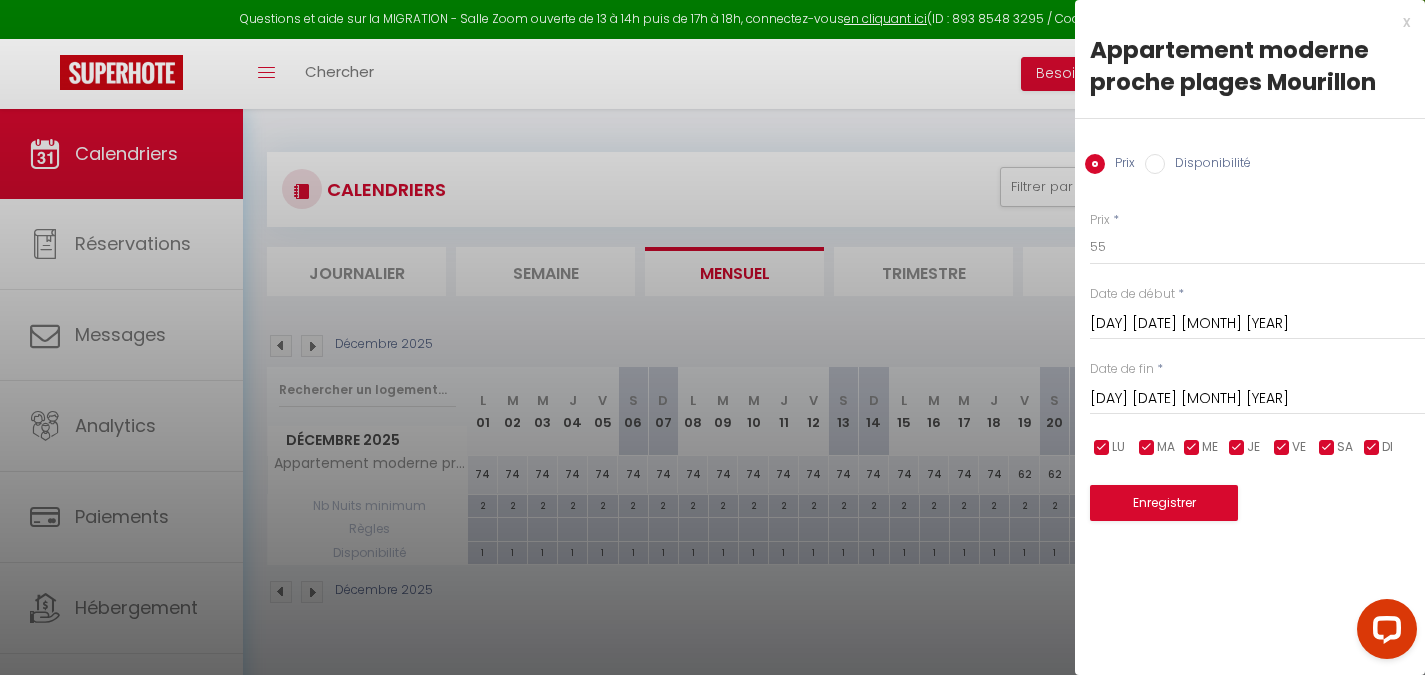 click on "[DAY] [DATE] [MONTH] [YEAR]" at bounding box center (1257, 399) 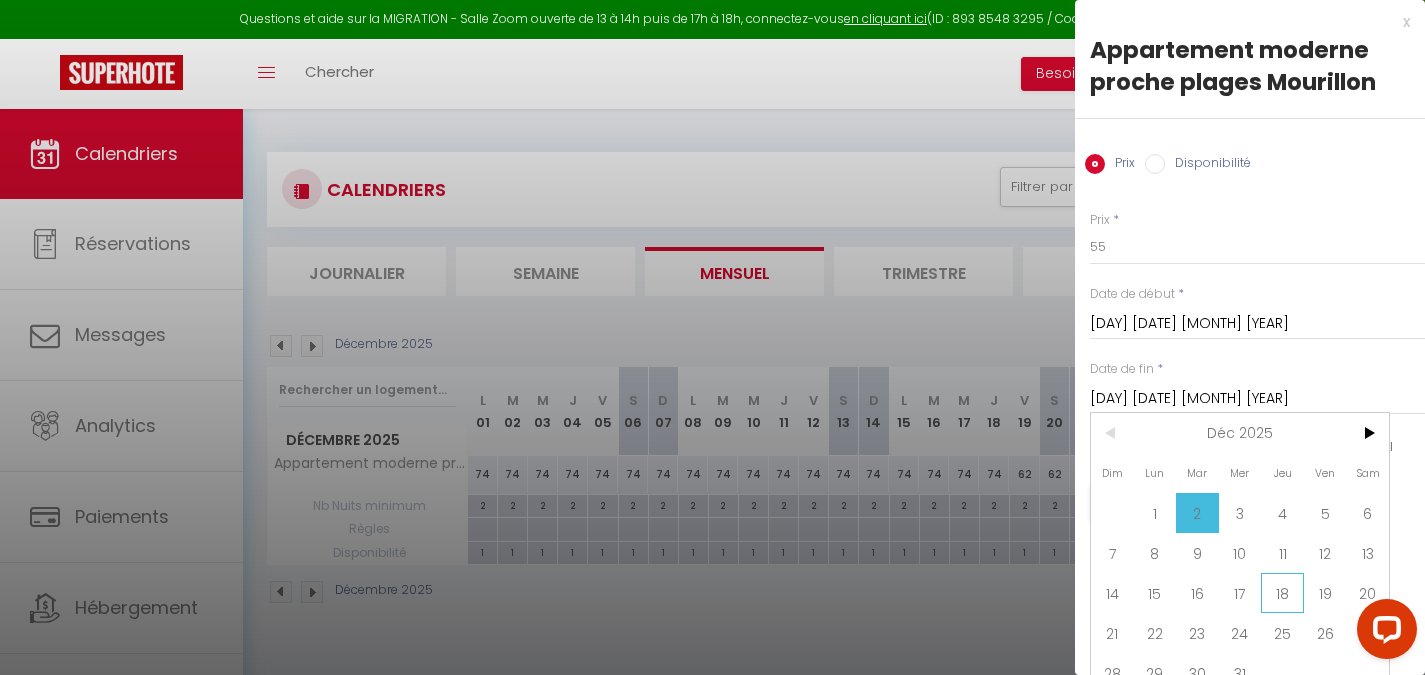 click on "18" at bounding box center (1282, 593) 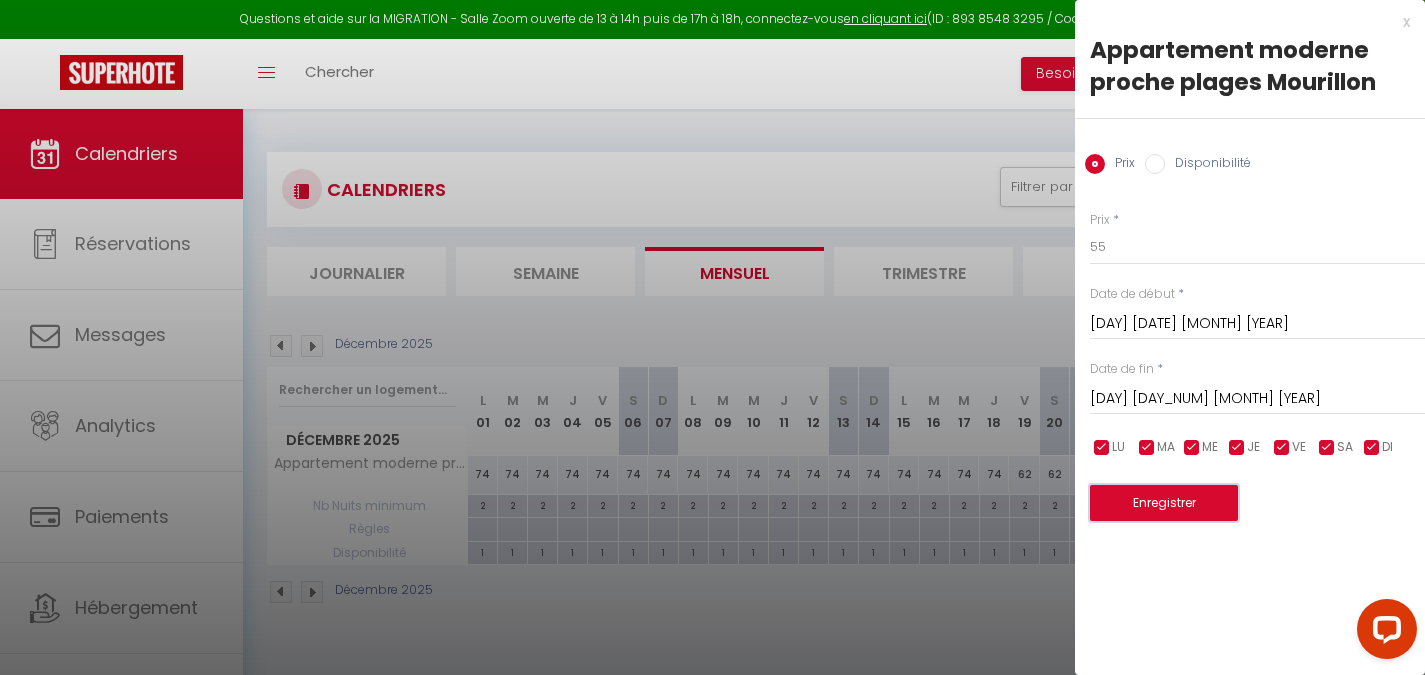 click on "Enregistrer" at bounding box center [1164, 503] 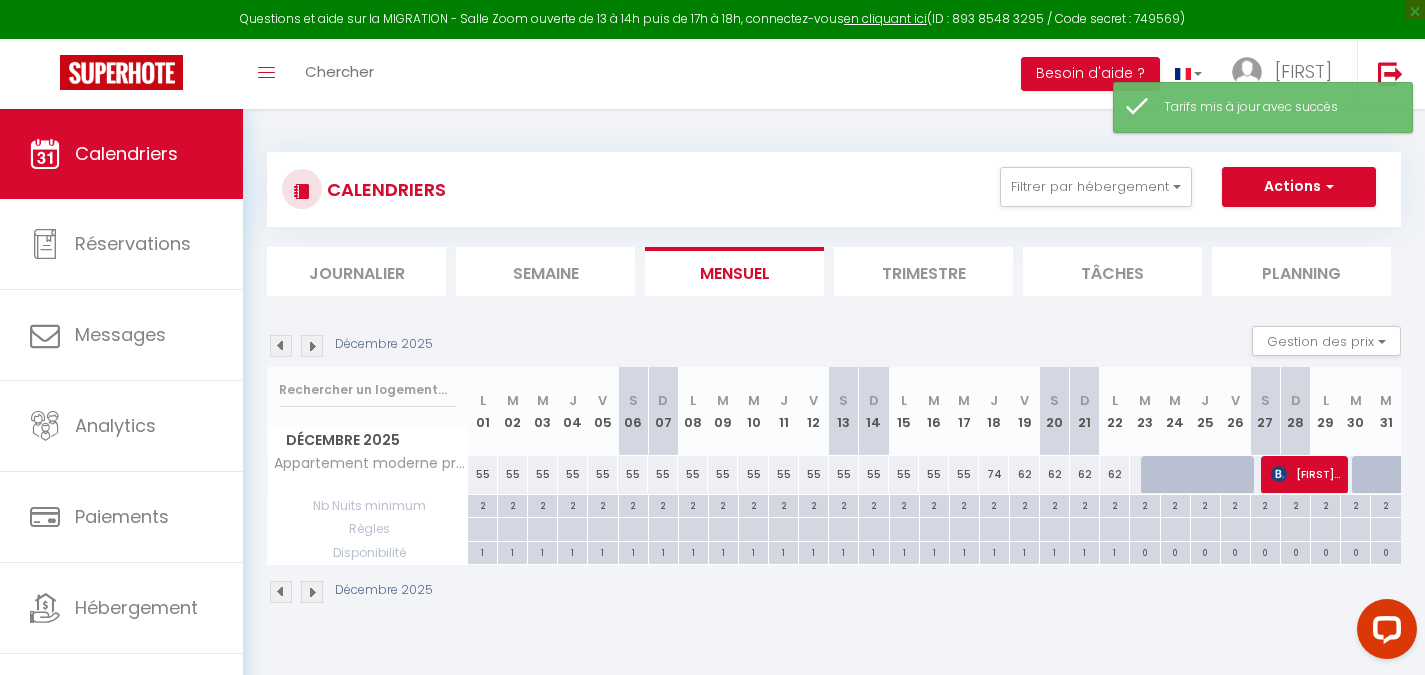 click on "74" at bounding box center [994, 474] 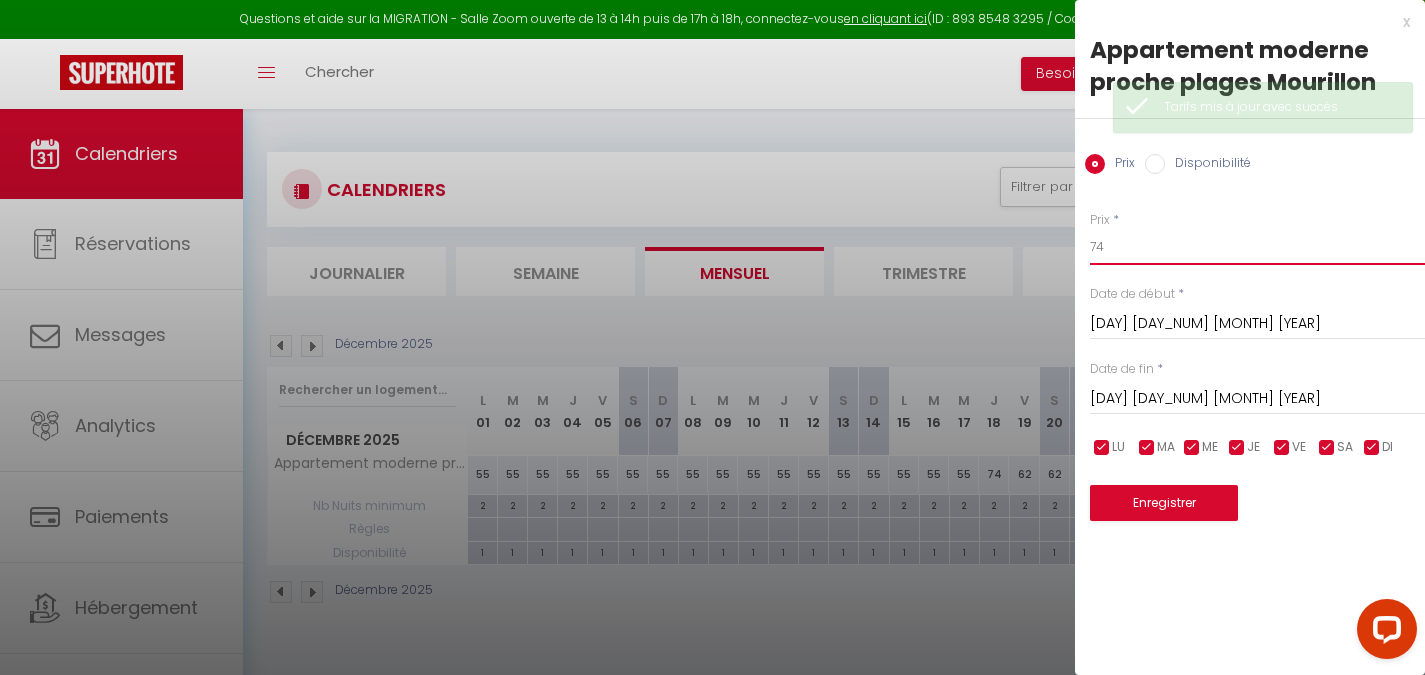 click on "74" at bounding box center (1257, 247) 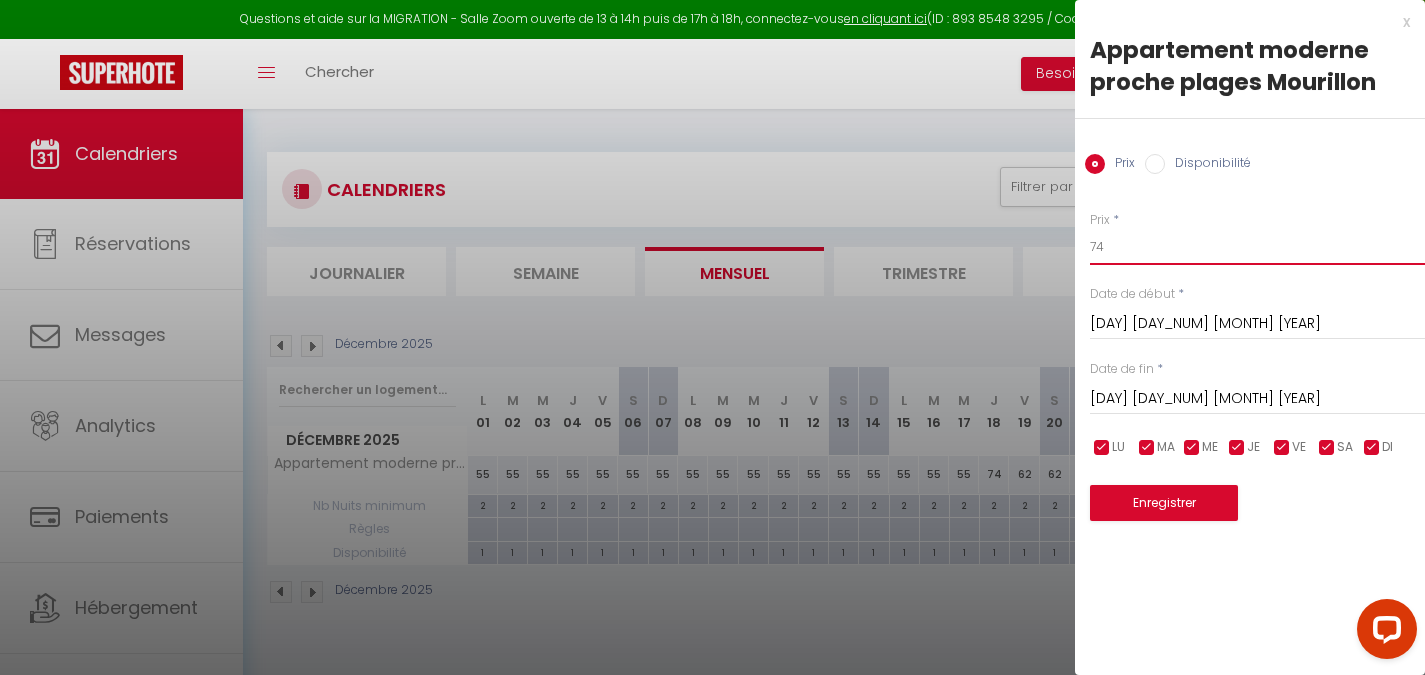 type on "7" 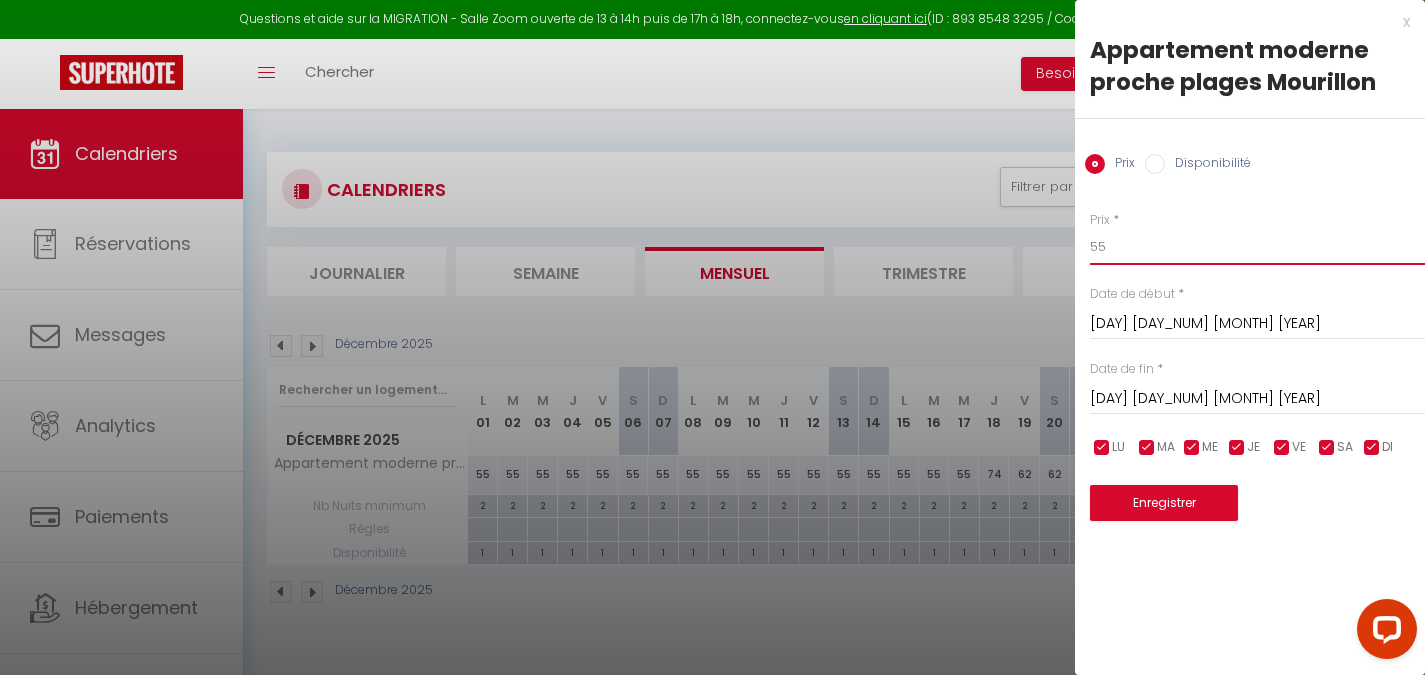 type on "55" 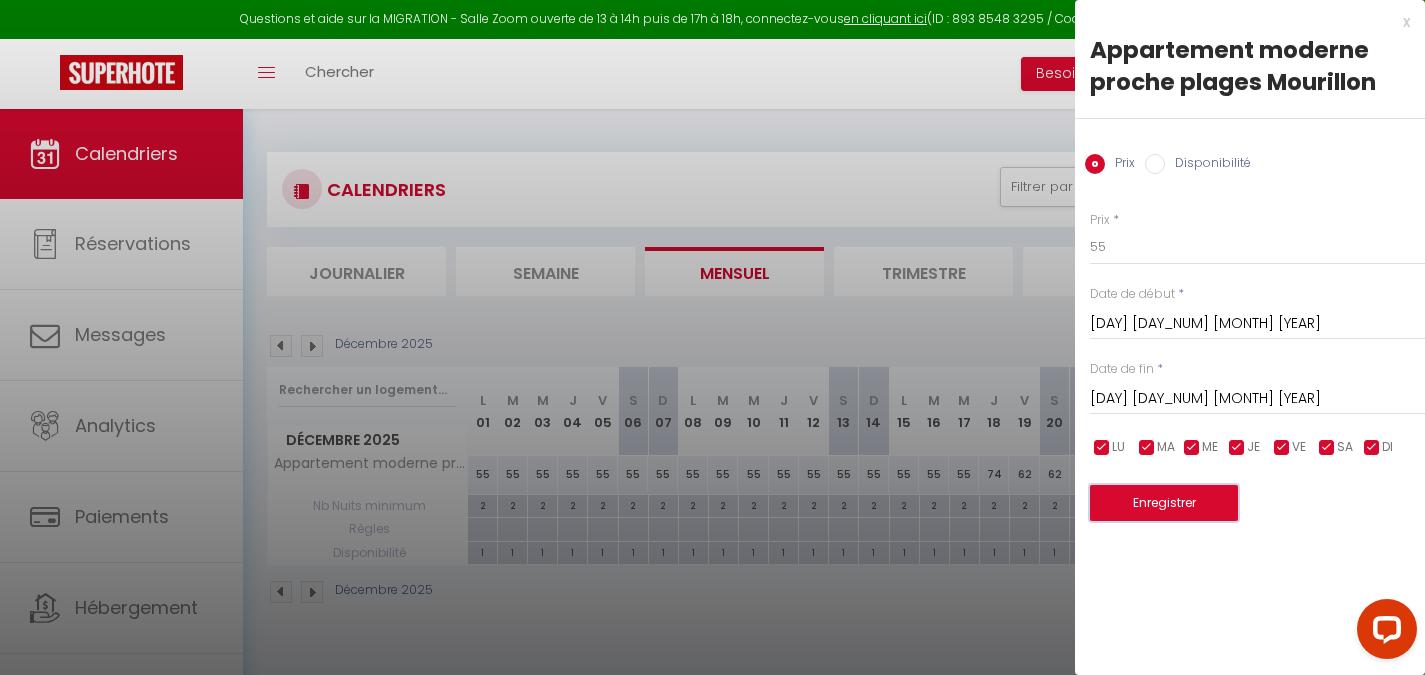 click on "Enregistrer" at bounding box center (1164, 503) 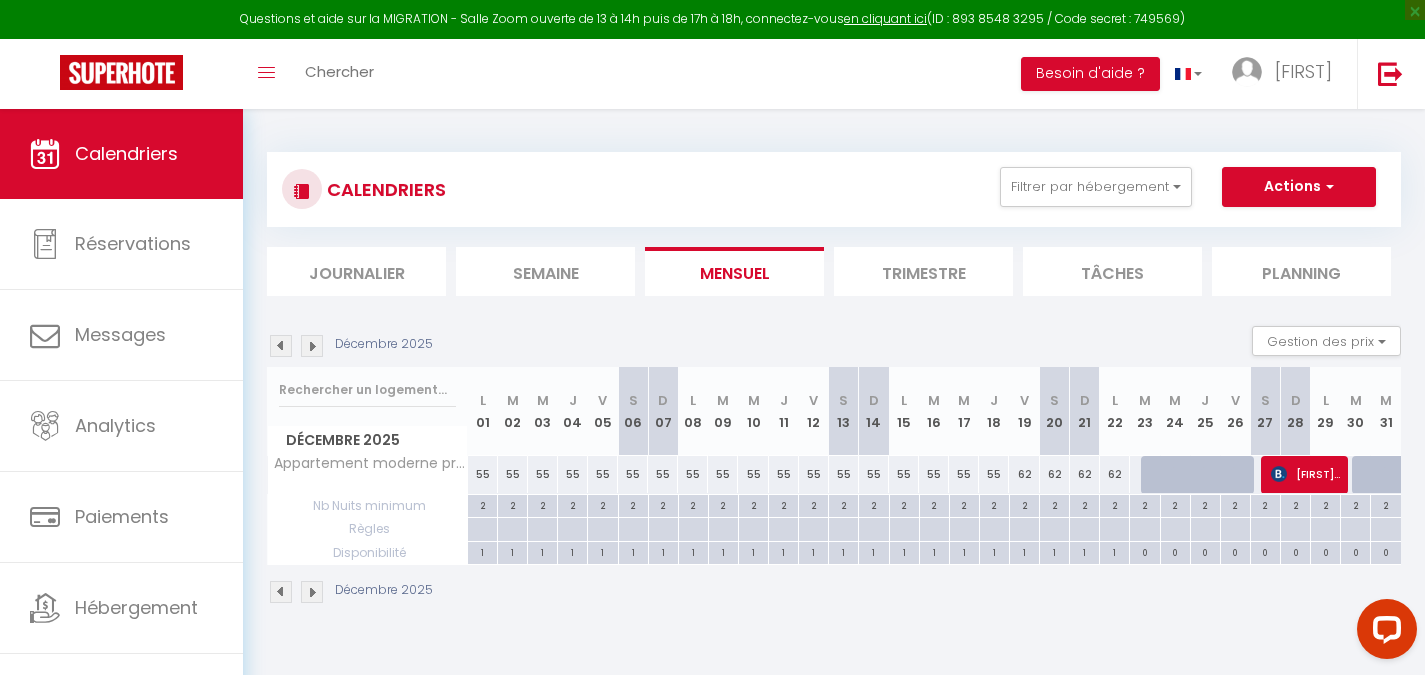 click at bounding box center [312, 346] 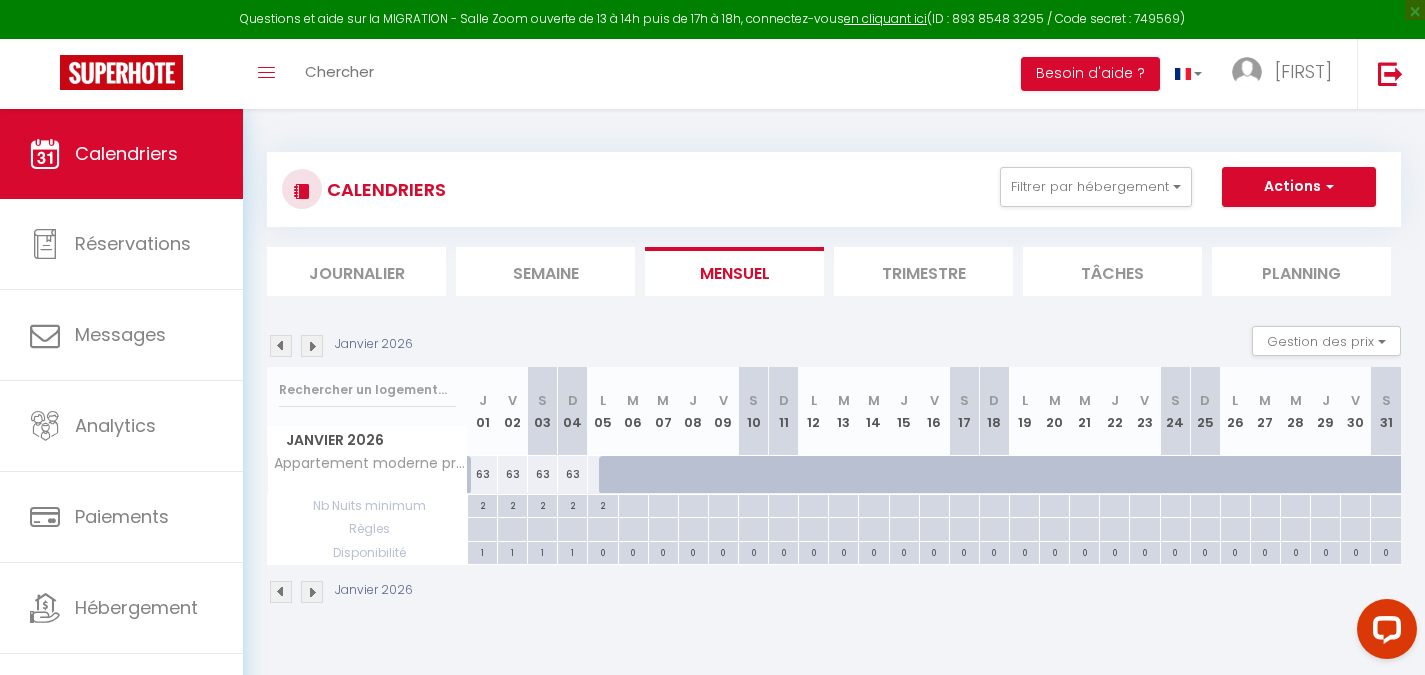 click at bounding box center [614, 475] 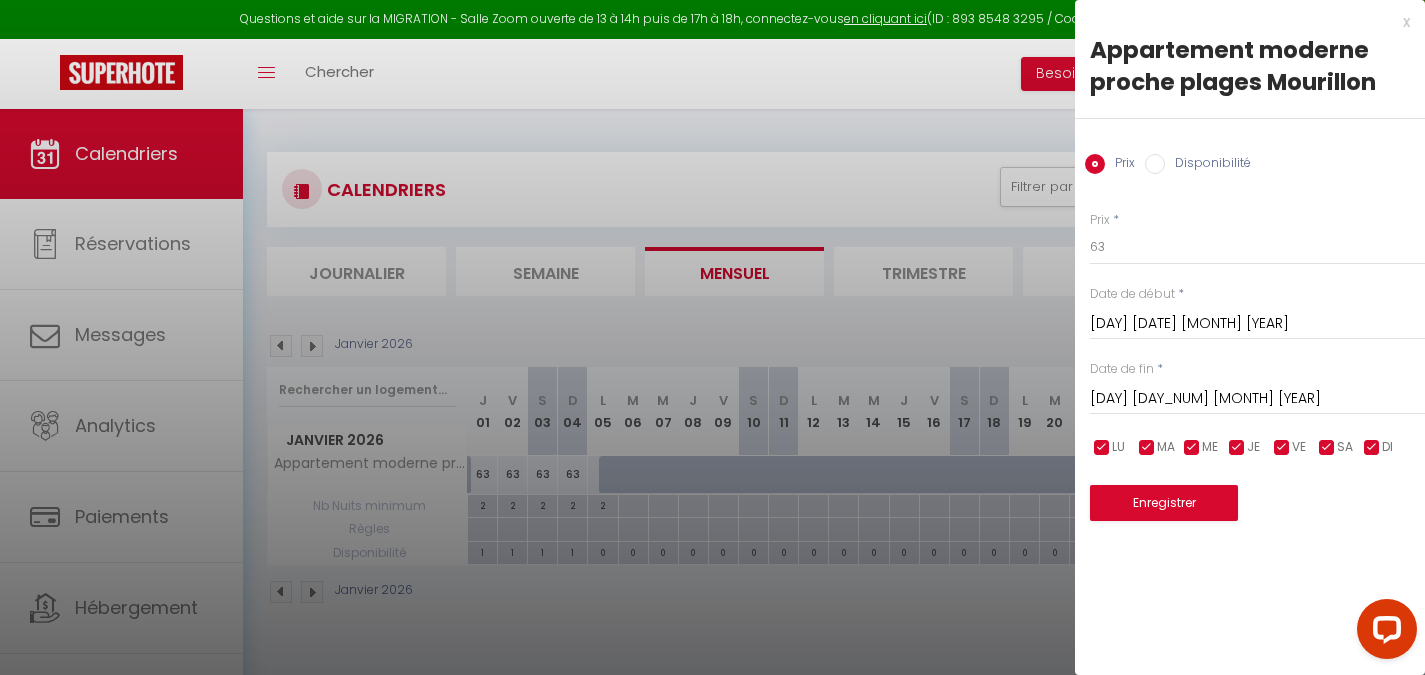 click on "Disponibilité" at bounding box center (1155, 164) 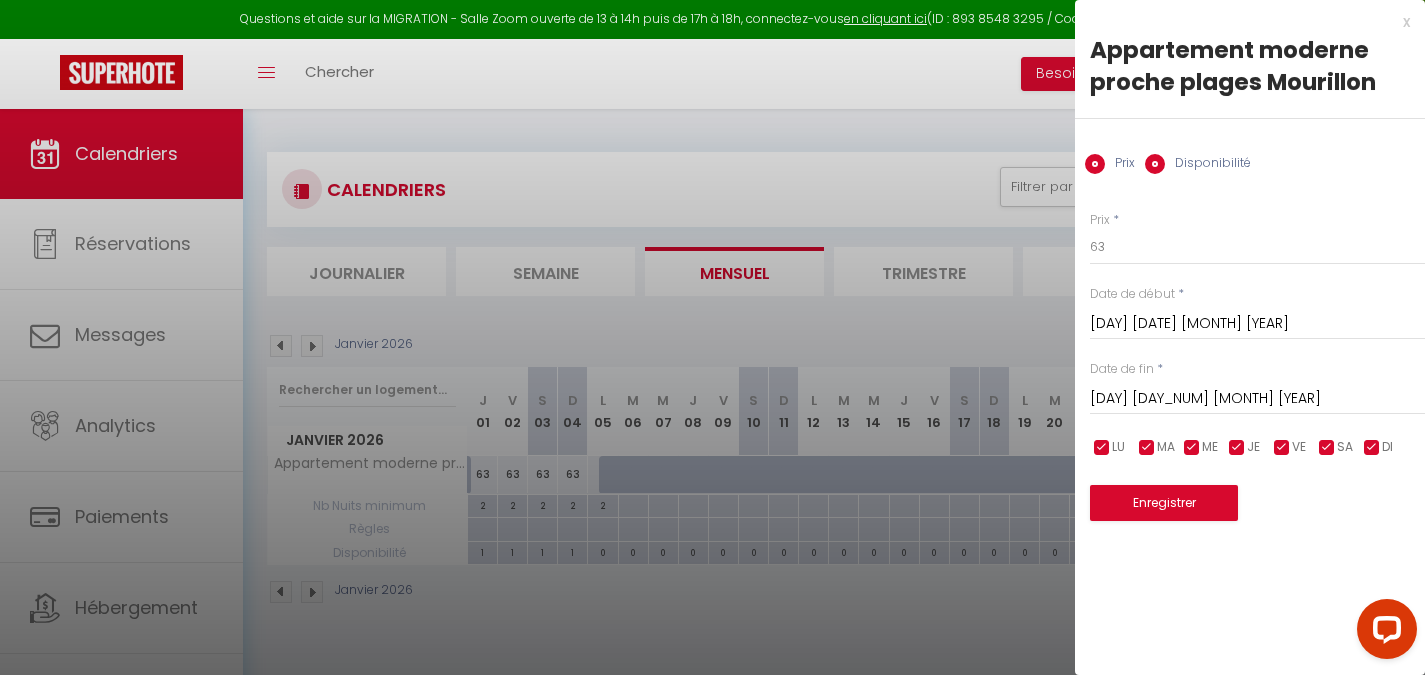 radio on "false" 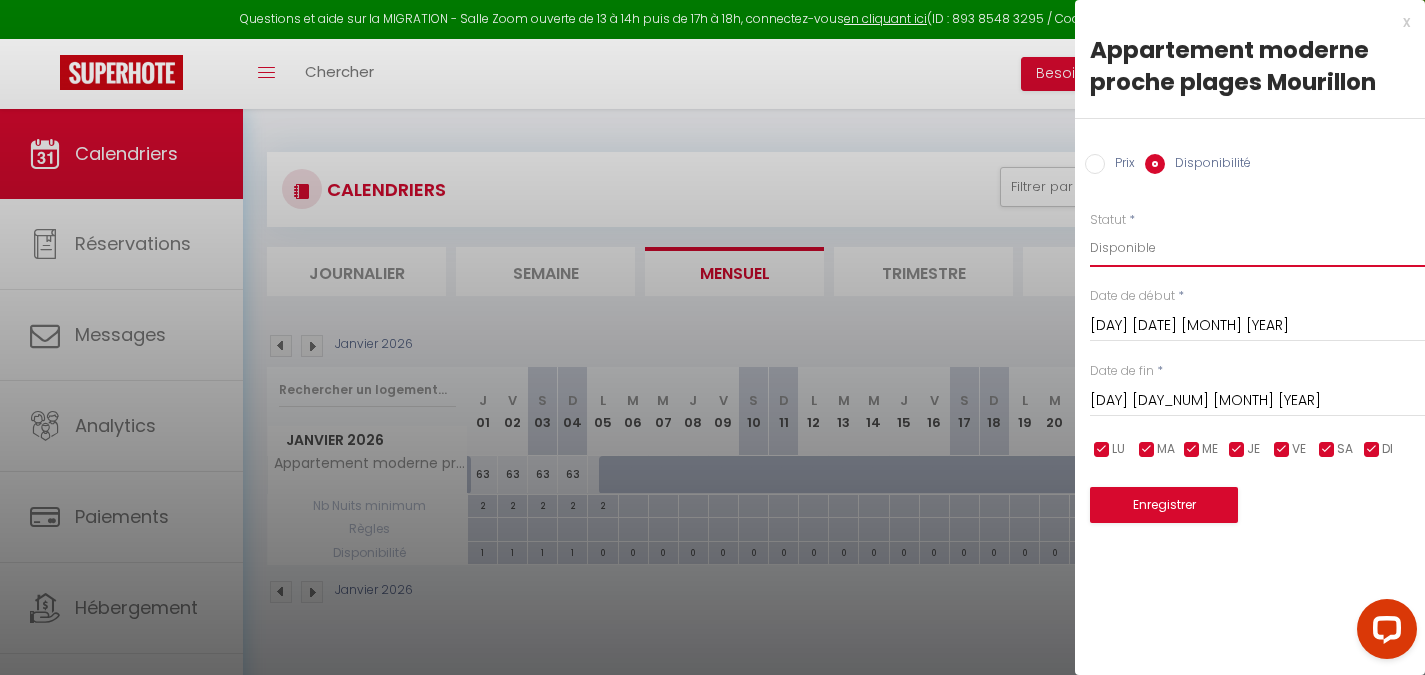 click on "Disponible
Indisponible" at bounding box center (1257, 248) 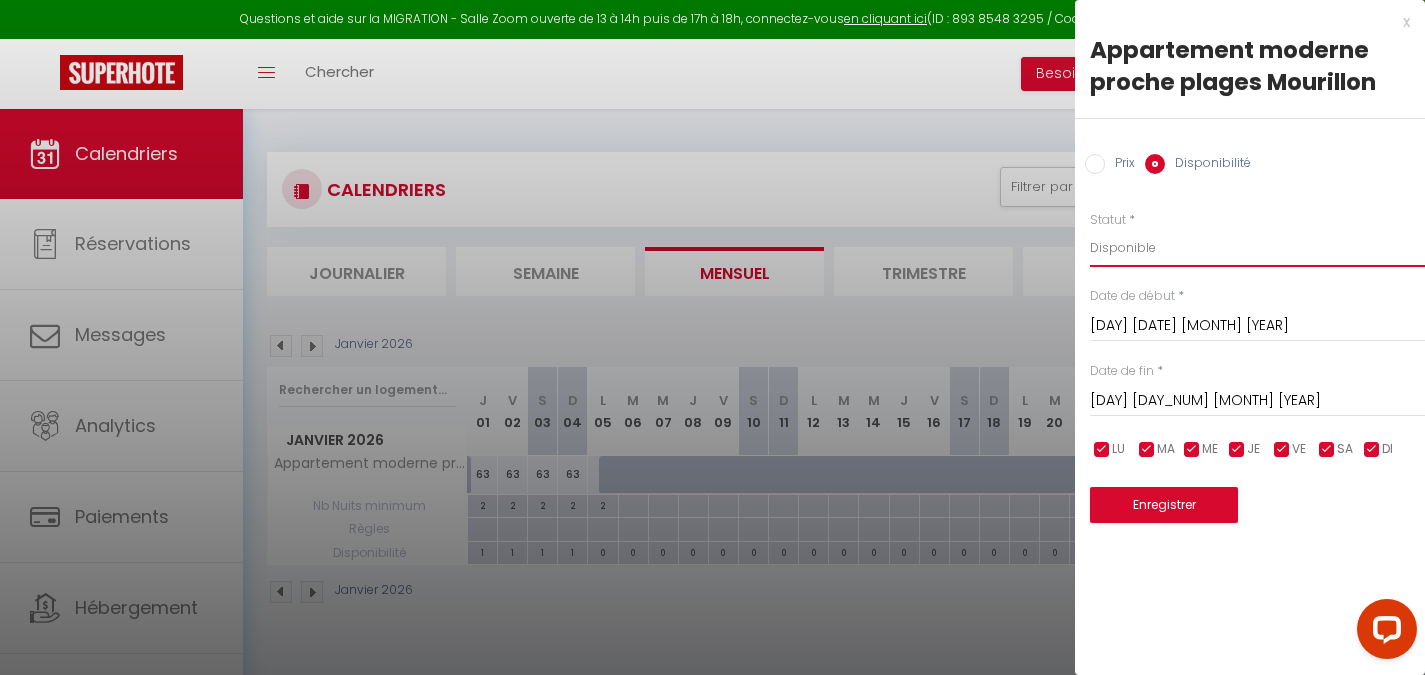 click on "Disponible
Indisponible" at bounding box center (1257, 248) 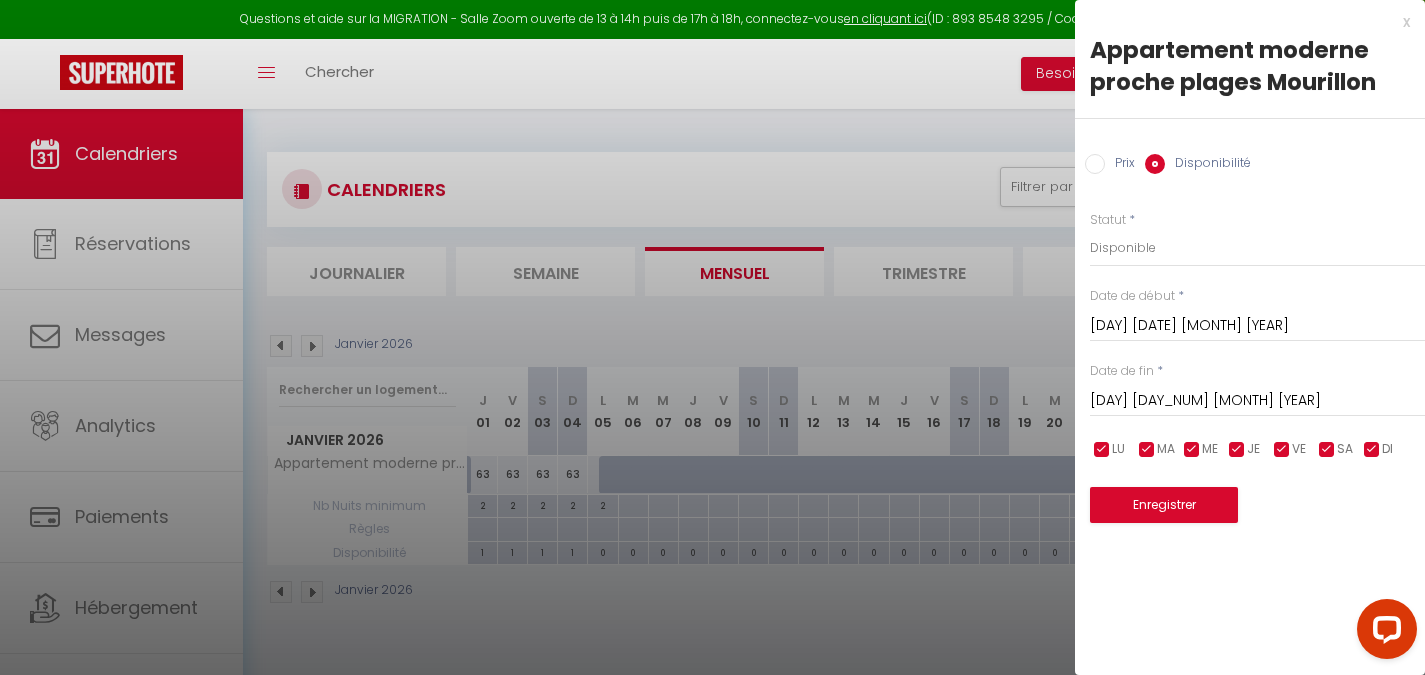 click on "[DAY] [DAY_NUM] [MONTH] [YEAR]" at bounding box center (1257, 401) 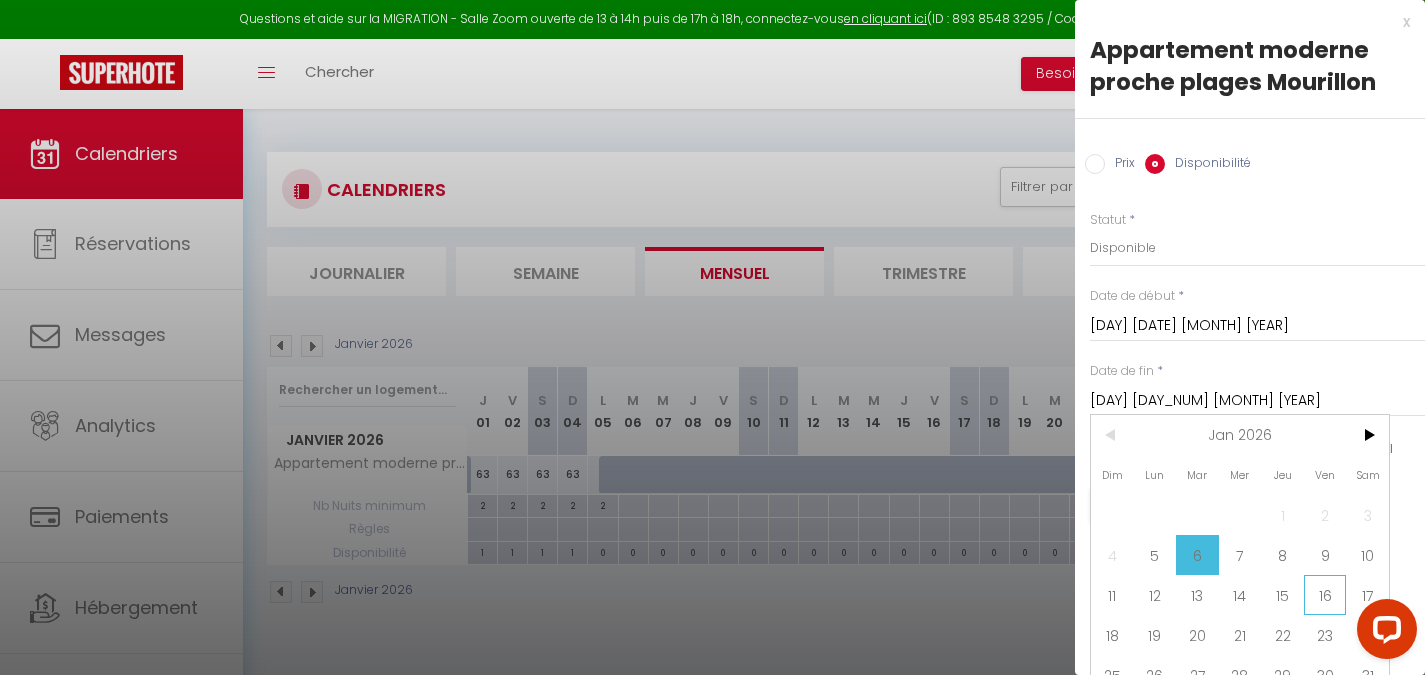 scroll, scrollTop: 35, scrollLeft: 0, axis: vertical 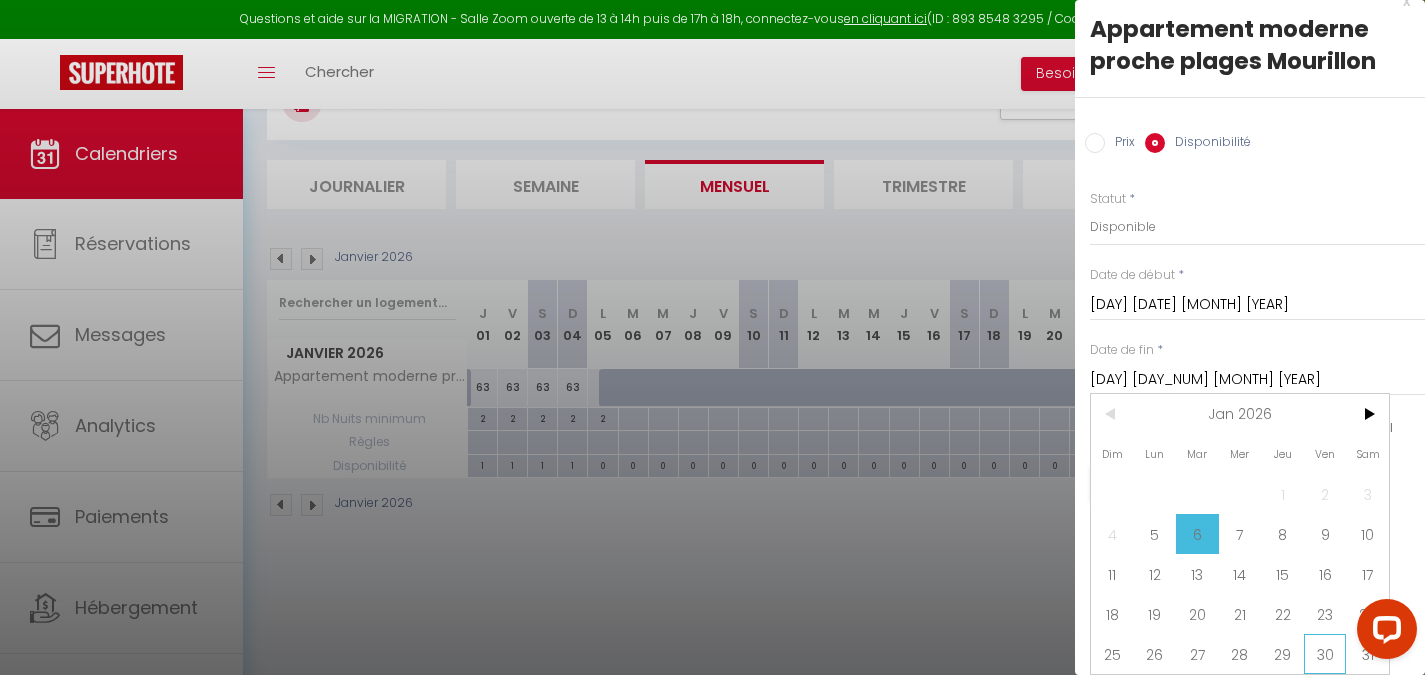 click on "30" at bounding box center (1325, 654) 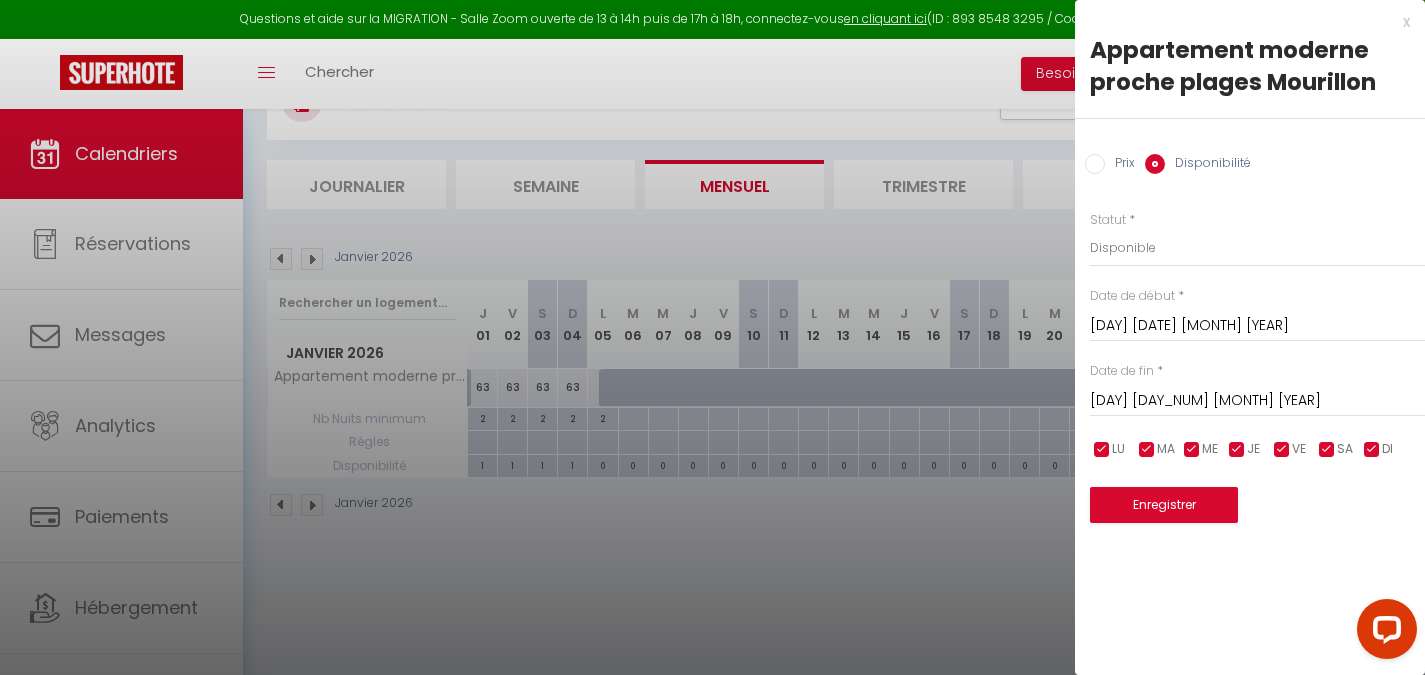 click on "[DAY] [DATE] [MONTH] [YEAR]" at bounding box center [1257, 326] 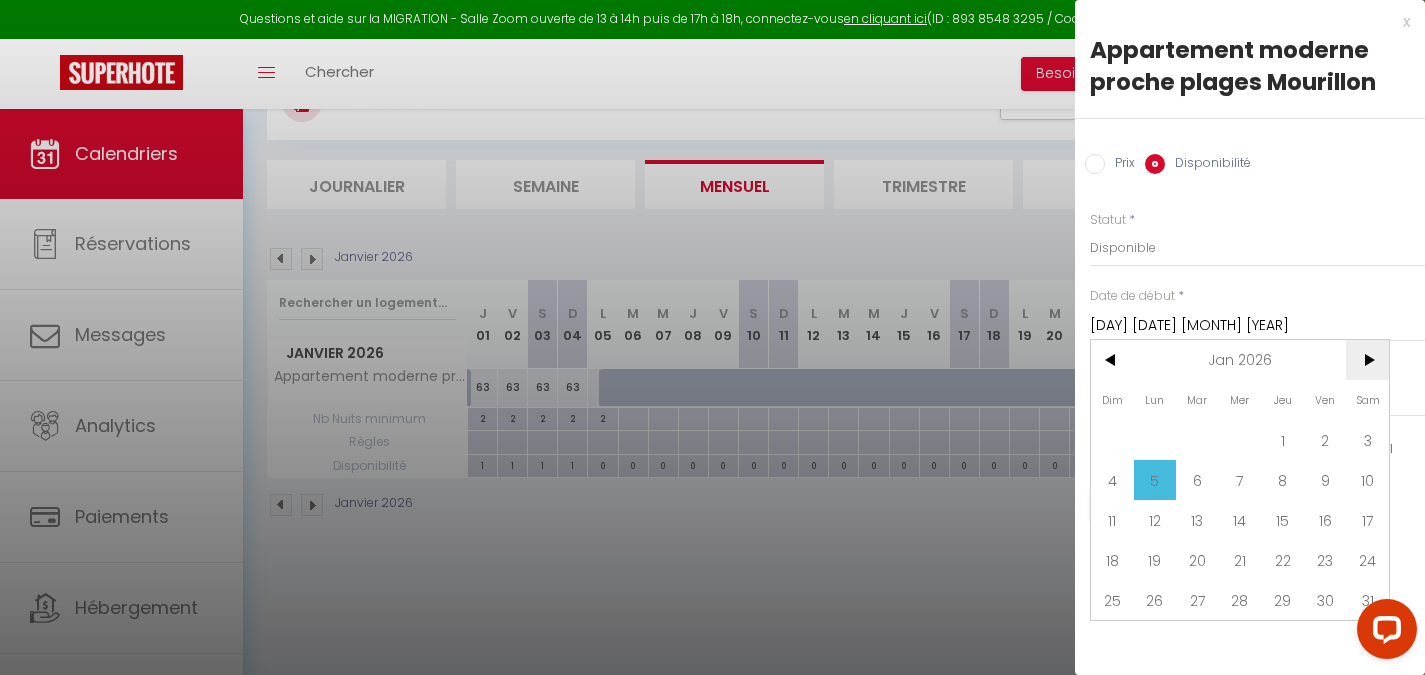 click on ">" at bounding box center (1367, 360) 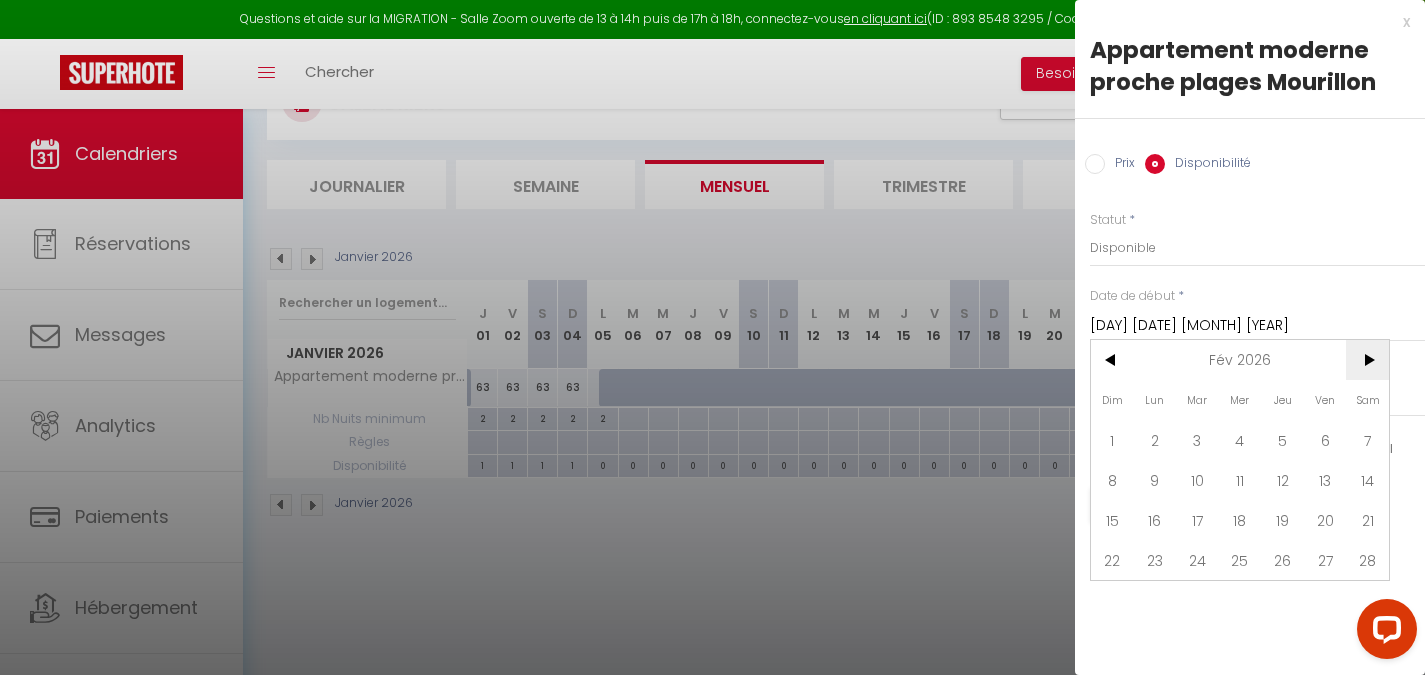 click on ">" at bounding box center (1367, 360) 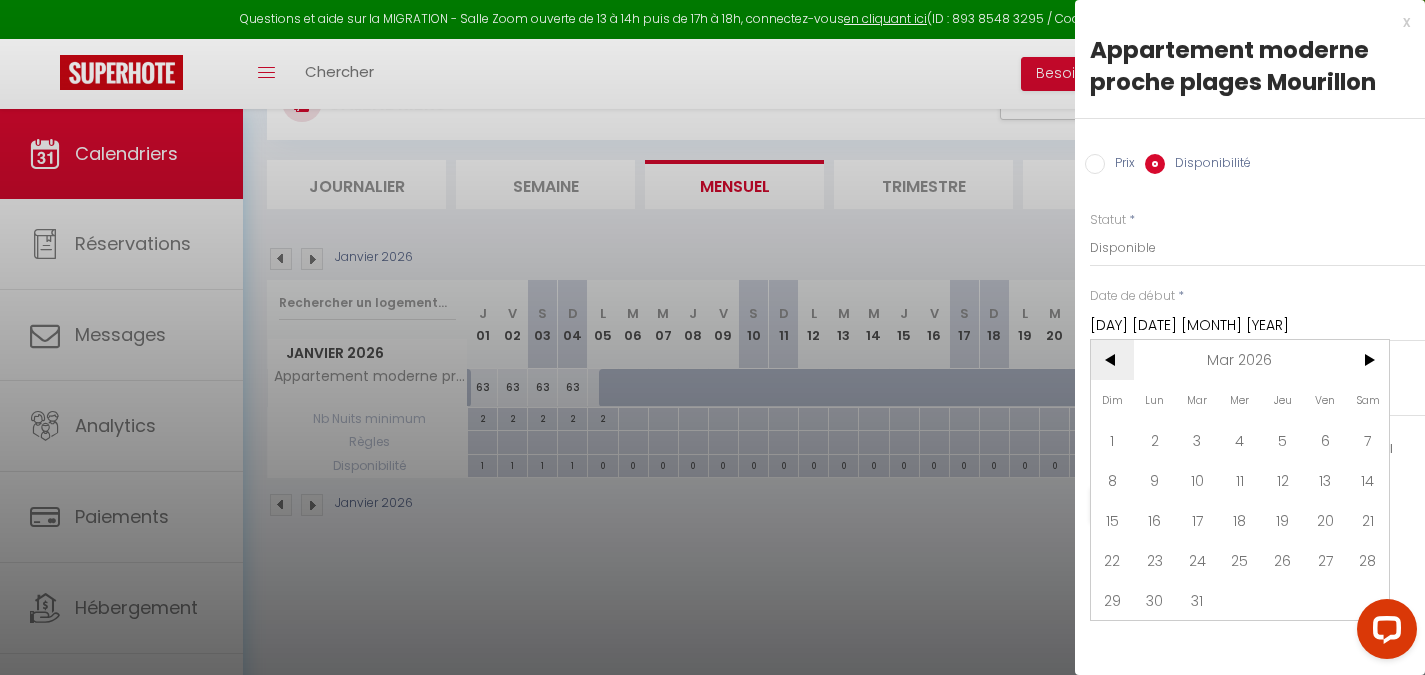 click on "<" at bounding box center [1112, 360] 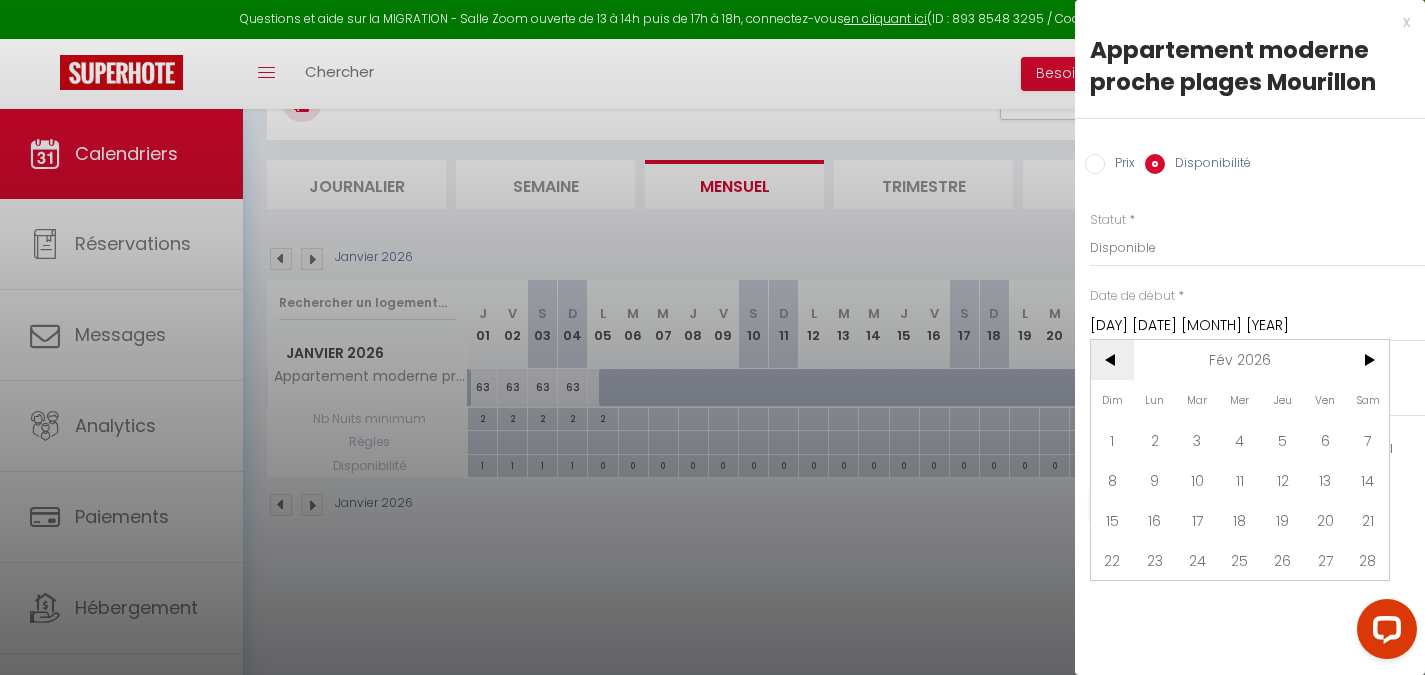 click on "<" at bounding box center [1112, 360] 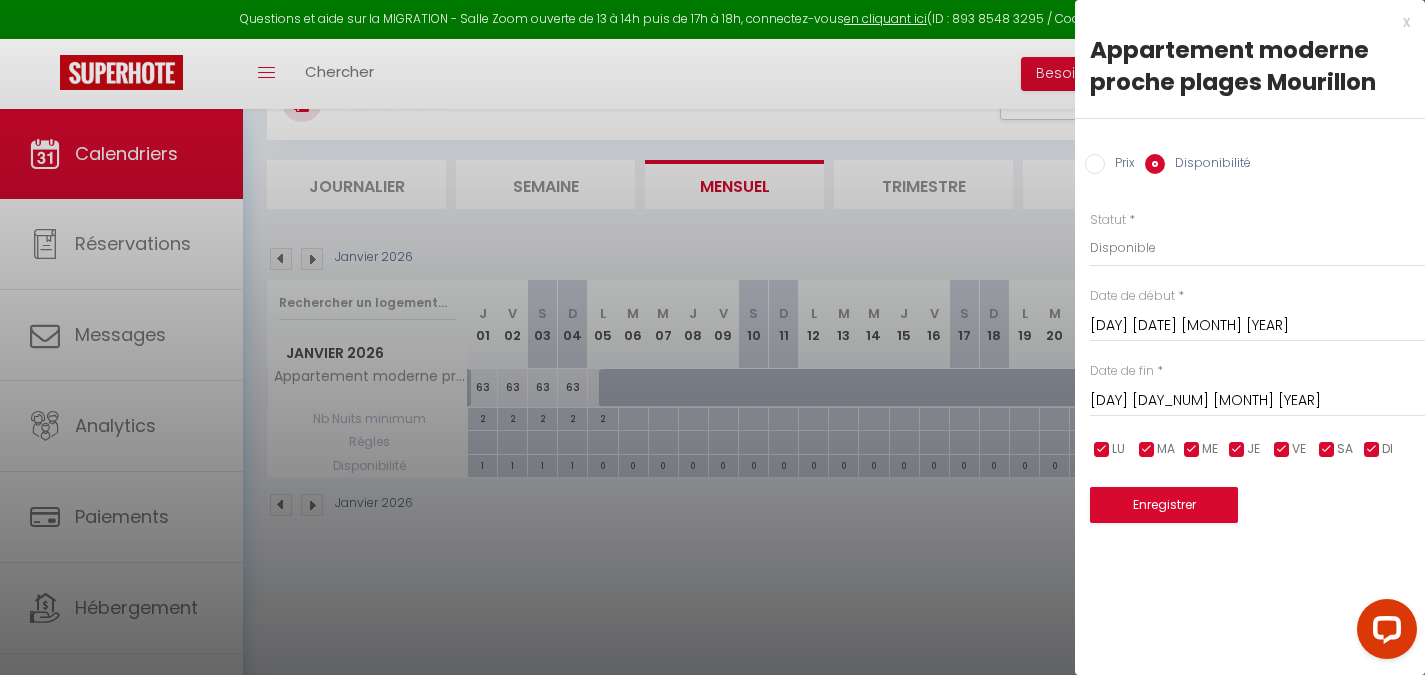 click at bounding box center [1383, 633] 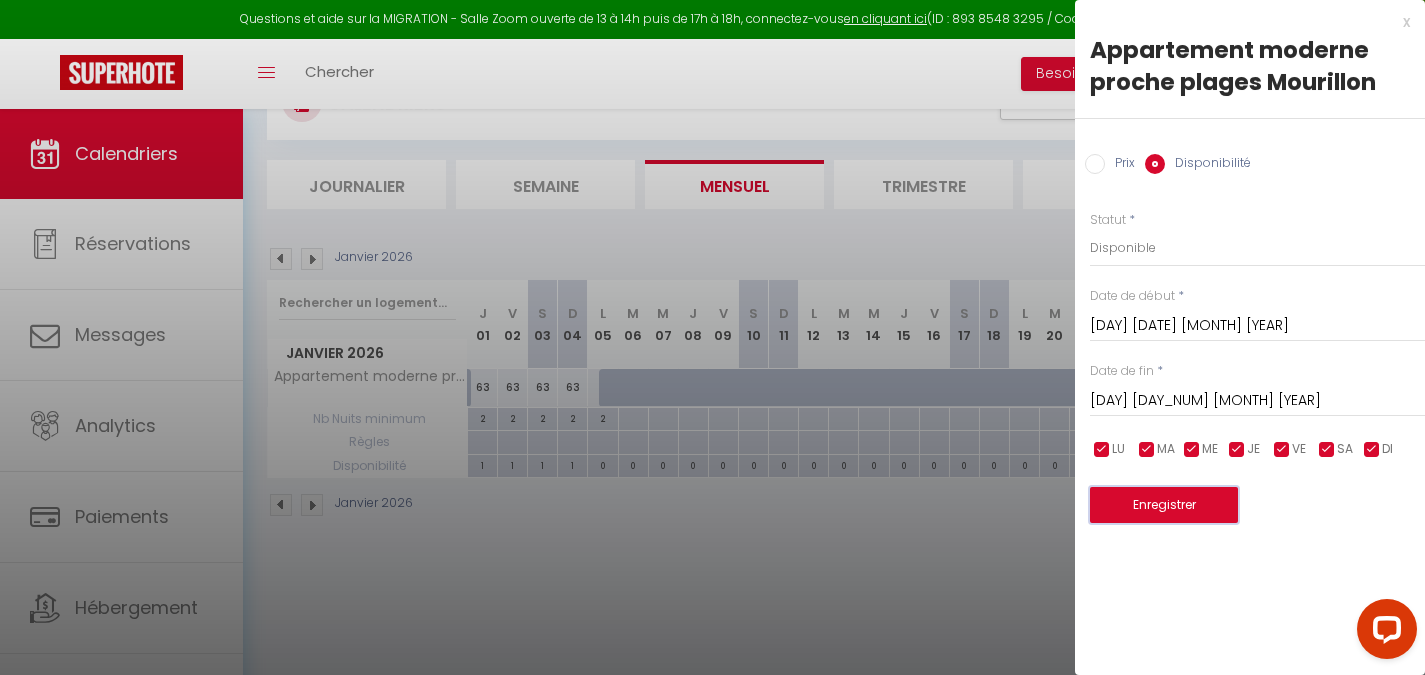 click on "Enregistrer" at bounding box center [1164, 505] 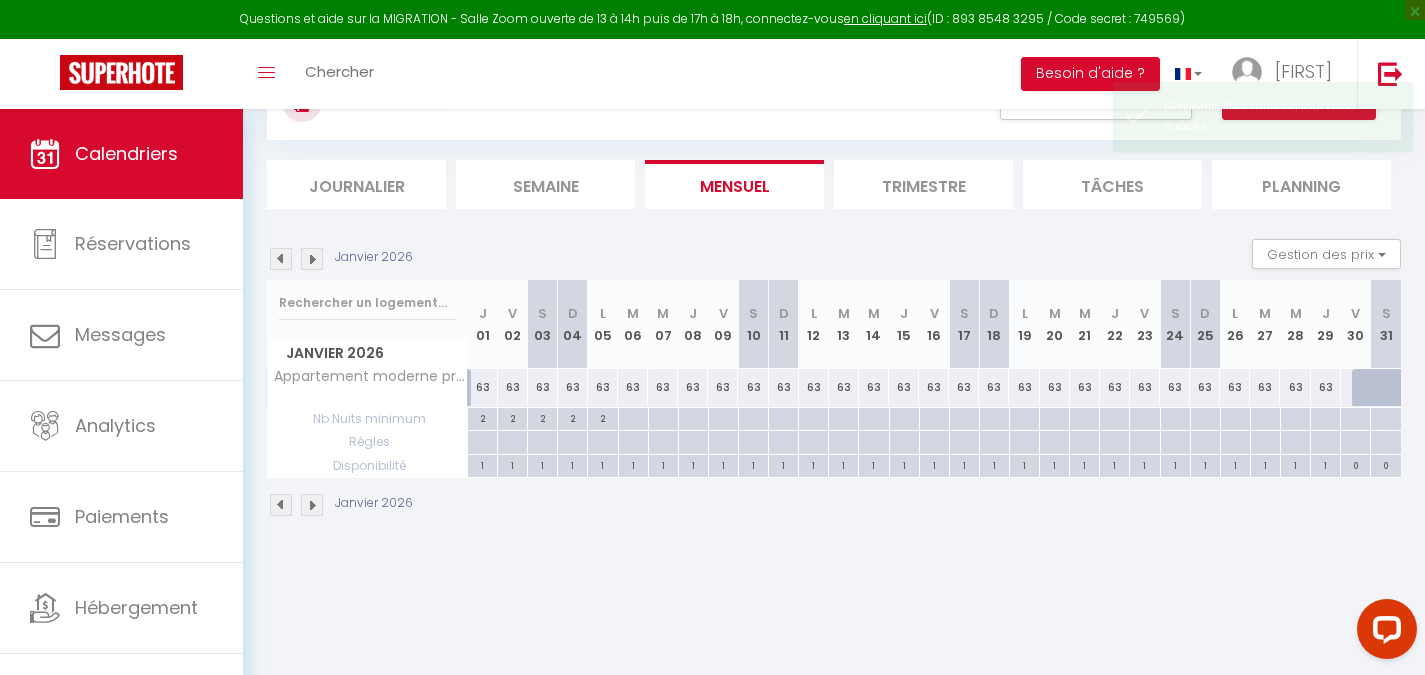 click on "Nb Nuits minimum" at bounding box center [367, 419] 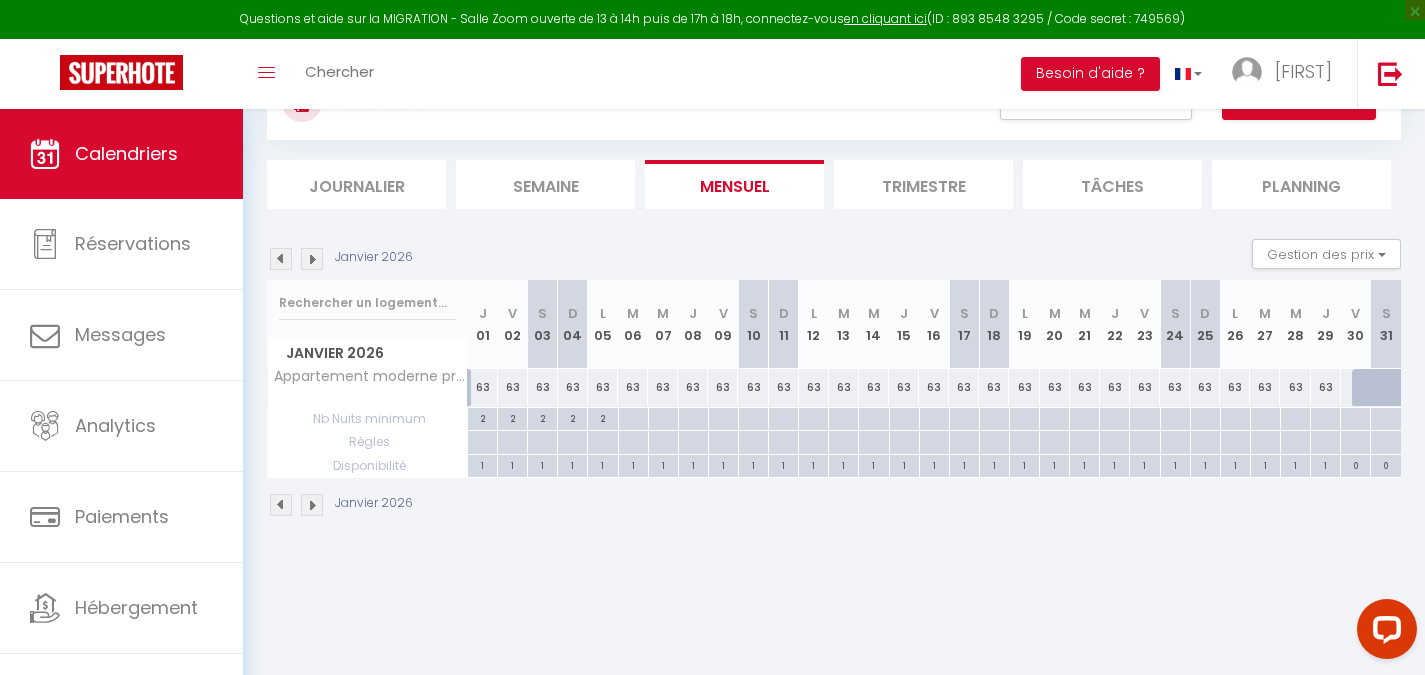 click at bounding box center [633, 419] 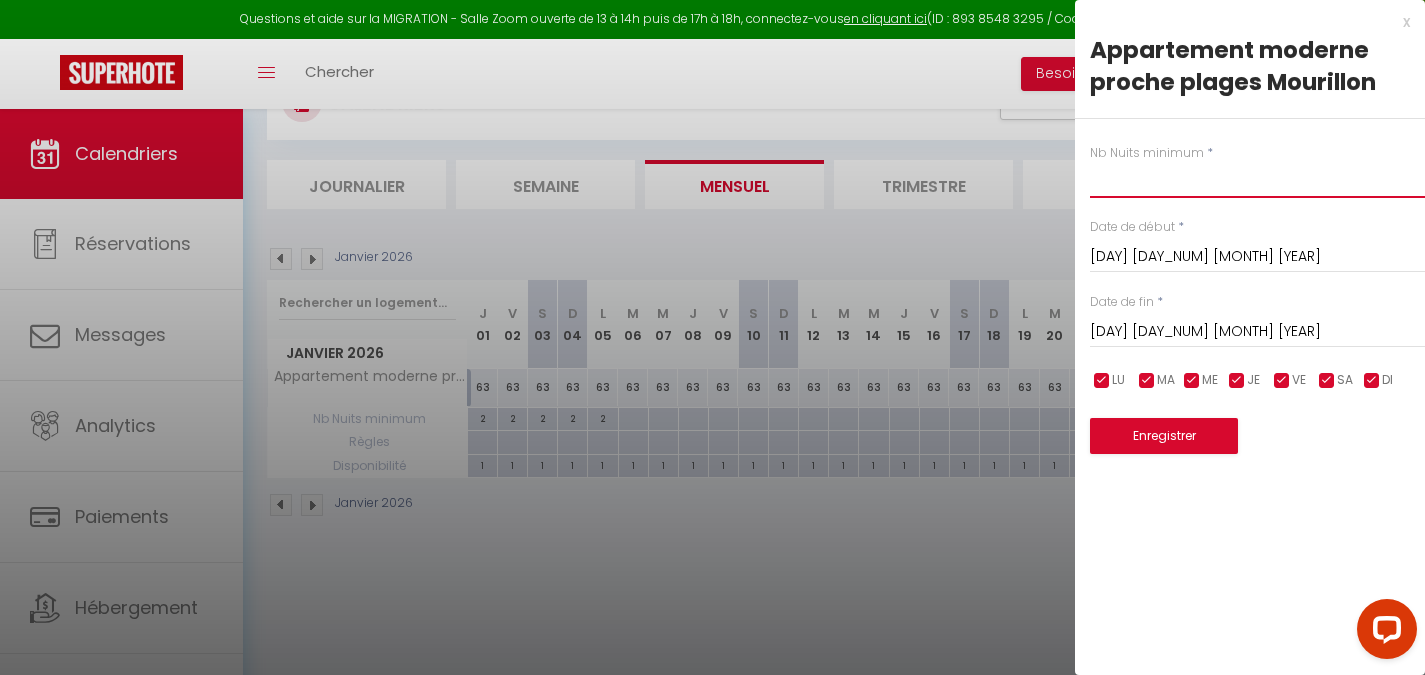 click at bounding box center [1257, 180] 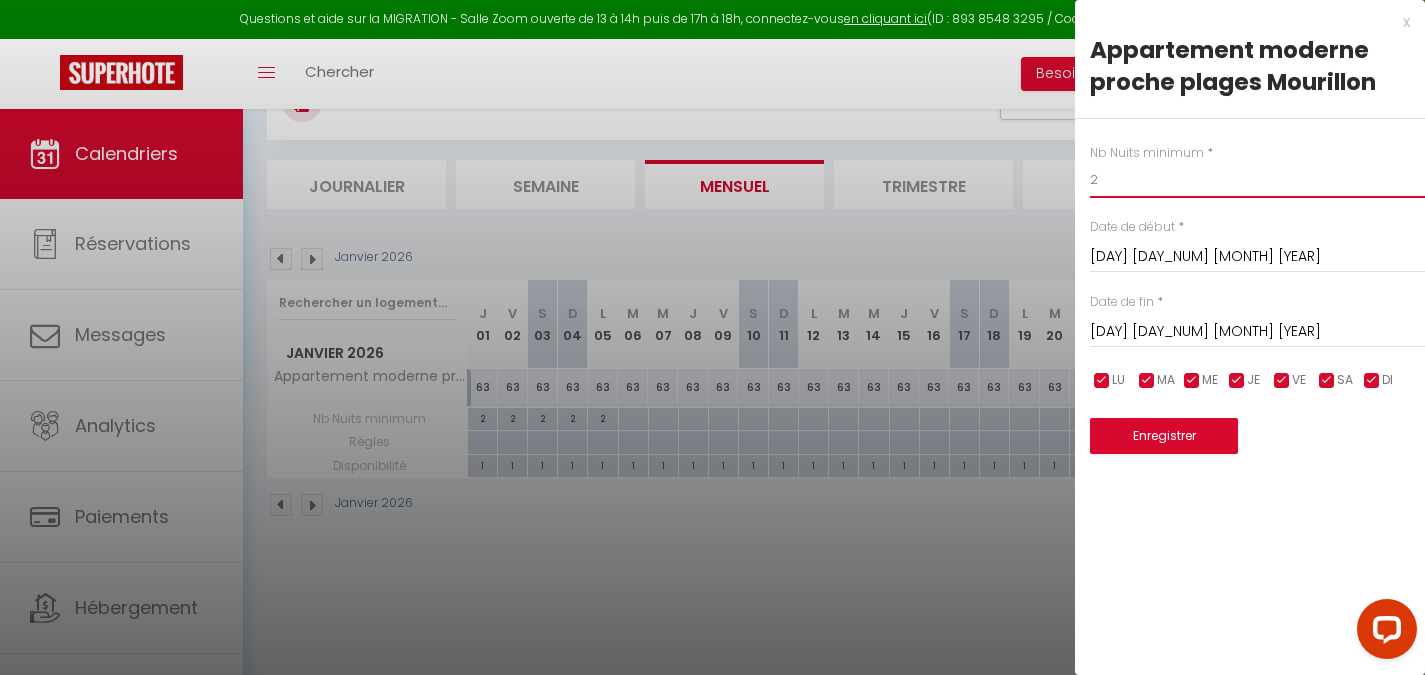 type on "2" 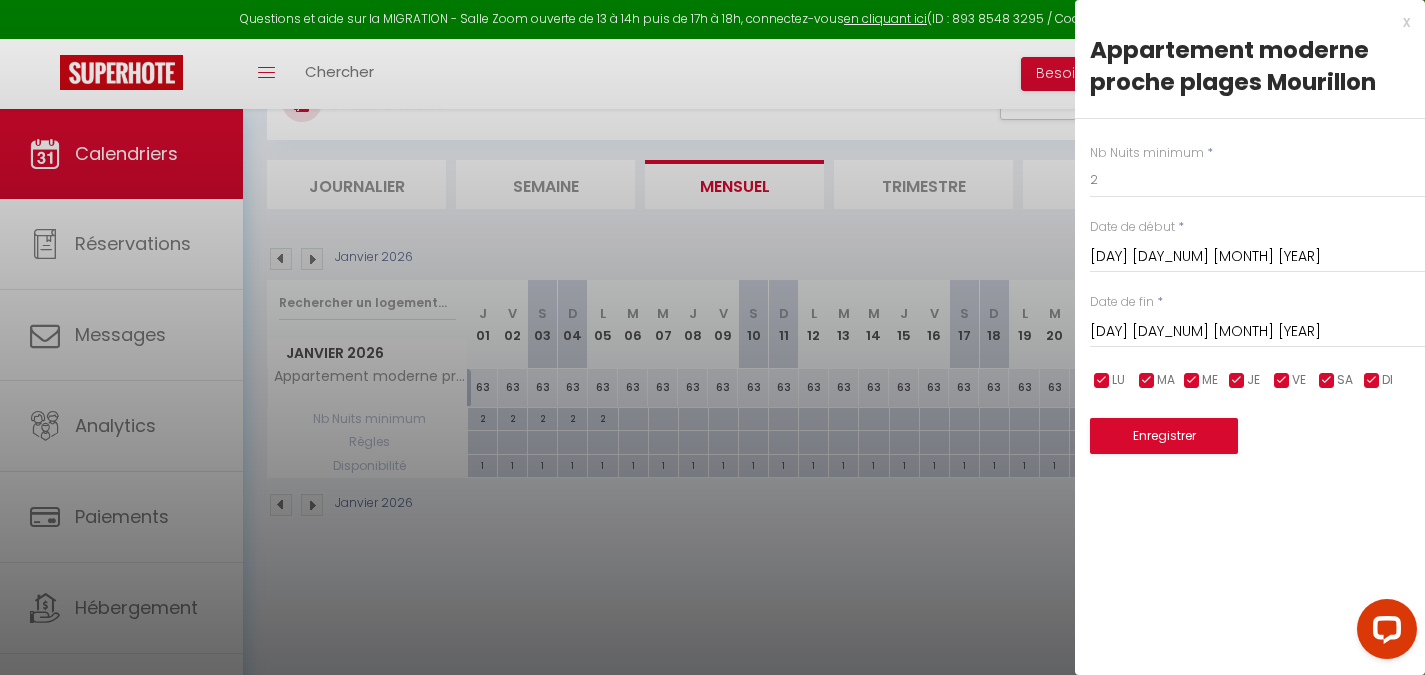 click on "[DAY] [DAY_NUM] [MONTH] [YEAR]" at bounding box center [1257, 332] 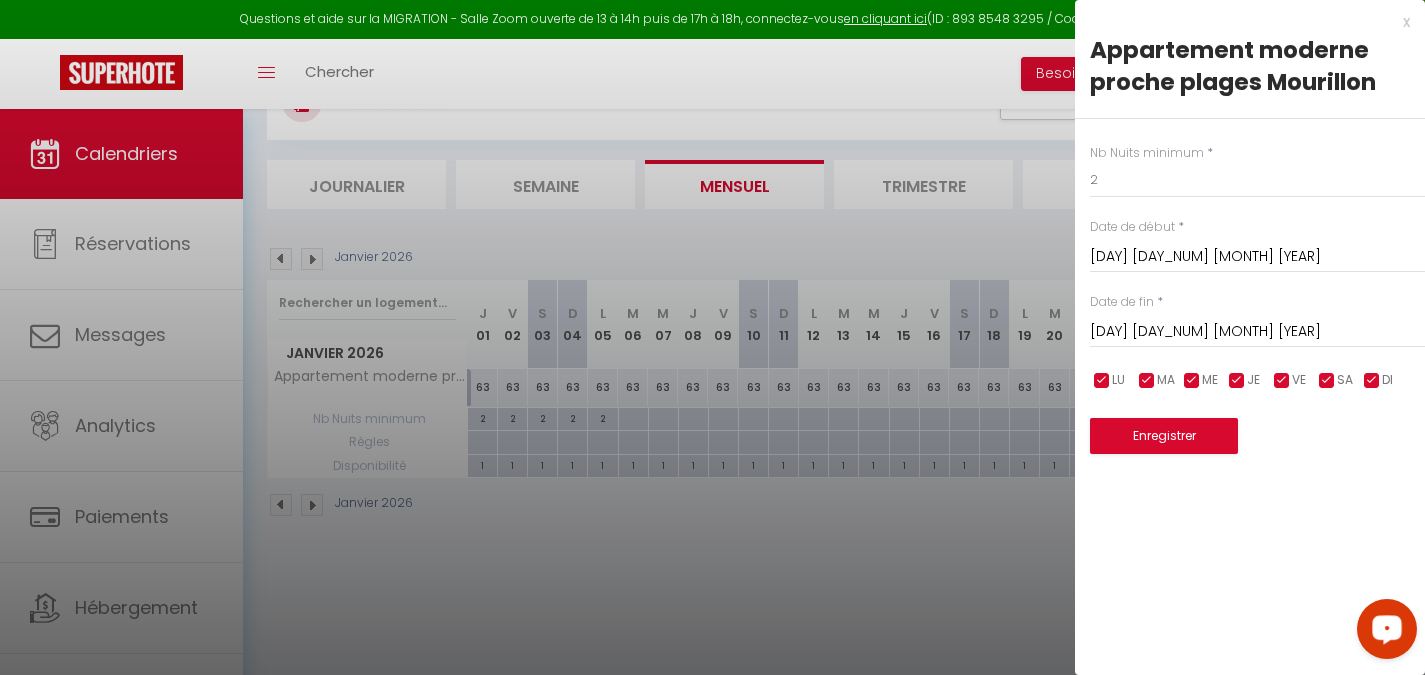 click at bounding box center (1387, 629) 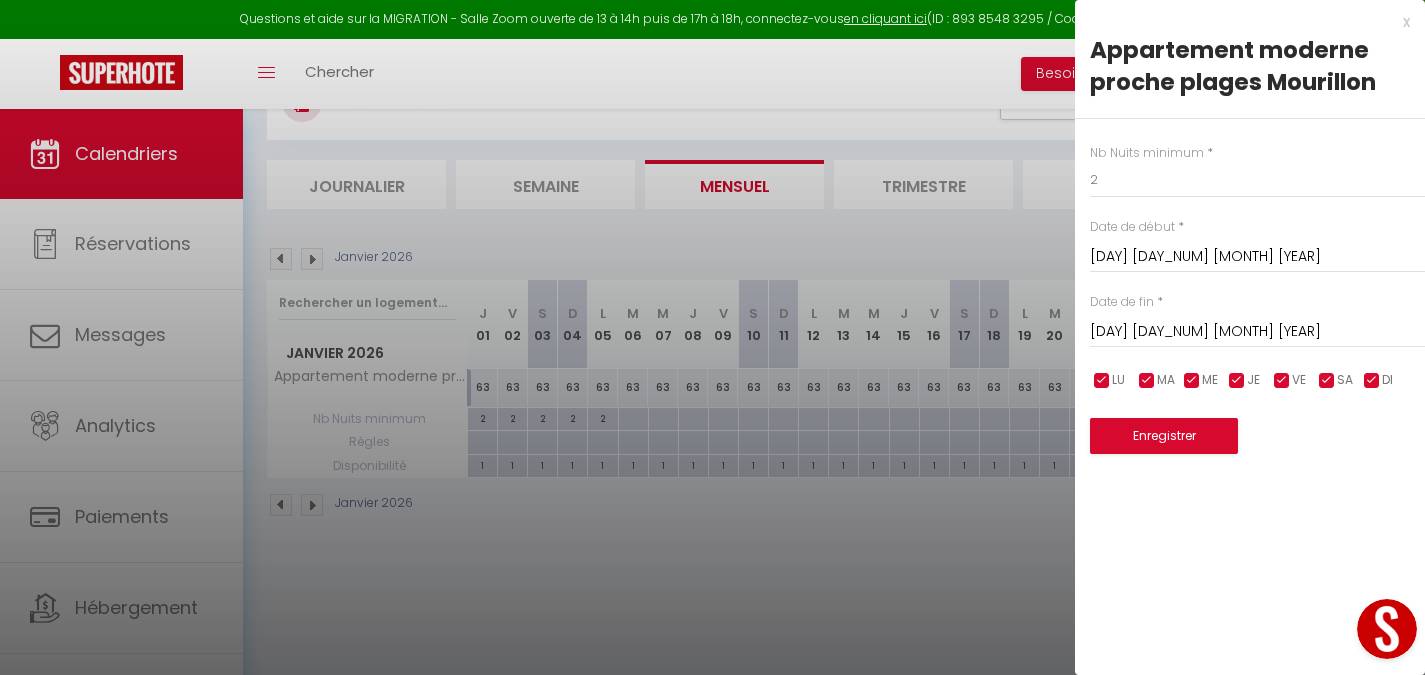 click on "[DAY] [DAY_NUM] [MONTH] [YEAR]" at bounding box center (1257, 332) 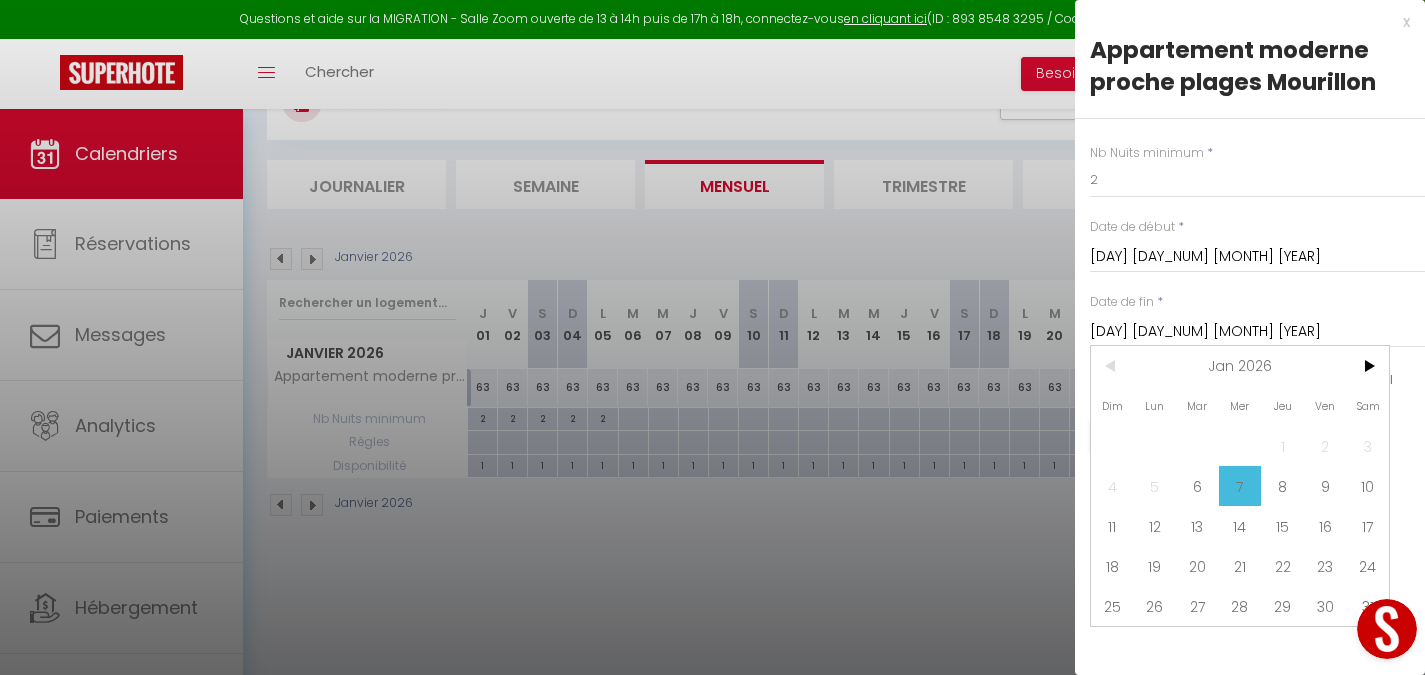click on "30" at bounding box center [1325, 606] 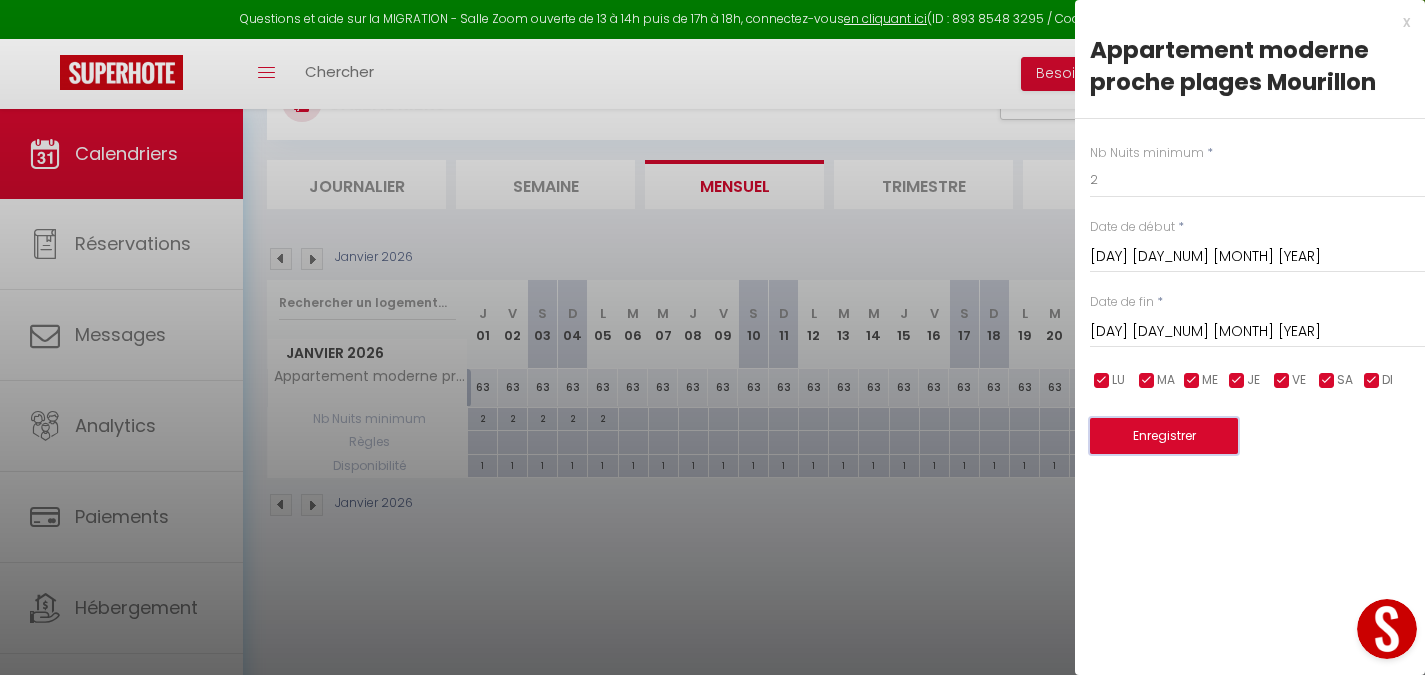 click on "Enregistrer" at bounding box center (1164, 436) 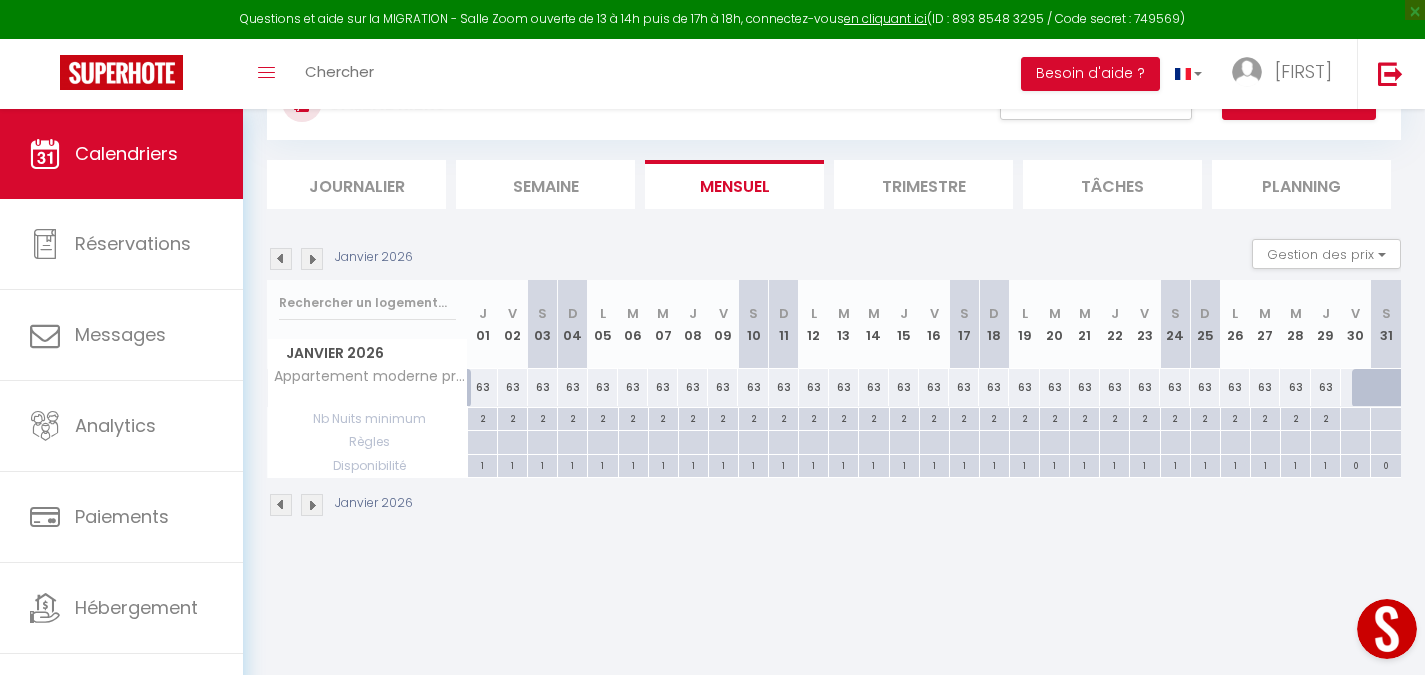 click on "63" at bounding box center [483, 387] 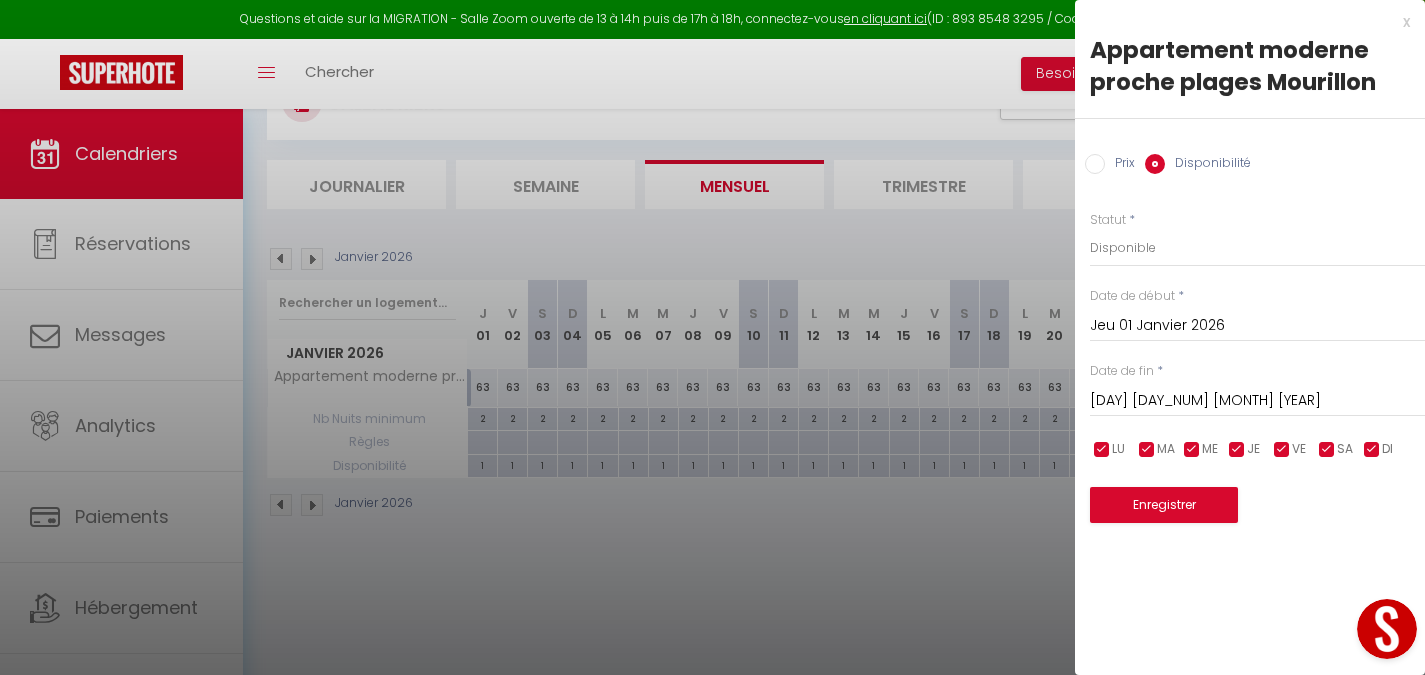 click on "[DAY] [DAY_NUM] [MONTH] [YEAR]" at bounding box center (1257, 401) 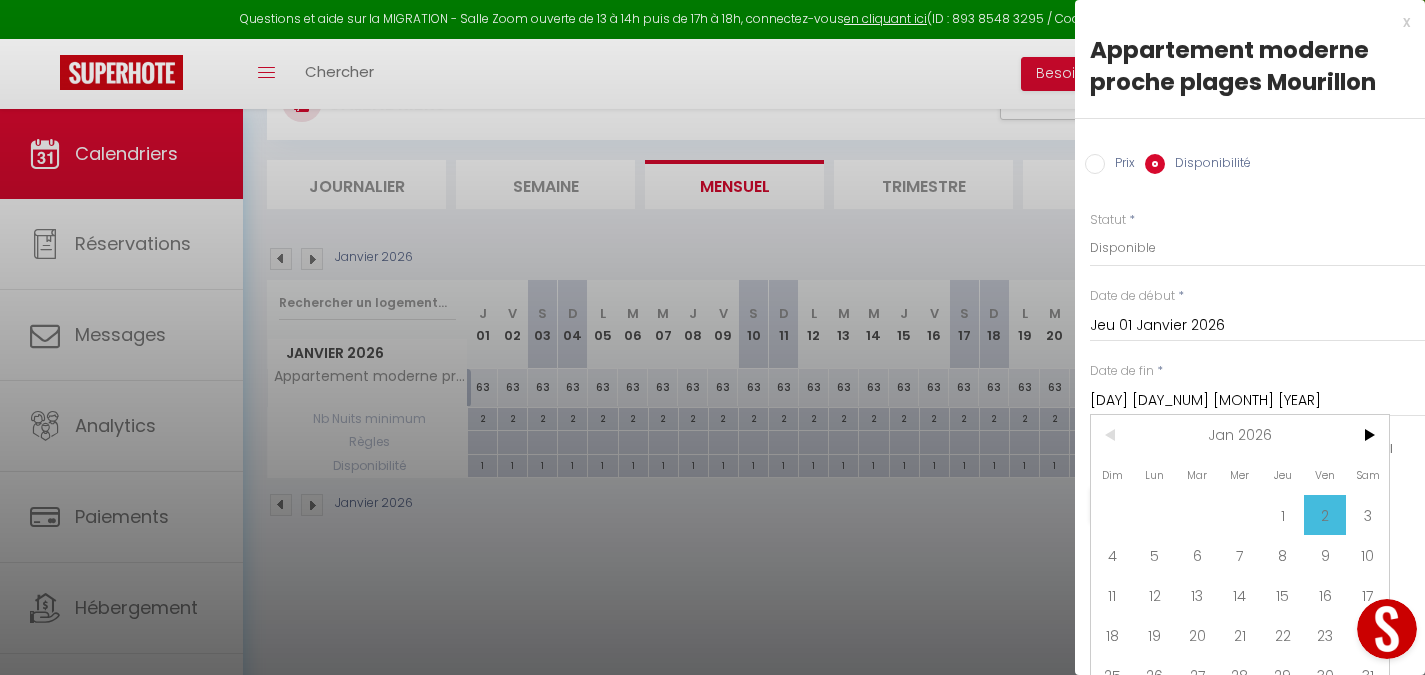 scroll, scrollTop: 109, scrollLeft: 0, axis: vertical 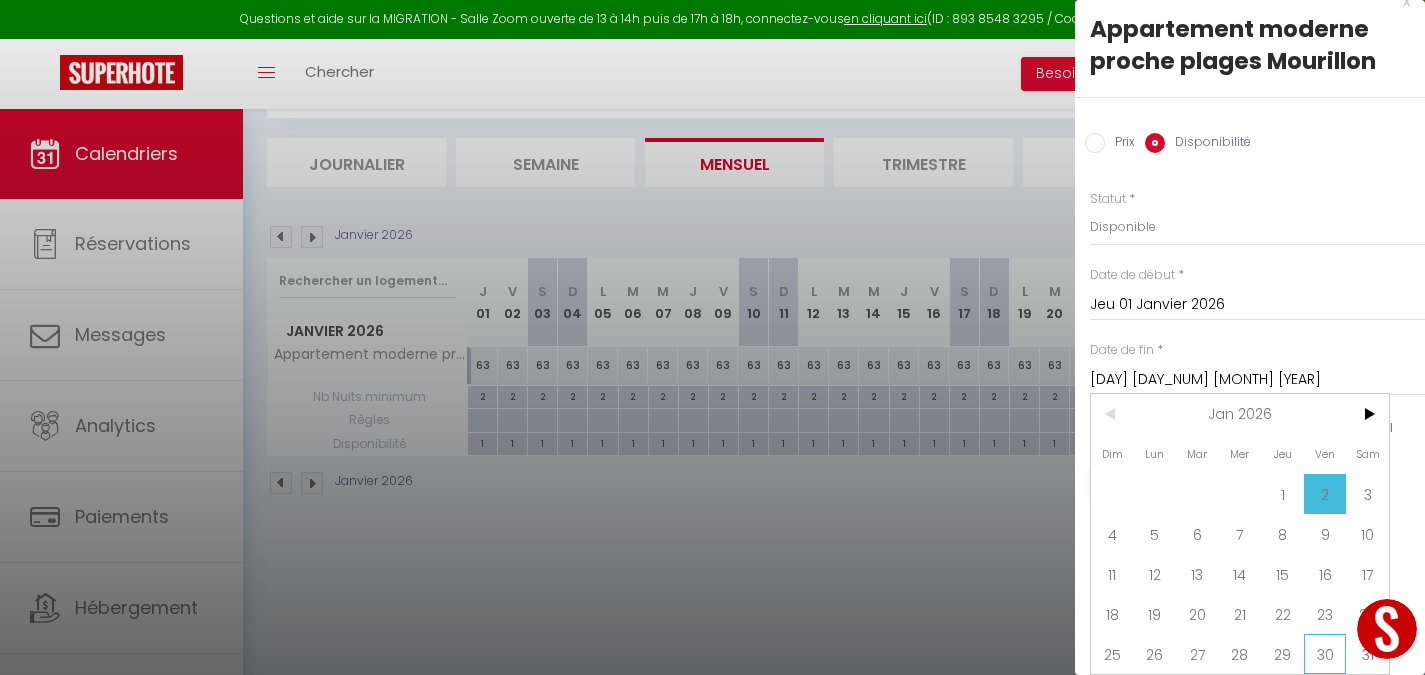 click on "30" at bounding box center (1325, 654) 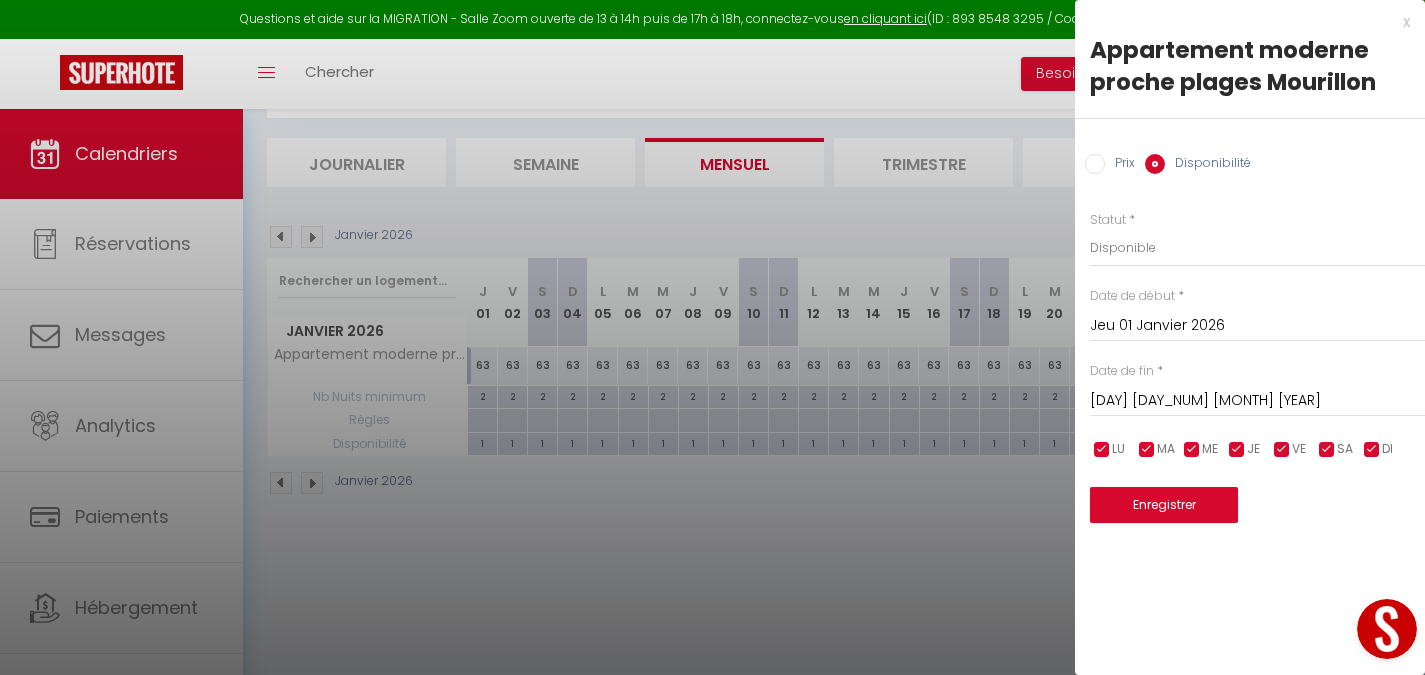 scroll, scrollTop: 0, scrollLeft: 0, axis: both 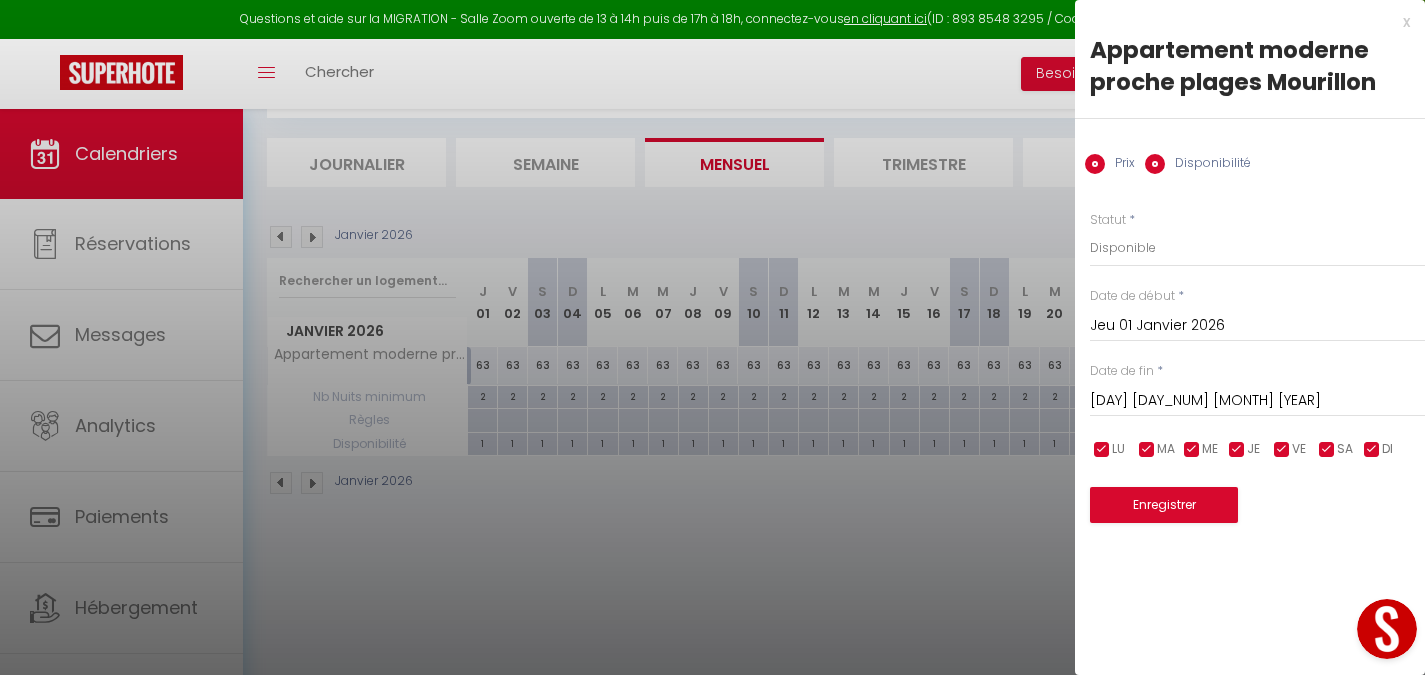 radio on "false" 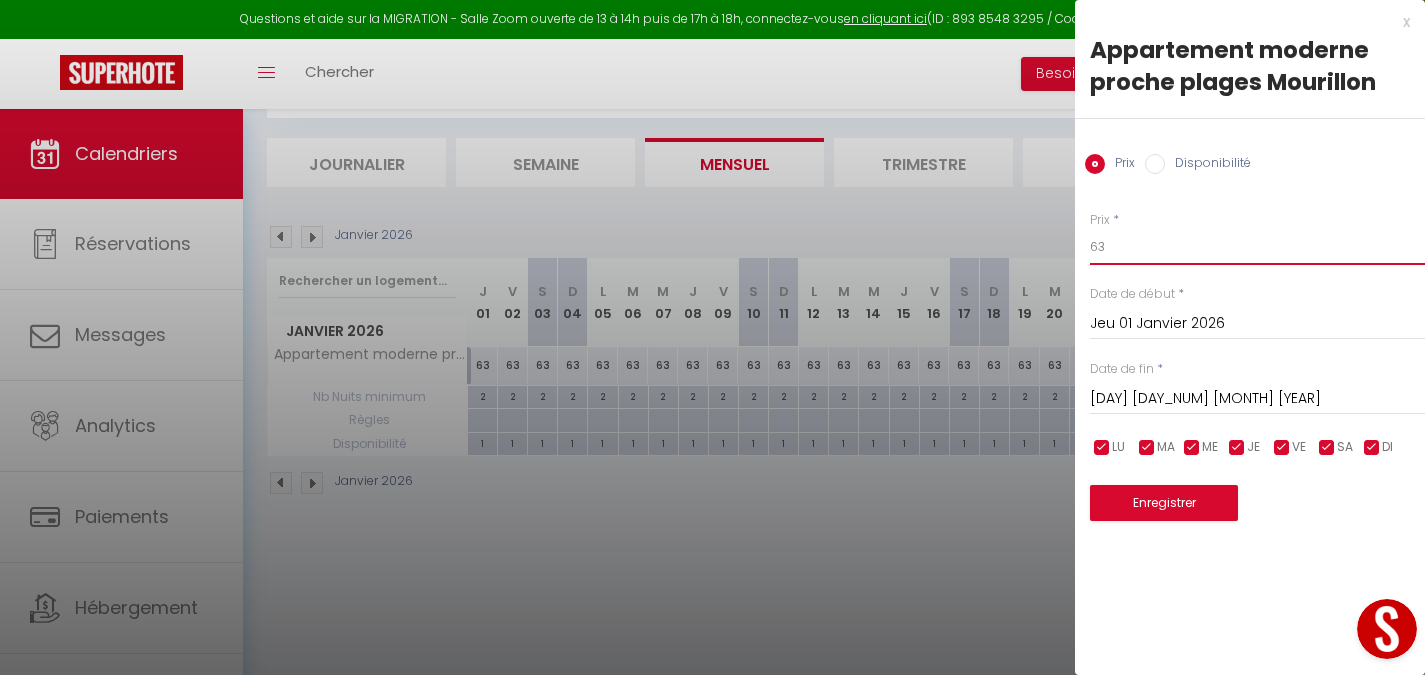 click on "63" at bounding box center [1257, 247] 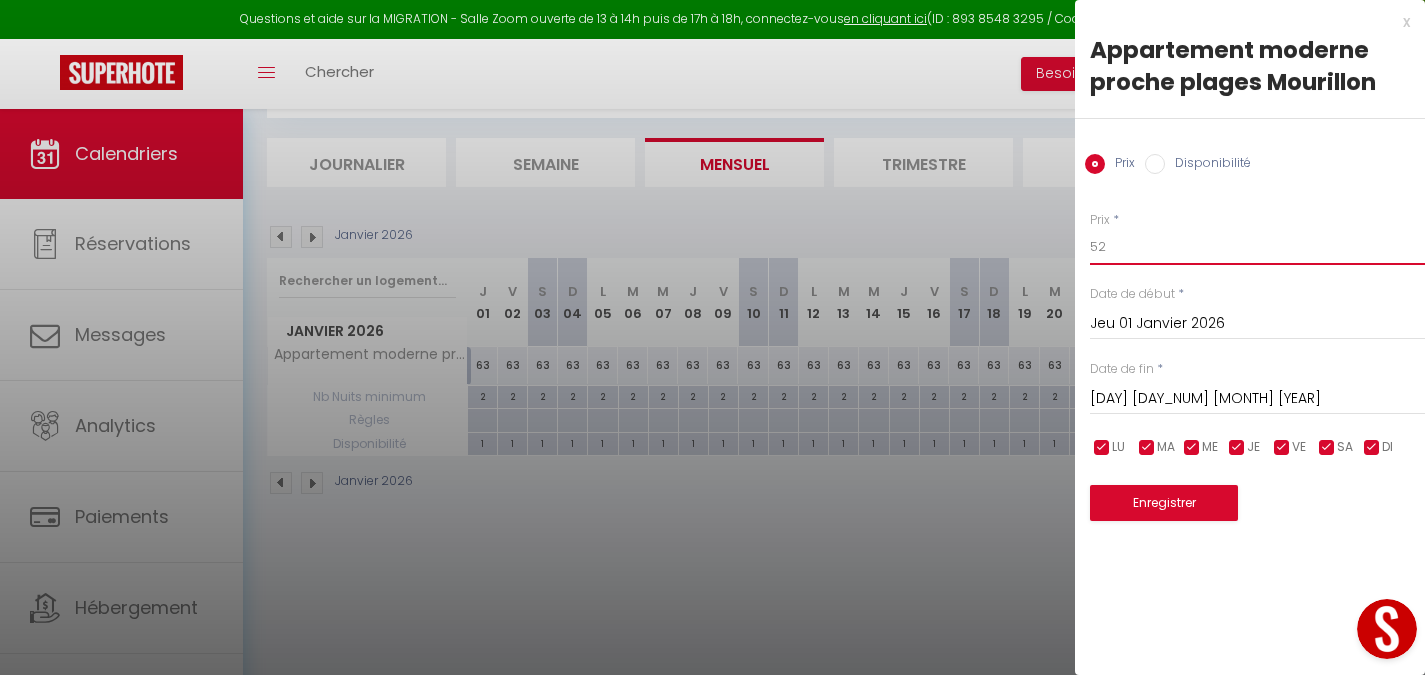 type on "52" 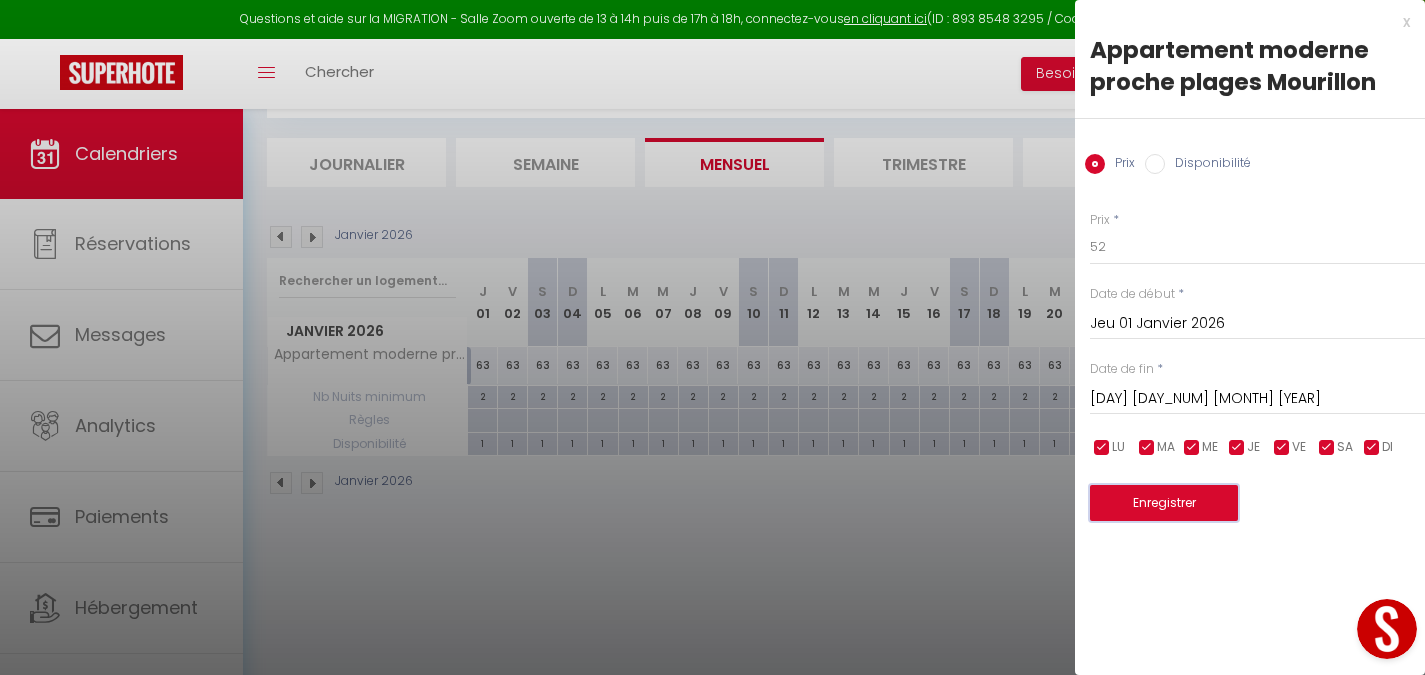 click on "Enregistrer" at bounding box center [1164, 503] 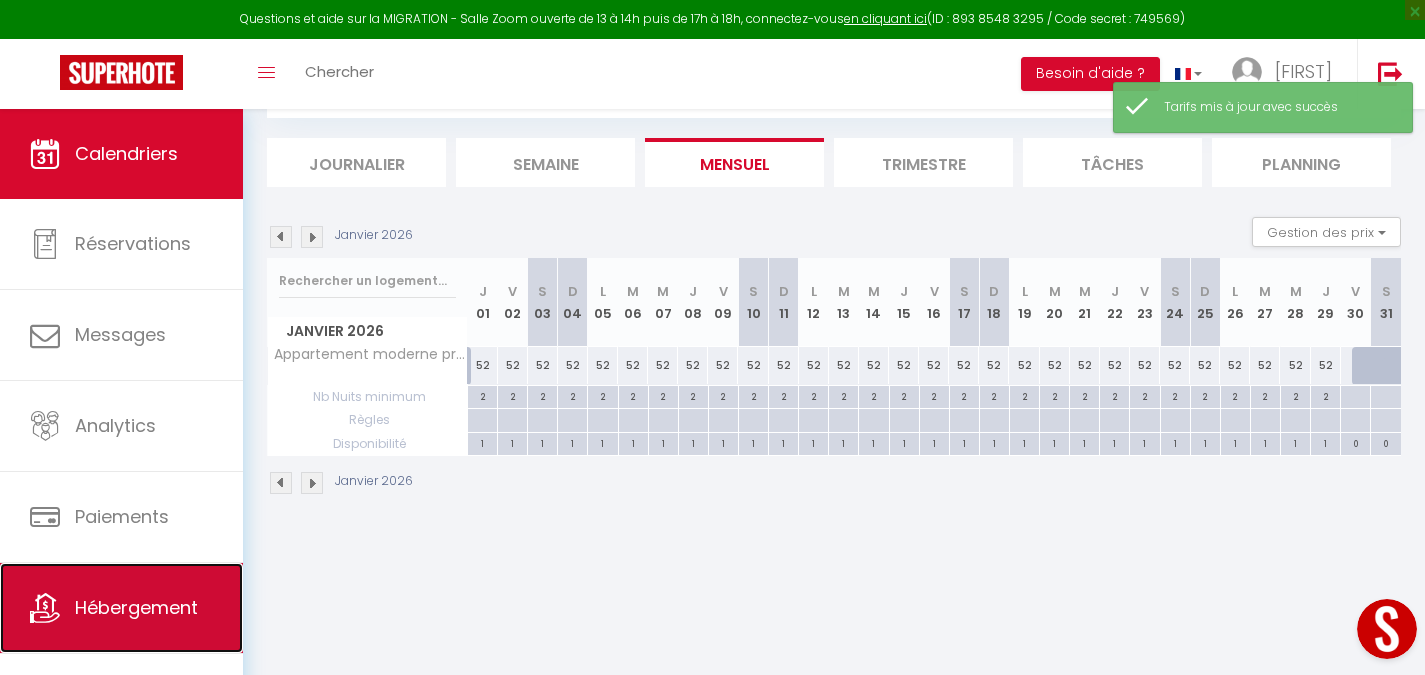 click at bounding box center (45, 608) 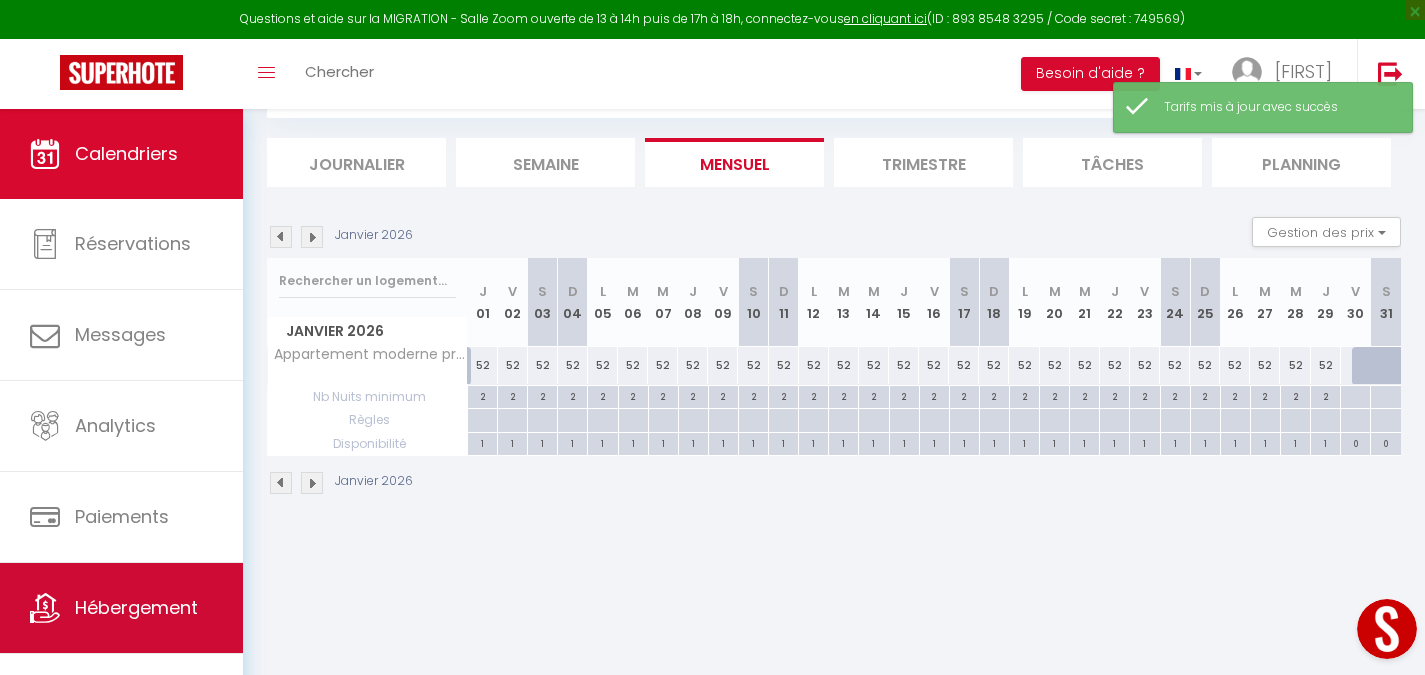 scroll, scrollTop: 0, scrollLeft: 0, axis: both 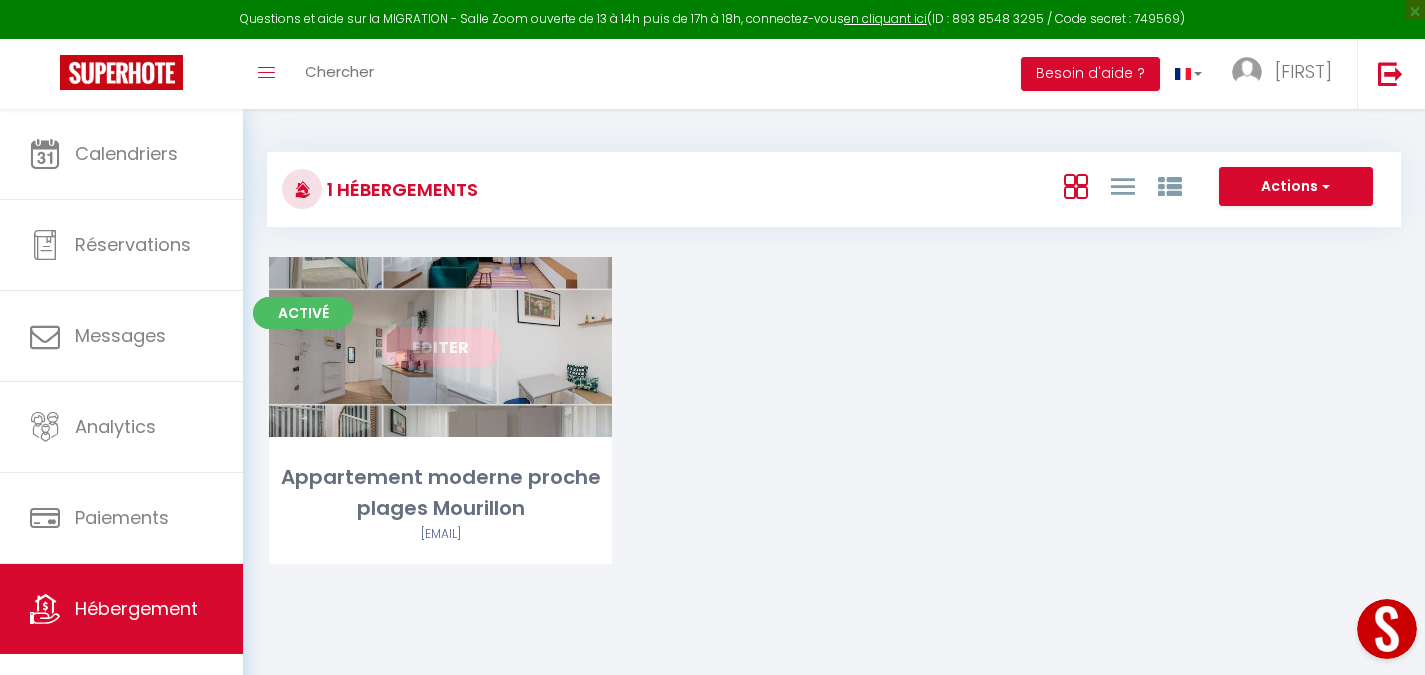 click on "Editer" at bounding box center (440, 347) 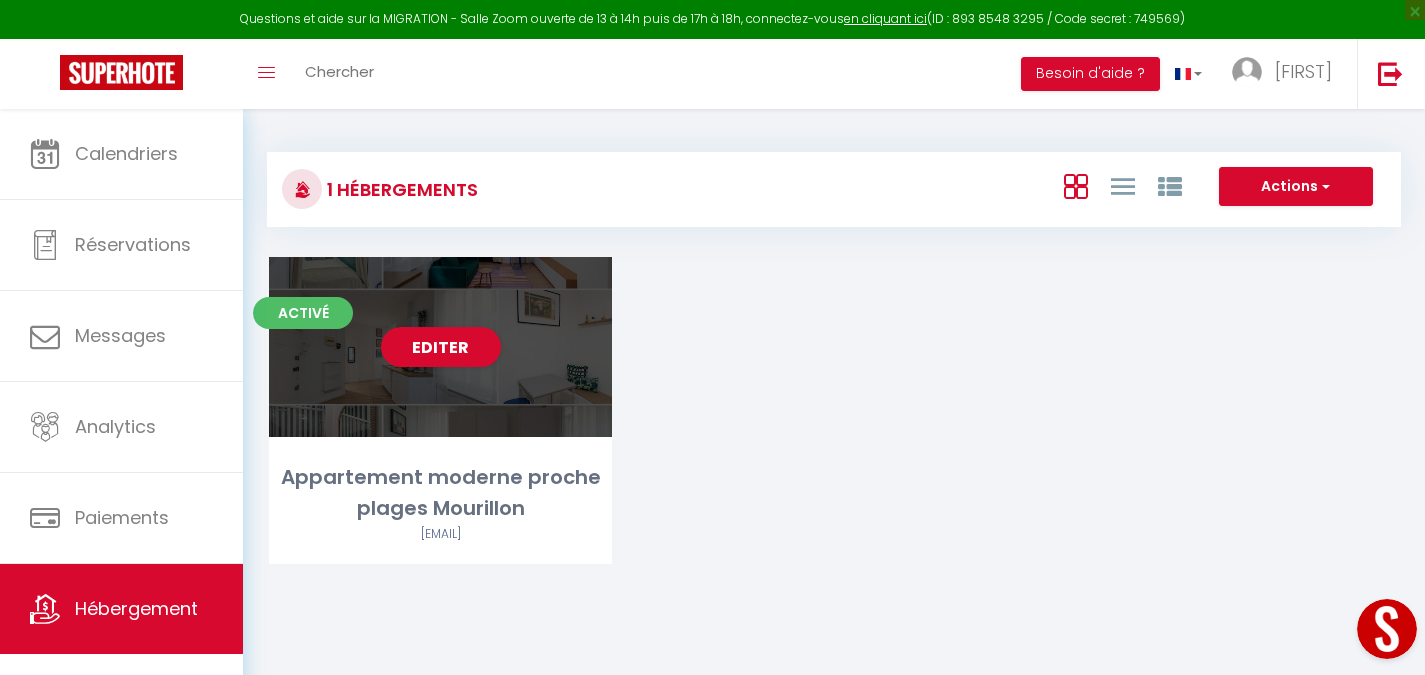 click on "Editer" at bounding box center [440, 347] 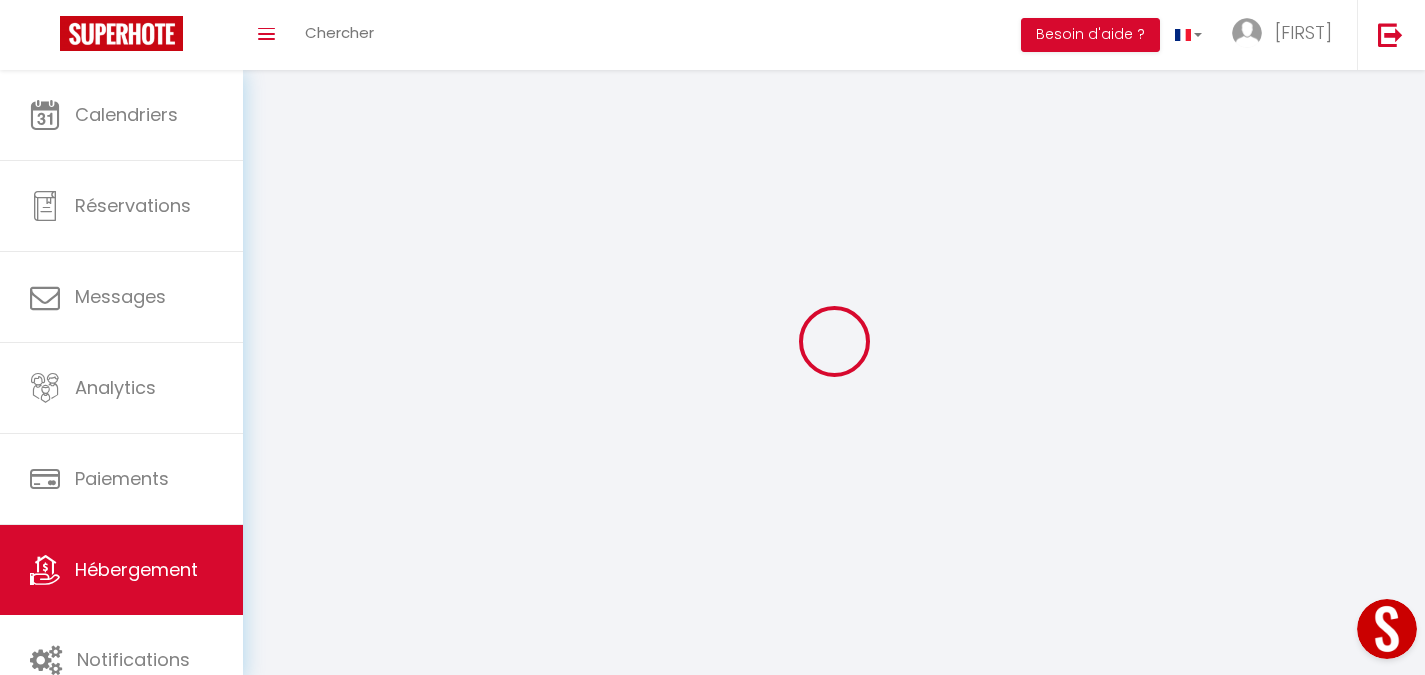 select 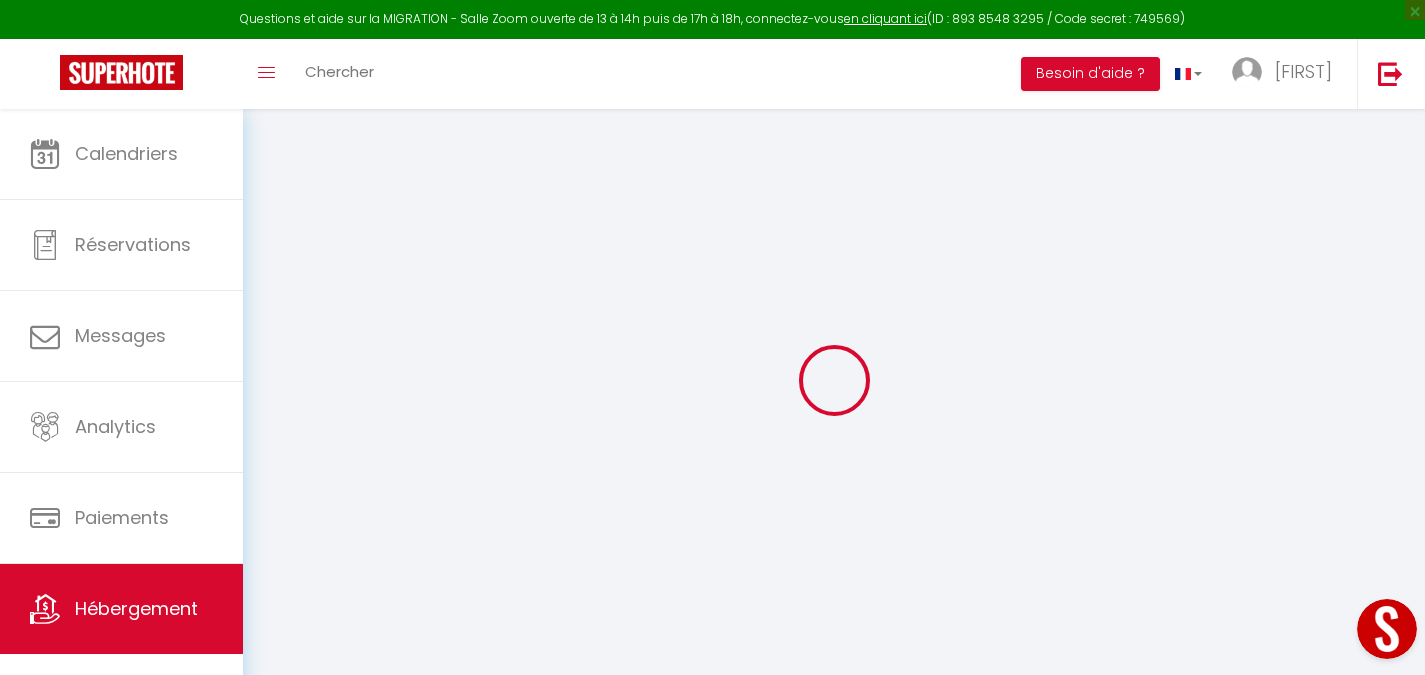 select 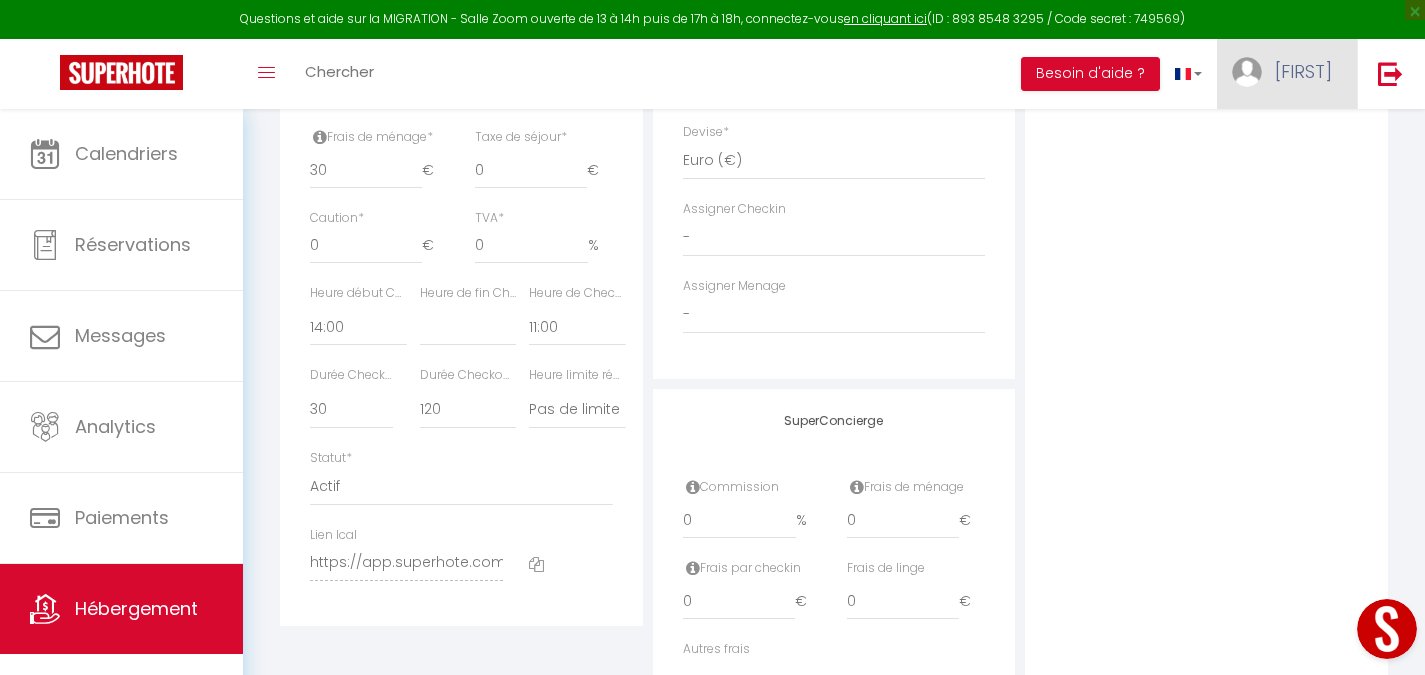 scroll, scrollTop: 967, scrollLeft: 0, axis: vertical 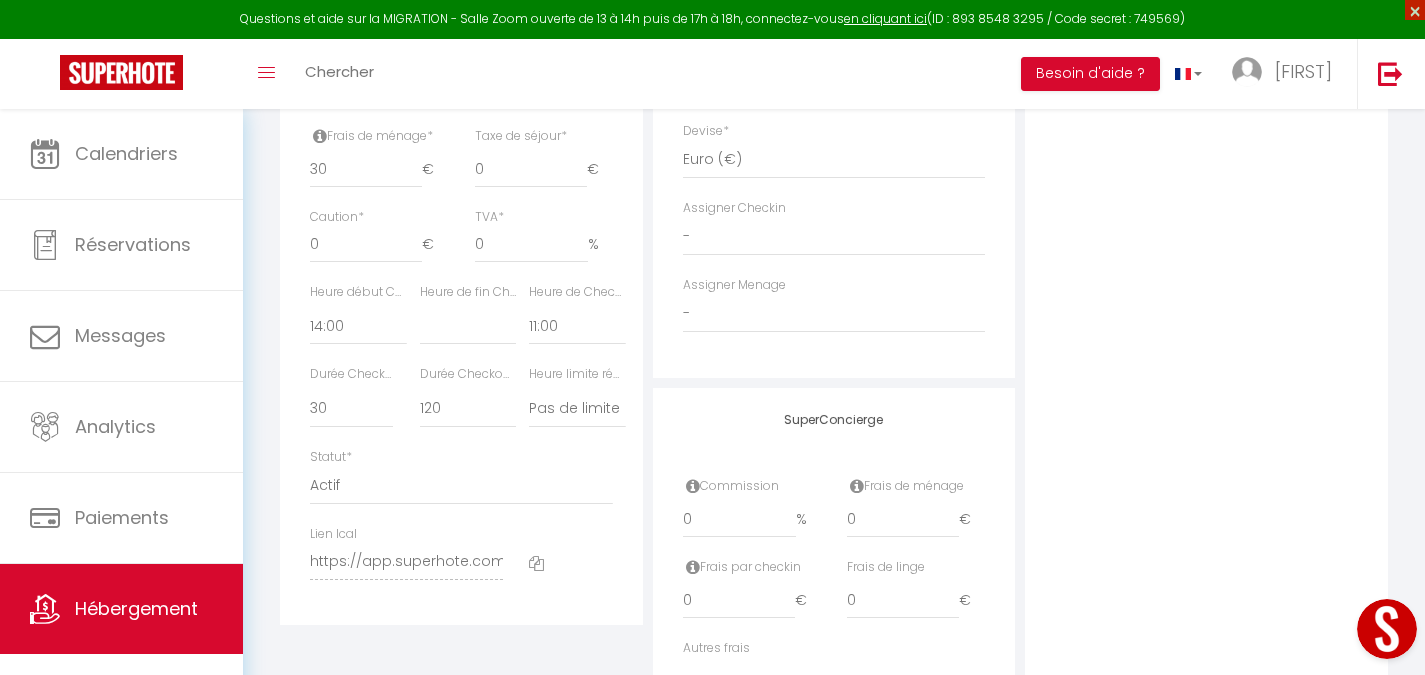 click on "×" at bounding box center (1415, 10) 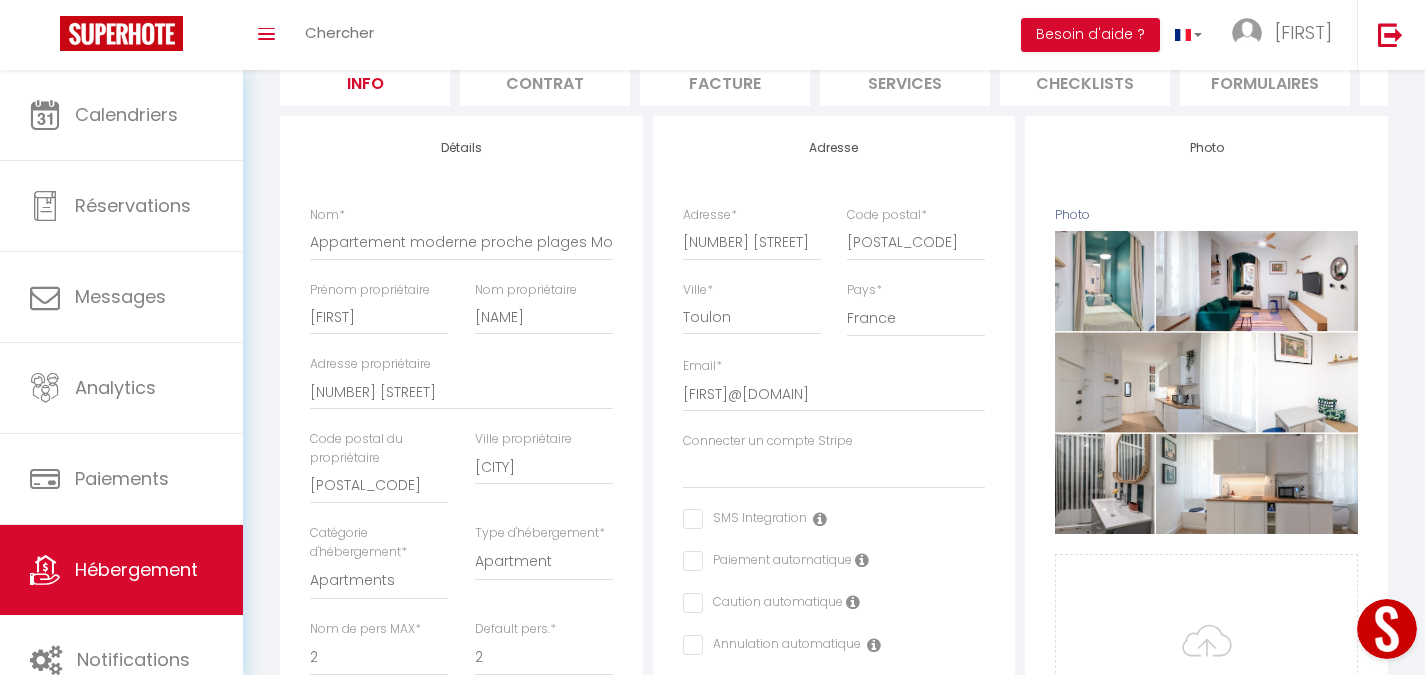scroll, scrollTop: 0, scrollLeft: 0, axis: both 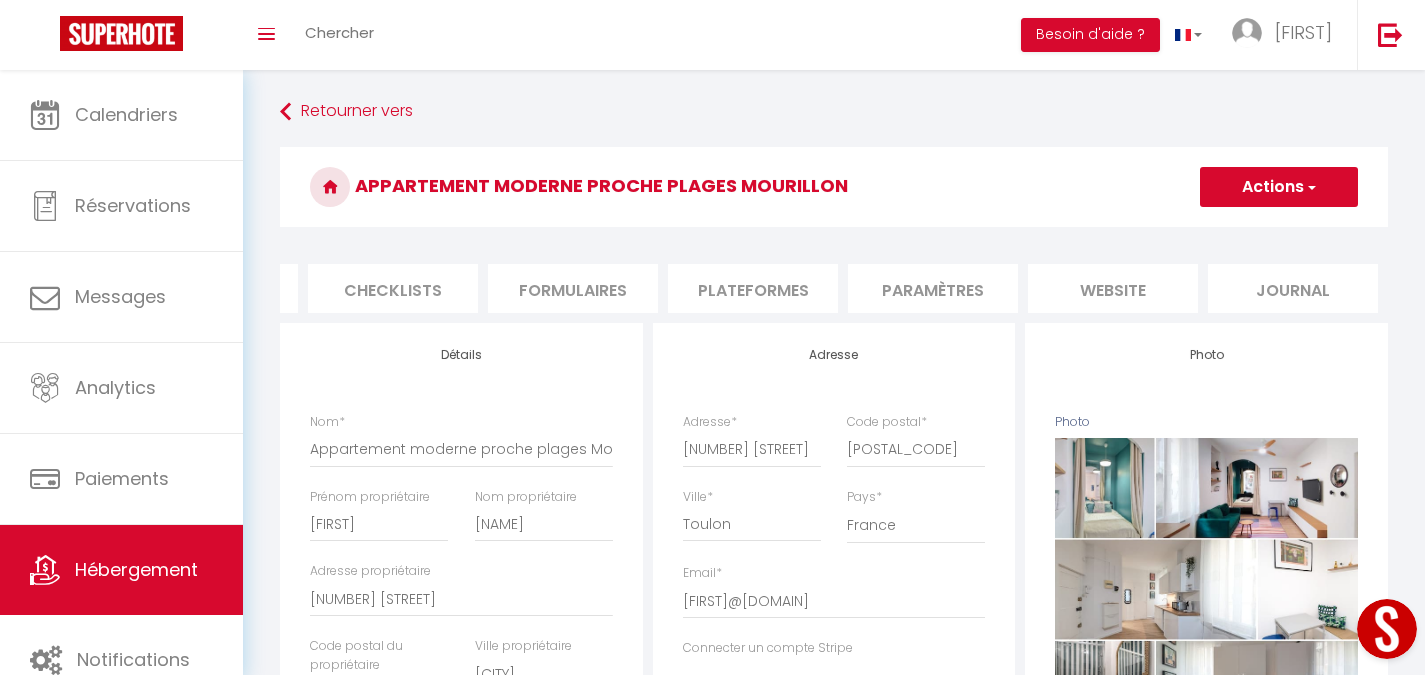 click on "Plateformes" at bounding box center (753, 288) 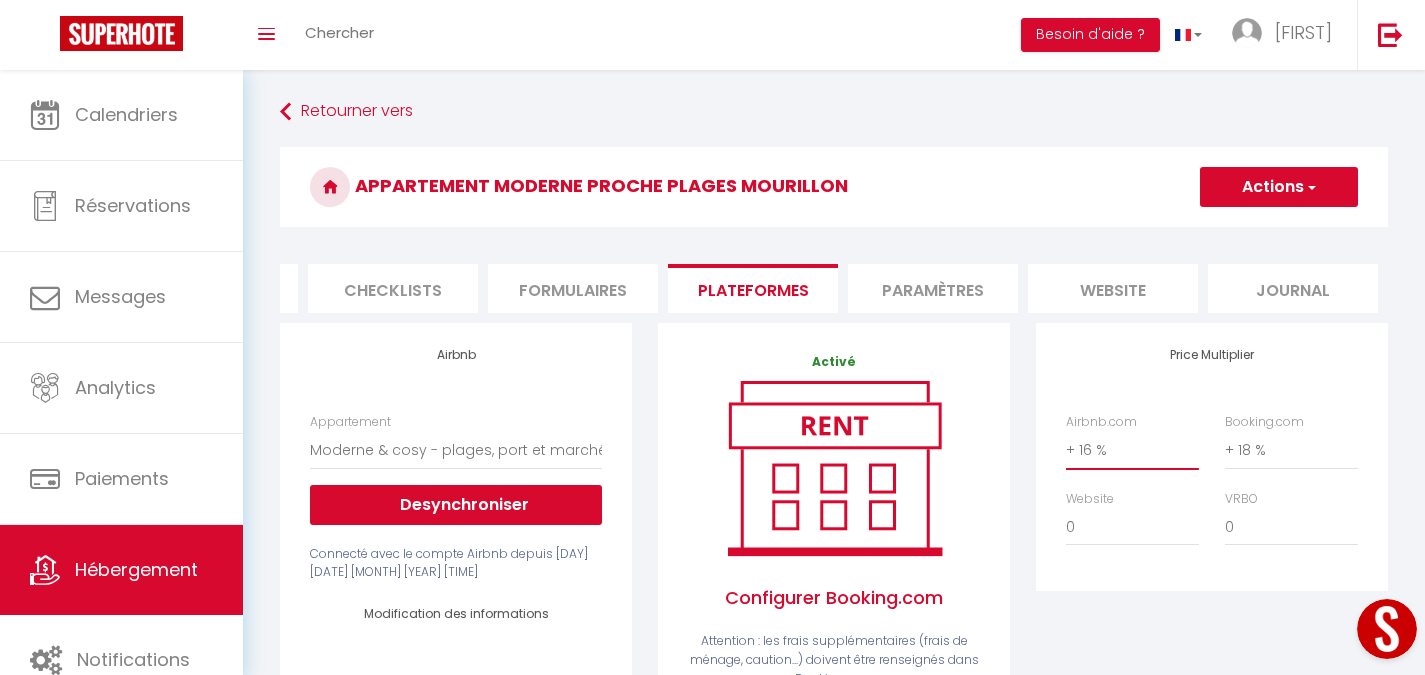 click on "0
+ 1 %
+ 2 %
+ 3 %
+ 4 %
+ 5 %
+ 6 %
+ 7 %
+ 8 %
+ 9 %" at bounding box center (1132, 450) 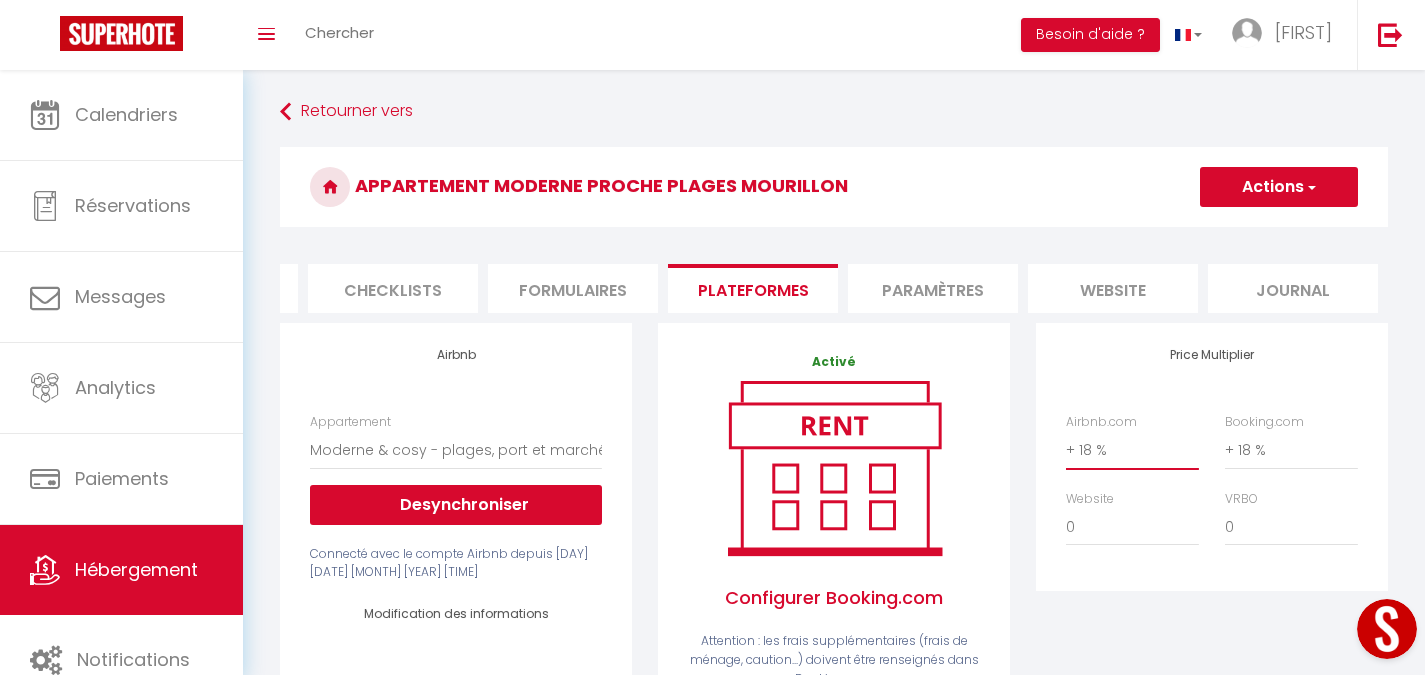 click on "0
+ 1 %
+ 2 %
+ 3 %
+ 4 %
+ 5 %
+ 6 %
+ 7 %
+ 8 %
+ 9 %" at bounding box center (1132, 450) 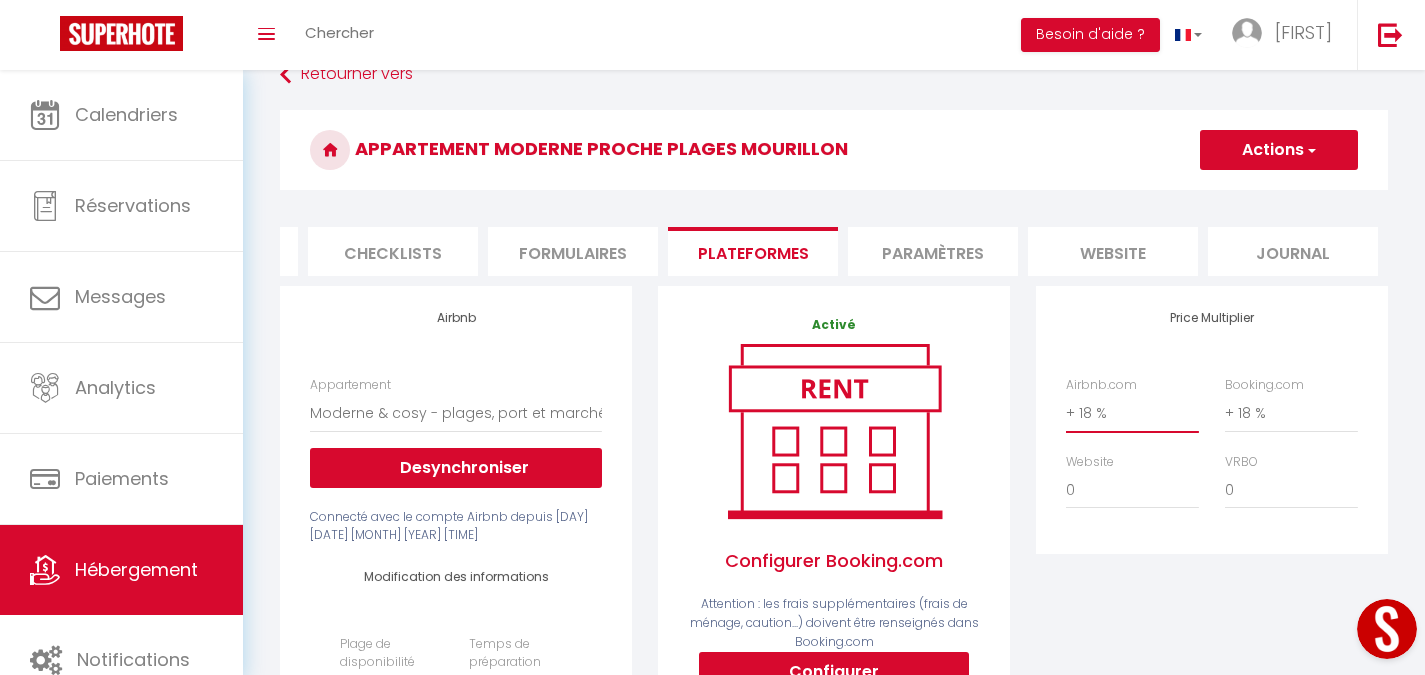 scroll, scrollTop: 0, scrollLeft: 0, axis: both 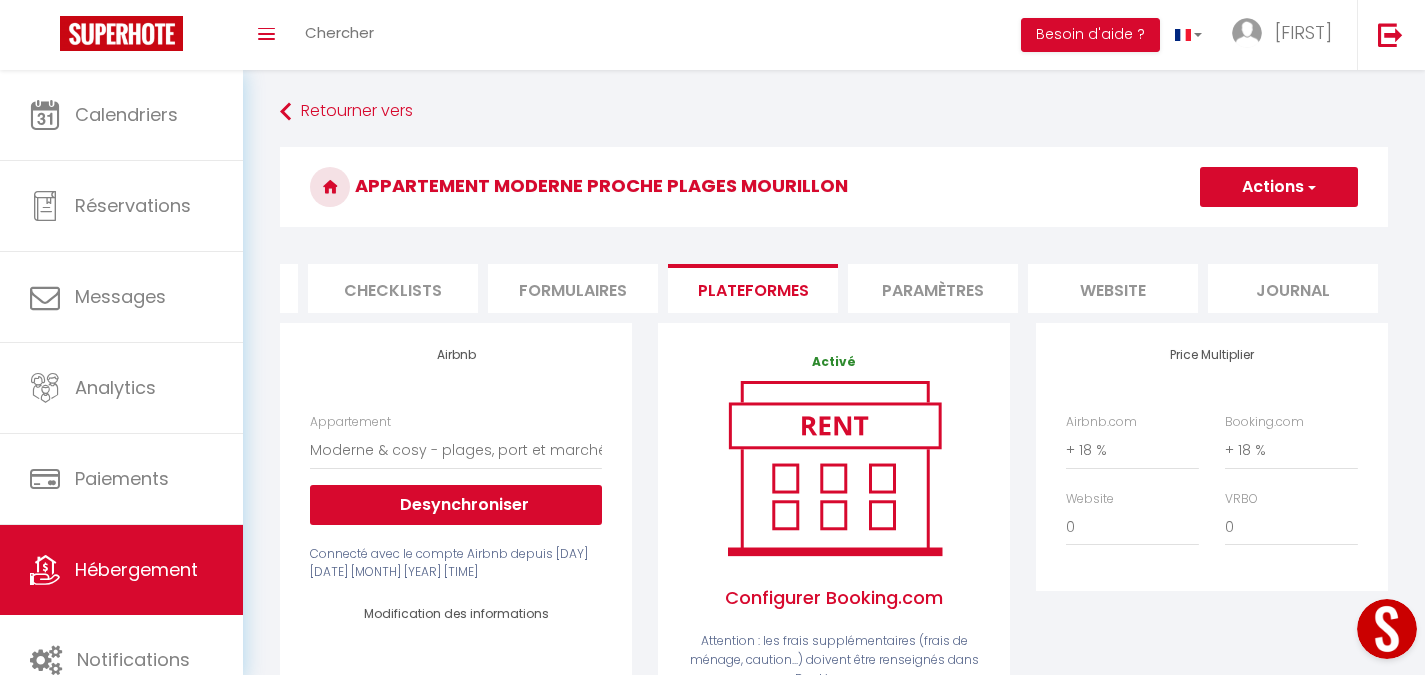 click on "Actions" at bounding box center [1279, 187] 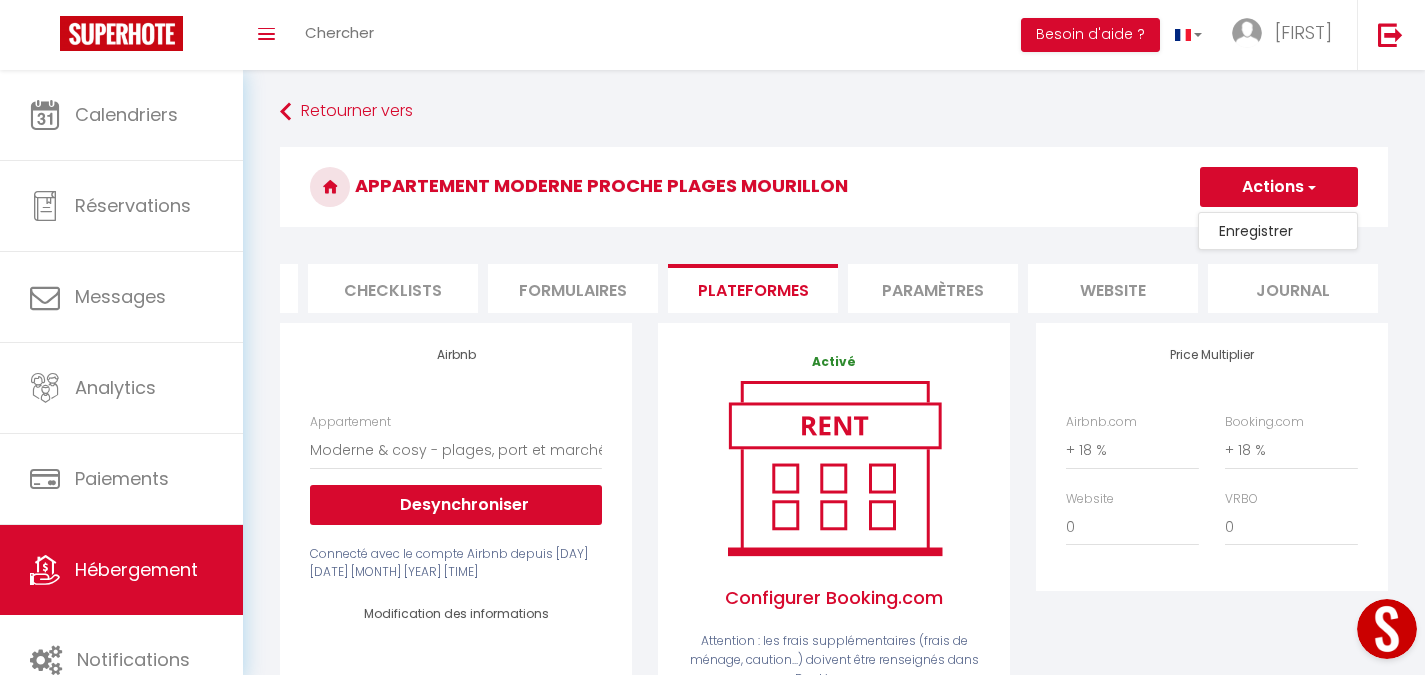 click on "Enregistrer" at bounding box center [1278, 231] 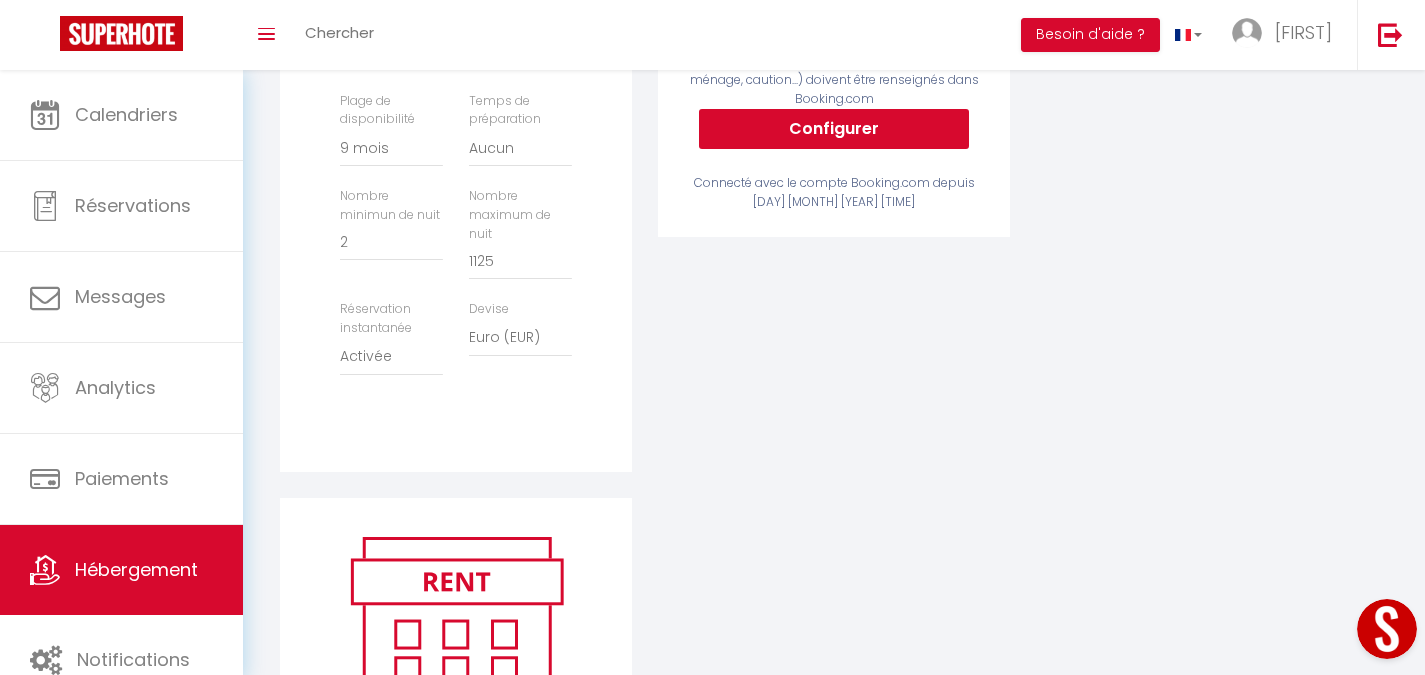 scroll, scrollTop: 581, scrollLeft: 0, axis: vertical 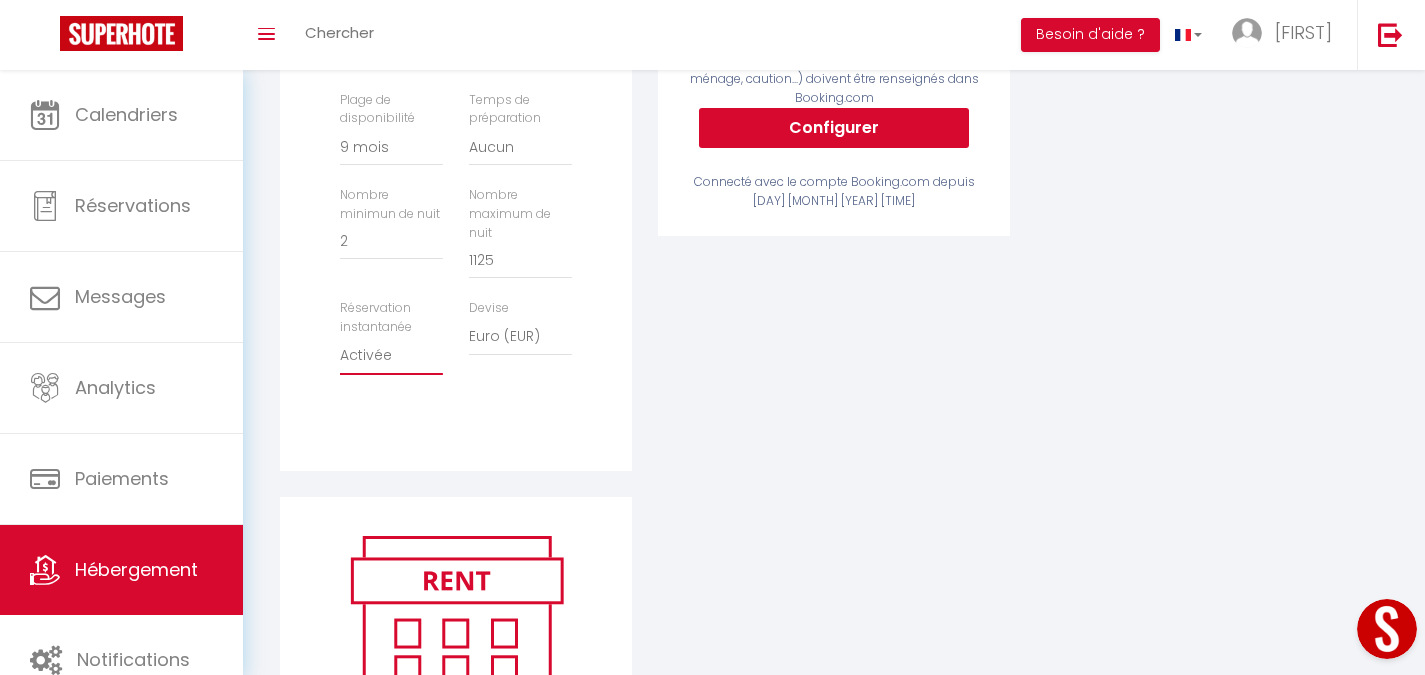 click on "Activée
Demander des évaluations positives" at bounding box center (391, 356) 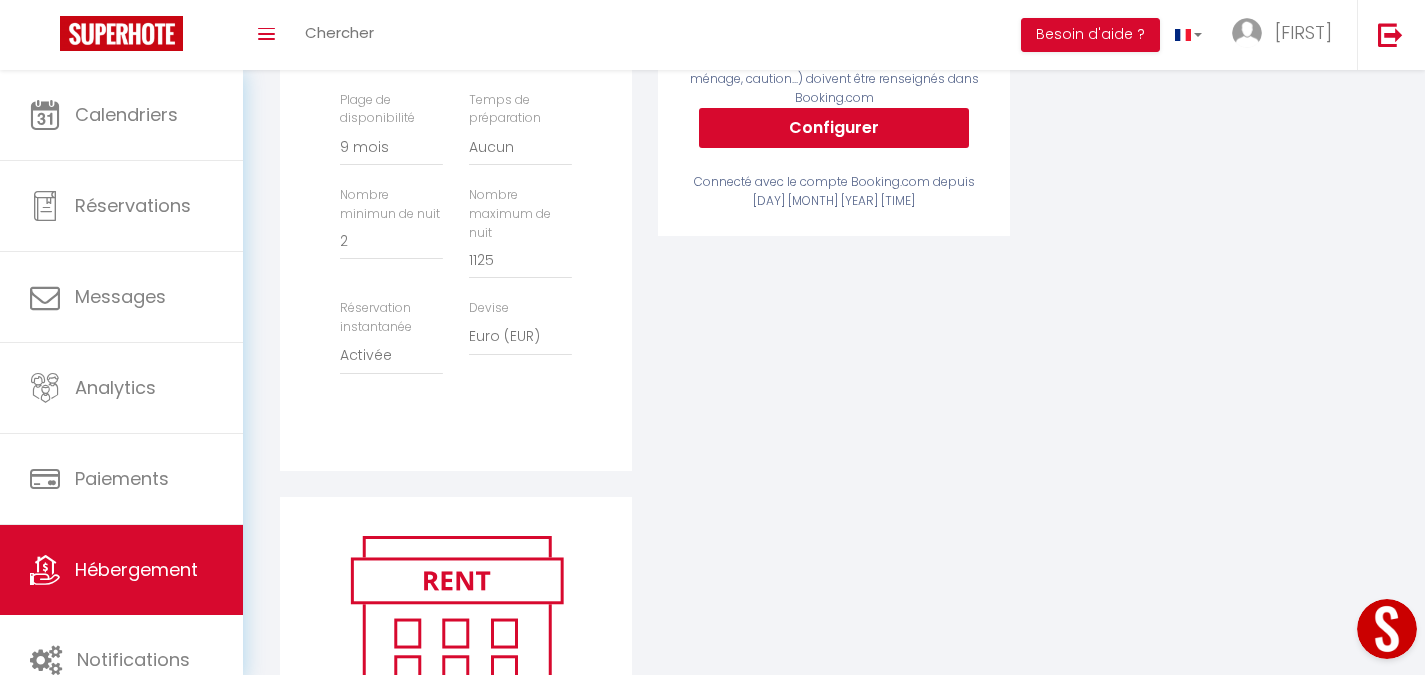 click on "Activé
Configurer Booking.com   Attention : les frais supplémentaires (frais de ménage, caution...) doivent être renseignés dans Booking.com
Configurer
Connecté avec le compte Booking.com depuis
[DAY] [MONTH] [YEAR] [TIME]" at bounding box center [834, 119] 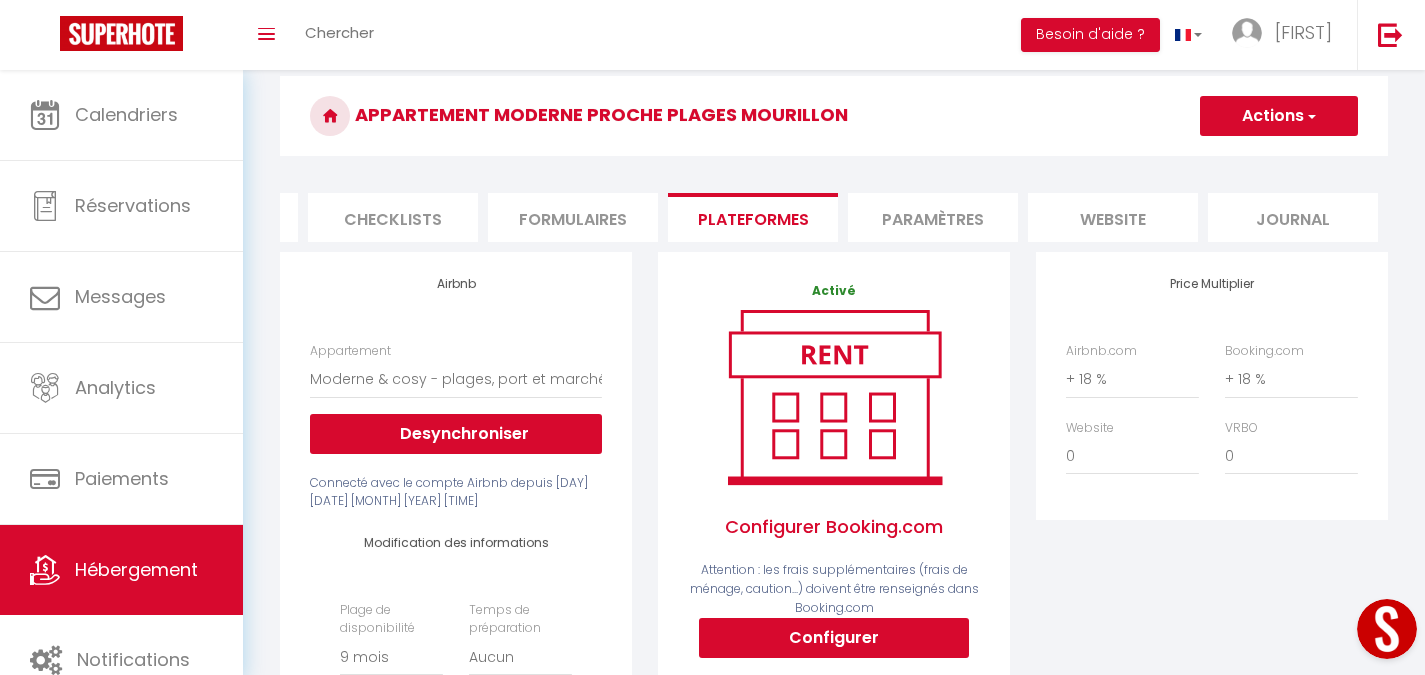 scroll, scrollTop: 0, scrollLeft: 0, axis: both 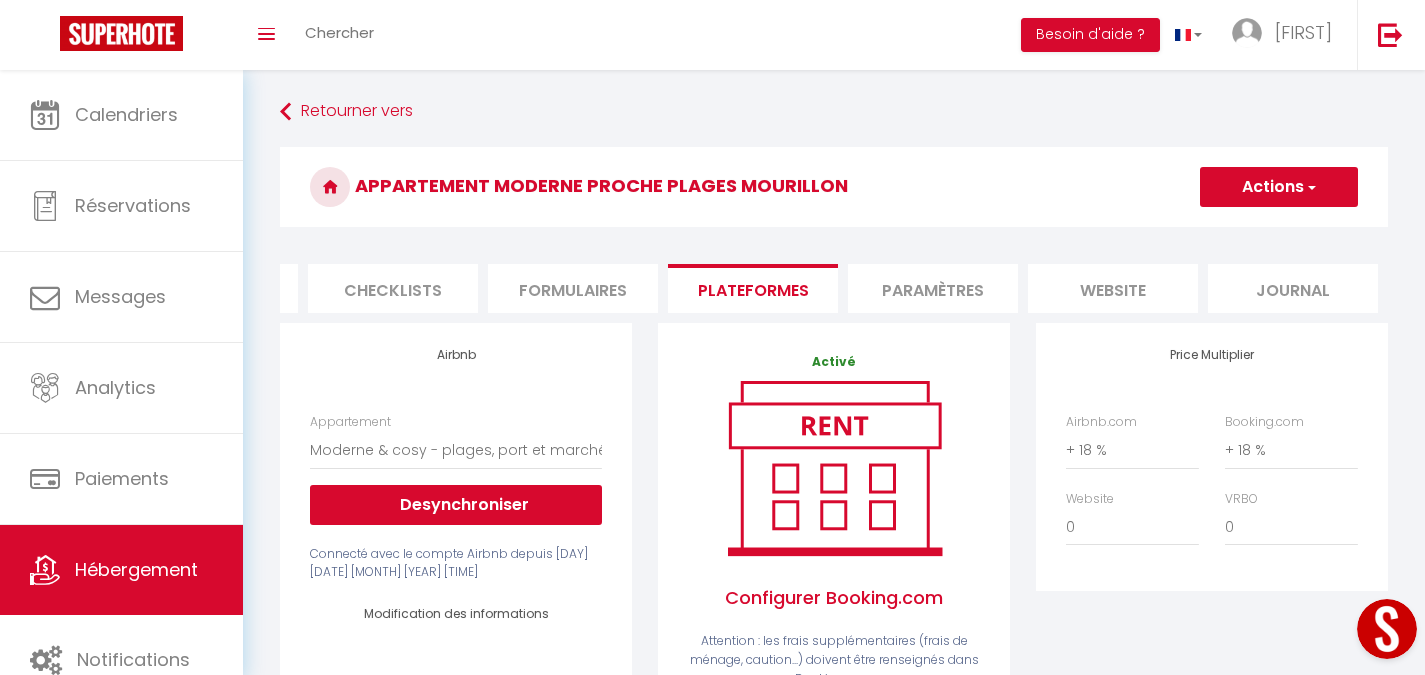 click on "Paramètres" at bounding box center (933, 288) 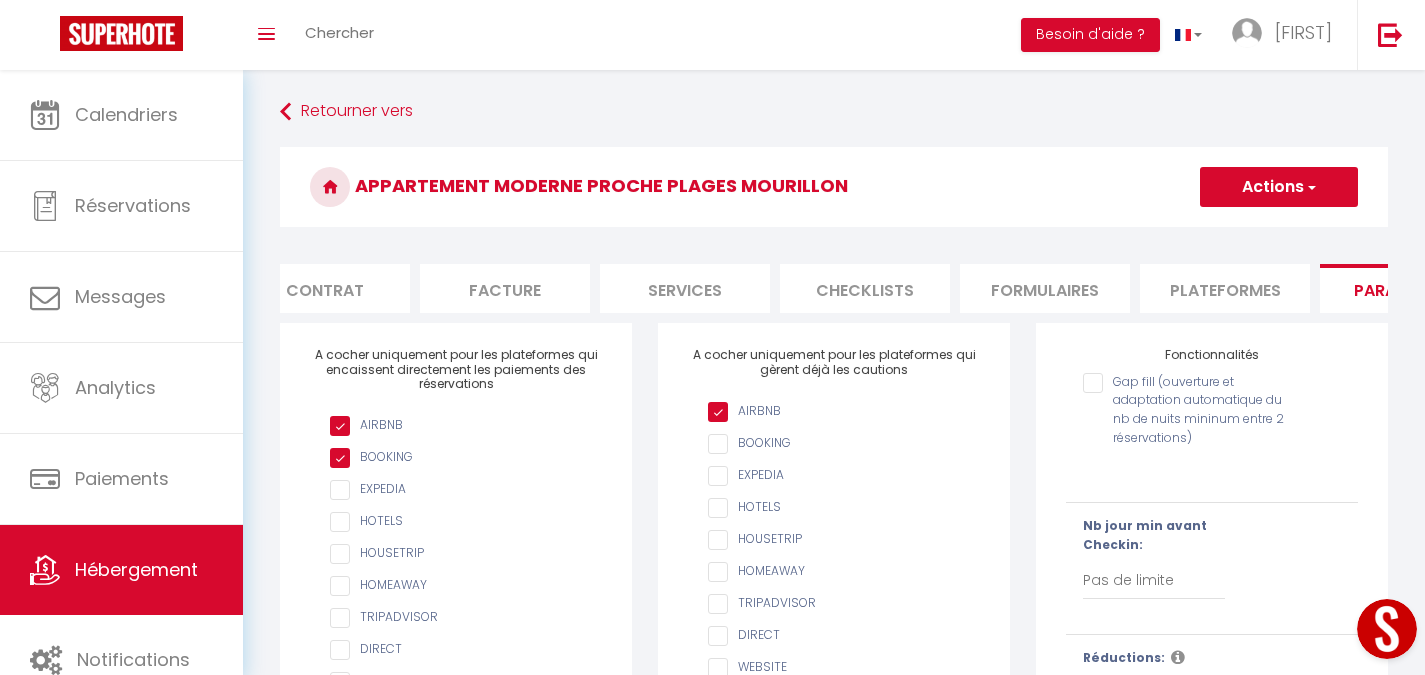 scroll, scrollTop: 0, scrollLeft: 0, axis: both 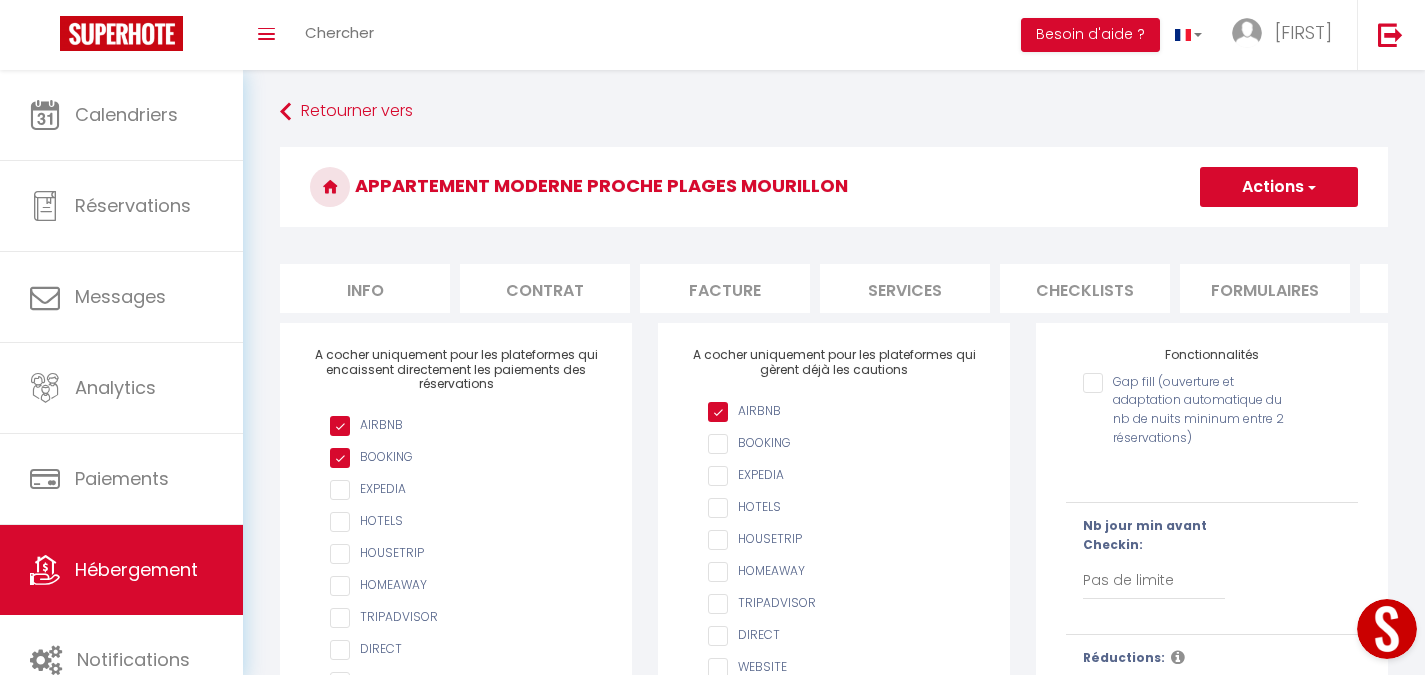 click on "Contrat" at bounding box center (545, 288) 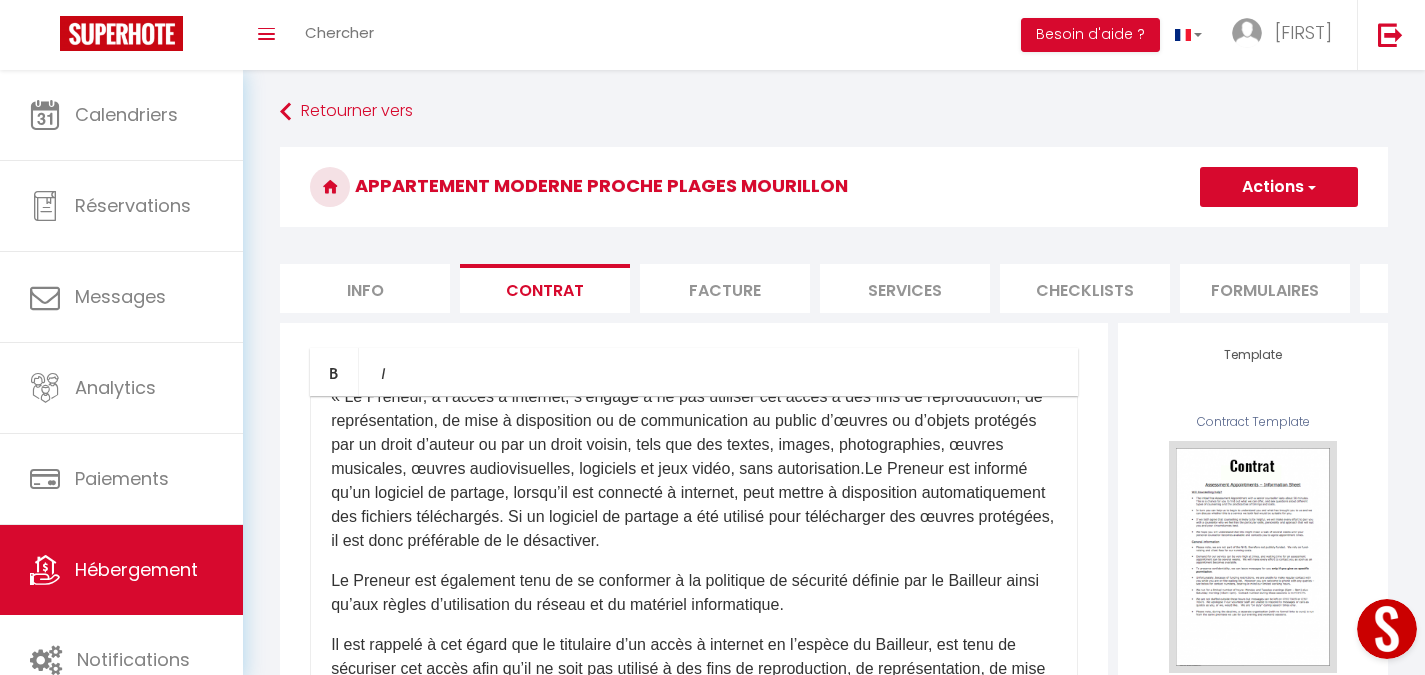 scroll, scrollTop: 2078, scrollLeft: 0, axis: vertical 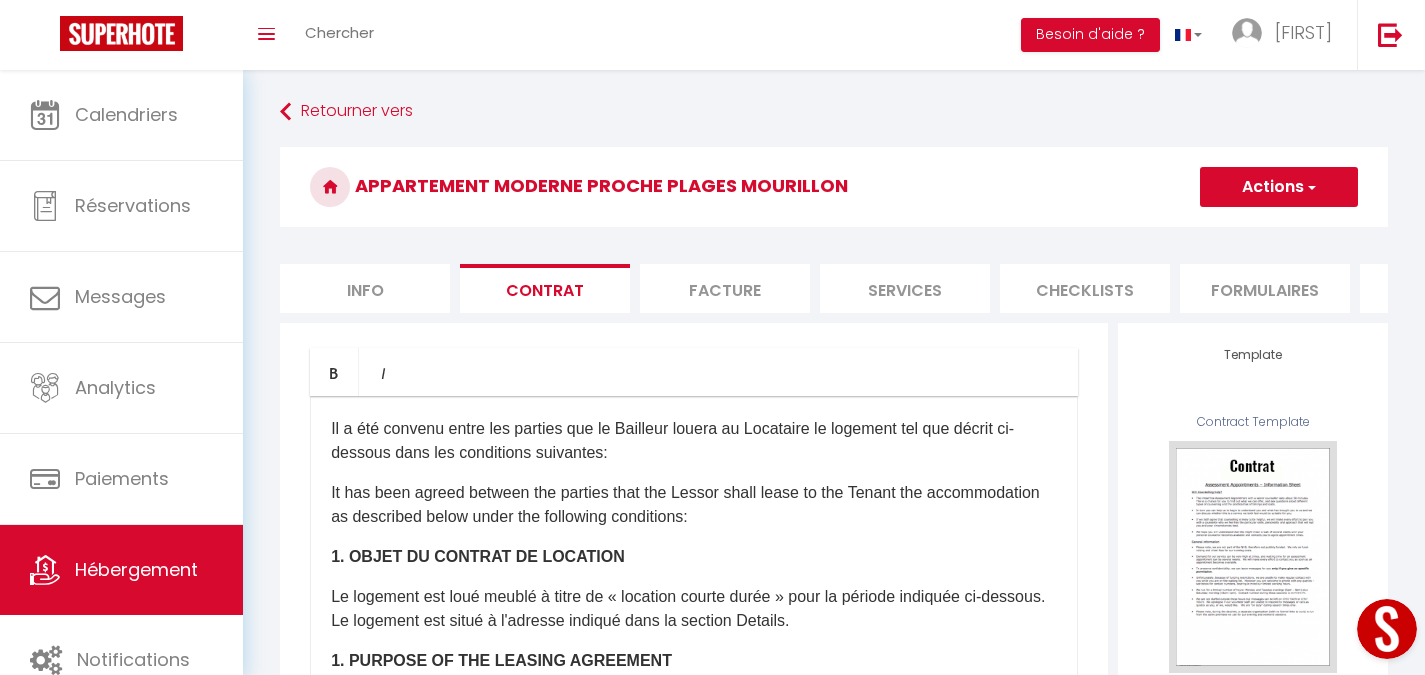 click on "Bold Italic" at bounding box center (694, 372) 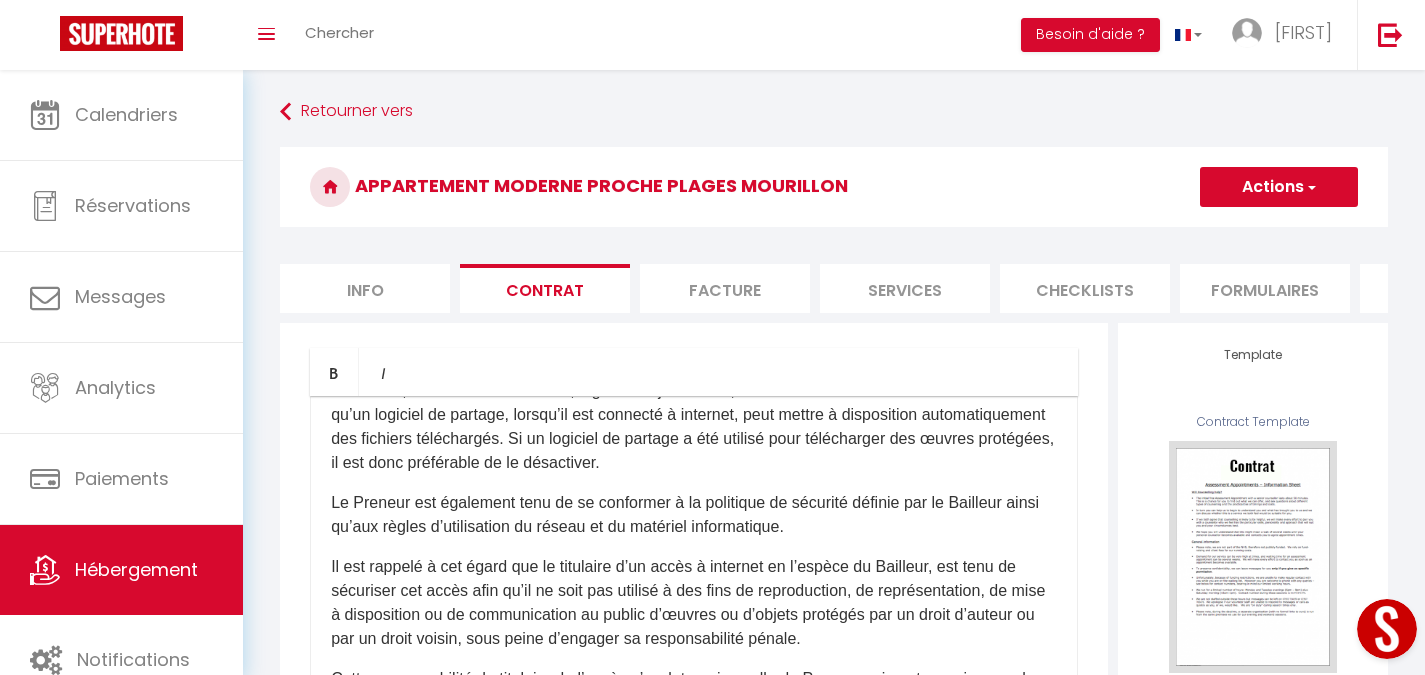 scroll, scrollTop: 2078, scrollLeft: 0, axis: vertical 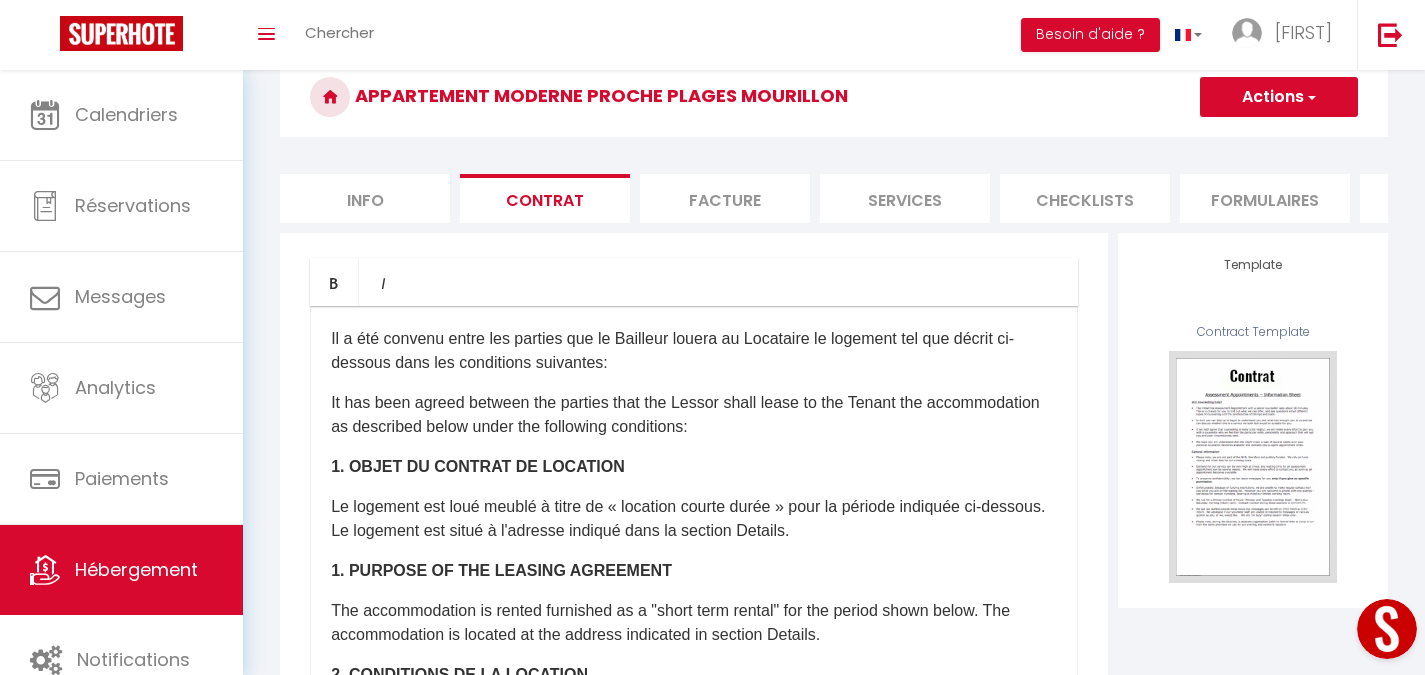 click at bounding box center (1310, 97) 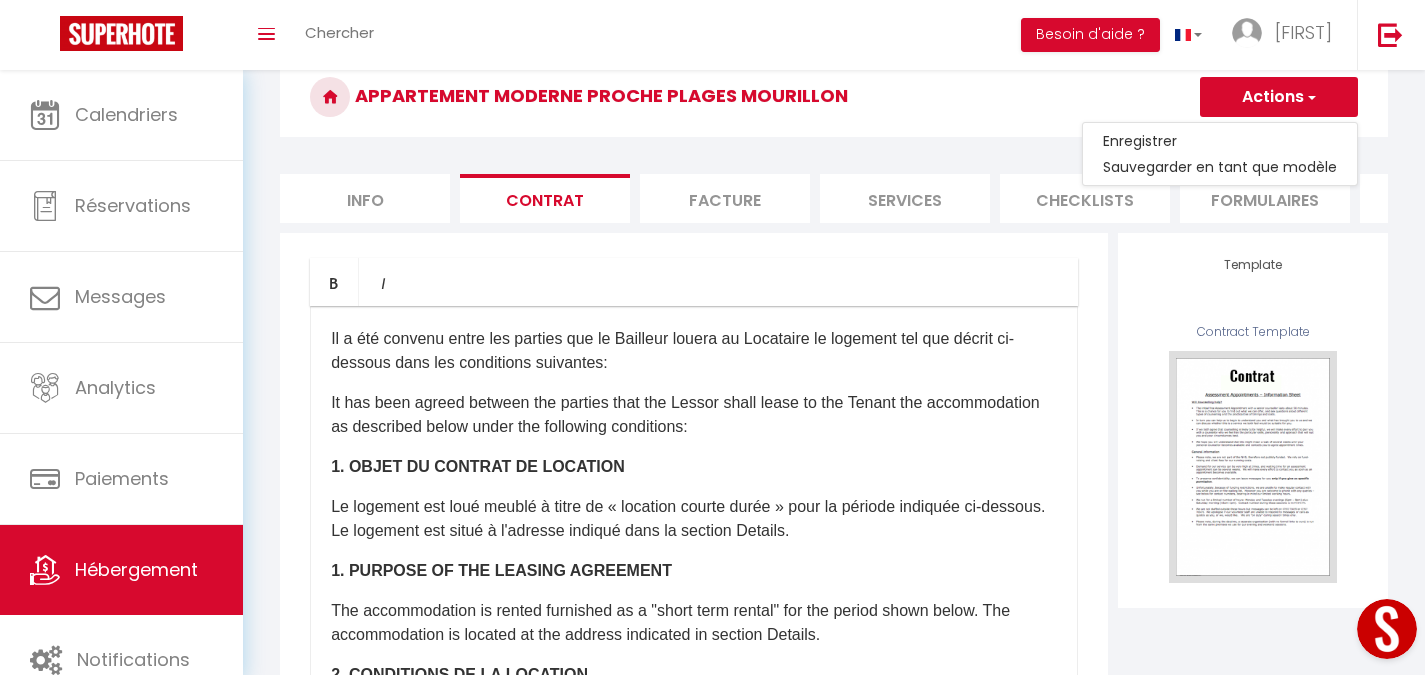 click on "Facture" at bounding box center (725, 198) 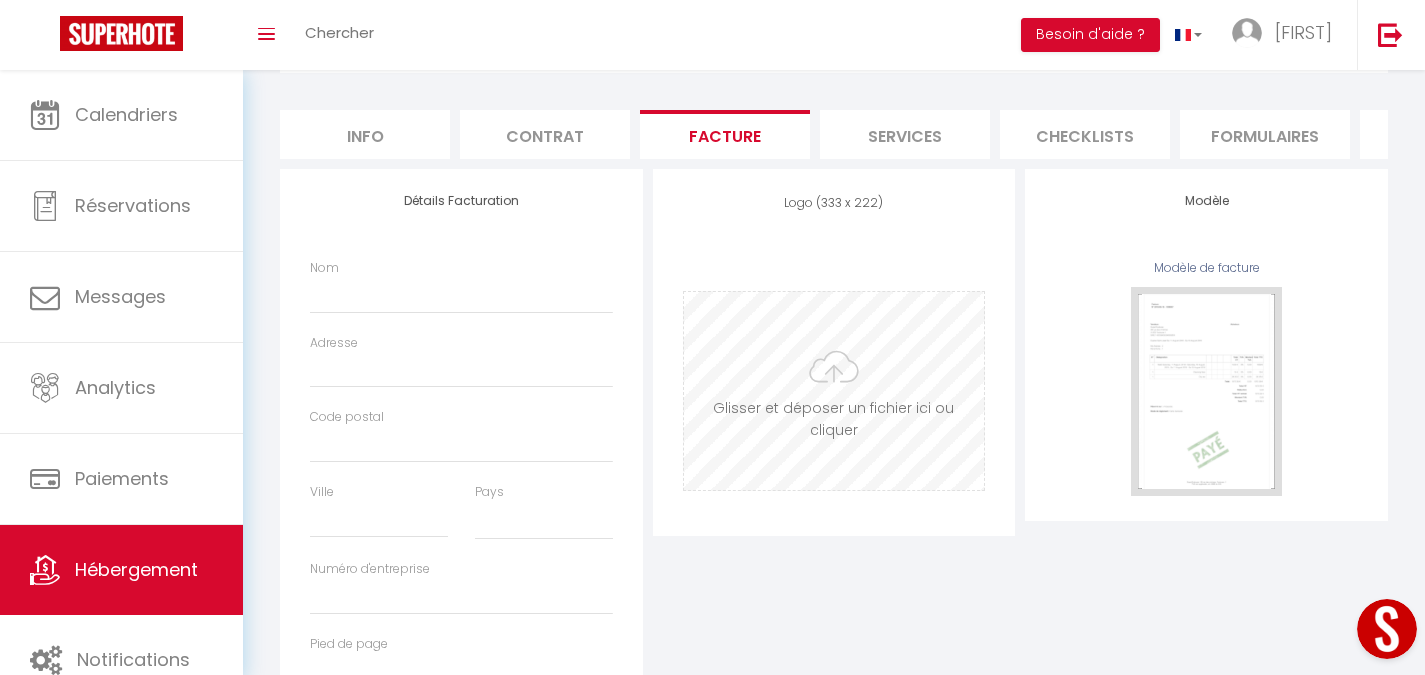 scroll, scrollTop: 134, scrollLeft: 0, axis: vertical 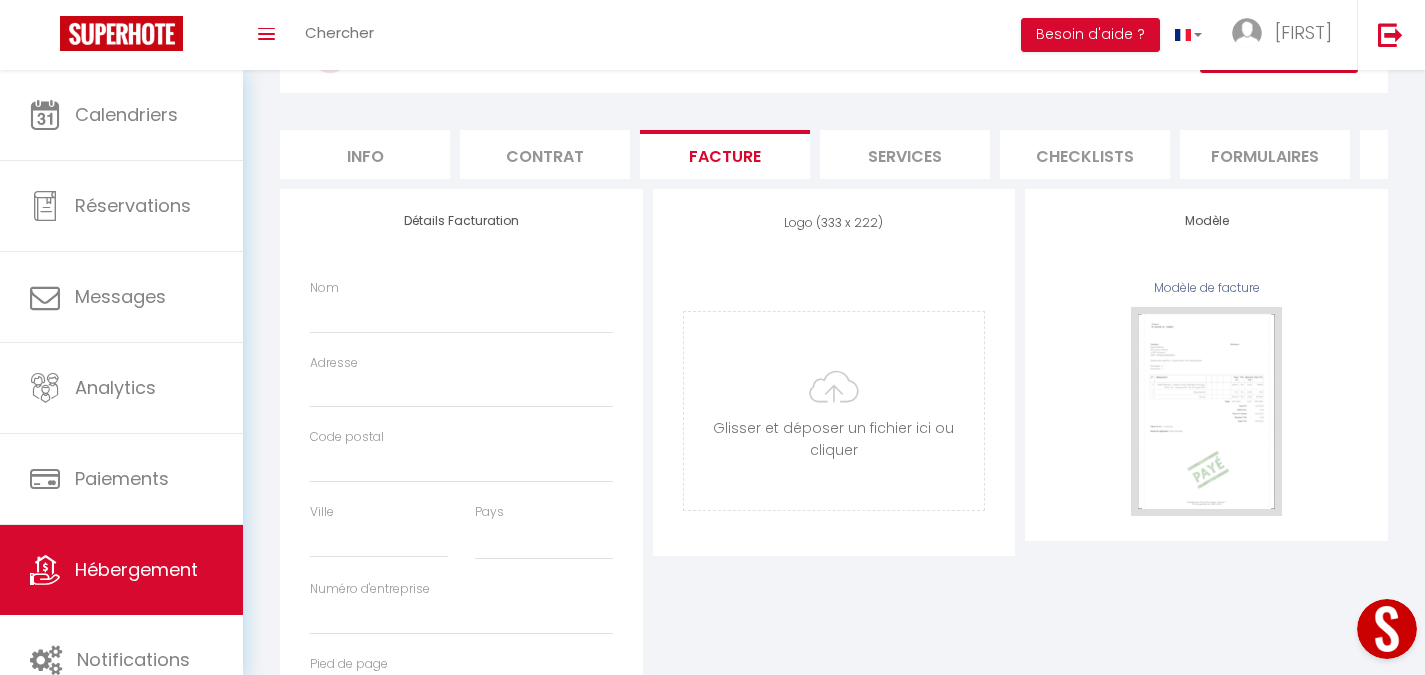 click on "Services" at bounding box center (905, 154) 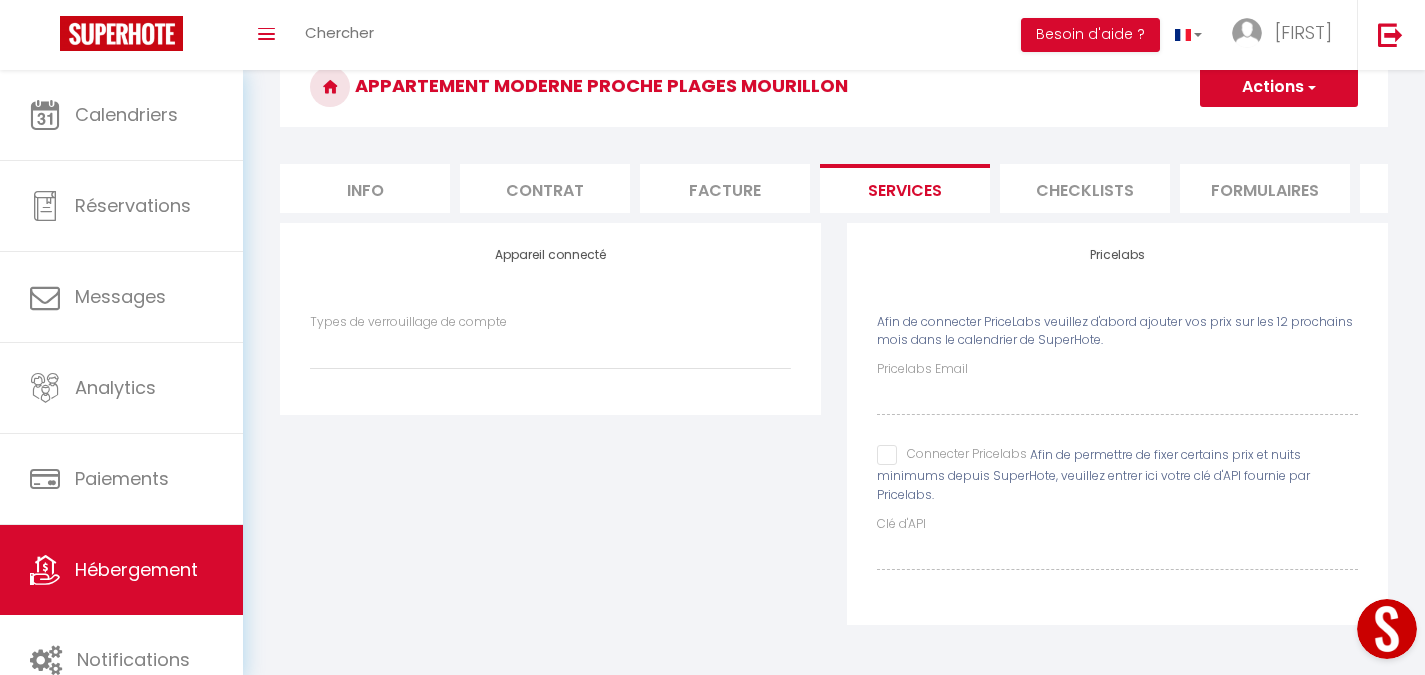 scroll, scrollTop: 115, scrollLeft: 0, axis: vertical 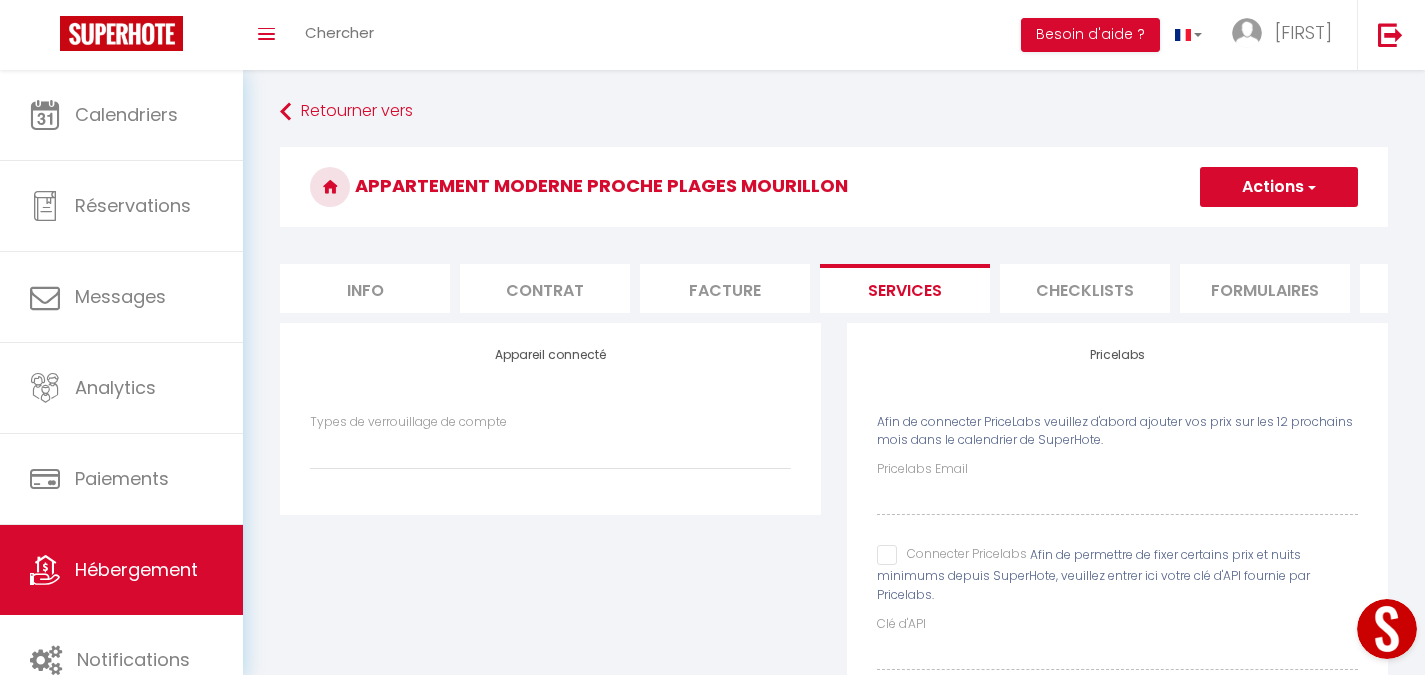 click on "Formulaires" at bounding box center [1265, 288] 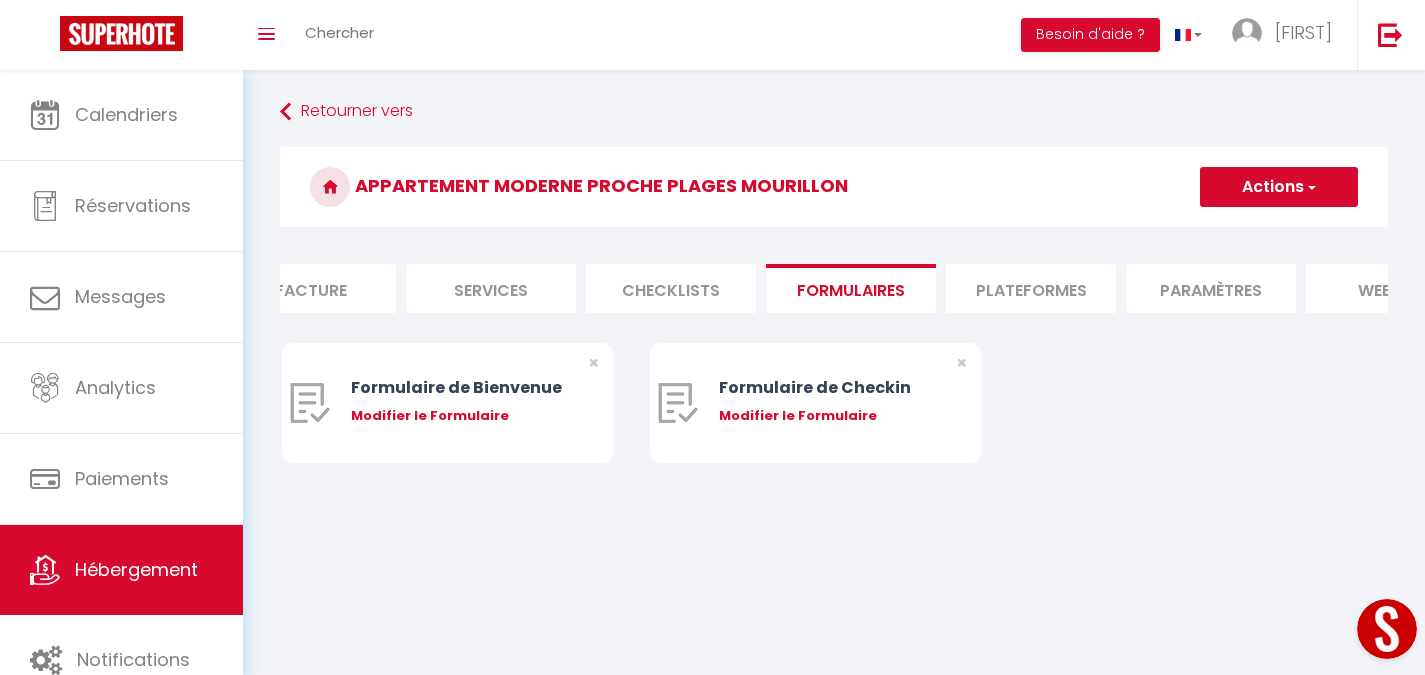 scroll, scrollTop: 0, scrollLeft: 692, axis: horizontal 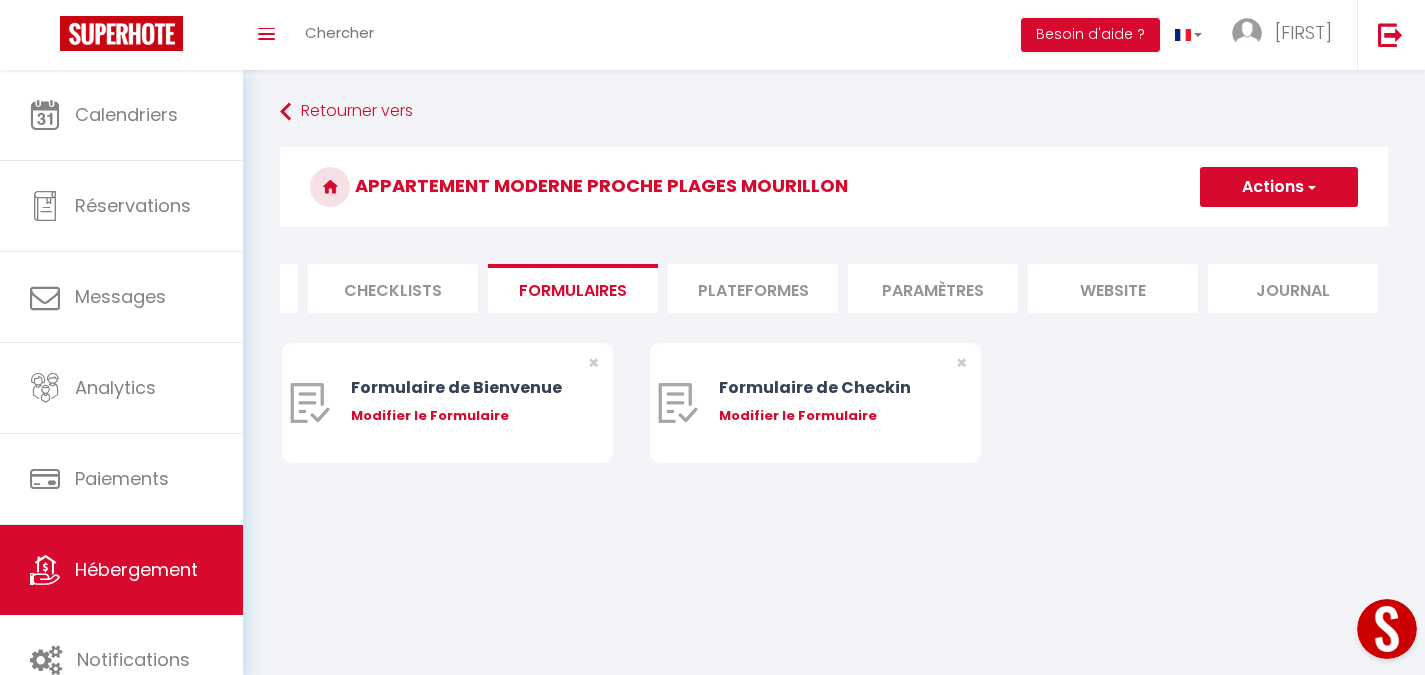 click on "Journal" at bounding box center [1293, 288] 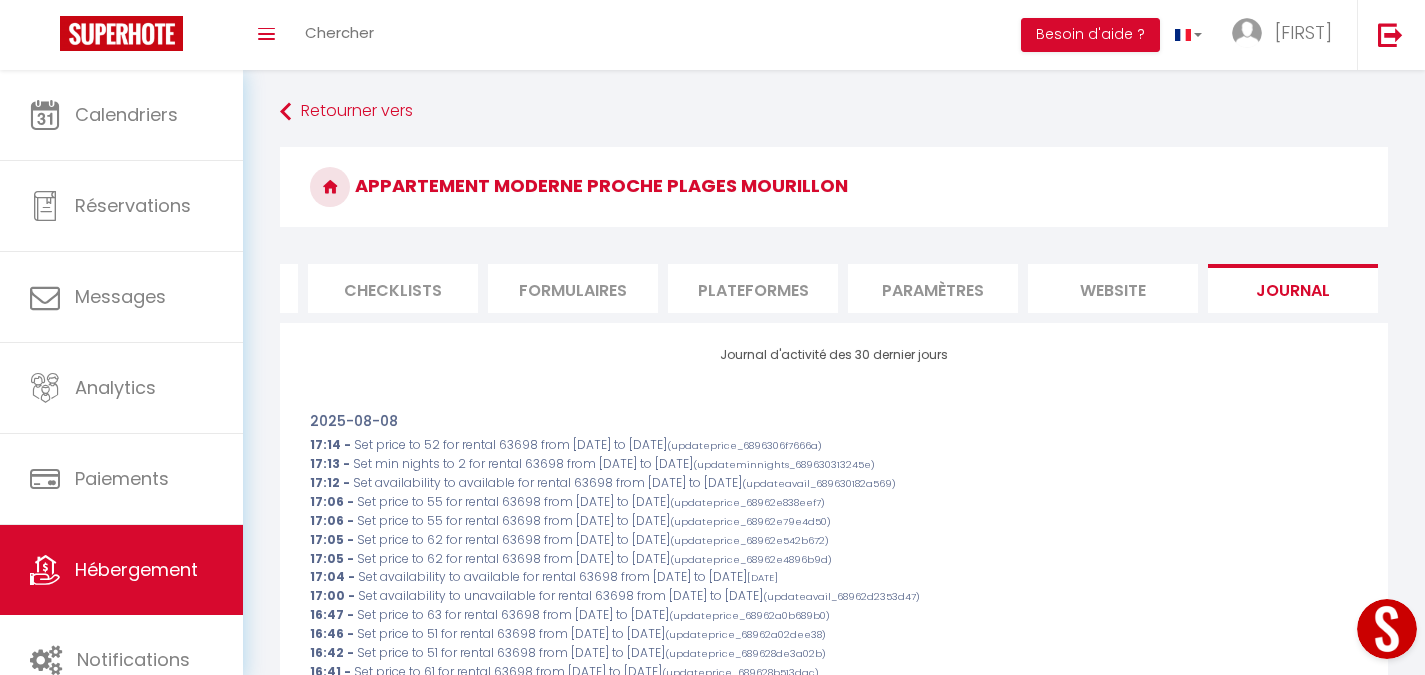 click on "website" at bounding box center [1113, 288] 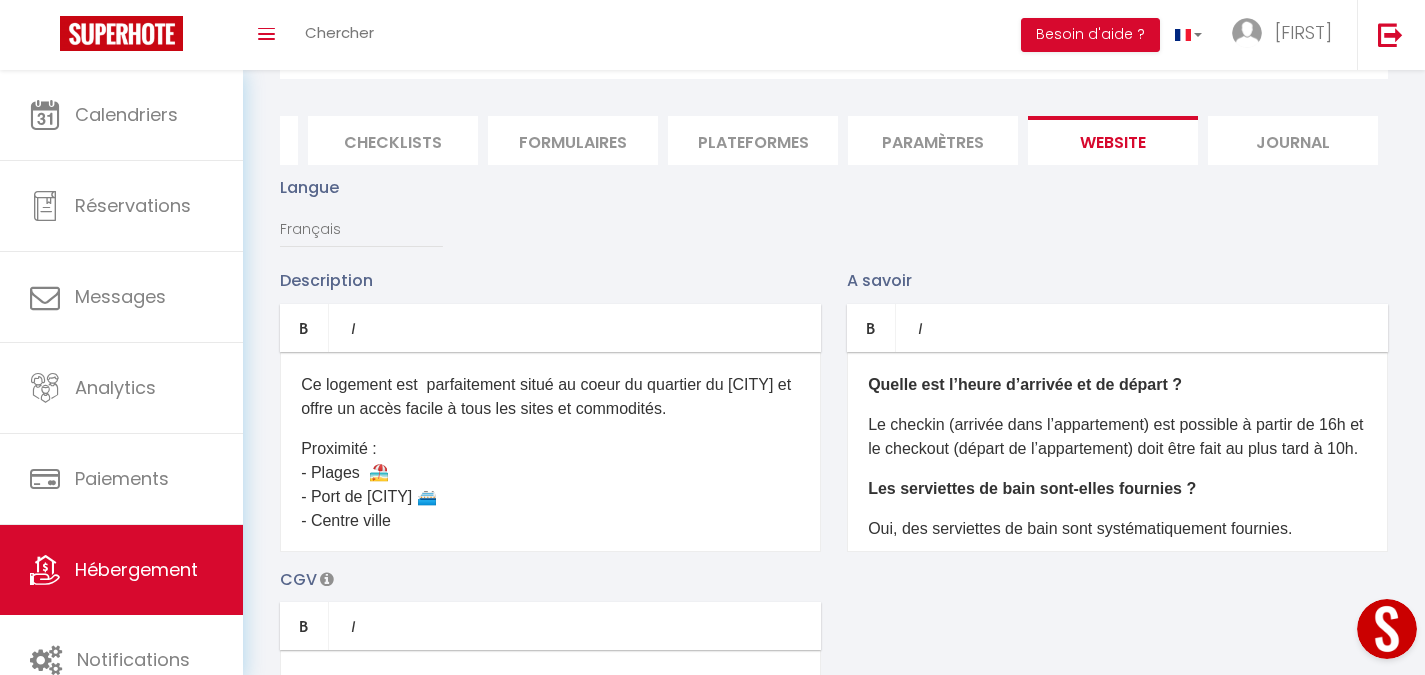 scroll, scrollTop: 0, scrollLeft: 0, axis: both 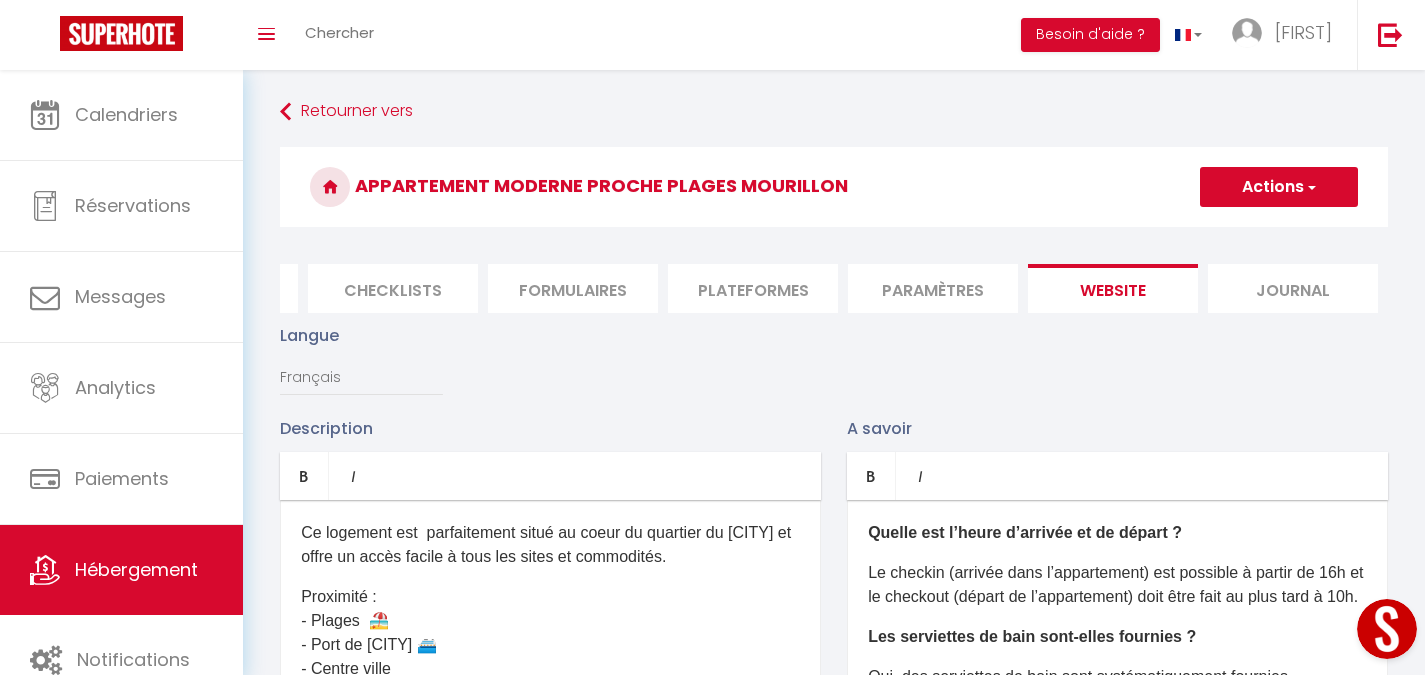 click on "Paramètres" at bounding box center (933, 288) 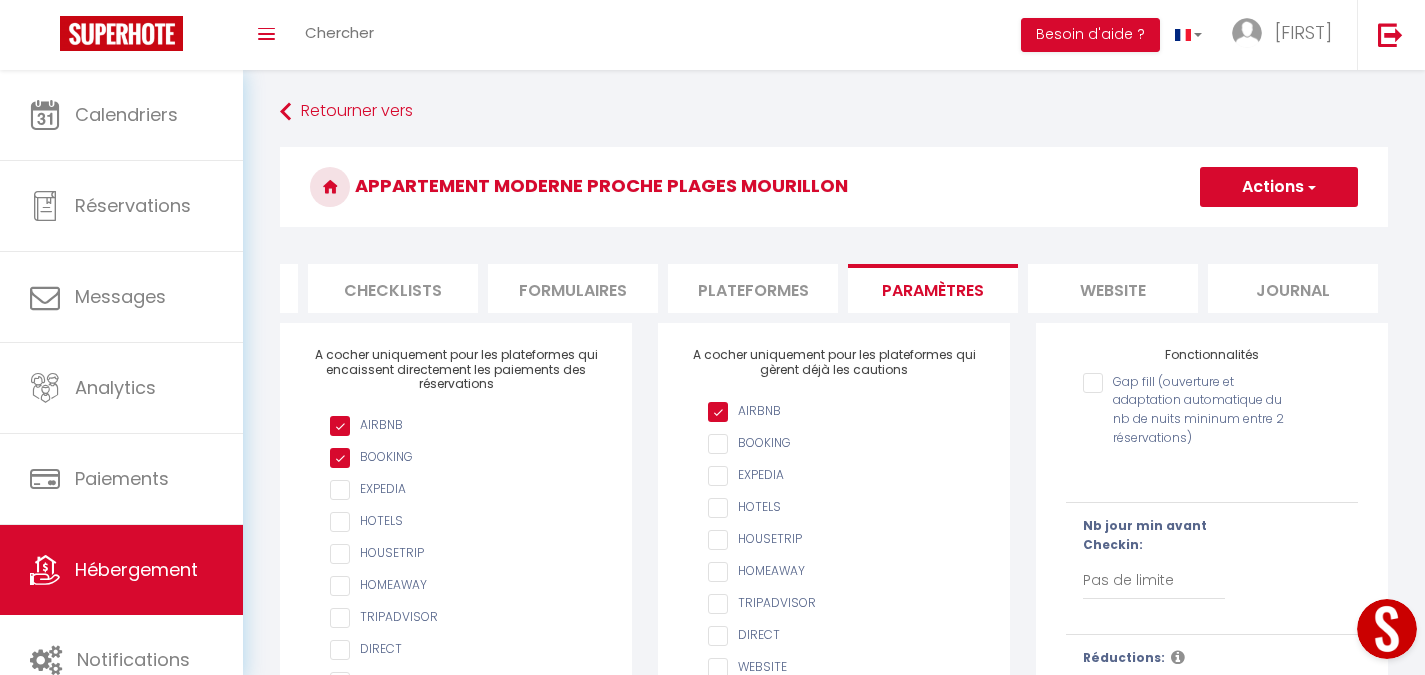 click on "website" at bounding box center (1113, 288) 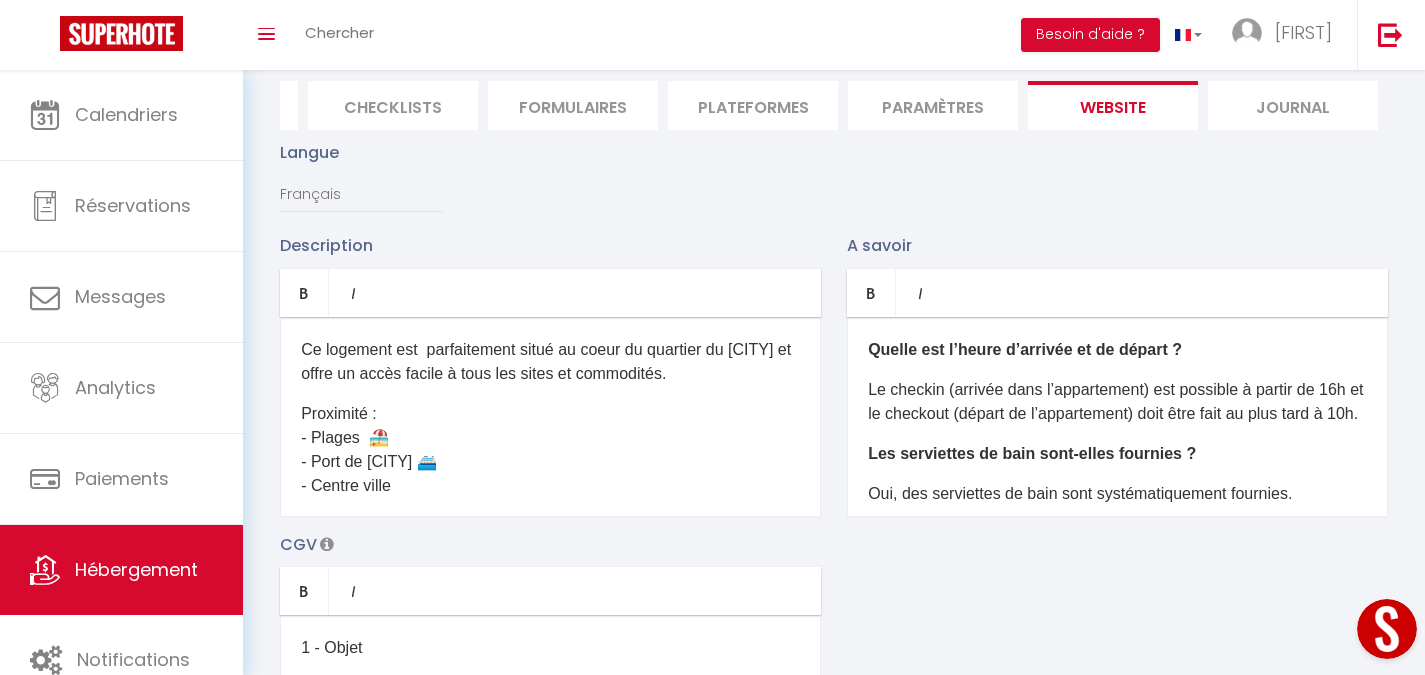 scroll, scrollTop: 184, scrollLeft: 0, axis: vertical 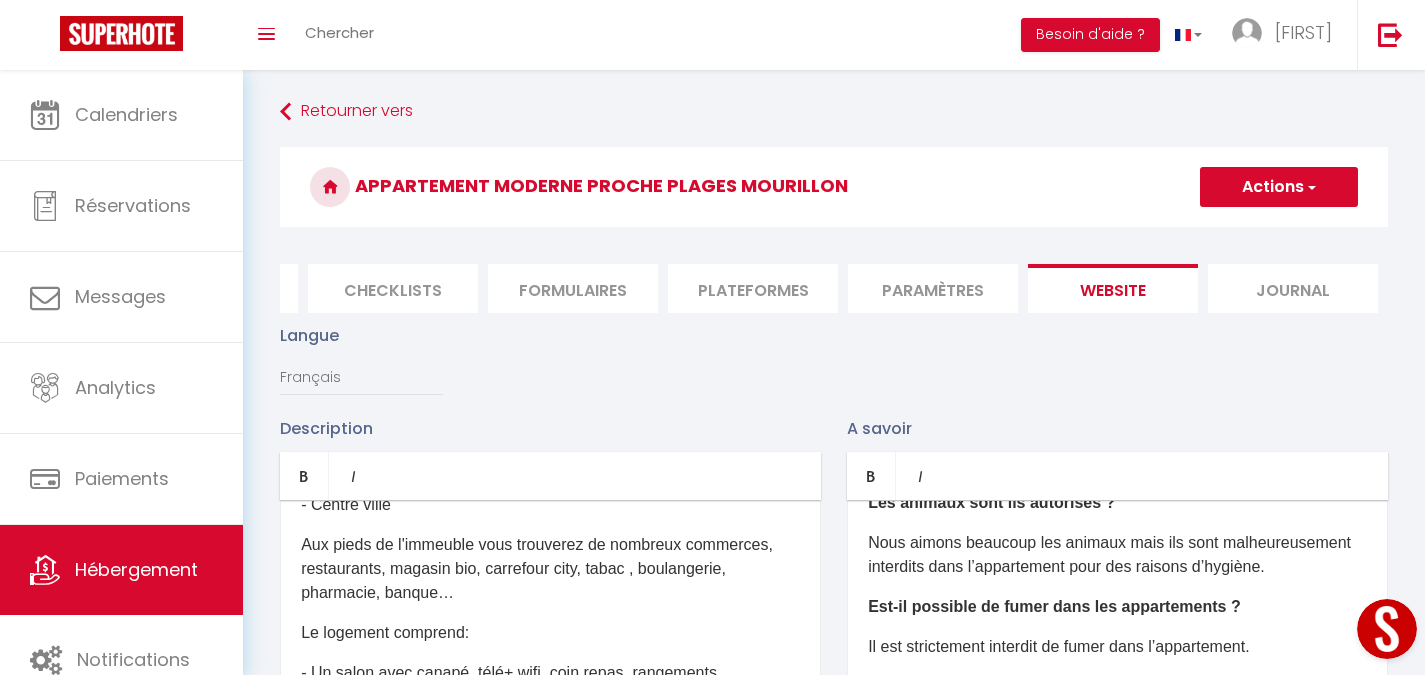 click on "Journal" at bounding box center [1293, 288] 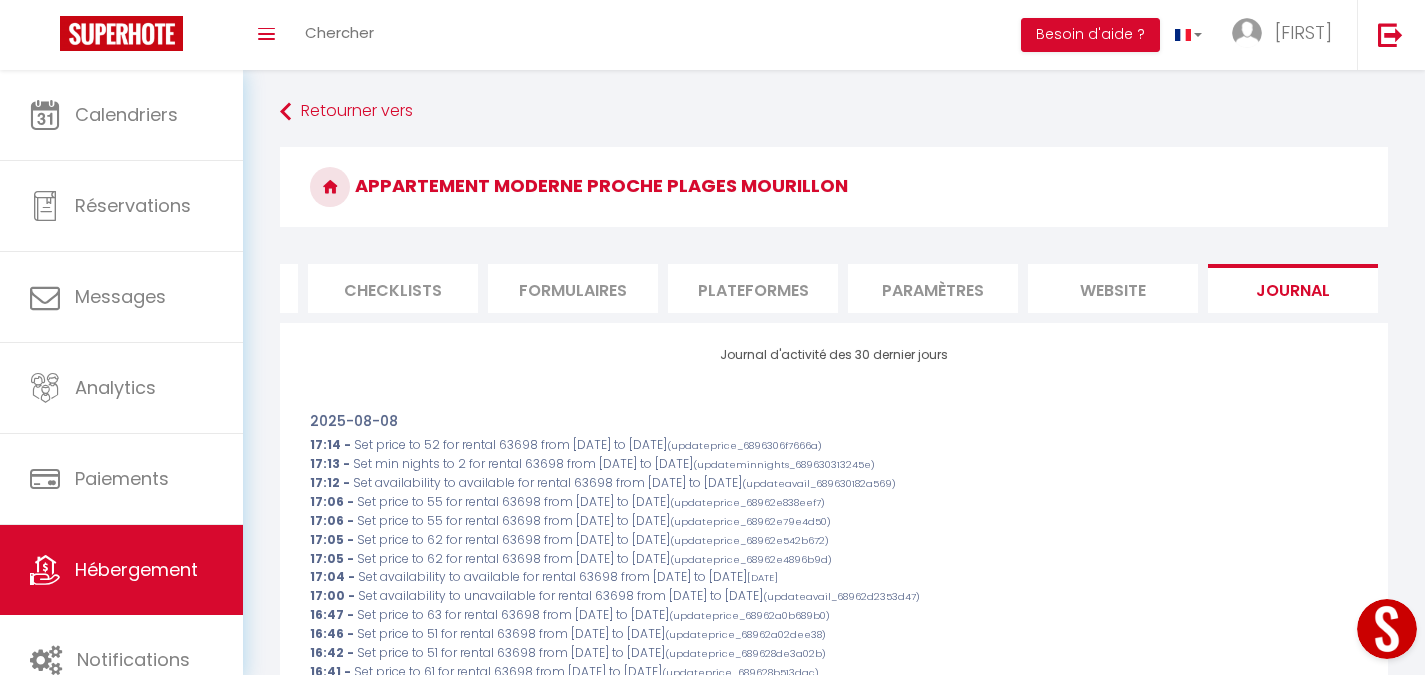 scroll, scrollTop: 0, scrollLeft: 74, axis: horizontal 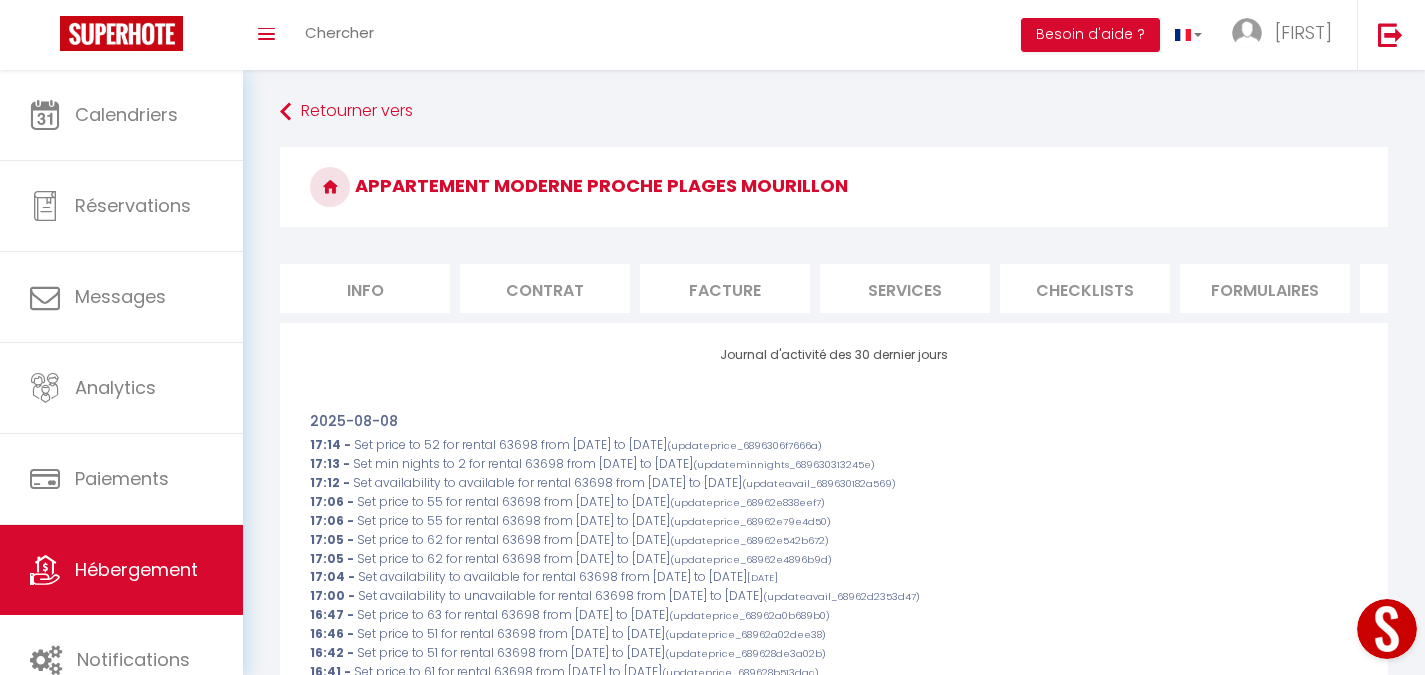 click on "Info" at bounding box center (365, 288) 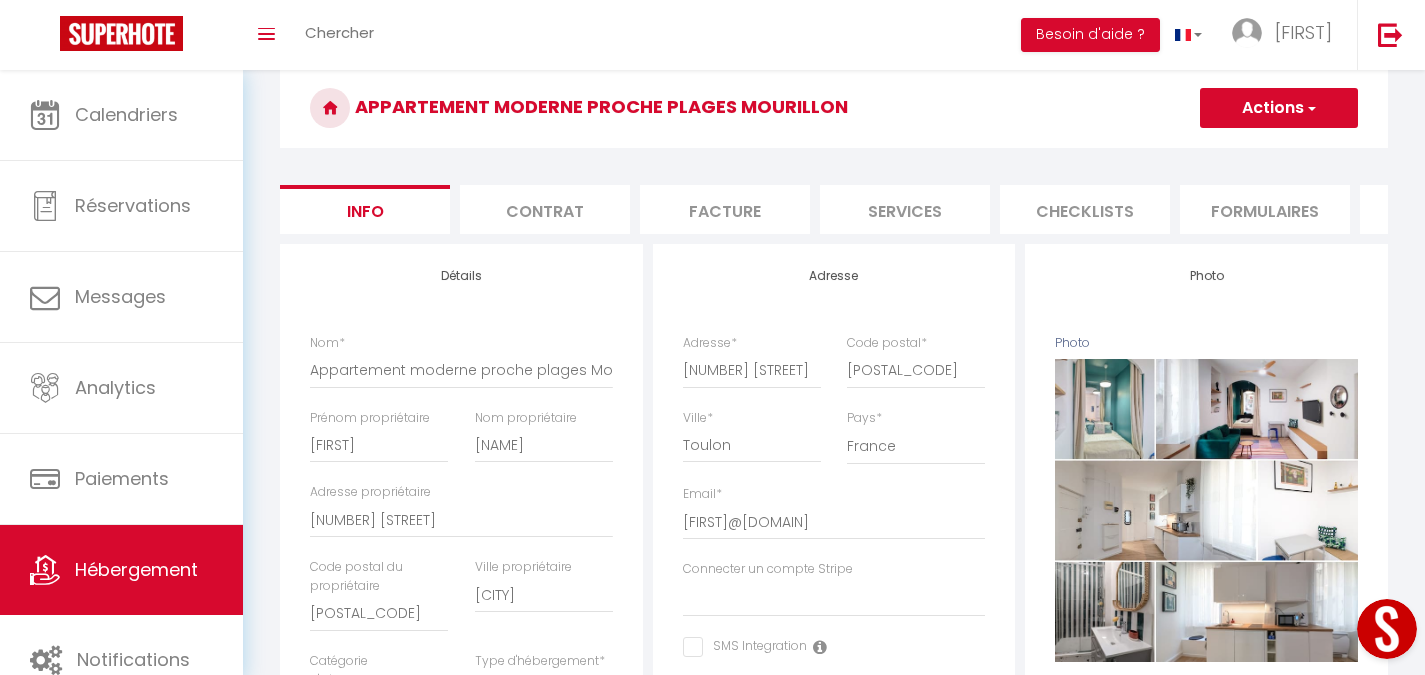 scroll, scrollTop: 94, scrollLeft: 0, axis: vertical 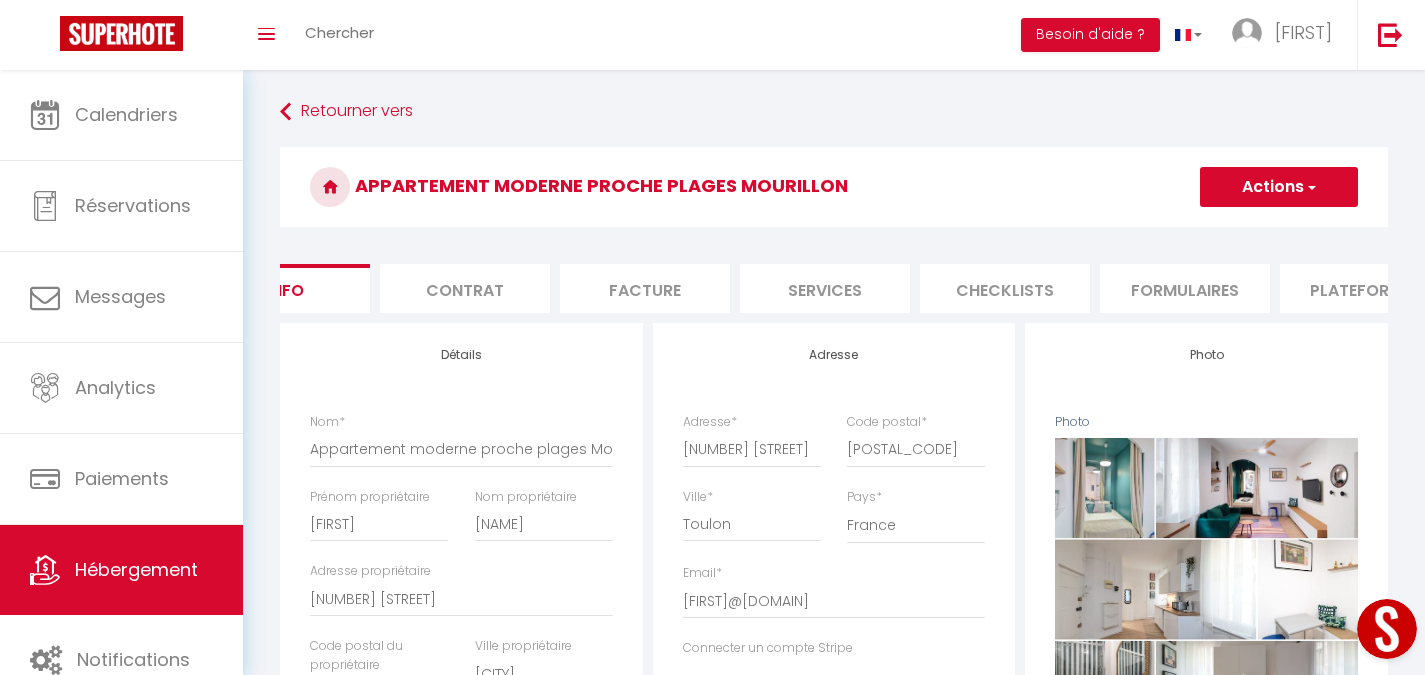 click on "Contrat" at bounding box center [465, 288] 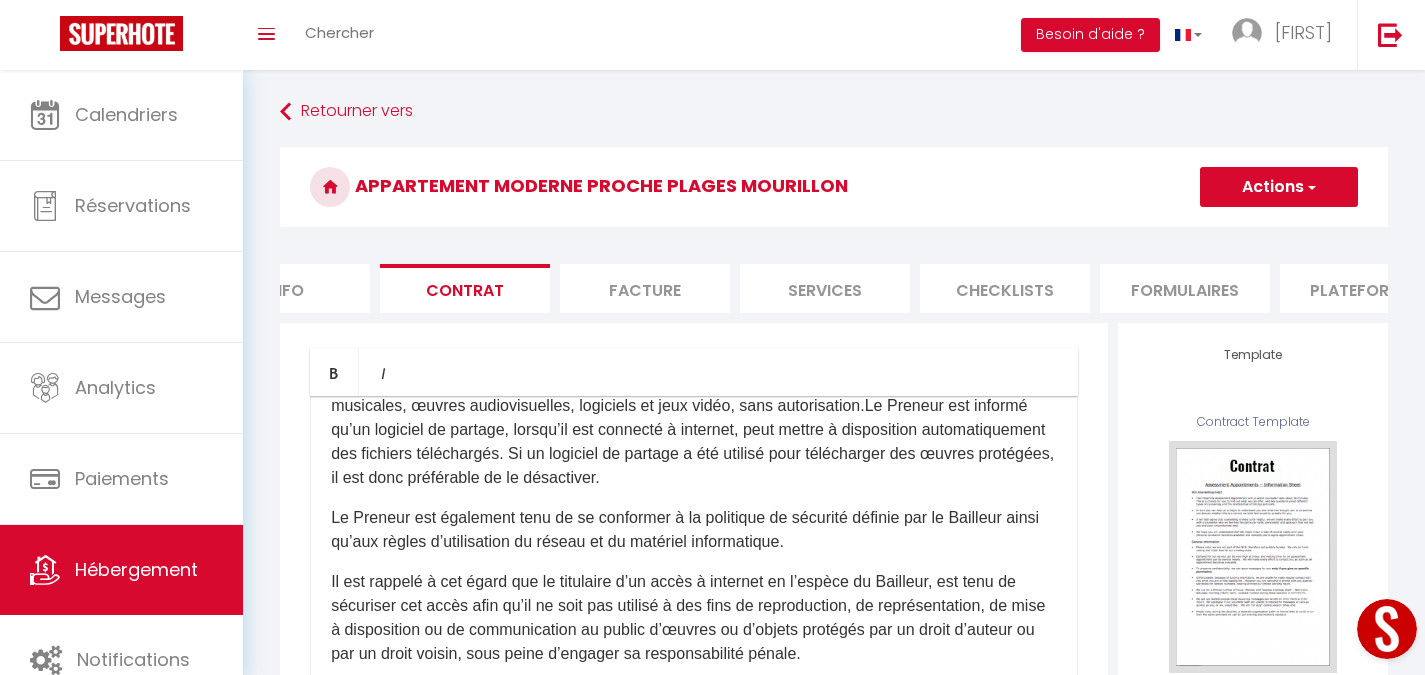 scroll, scrollTop: 2078, scrollLeft: 0, axis: vertical 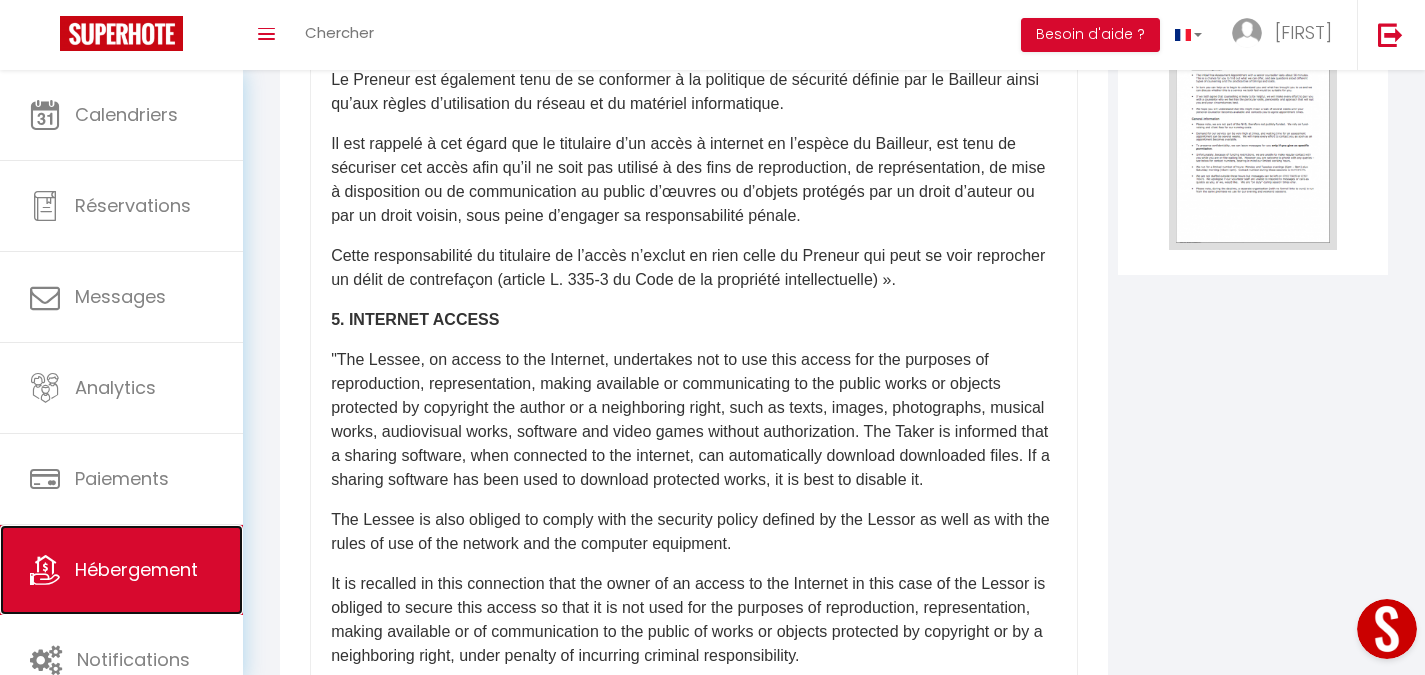 click on "Hébergement" at bounding box center (121, 570) 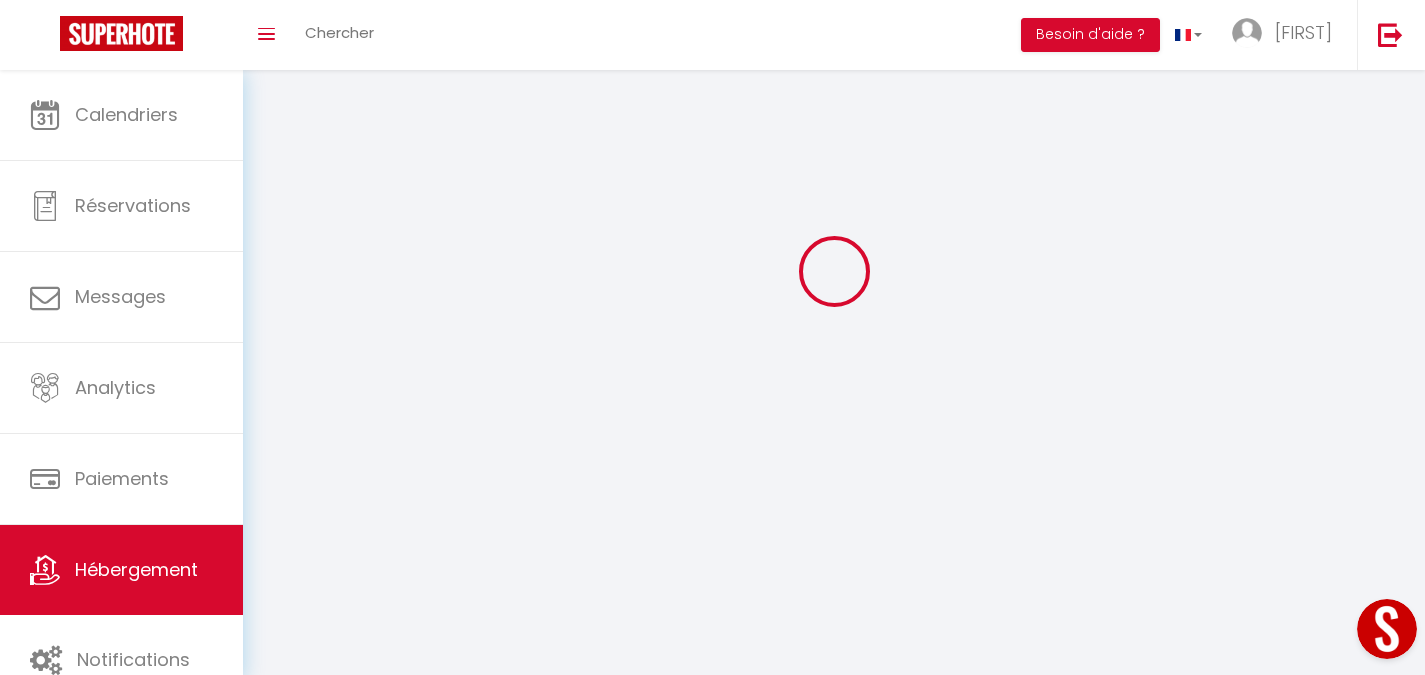 scroll, scrollTop: 0, scrollLeft: 0, axis: both 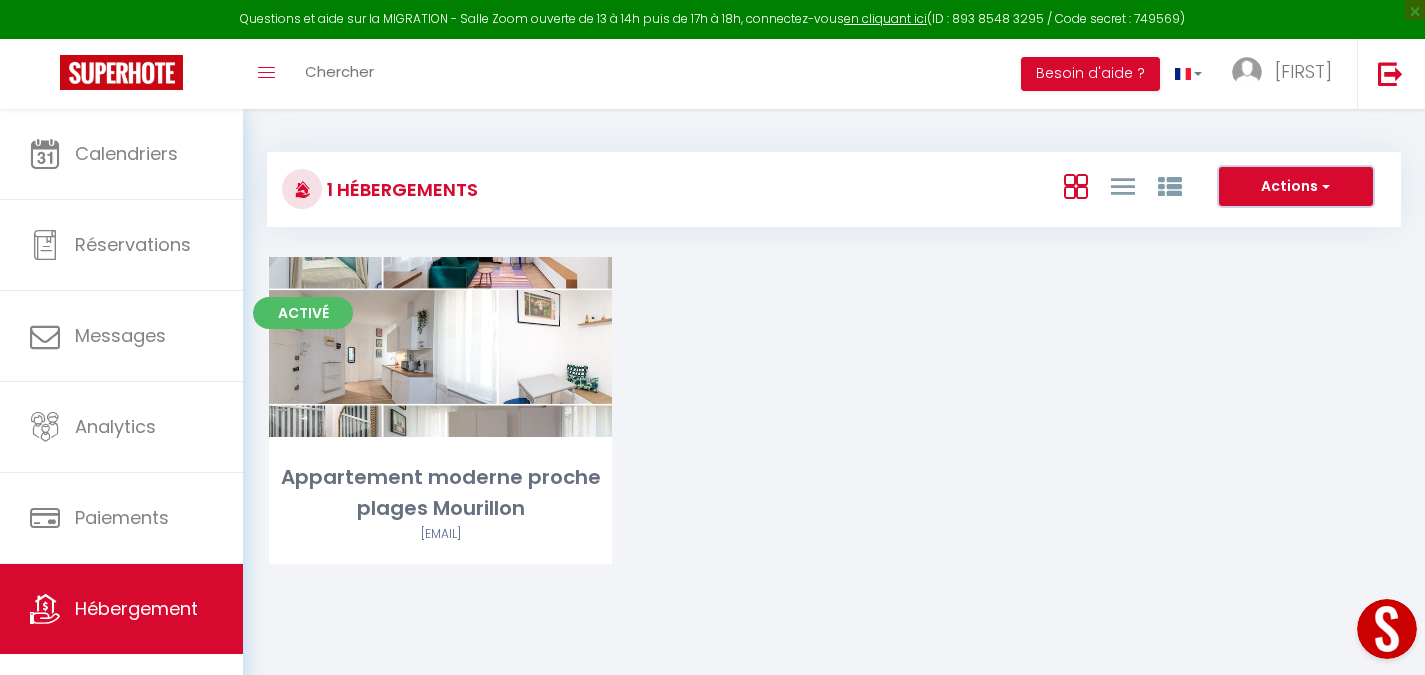 click at bounding box center (1324, 186) 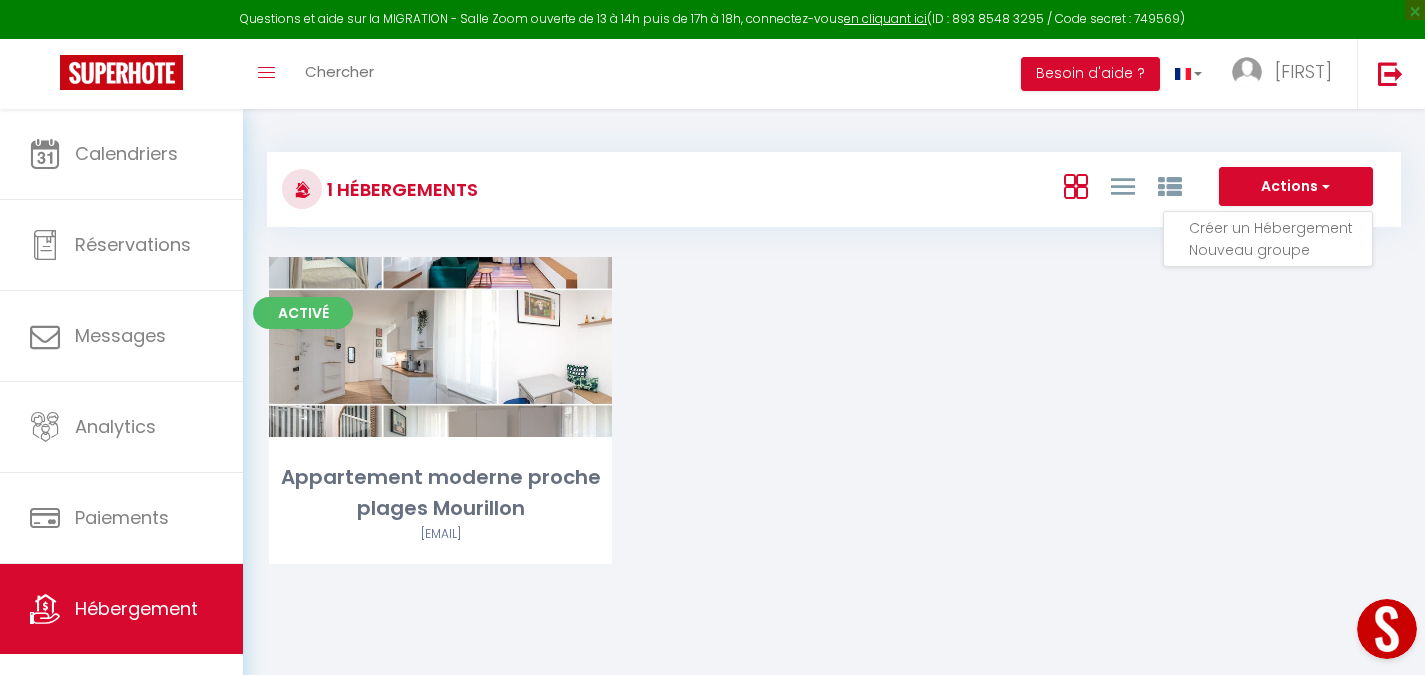 click on "Créer un Hébergement" at bounding box center [1280, 228] 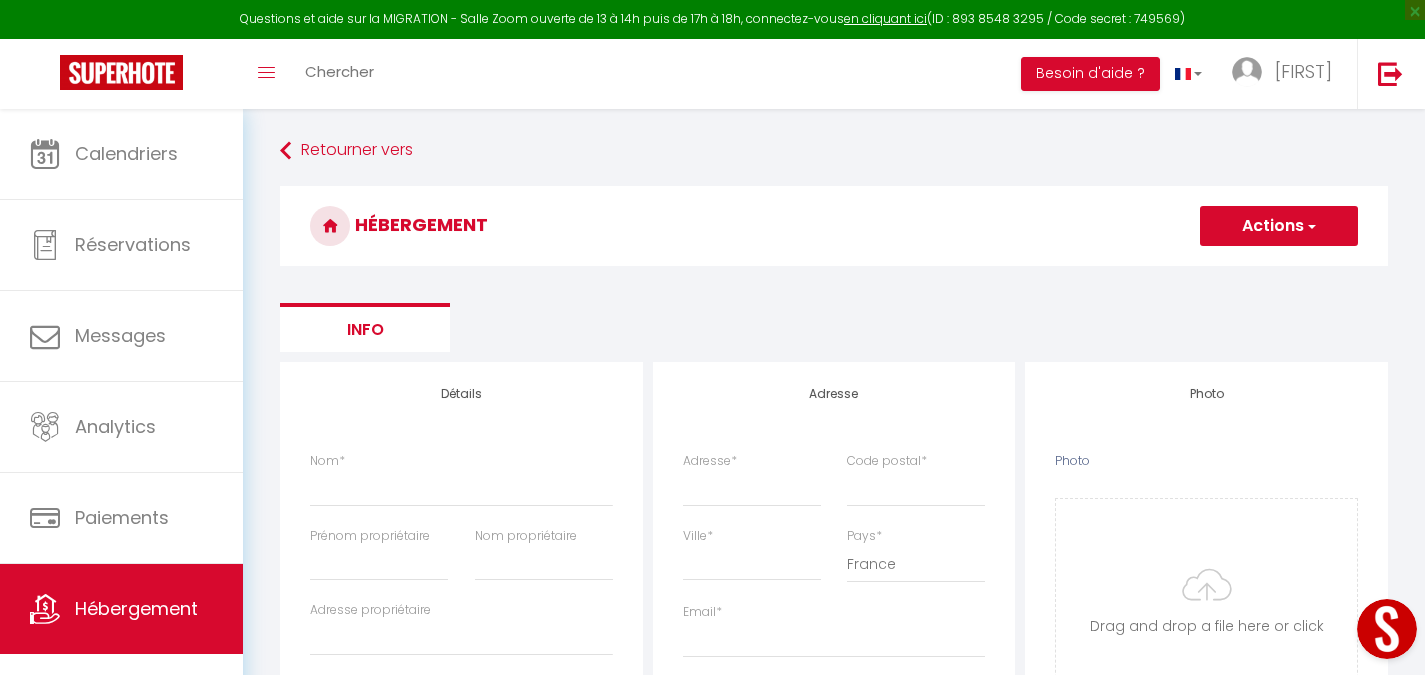 click on "Nom
*" at bounding box center [461, 479] 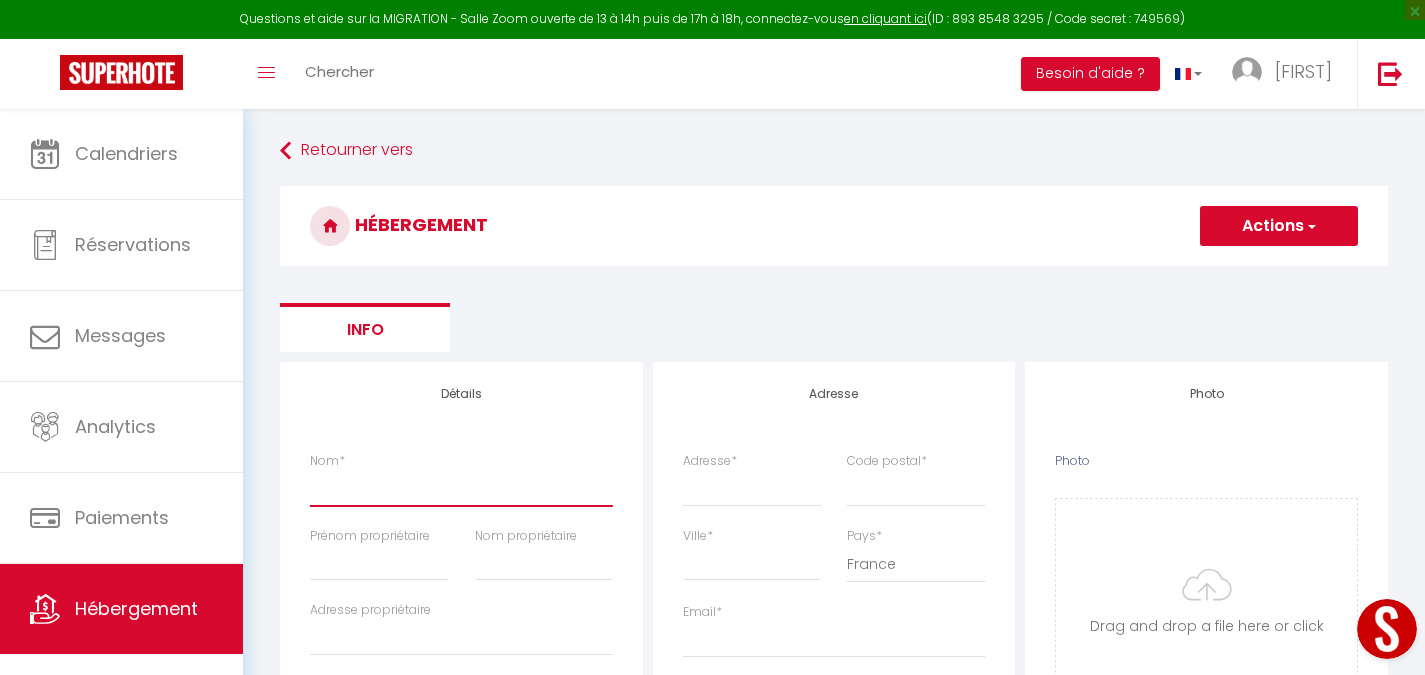 click on "Nom
*" at bounding box center [461, 488] 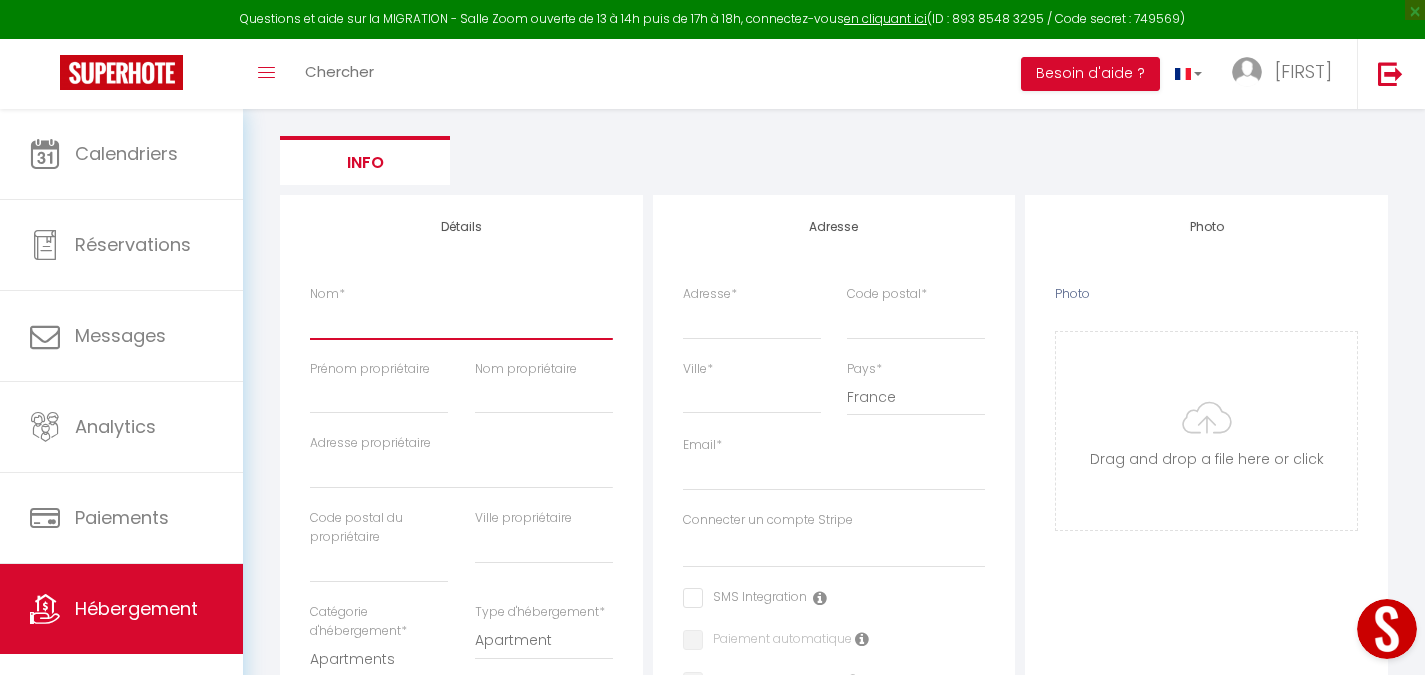 scroll, scrollTop: 176, scrollLeft: 0, axis: vertical 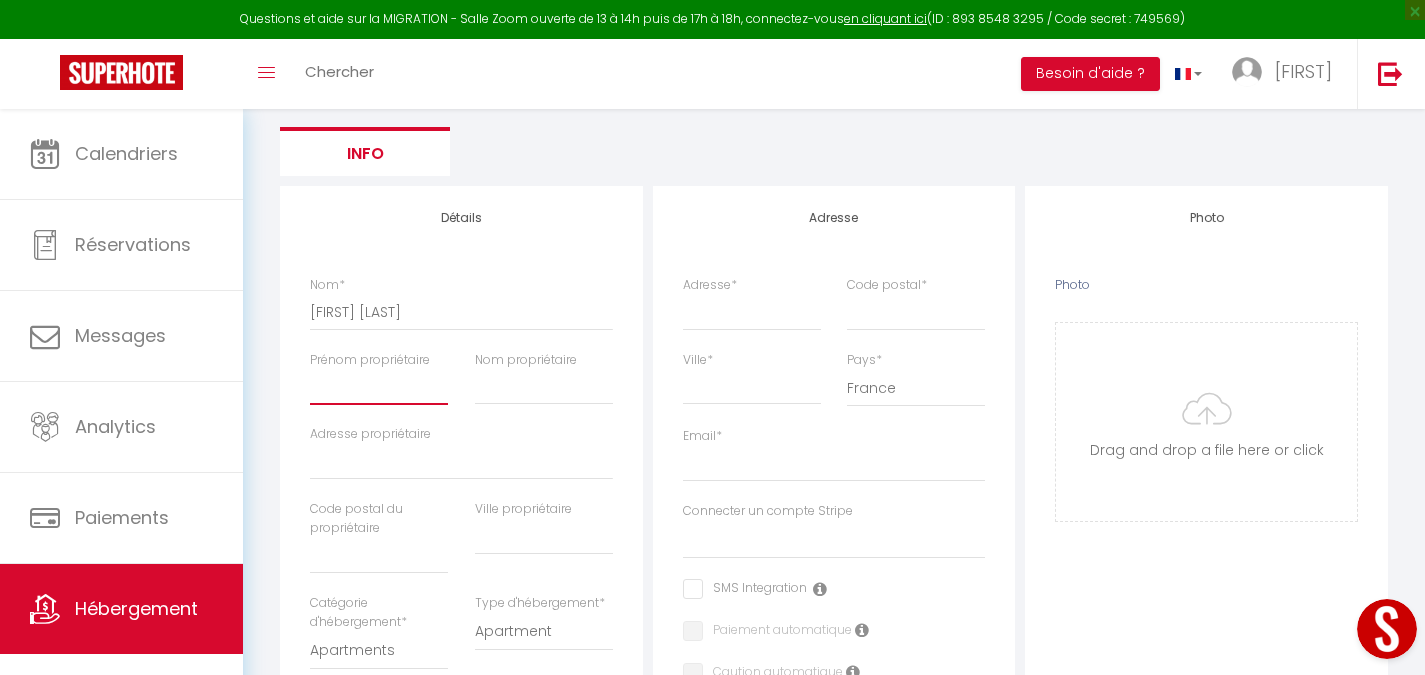 click on "Prénom propriétaire" at bounding box center (379, 387) 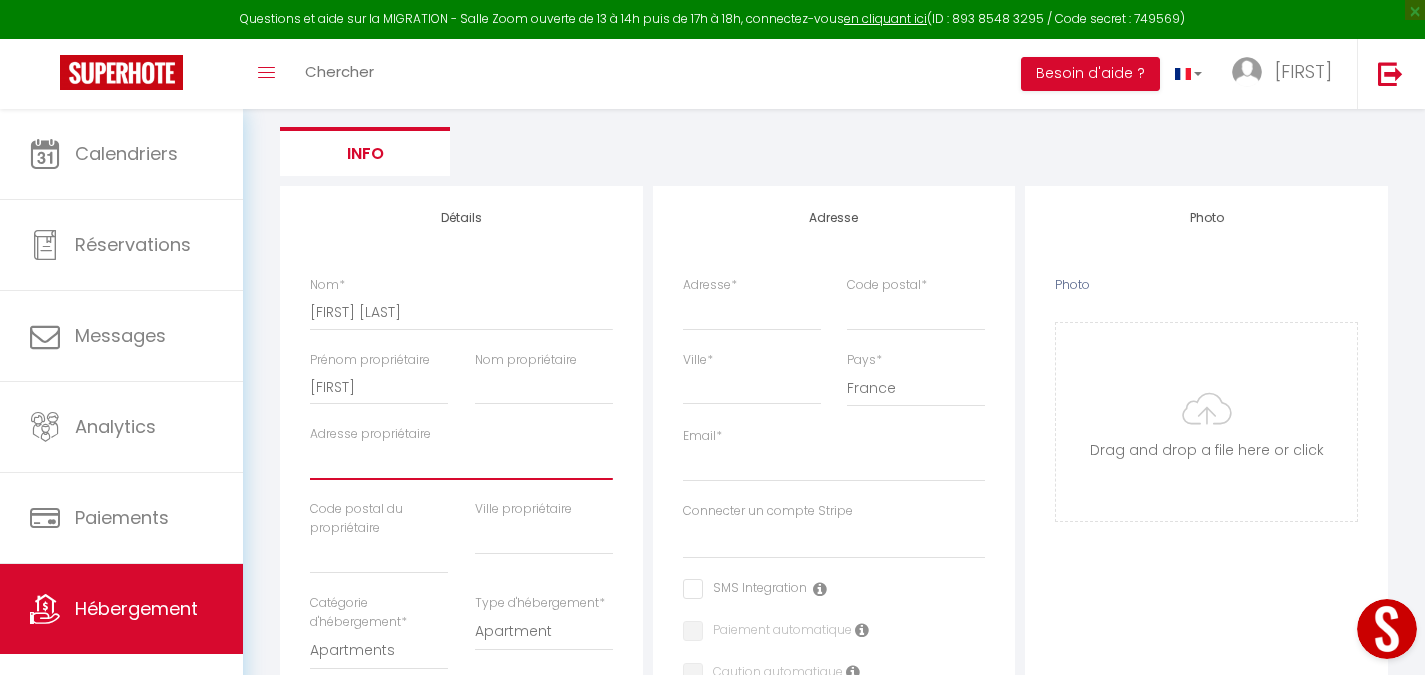 click on "Adresse propriétaire" at bounding box center (461, 462) 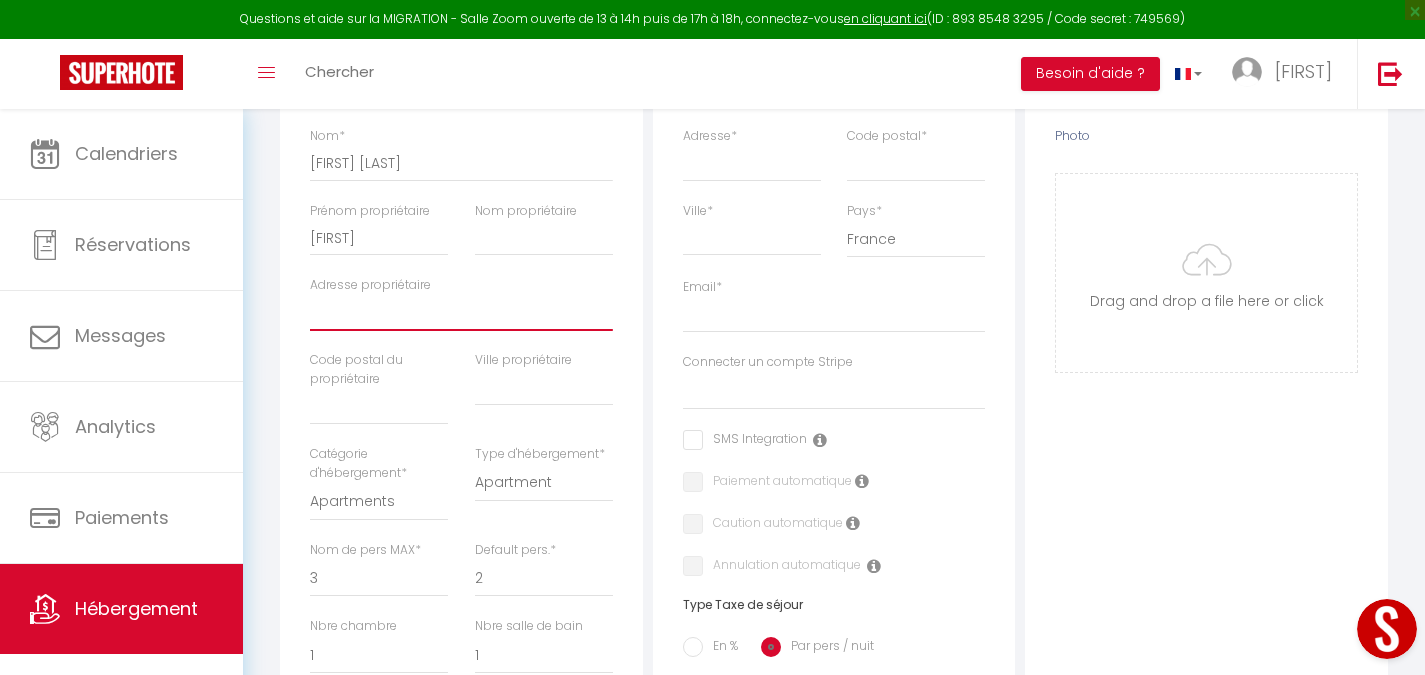 scroll, scrollTop: 326, scrollLeft: 0, axis: vertical 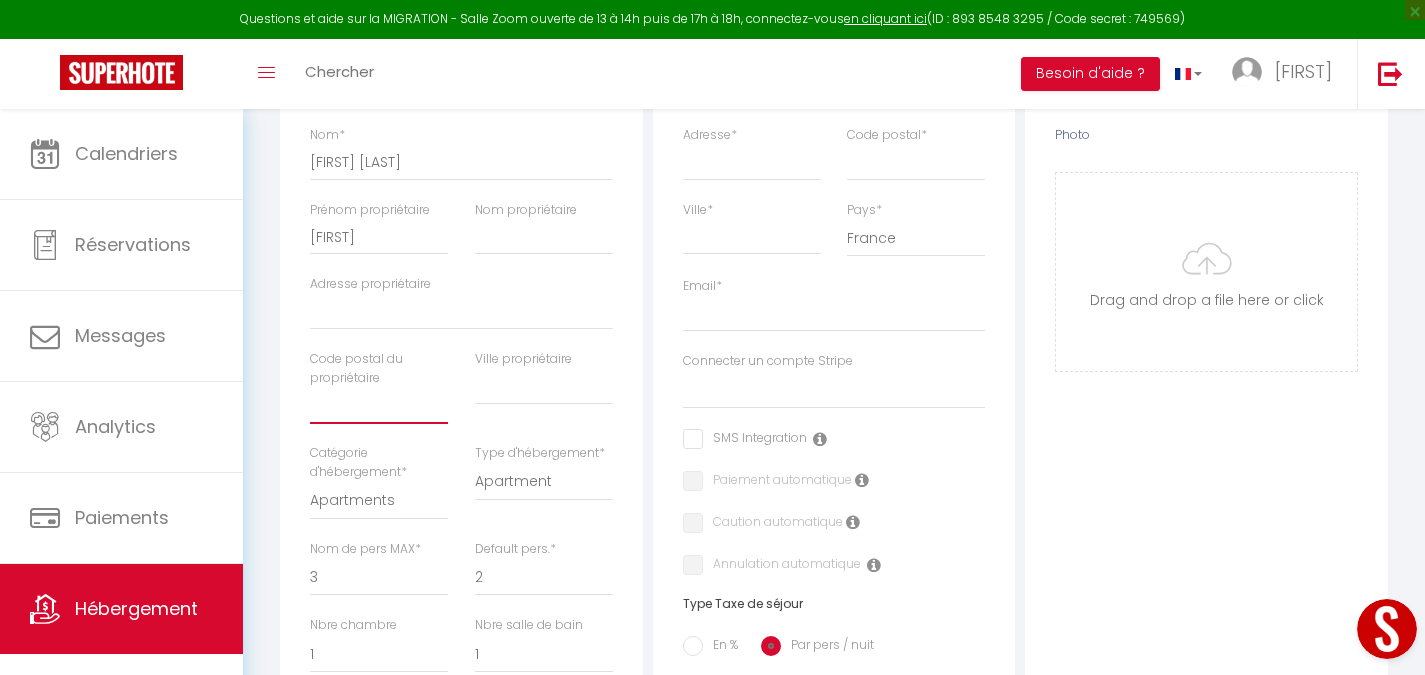 click at bounding box center [379, 406] 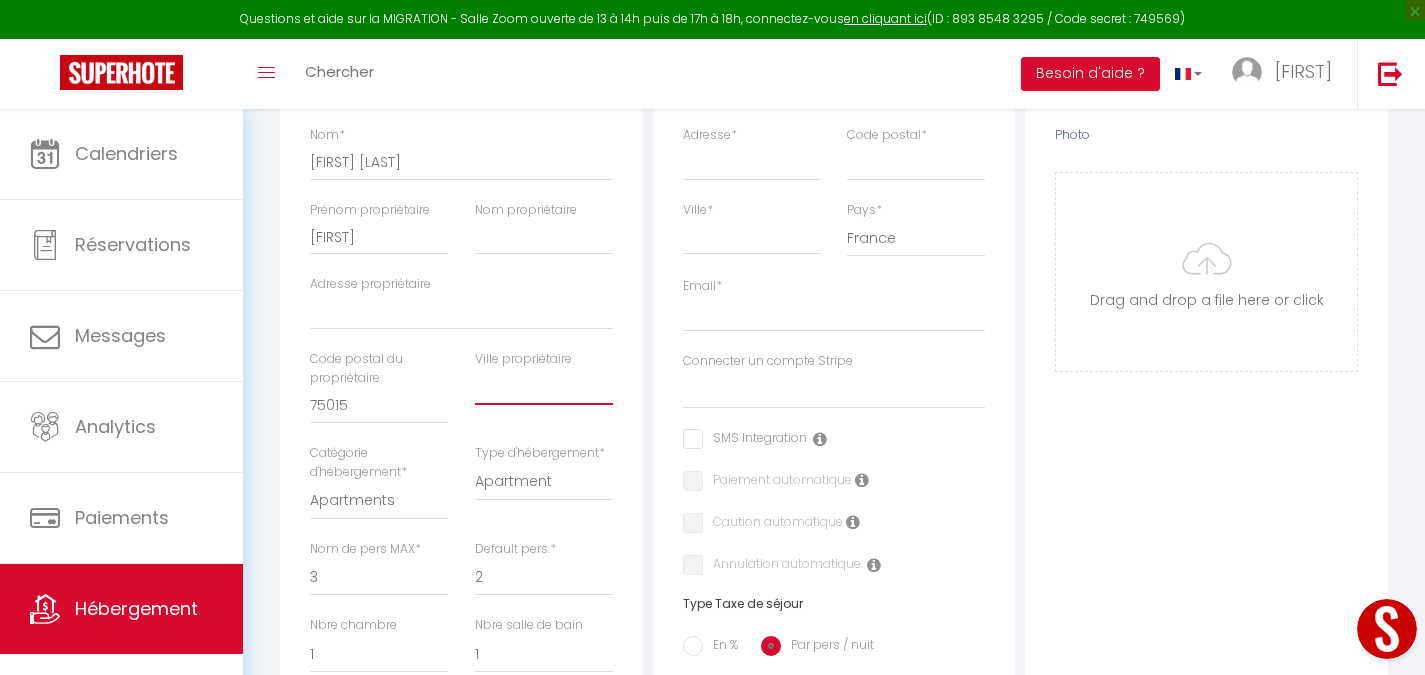 click at bounding box center (544, 387) 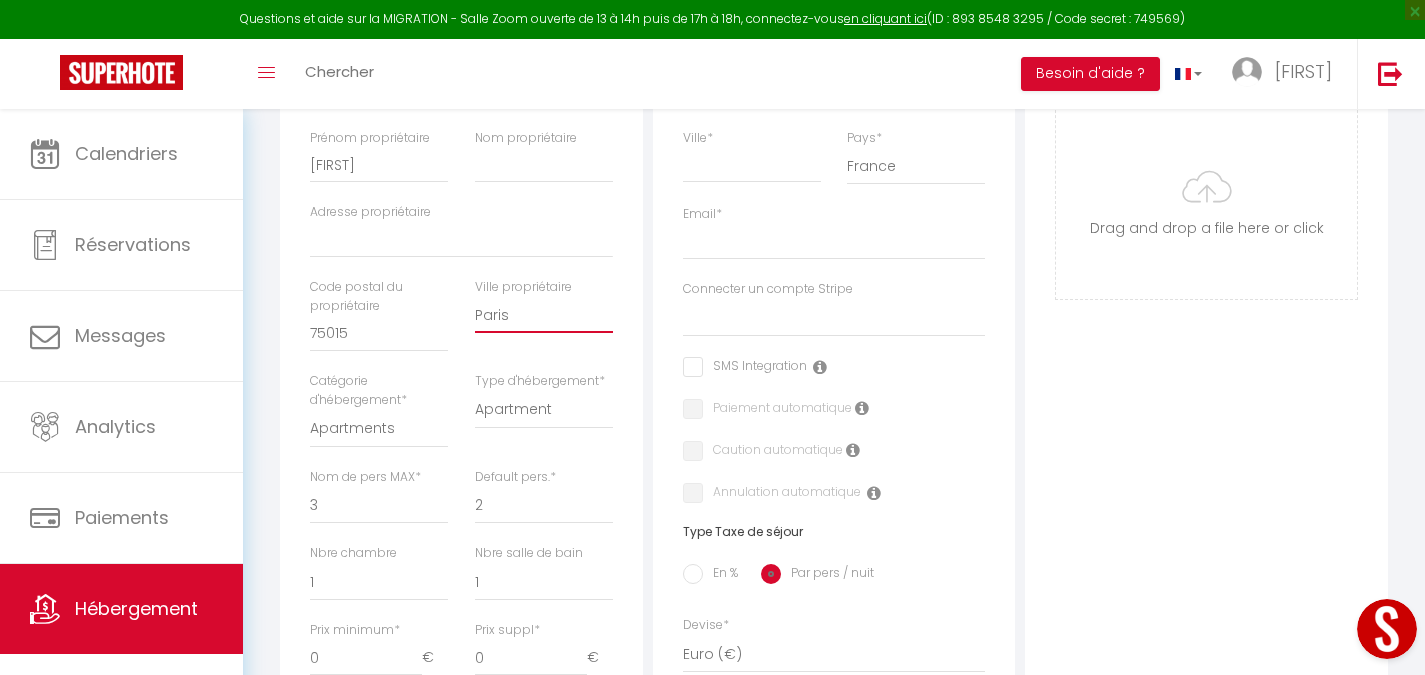 scroll, scrollTop: 399, scrollLeft: 0, axis: vertical 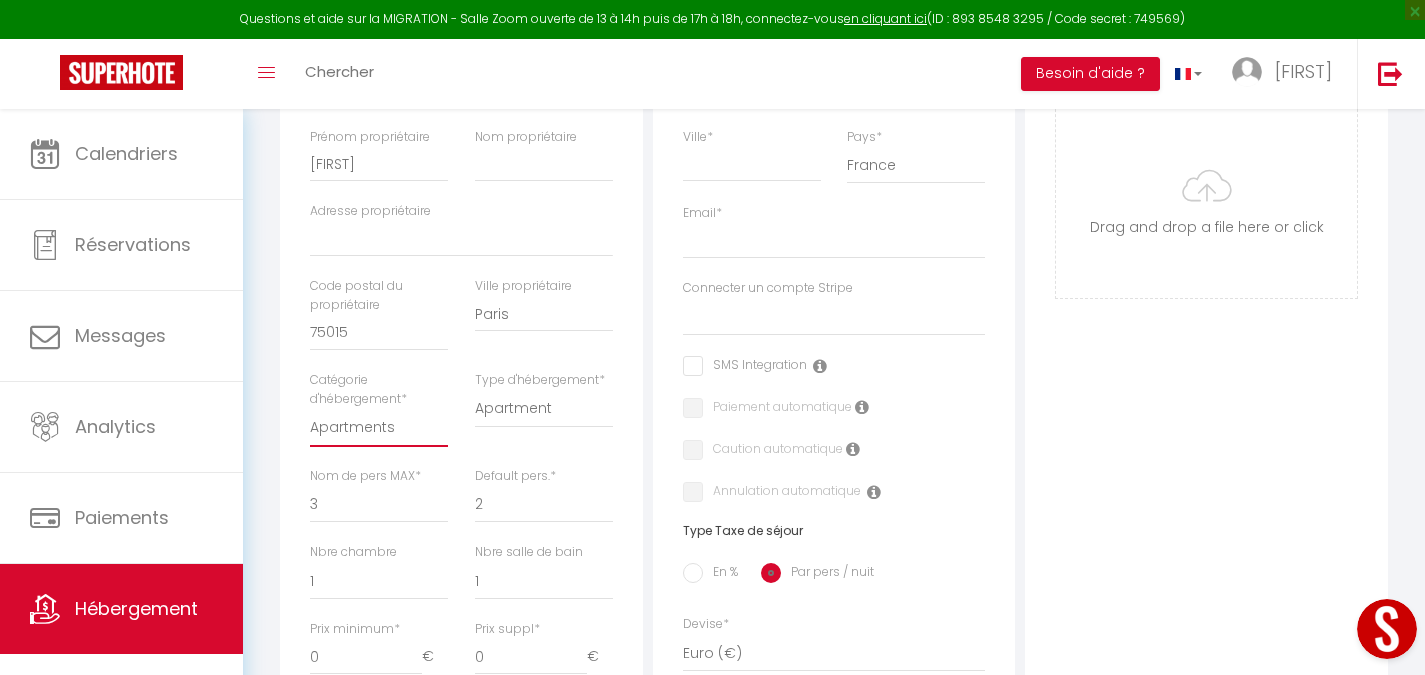 click on "Apartments
Houses
Secondary units
Unique Homes
BNB
Others" at bounding box center [379, 428] 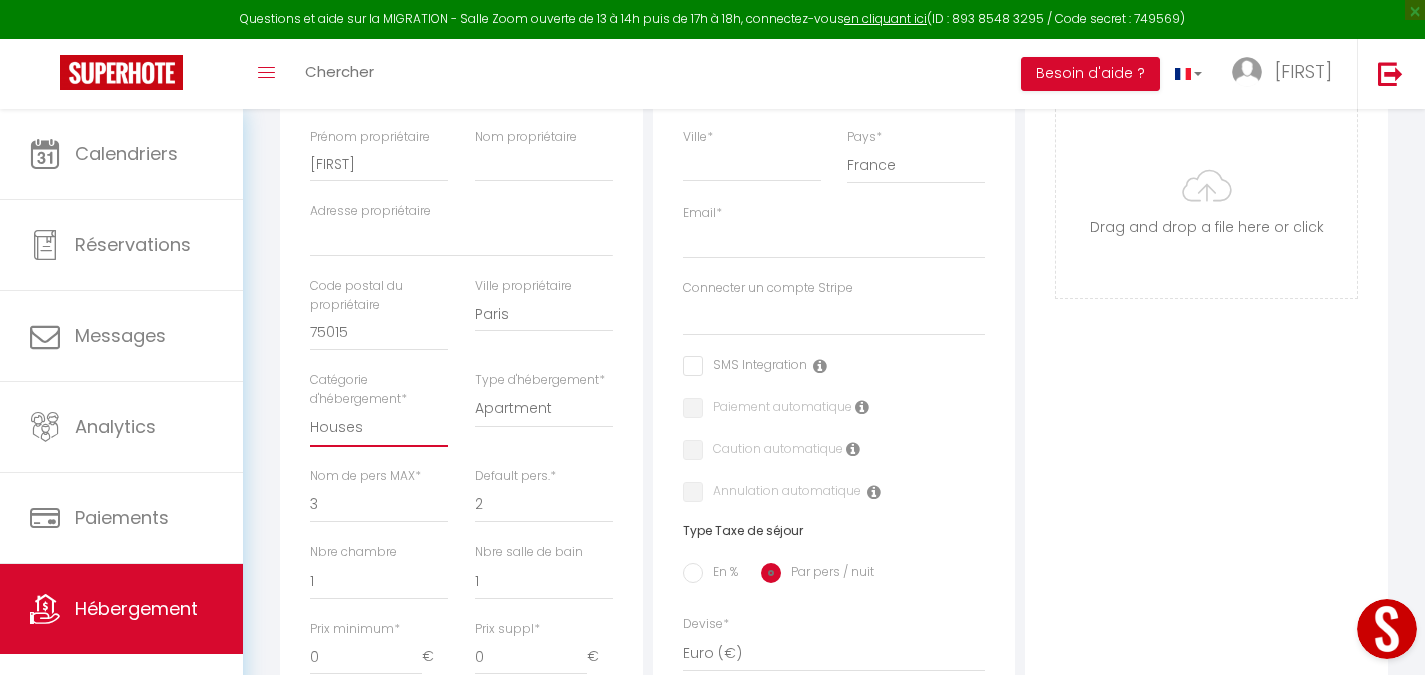 click on "Apartments
Houses
Secondary units
Unique Homes
BNB
Others" at bounding box center (379, 428) 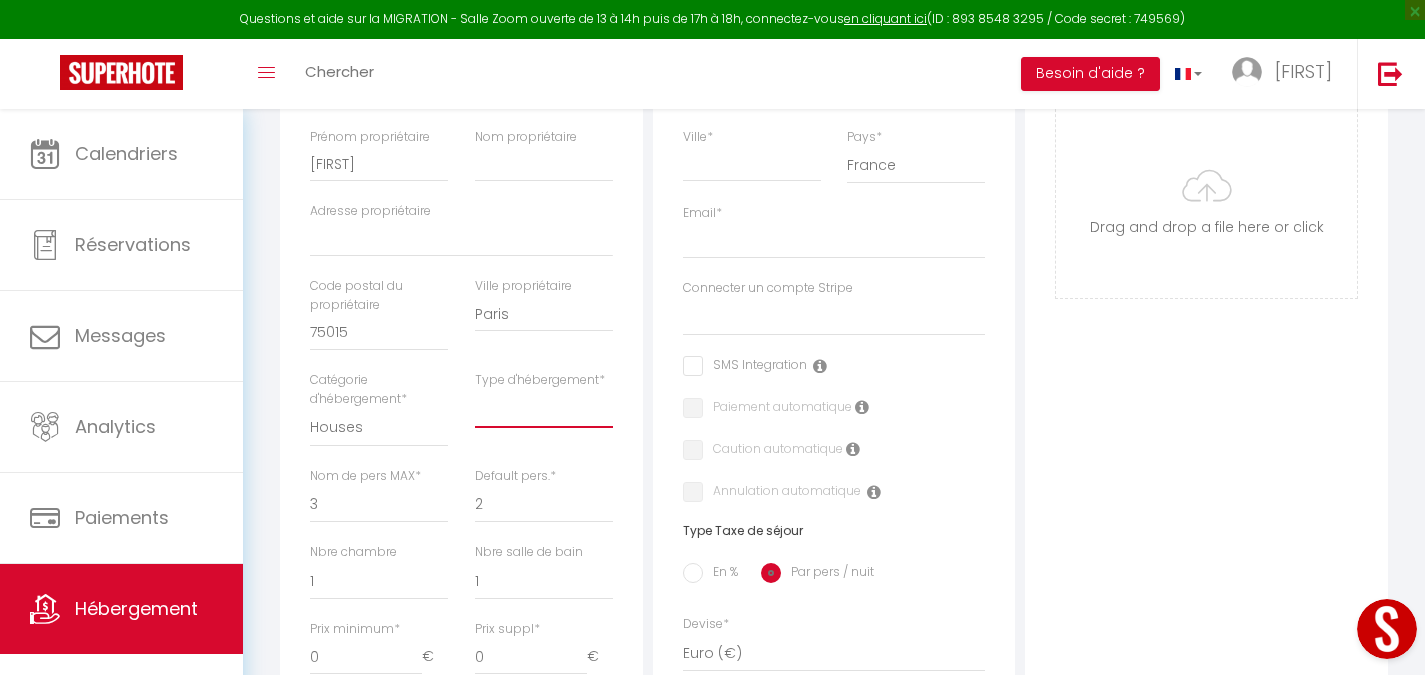 click on "House
Cabin
Villa
Townhouse
Cottage
Bungalow
Earthhouse
Houseboat
Hut
Farm Stay
Dome House
Chalet
Lighthouse" at bounding box center [544, 409] 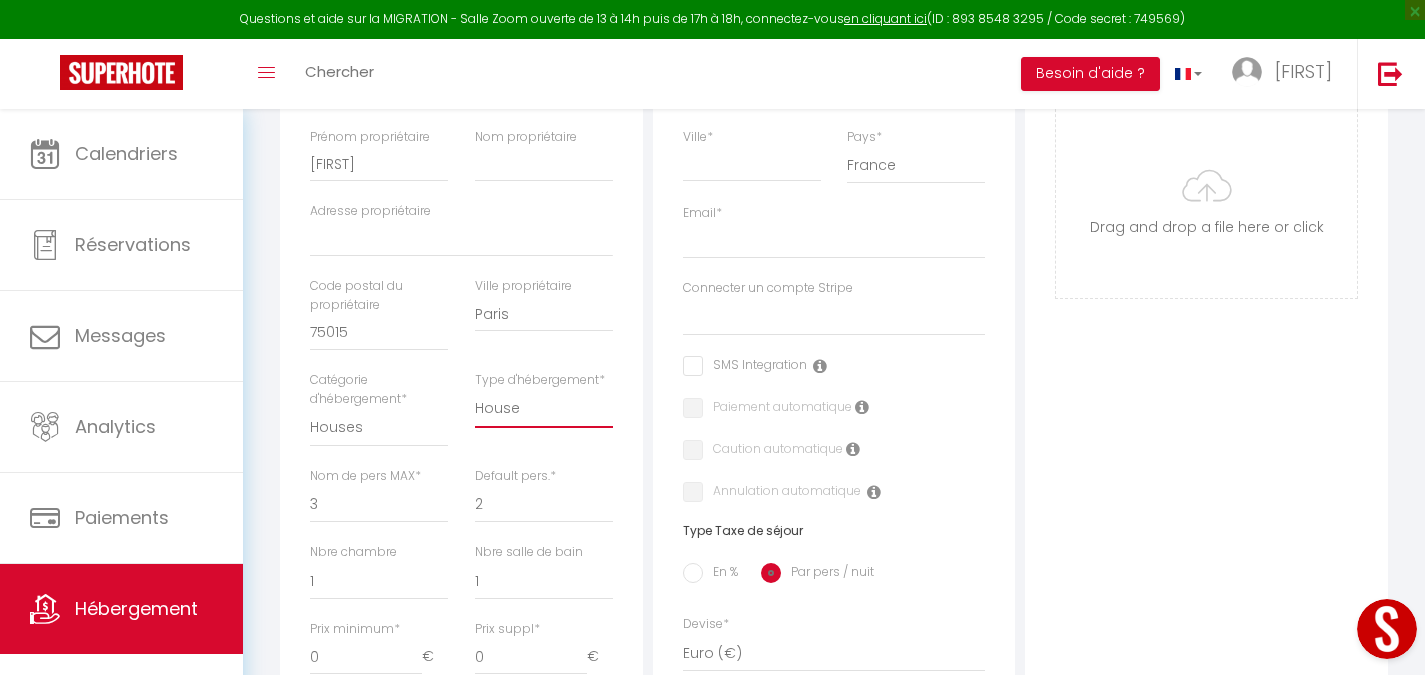 click on "House
Cabin
Villa
Townhouse
Cottage
Bungalow
Earthhouse
Houseboat
Hut
Farm Stay
Dome House
Chalet
Lighthouse" at bounding box center (544, 409) 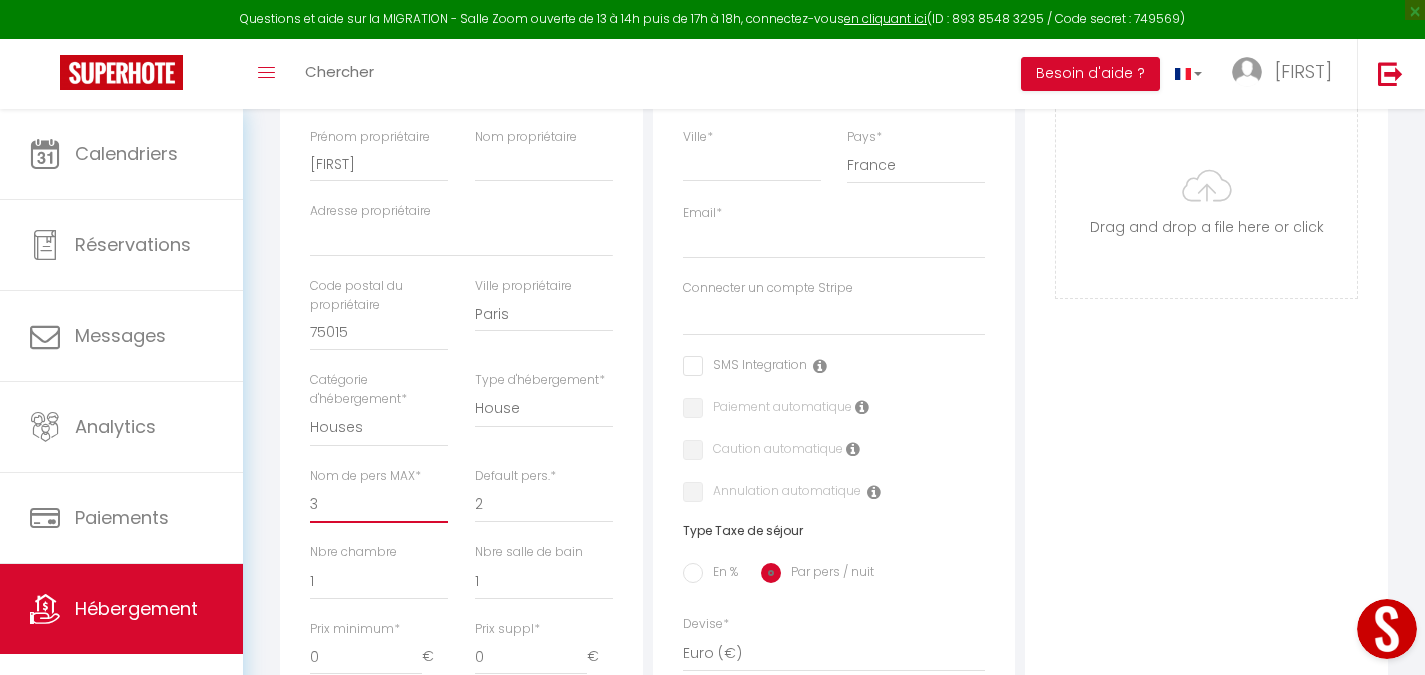 click on "1
2
3
4
5
6
7
8
9
10
11
12
13
14" at bounding box center (379, 504) 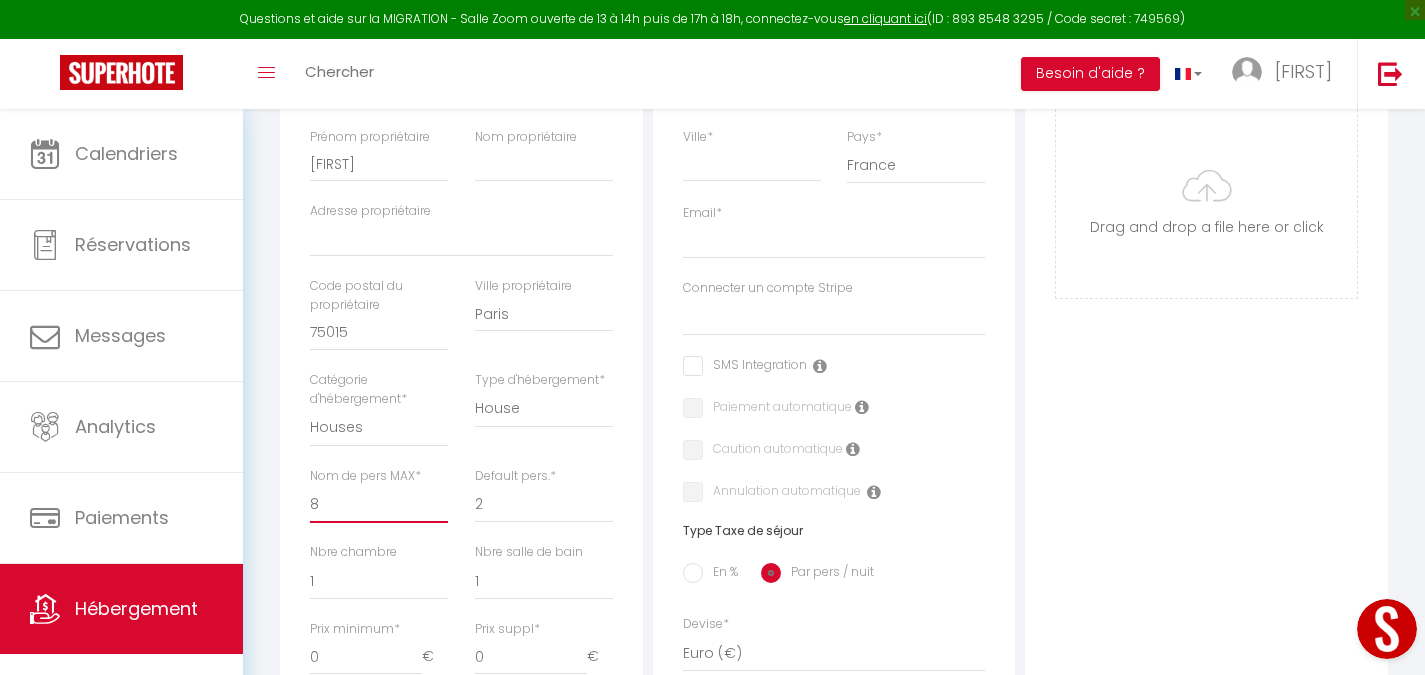 click on "1
2
3
4
5
6
7
8
9
10
11
12
13
14" at bounding box center [379, 504] 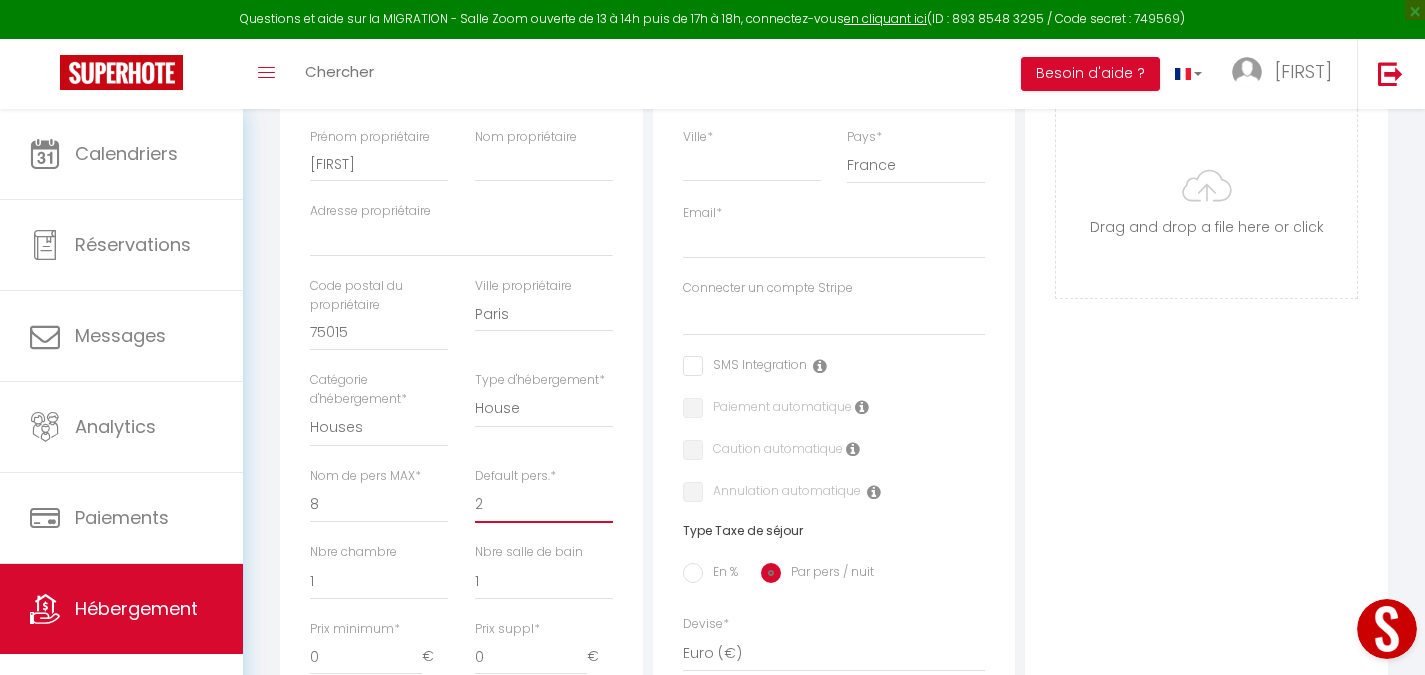 click on "1
2
3
4
5
6
7
8
9
10
11
12
13
14" at bounding box center (544, 504) 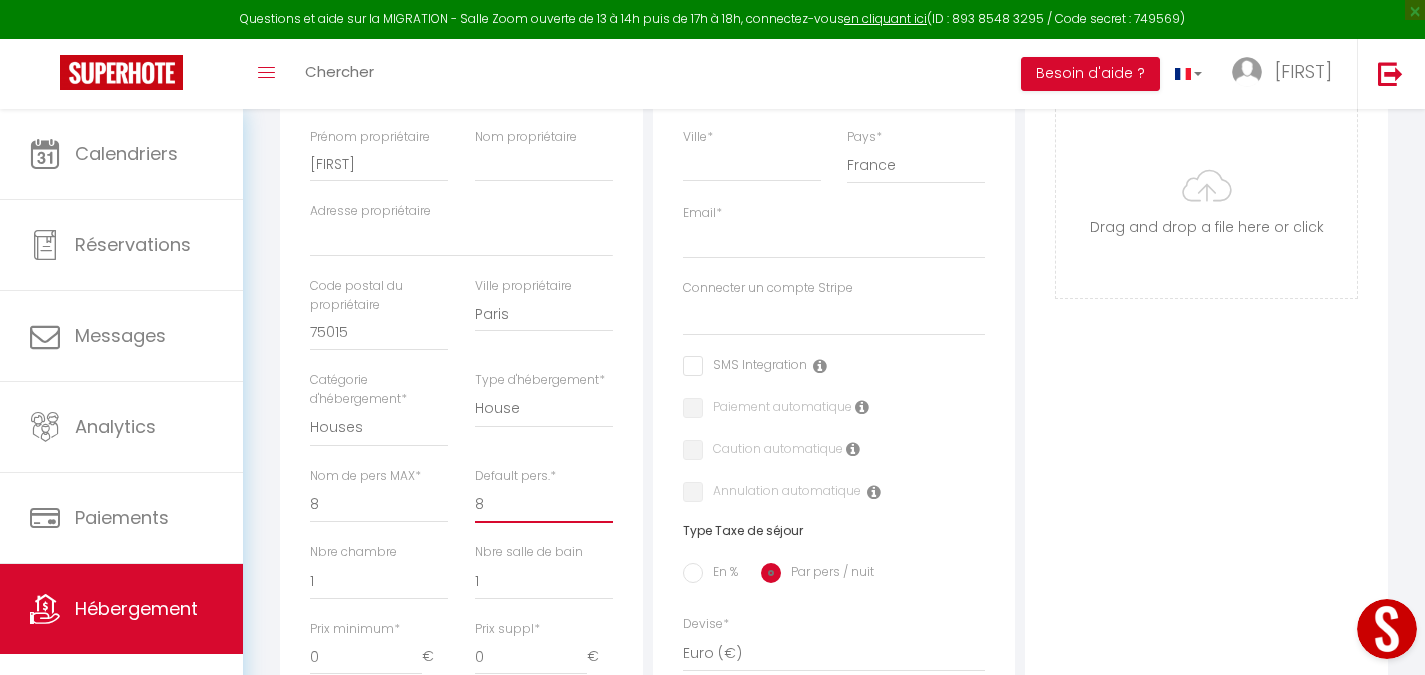 click on "1
2
3
4
5
6
7
8
9
10
11
12
13
14" at bounding box center [544, 504] 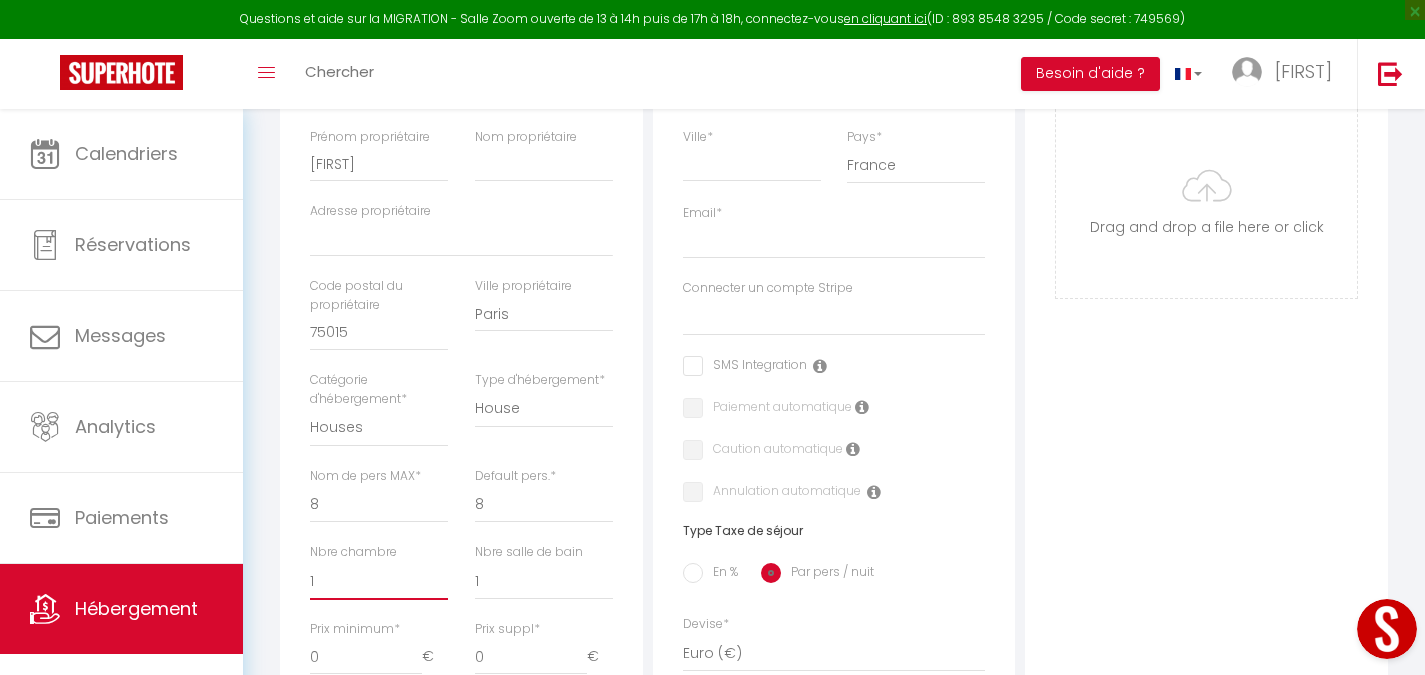 click on "0
1
2
3
4
5
6
7
8
9
10
11
12
13" at bounding box center [379, 581] 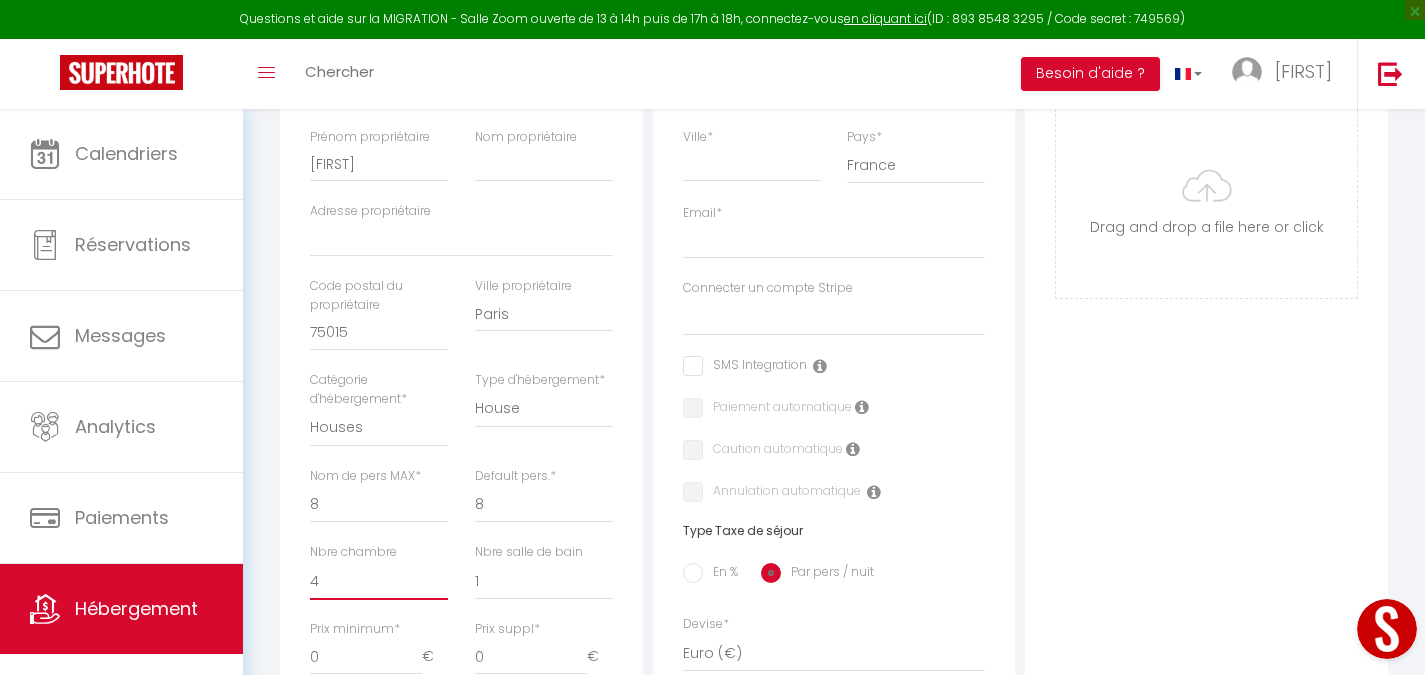 click on "0
1
2
3
4
5
6
7
8
9
10
11
12
13" at bounding box center (379, 581) 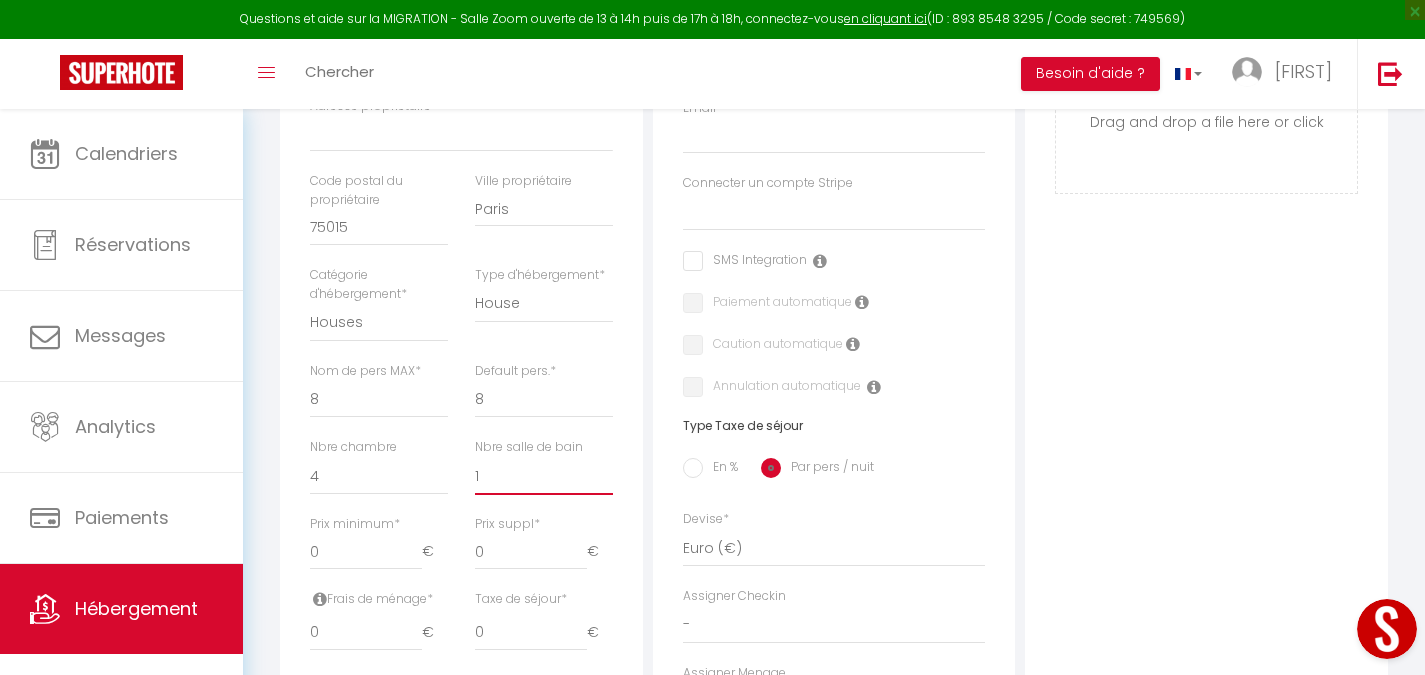 click on "0
1
2
3
4
5
6
7
8
9
10
11
12
13" at bounding box center (544, 476) 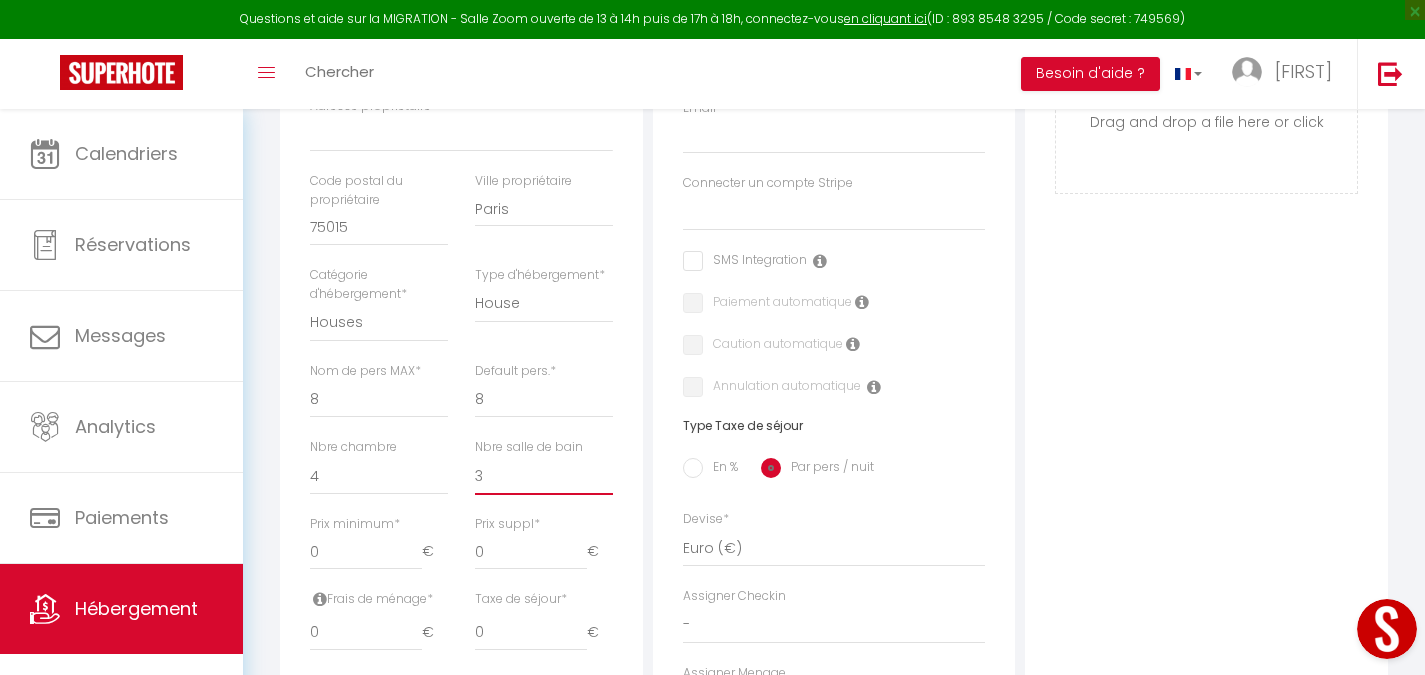 click on "0
1
2
3
4
5
6
7
8
9
10
11
12
13" at bounding box center [544, 476] 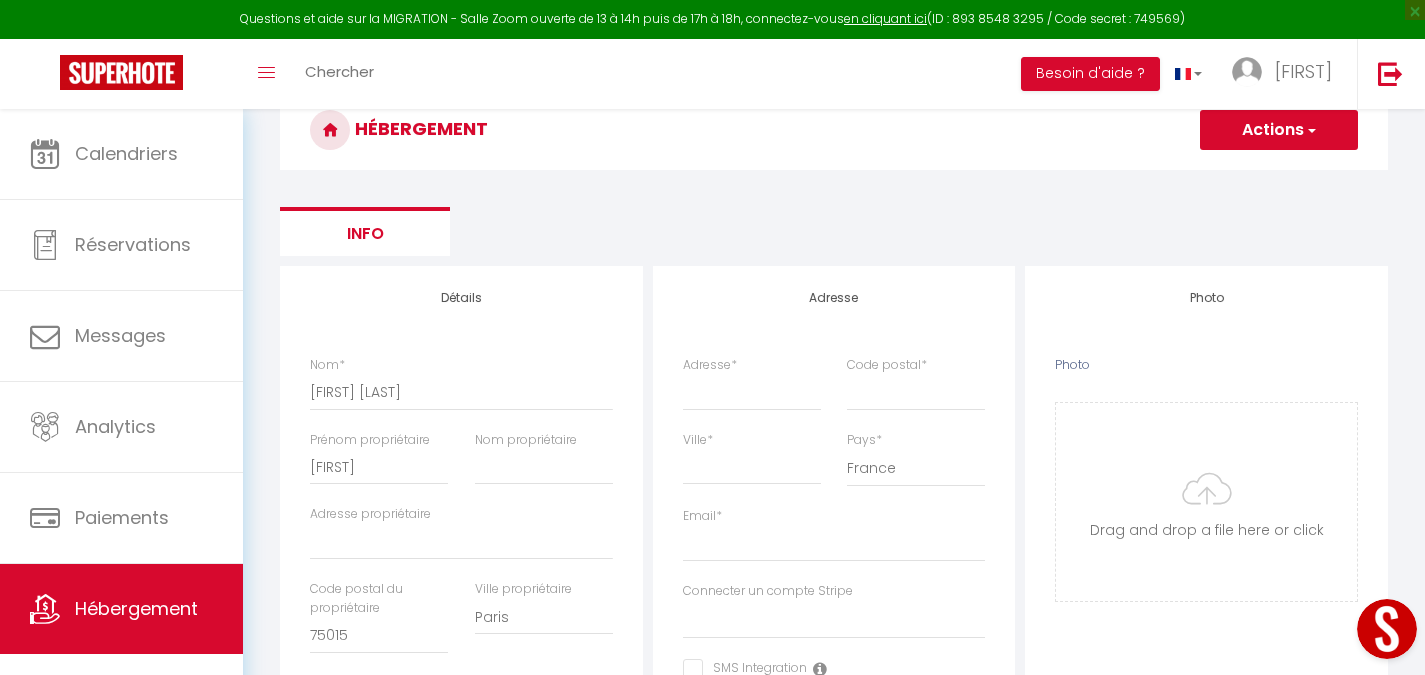 scroll, scrollTop: 95, scrollLeft: 0, axis: vertical 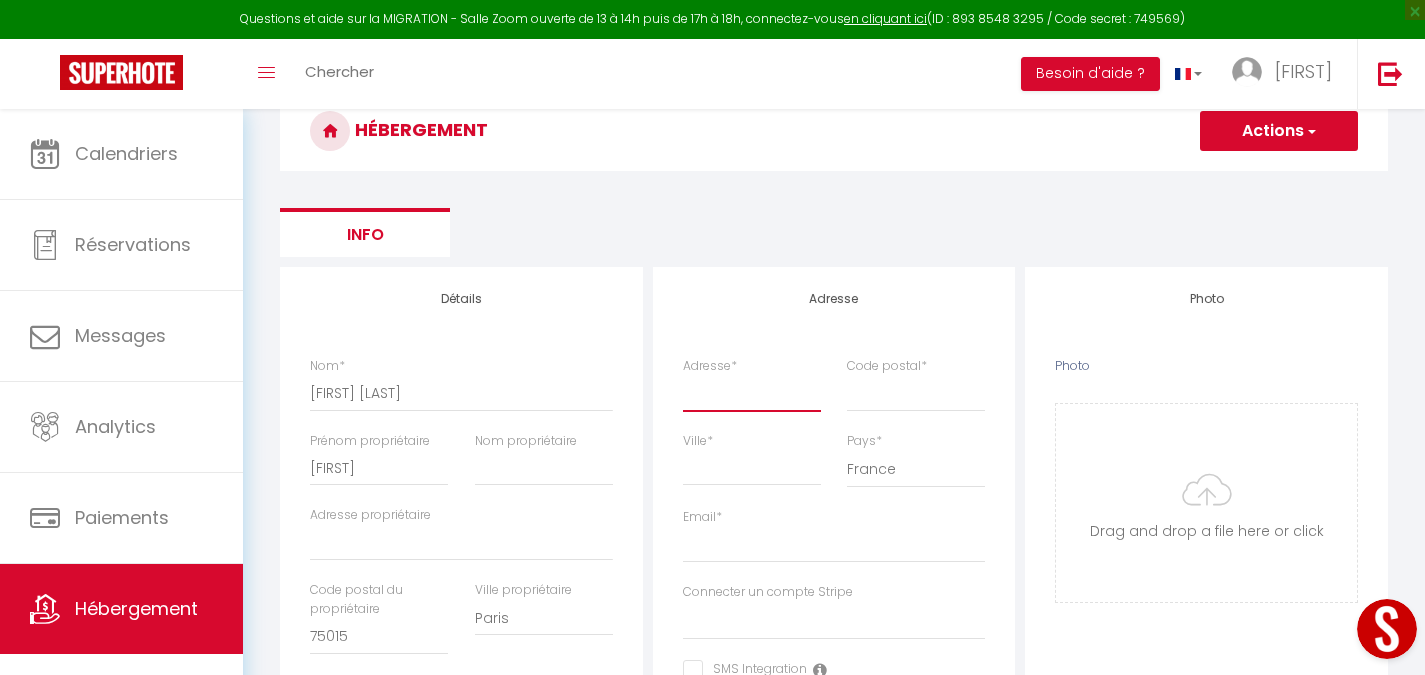 click on "Adresse
*" at bounding box center (752, 393) 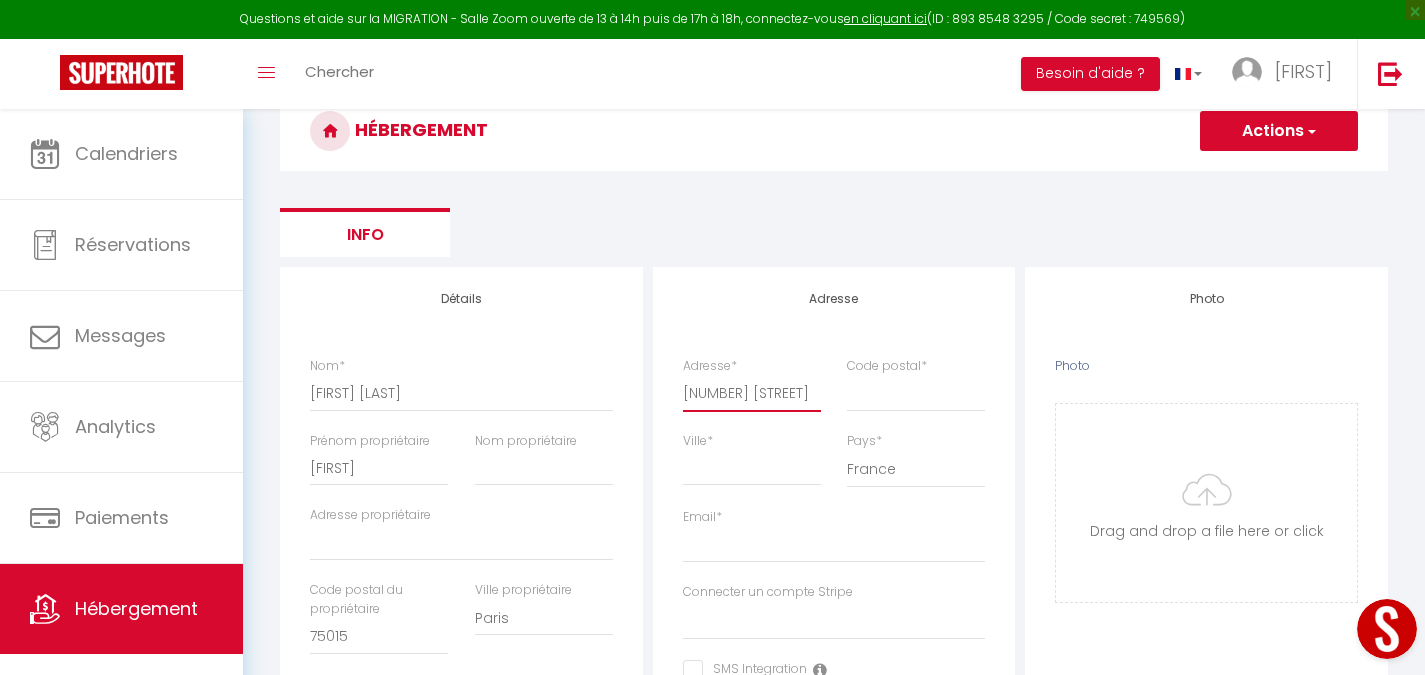 scroll, scrollTop: 0, scrollLeft: 1, axis: horizontal 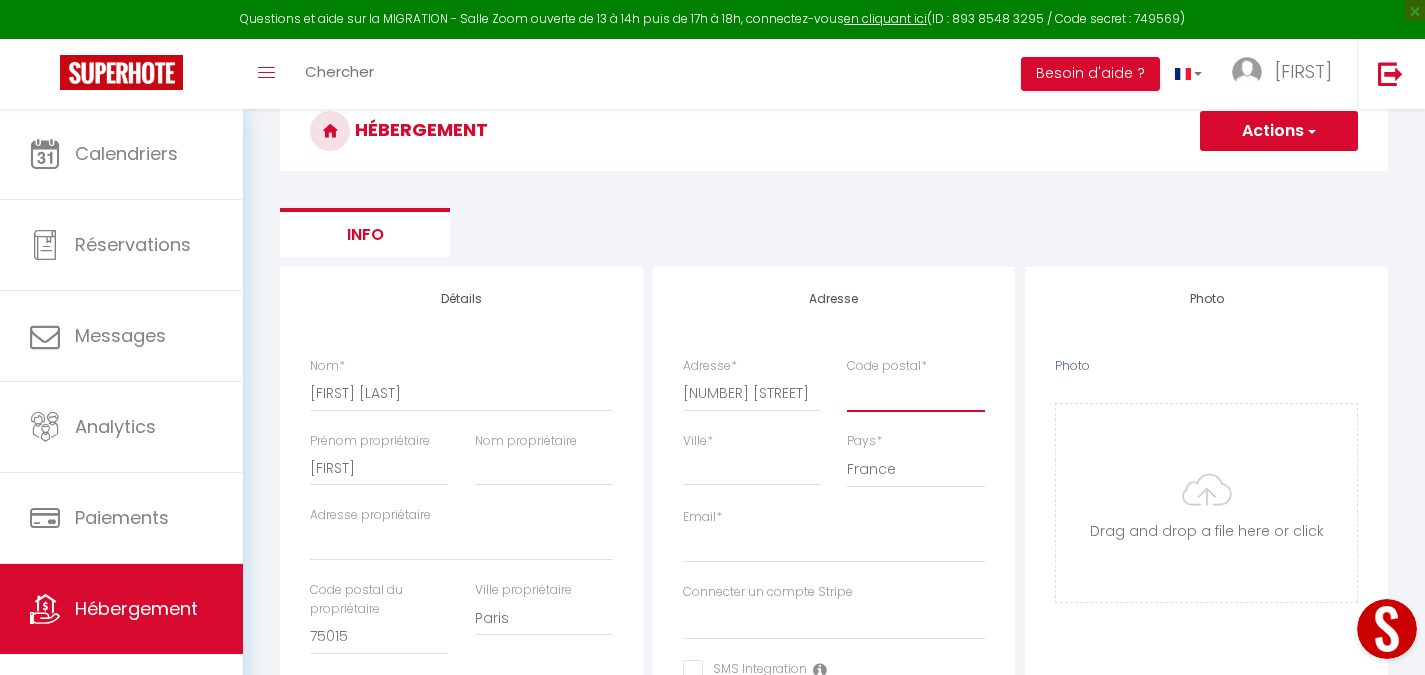 click on "Code postal
*" at bounding box center [916, 393] 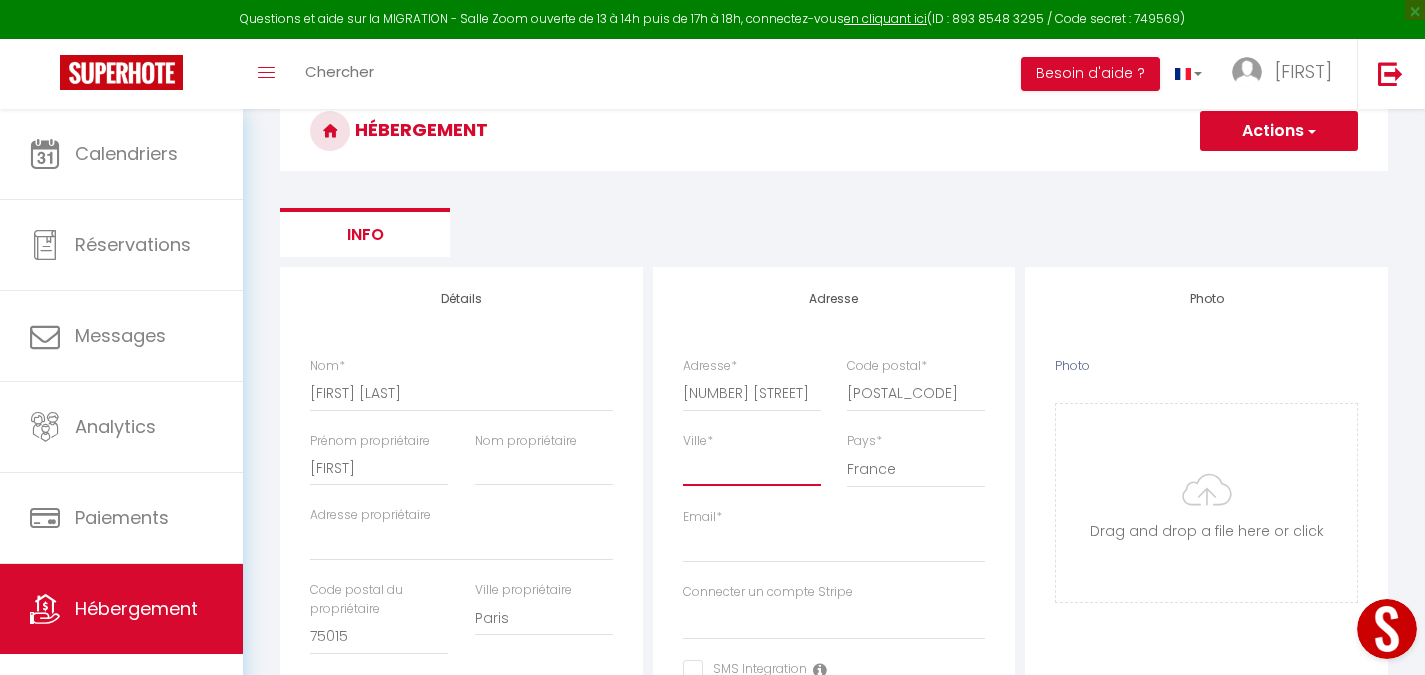 click on "Ville
*" at bounding box center (752, 468) 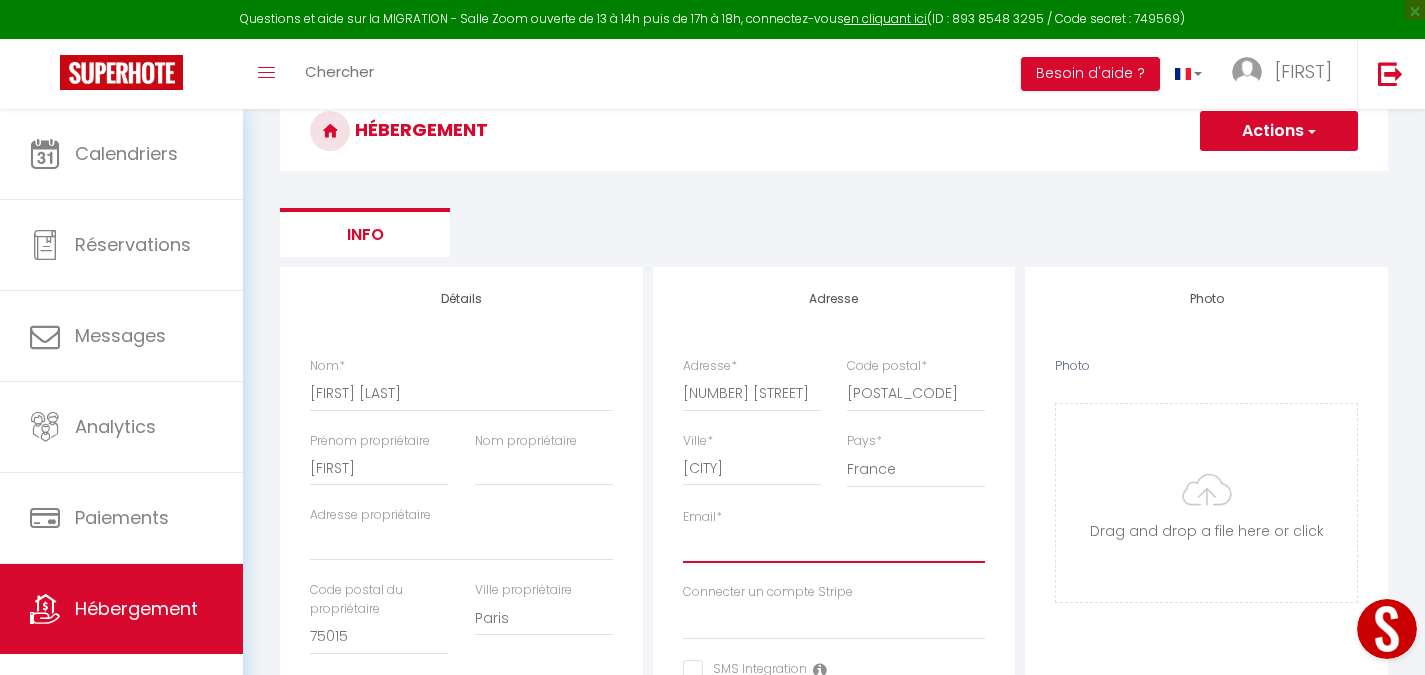 click on "Email
*" at bounding box center [834, 545] 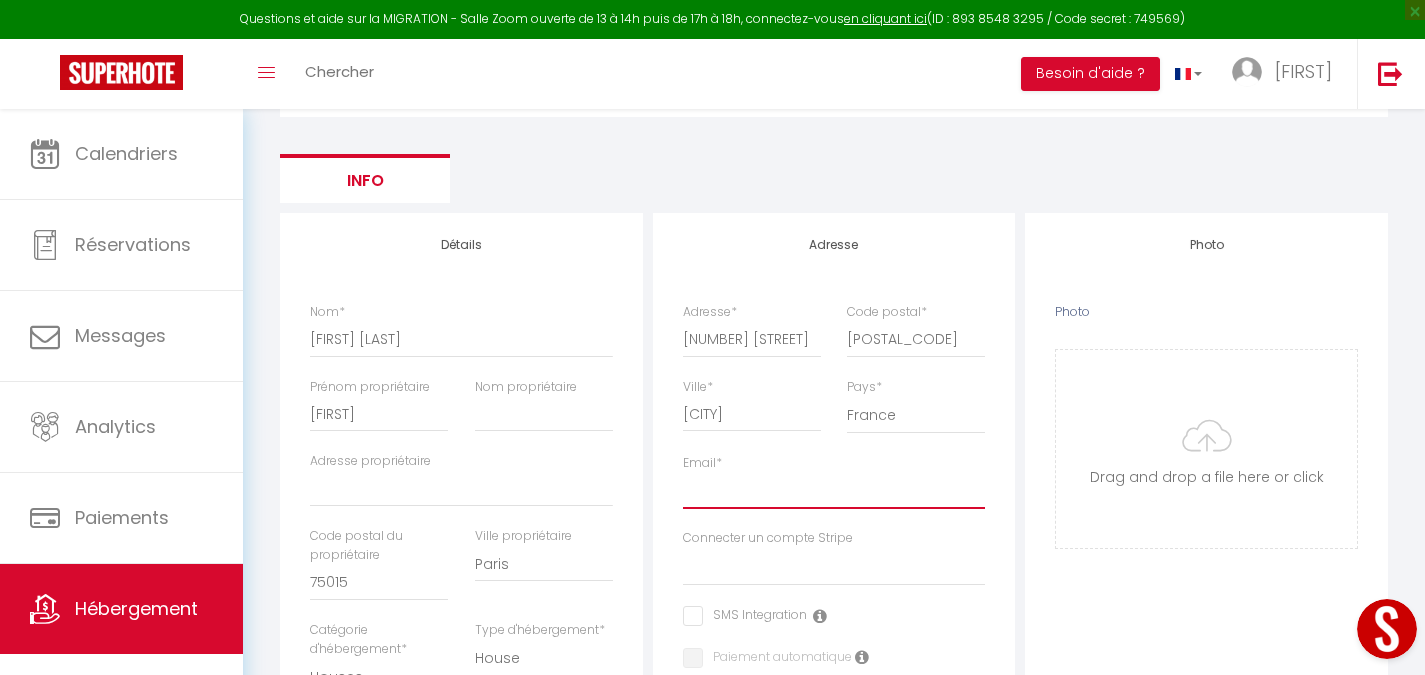 scroll, scrollTop: 150, scrollLeft: 0, axis: vertical 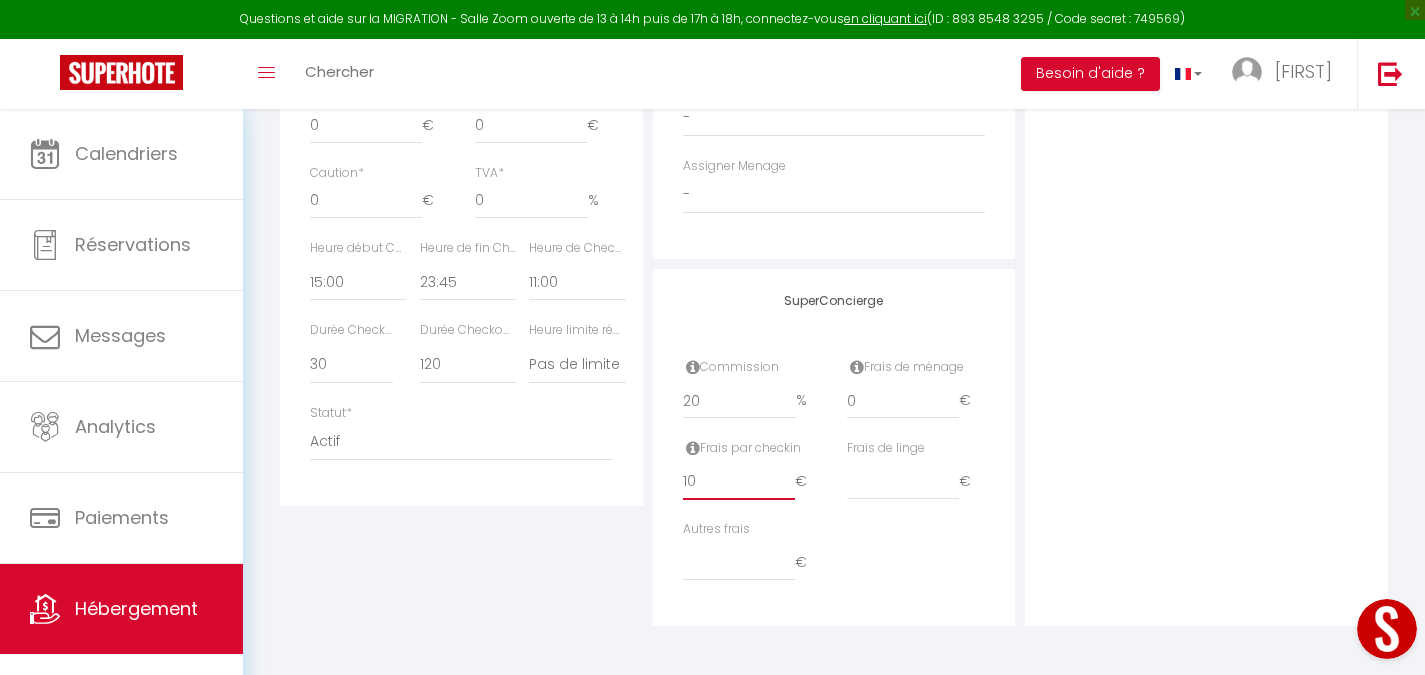 click on "10" at bounding box center [739, 482] 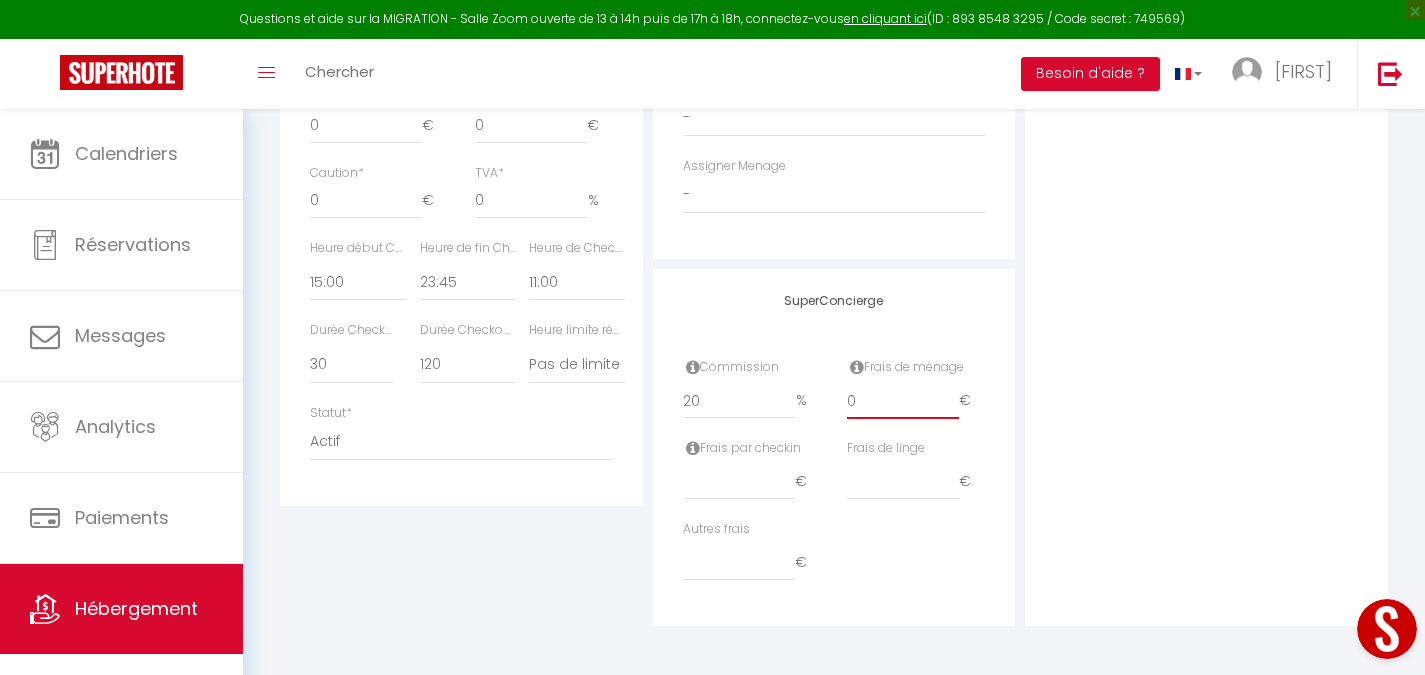 click on "0" at bounding box center [903, 401] 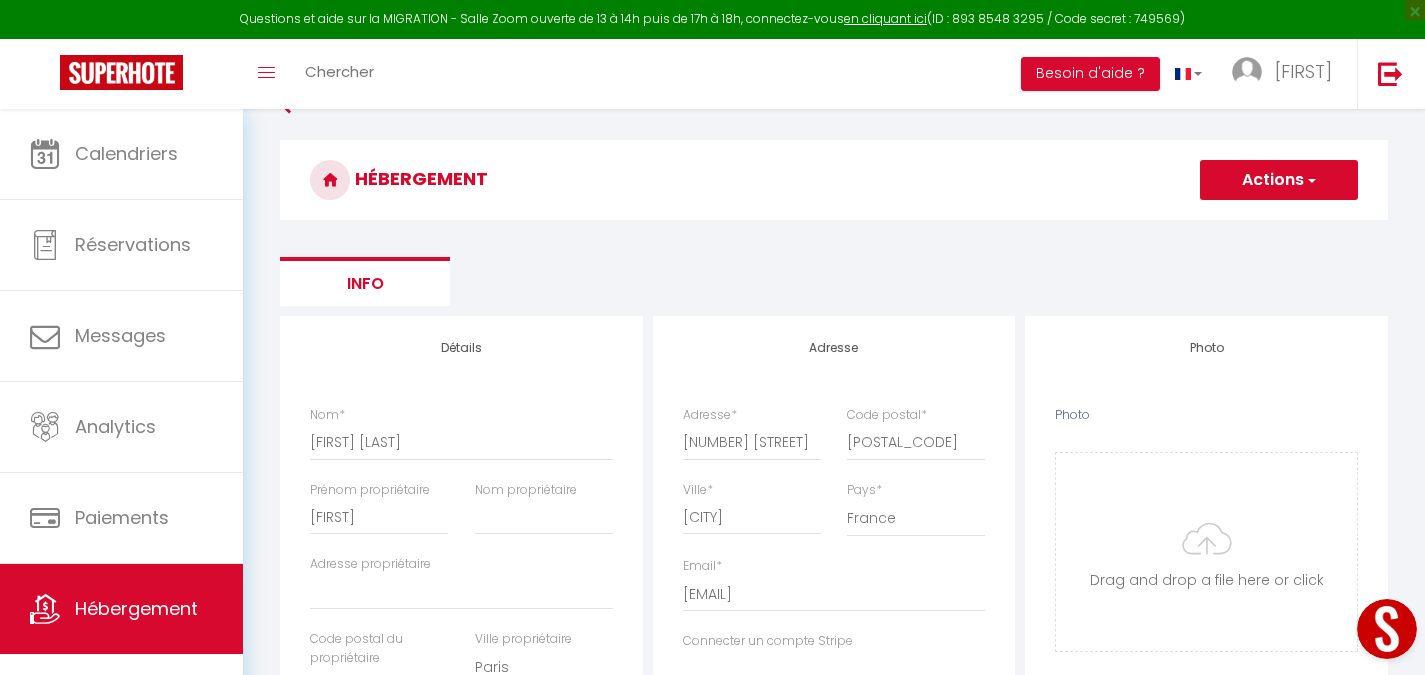 scroll, scrollTop: 0, scrollLeft: 0, axis: both 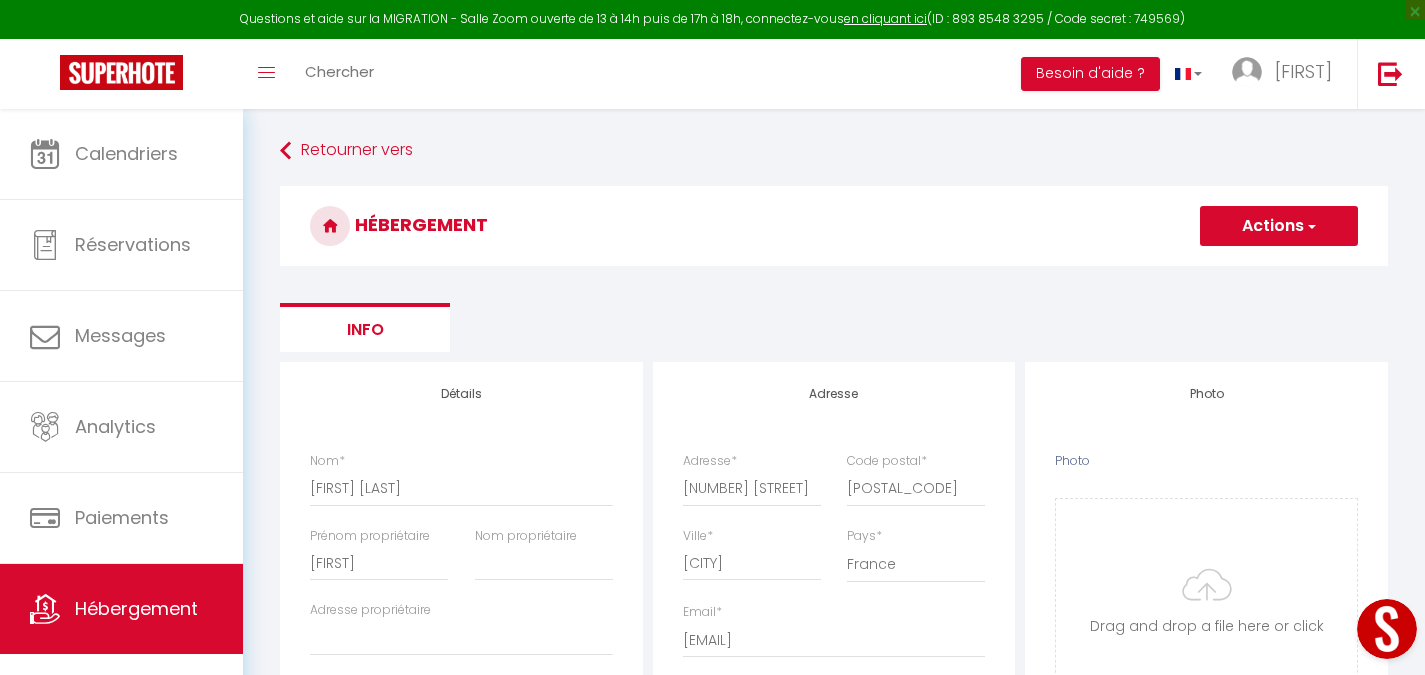 click on "Actions" at bounding box center (1279, 226) 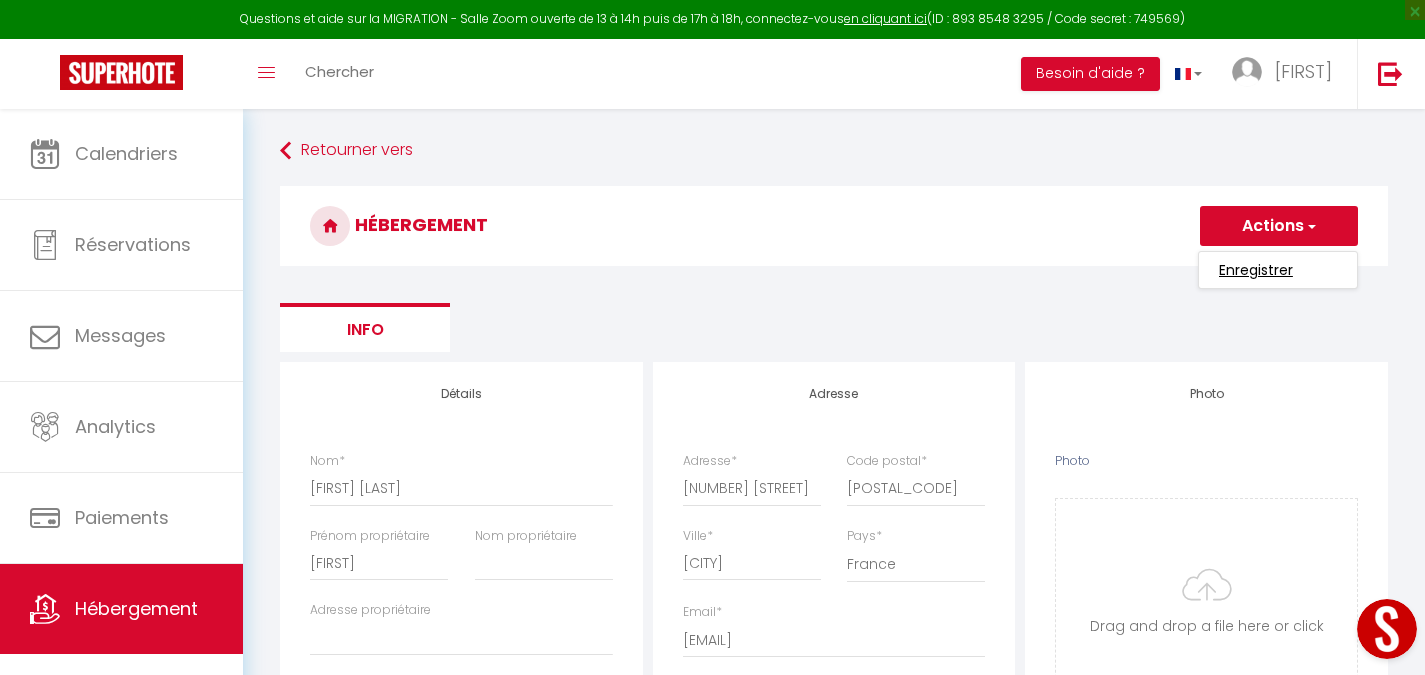 click on "Enregistrer" at bounding box center [1256, 270] 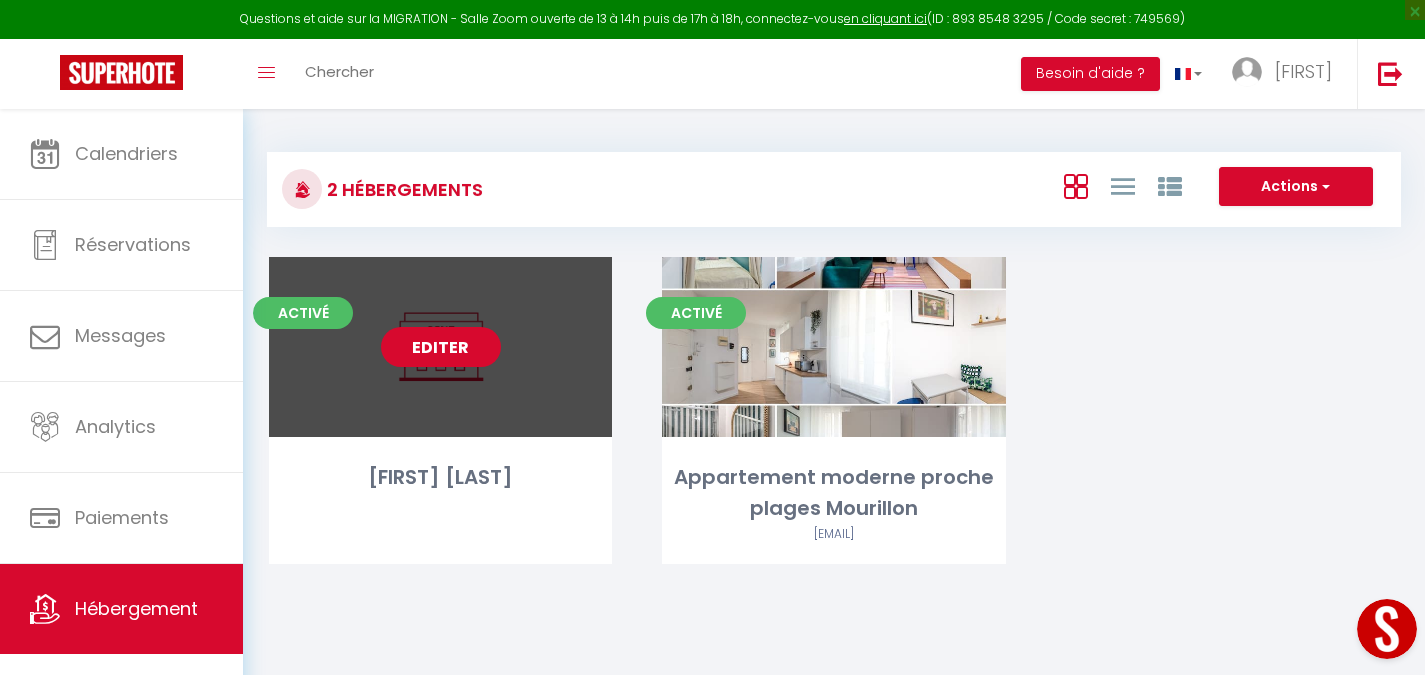 click on "Editer" at bounding box center [441, 347] 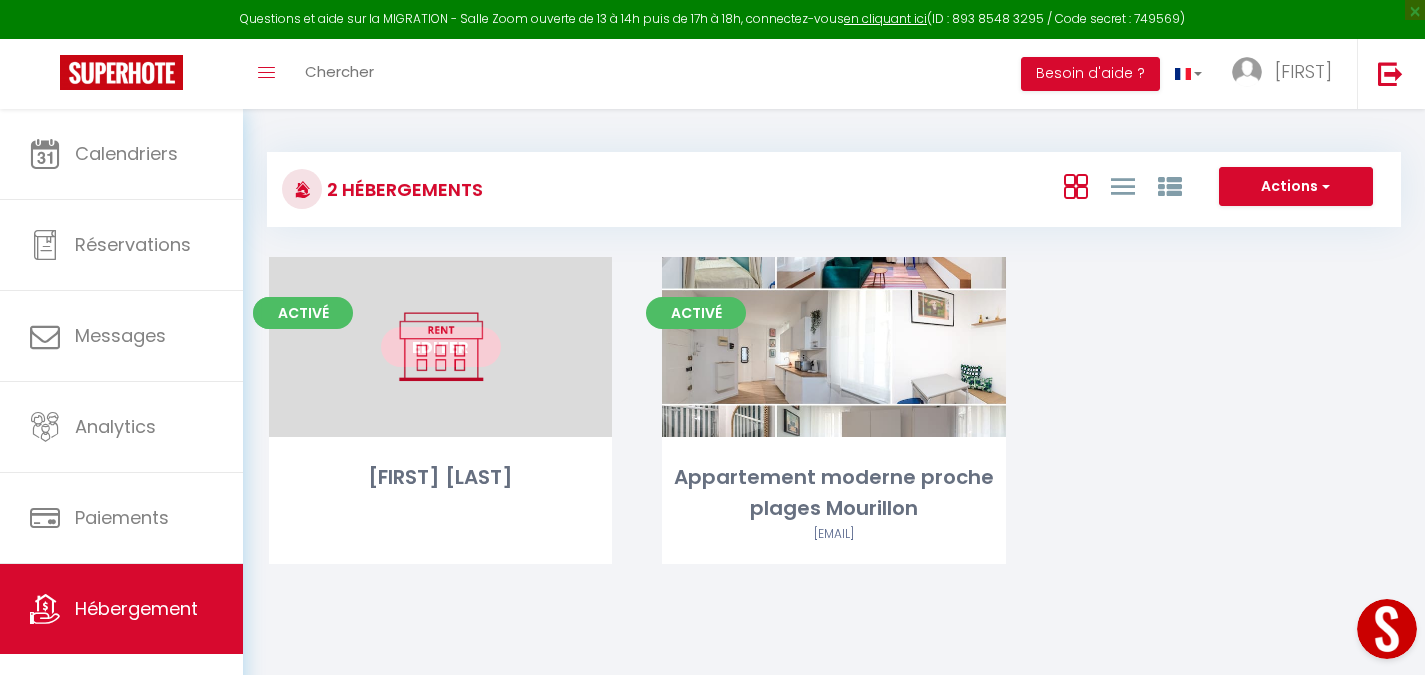 click on "Editer" at bounding box center [441, 347] 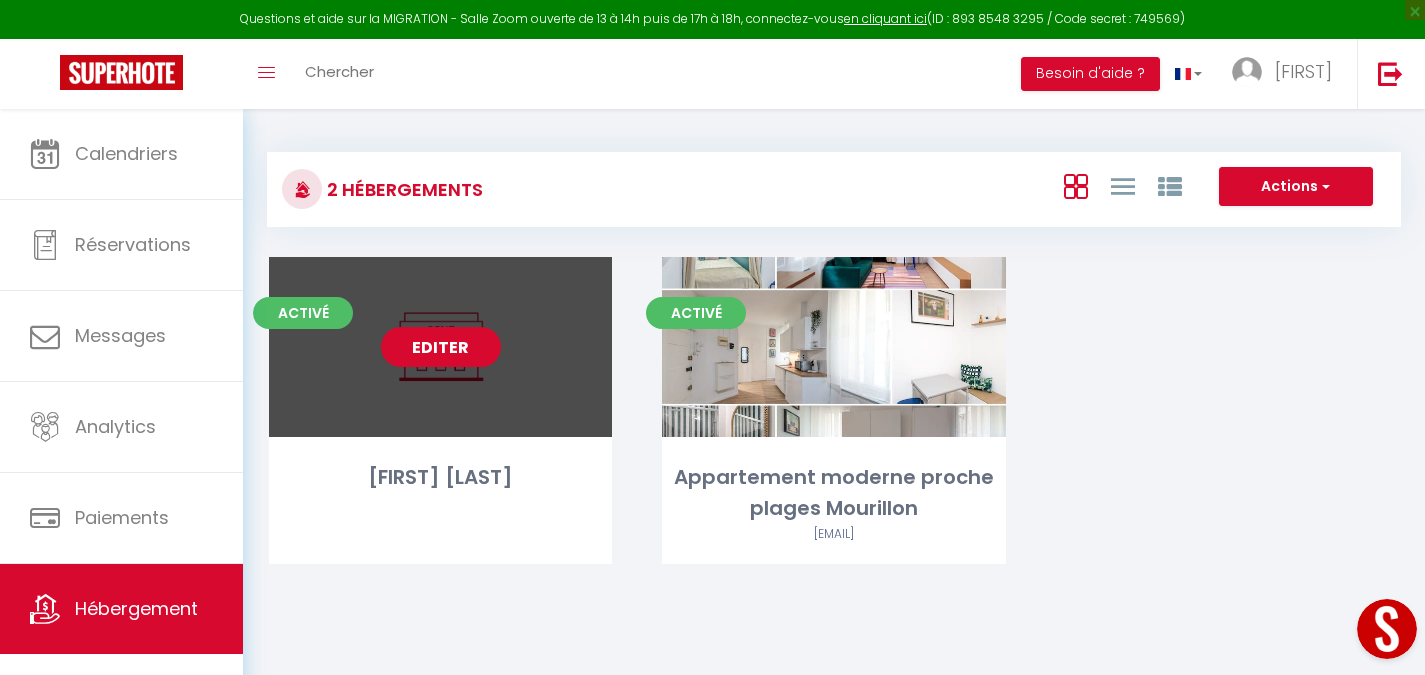 click on "Editer" at bounding box center (441, 347) 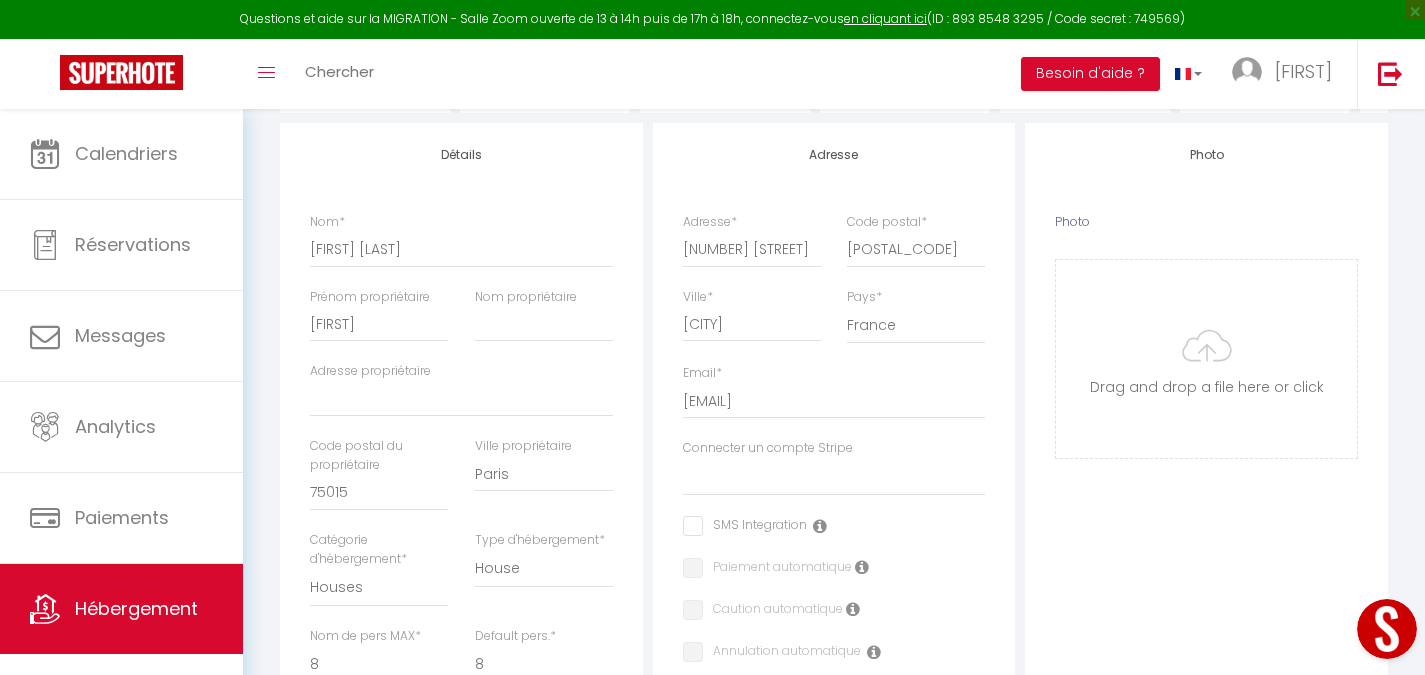 scroll, scrollTop: 240, scrollLeft: 0, axis: vertical 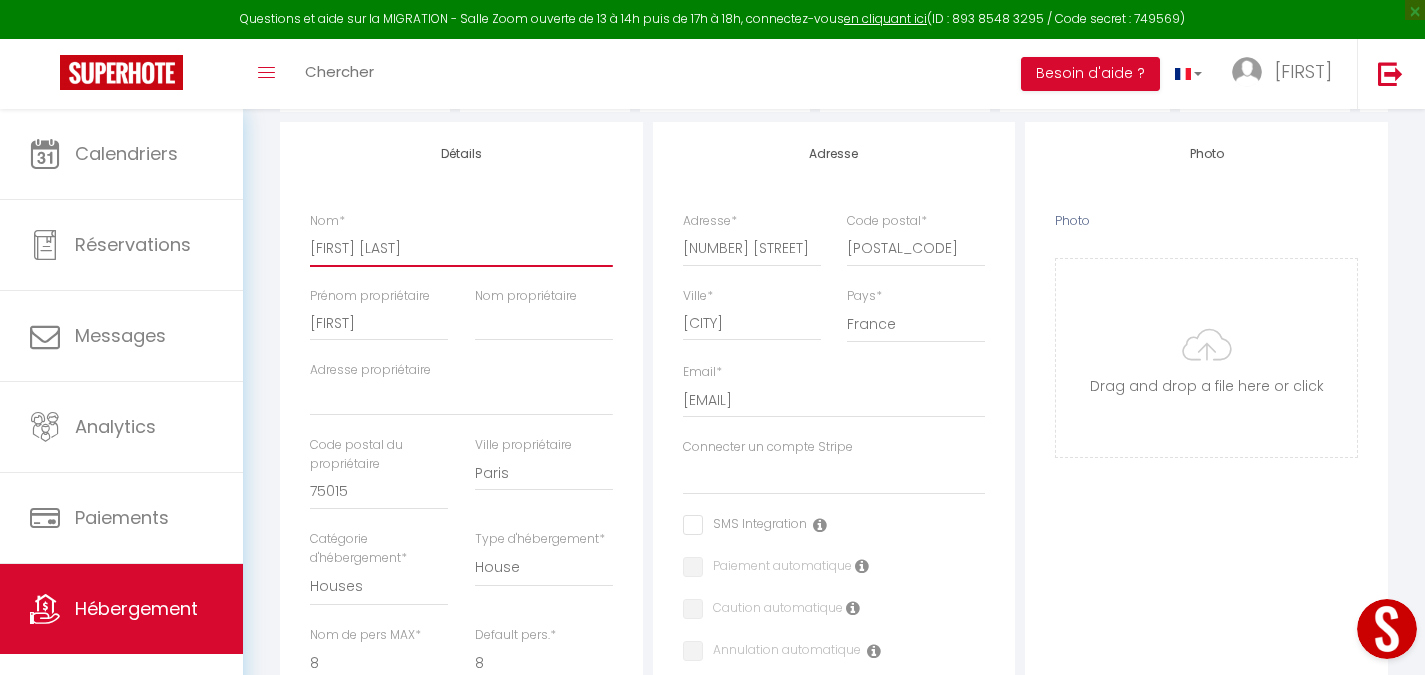click on "[FIRST] [LAST]" at bounding box center (461, 248) 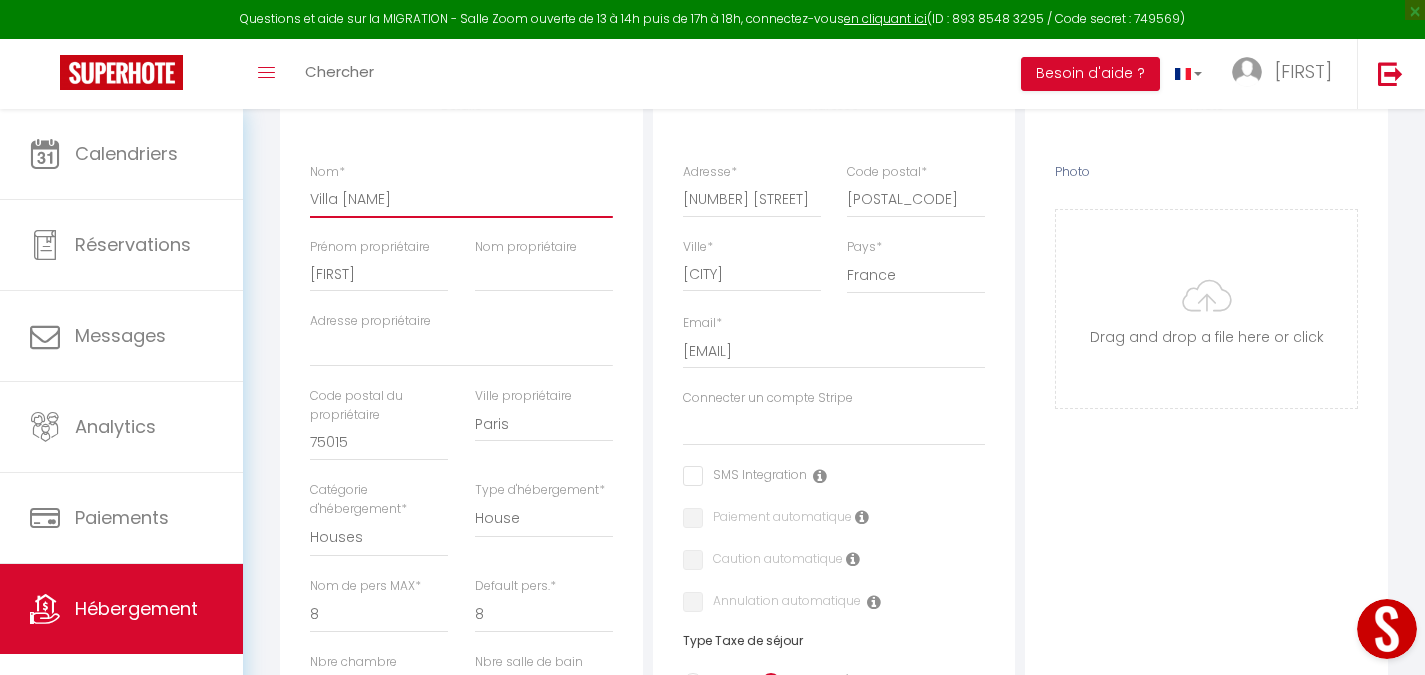 scroll, scrollTop: 290, scrollLeft: 0, axis: vertical 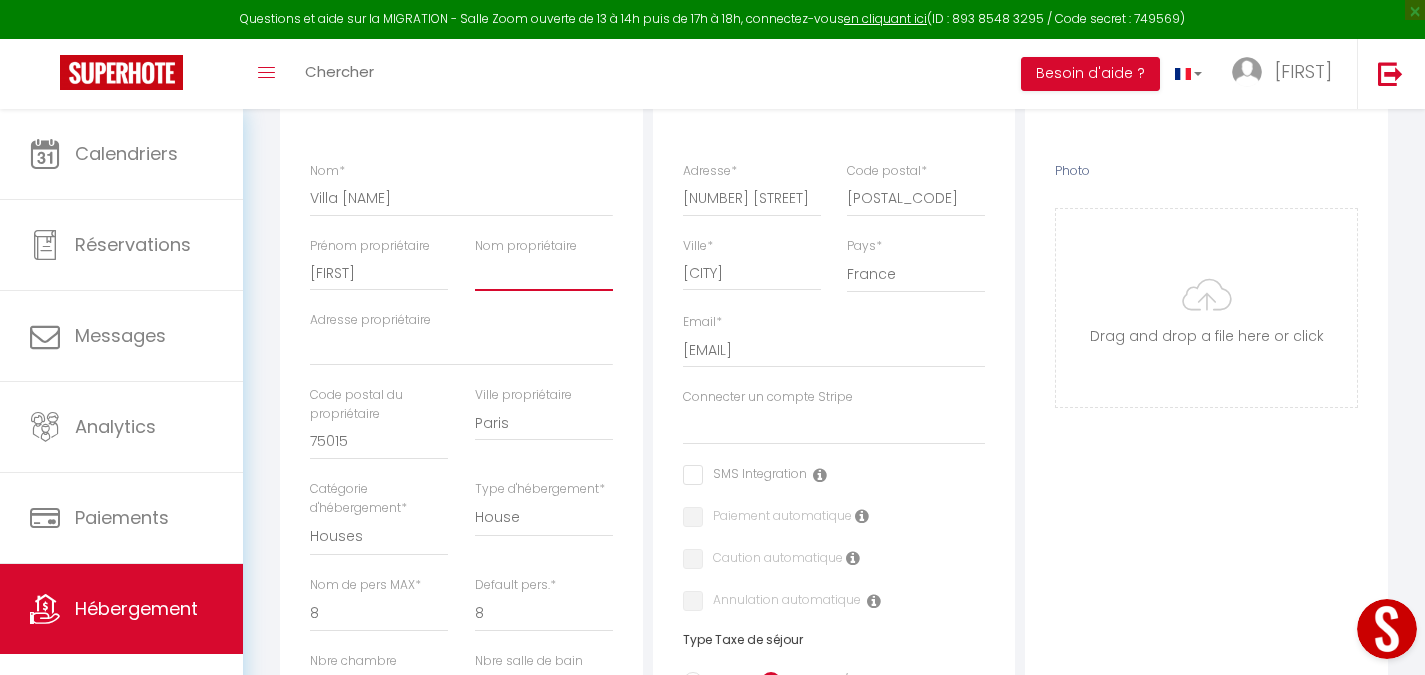 click on "Nom propriétaire" at bounding box center (544, 273) 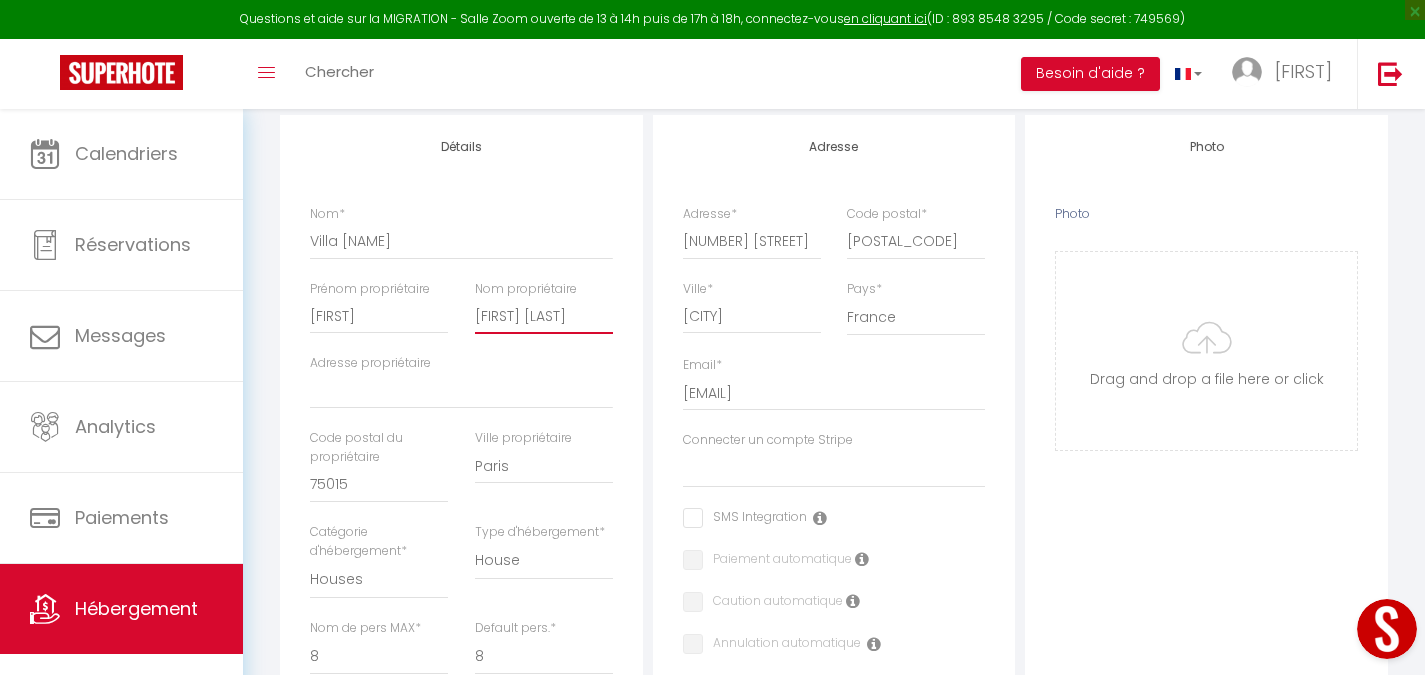 scroll, scrollTop: 248, scrollLeft: 0, axis: vertical 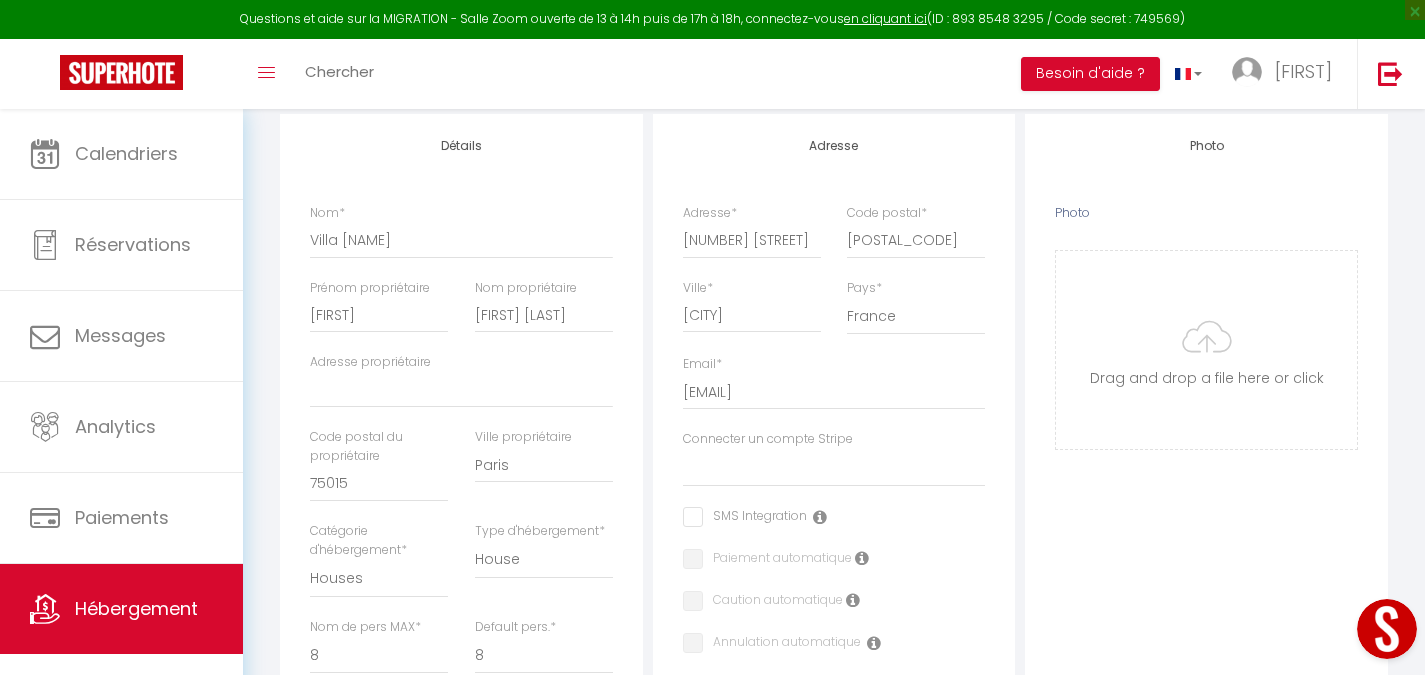 click on "Photo" at bounding box center (1206, 350) 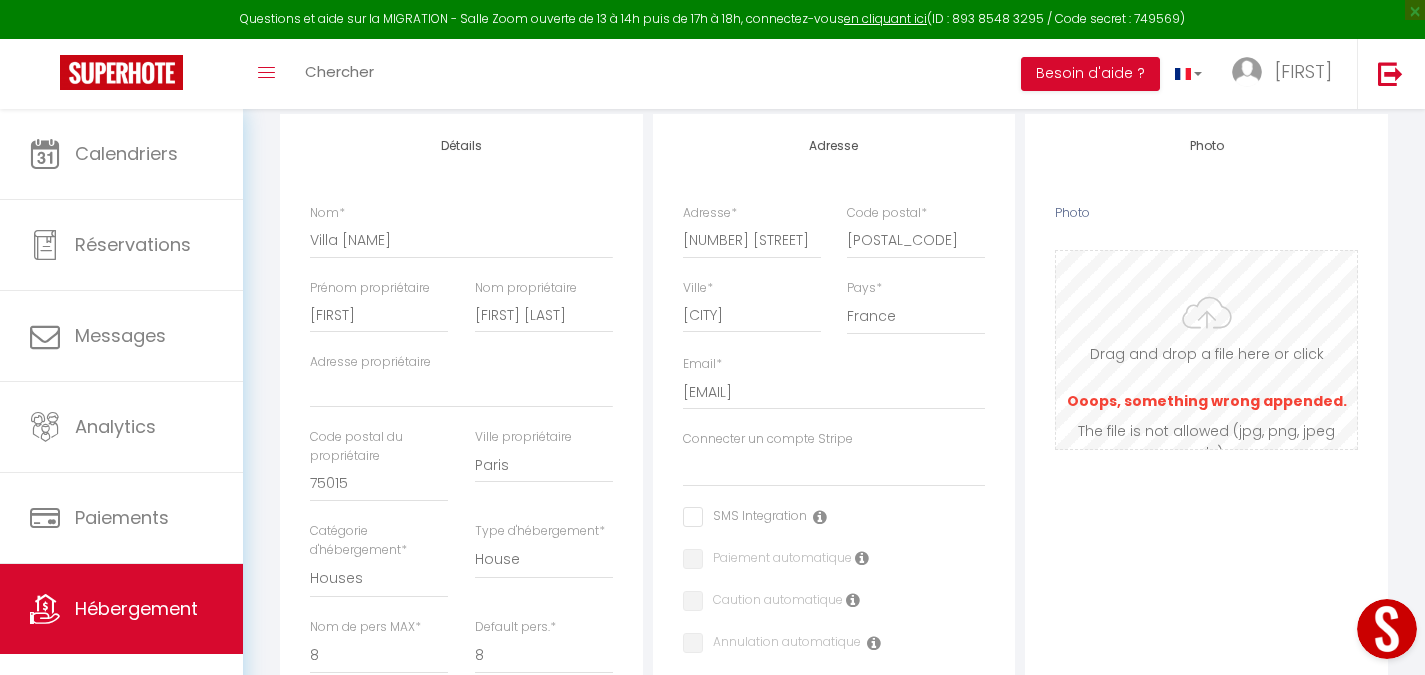 click on "Photo" at bounding box center [1206, 350] 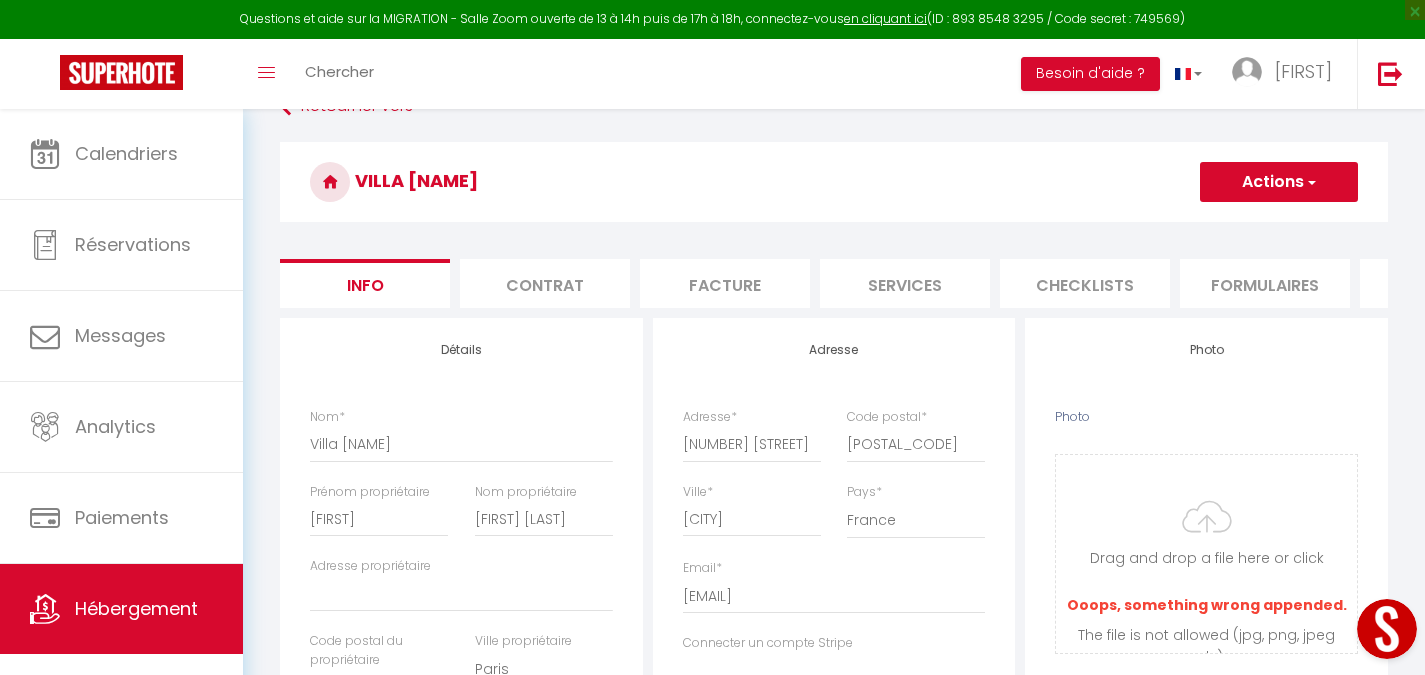 scroll, scrollTop: 0, scrollLeft: 0, axis: both 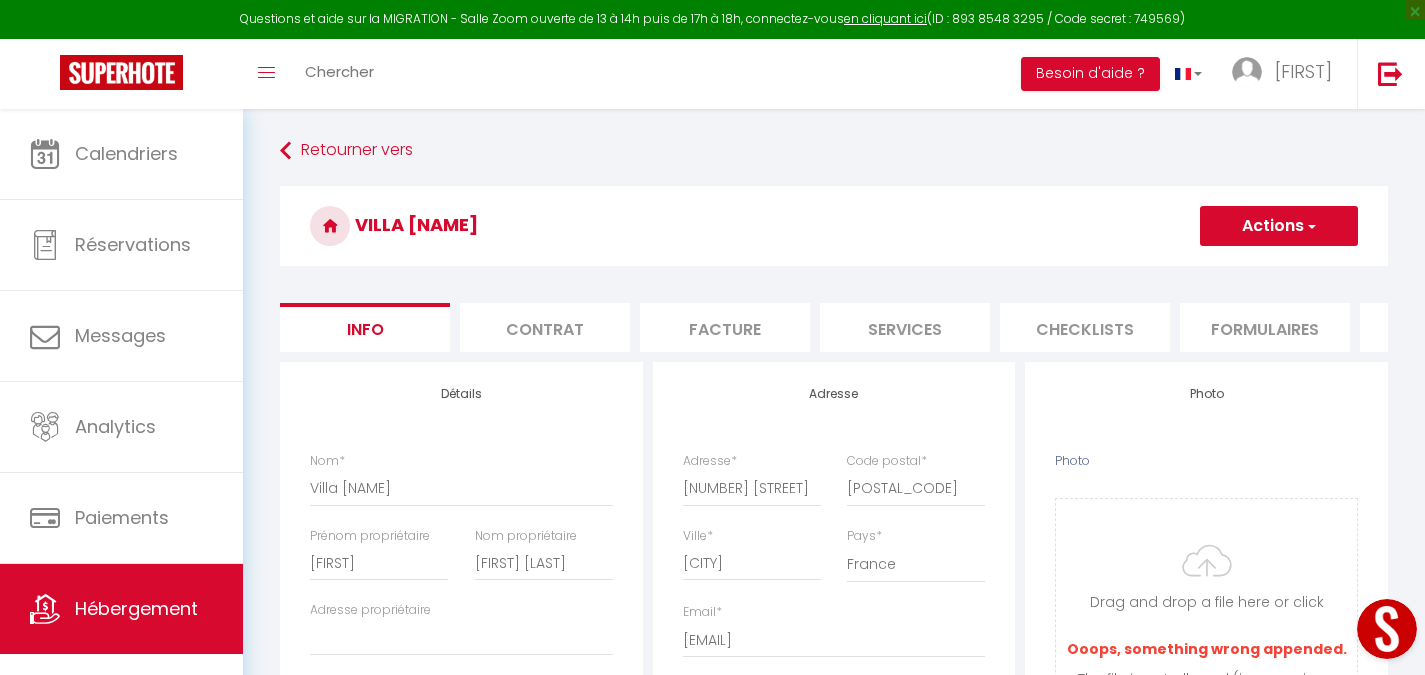 click on "Actions" at bounding box center [1279, 226] 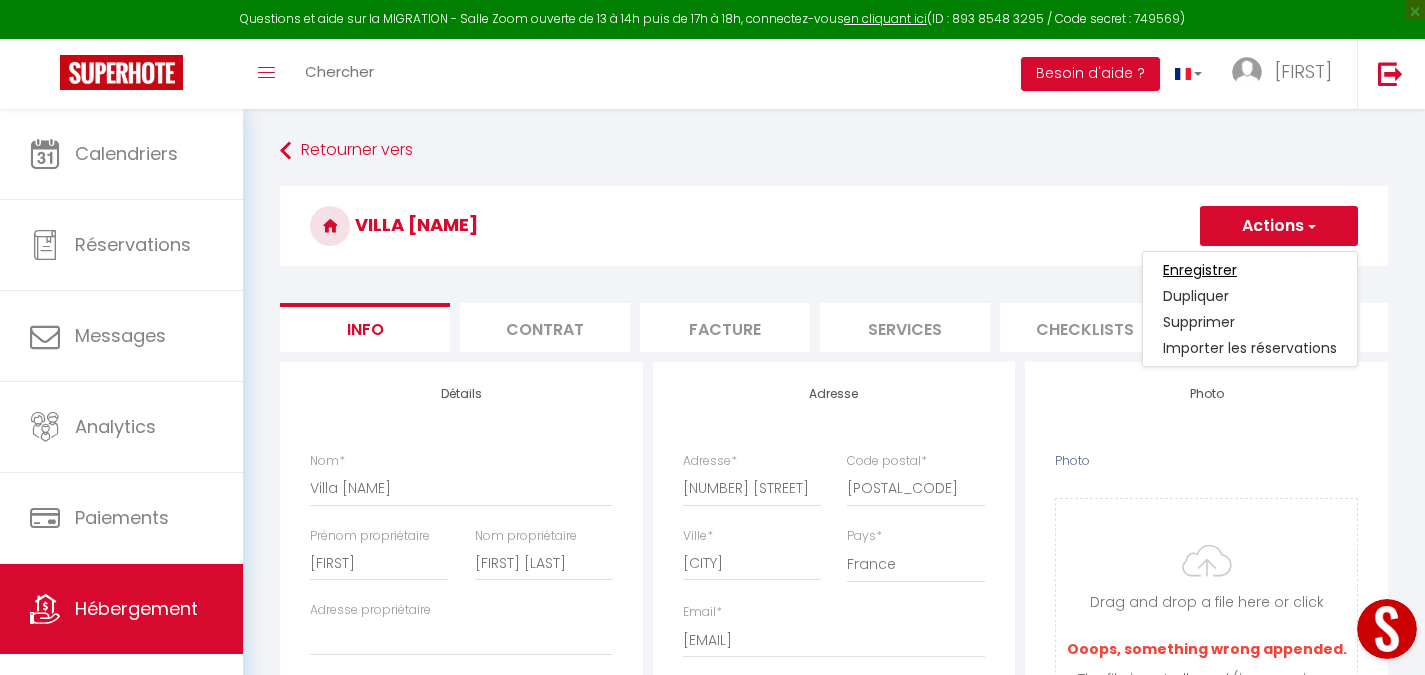 click on "Enregistrer" at bounding box center (1200, 270) 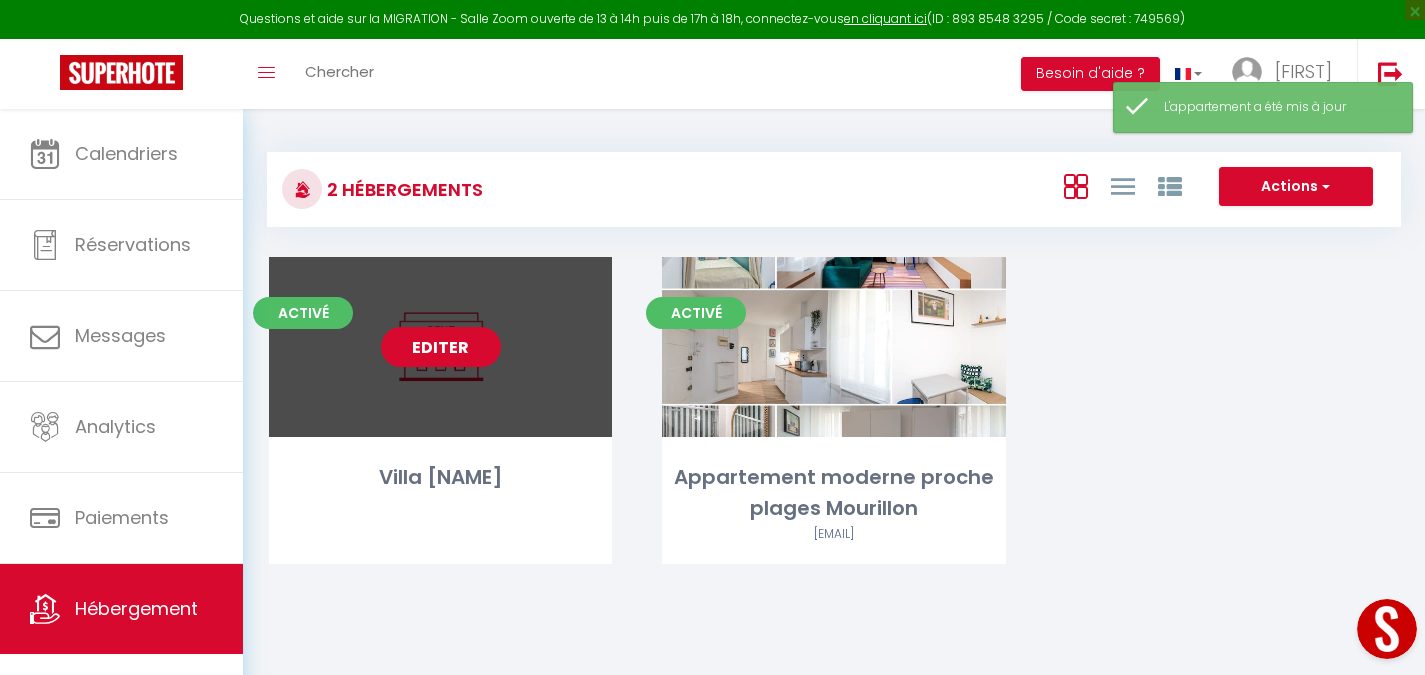 click on "Editer" at bounding box center (441, 347) 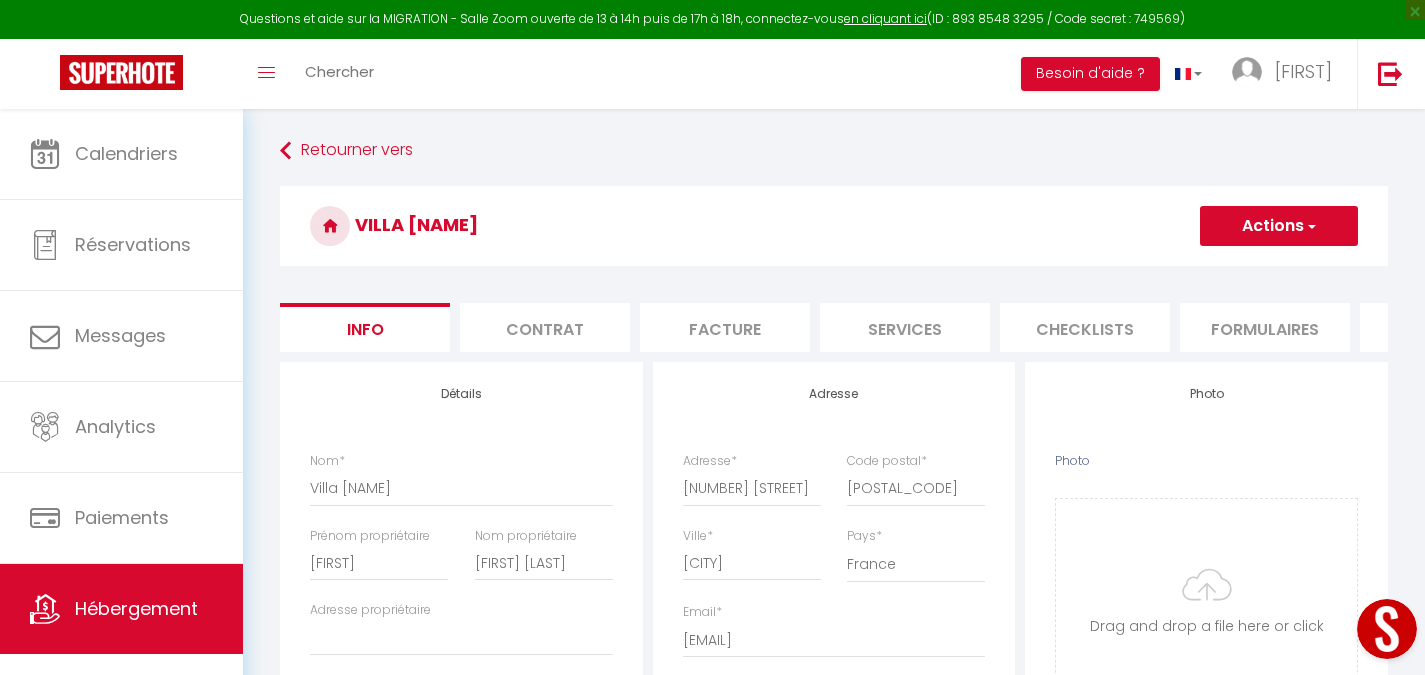 click on "Contrat" at bounding box center [545, 327] 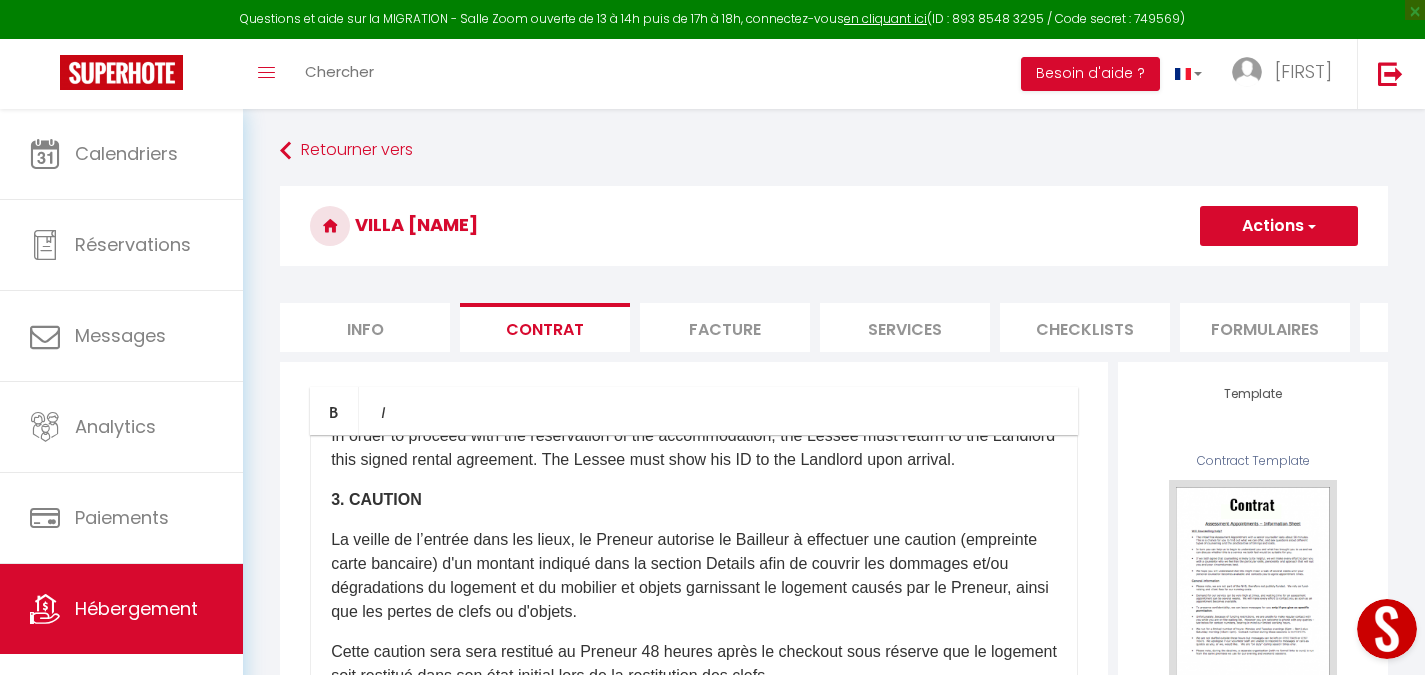 scroll, scrollTop: 975, scrollLeft: 0, axis: vertical 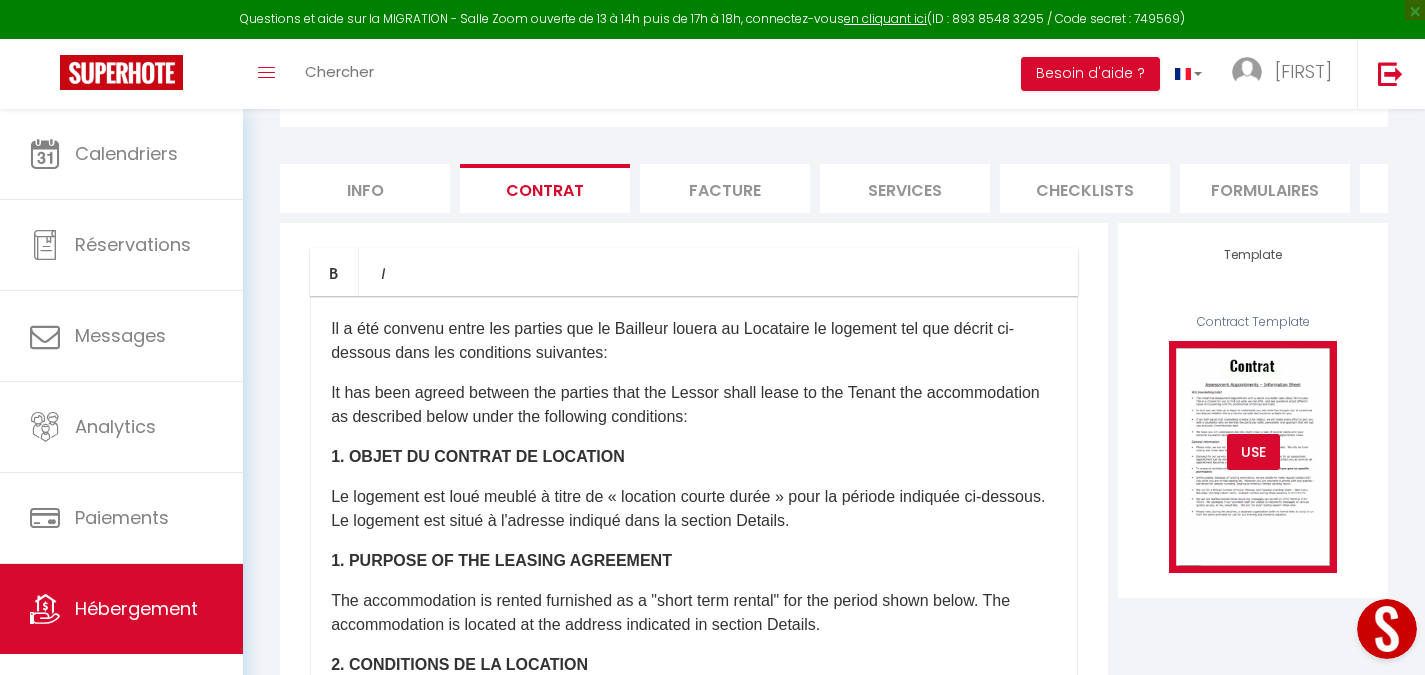 click on "USE" at bounding box center [1253, 452] 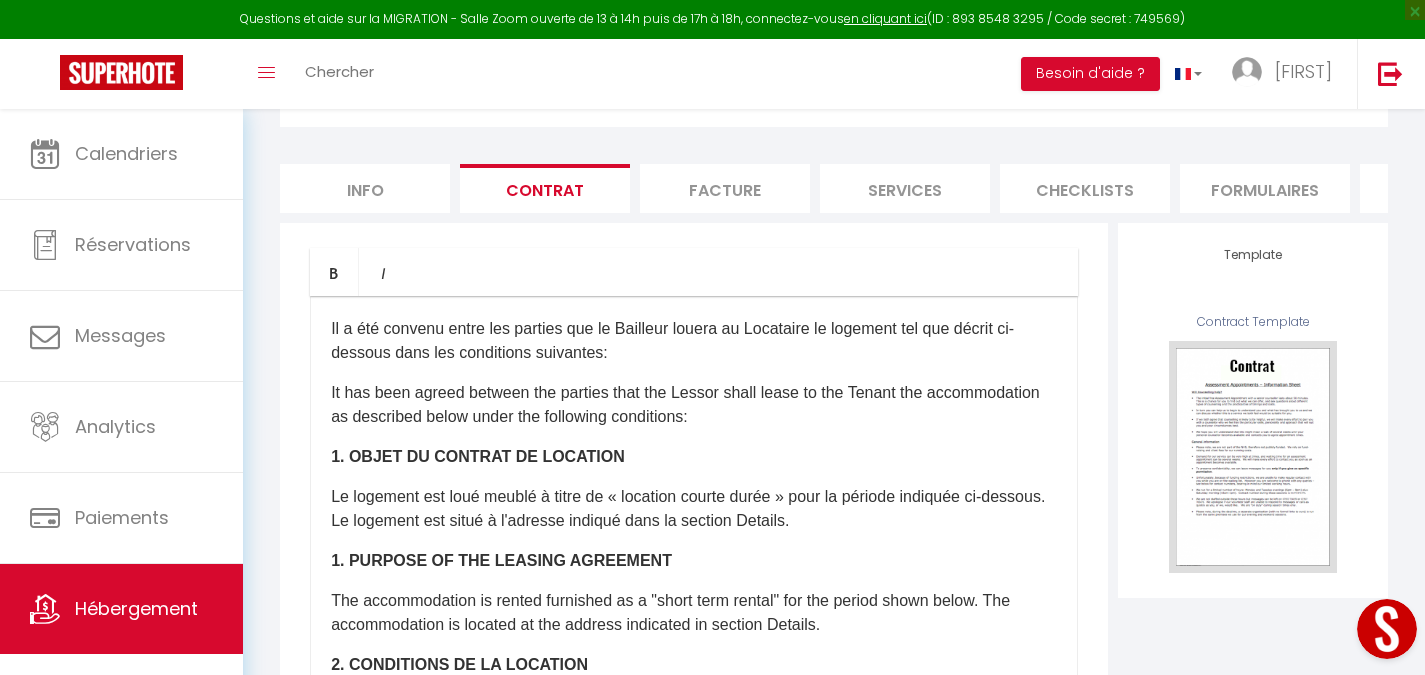 click on "Facture" at bounding box center (725, 188) 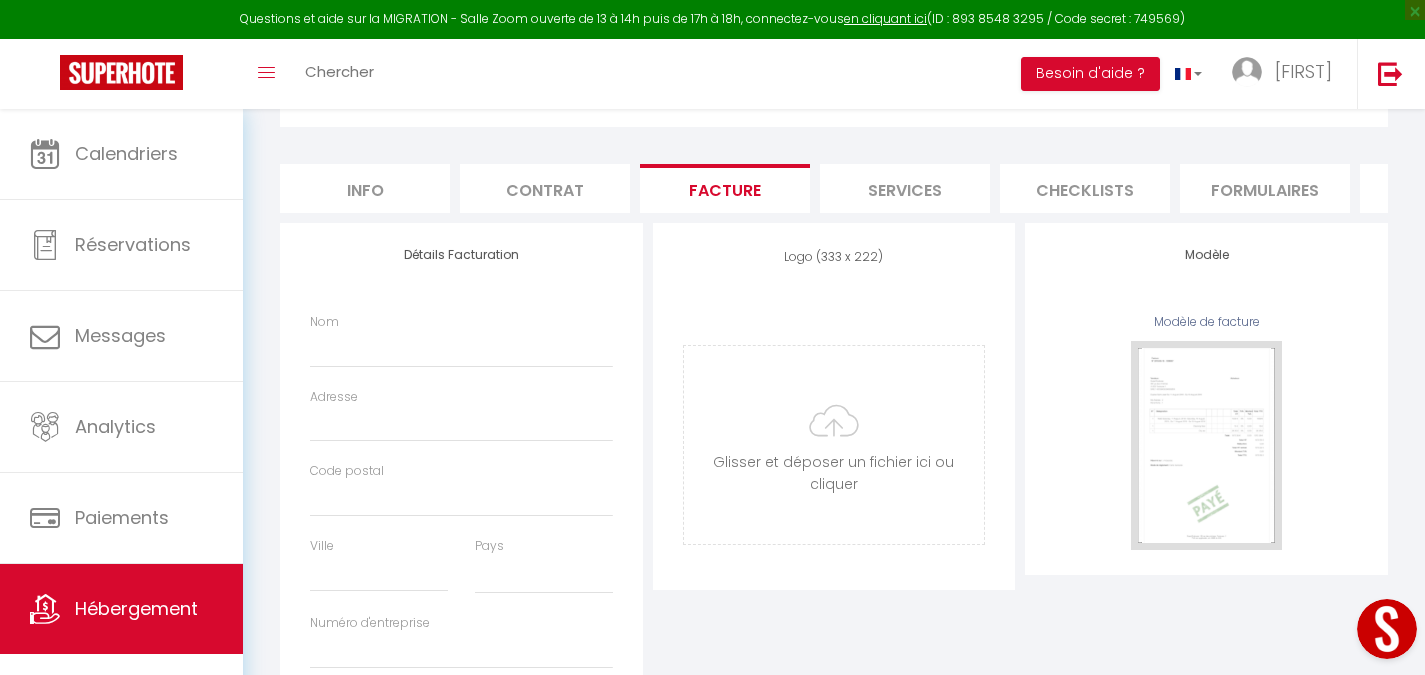 click on "Services" at bounding box center [905, 188] 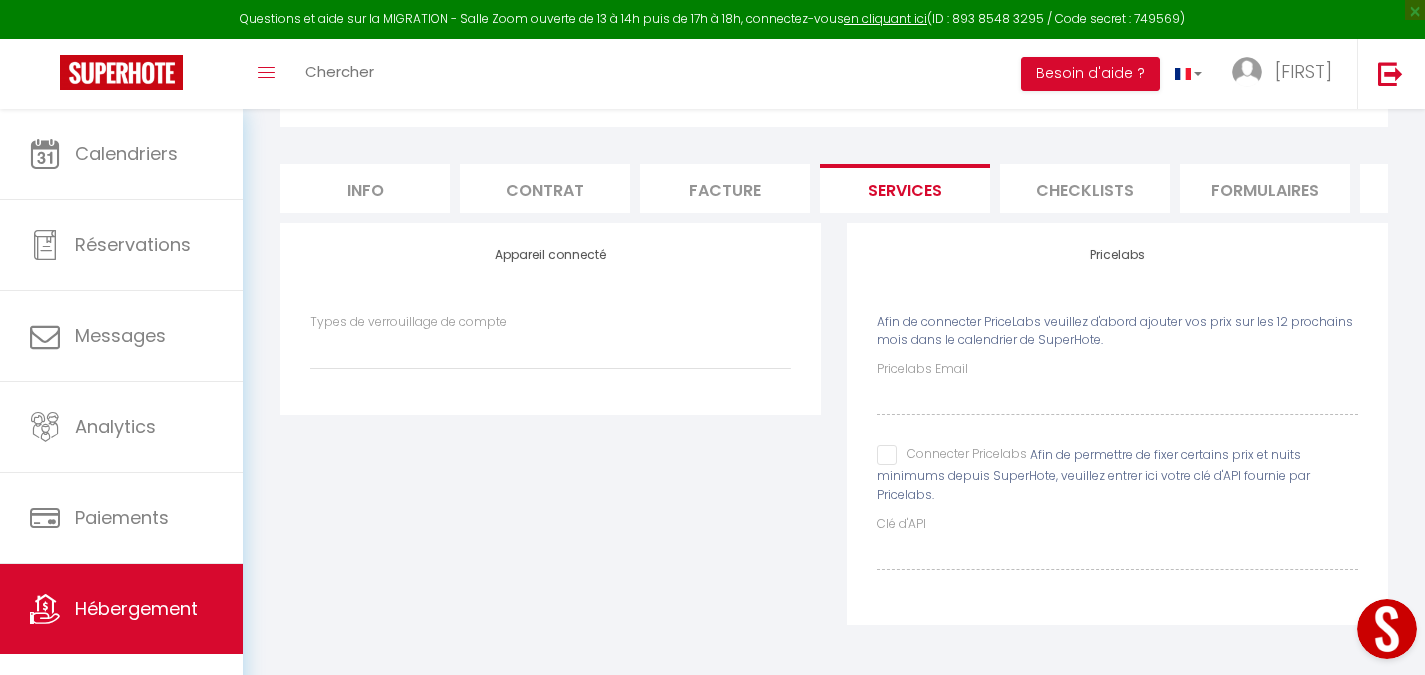click on "Checklists" at bounding box center (1085, 188) 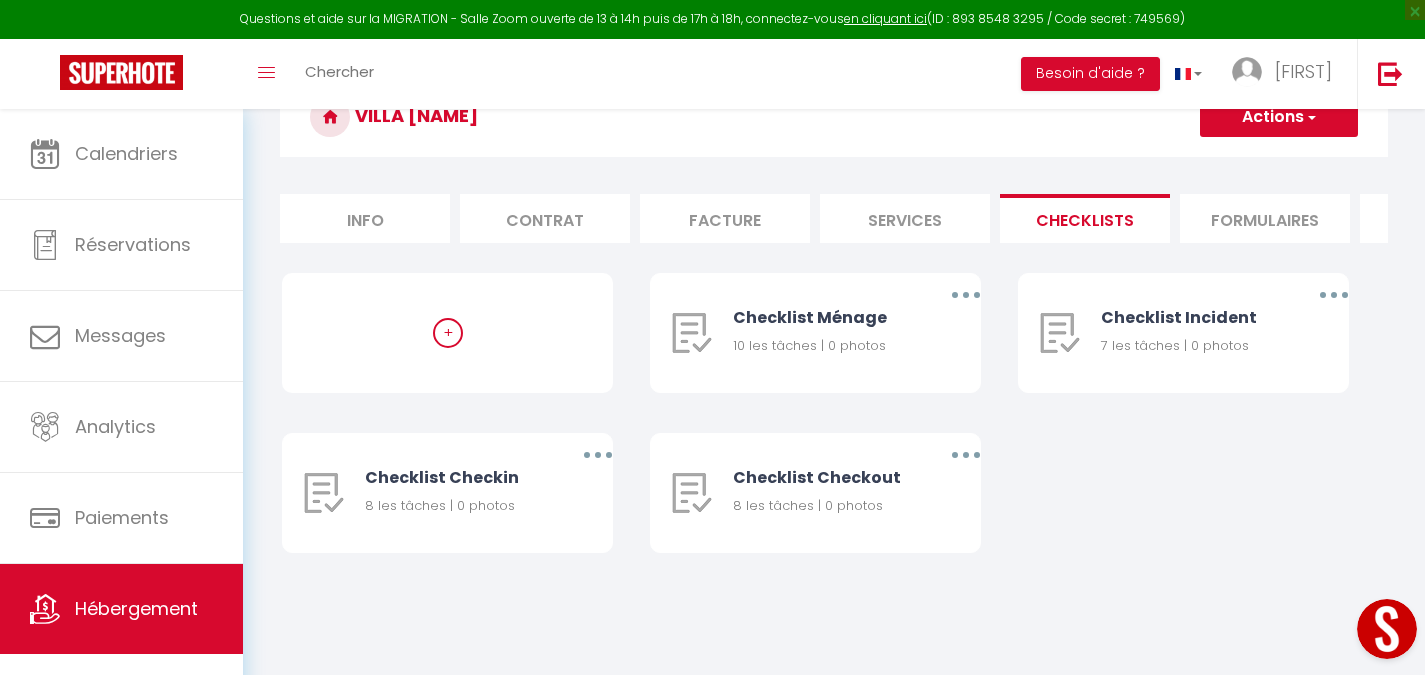 scroll, scrollTop: 109, scrollLeft: 0, axis: vertical 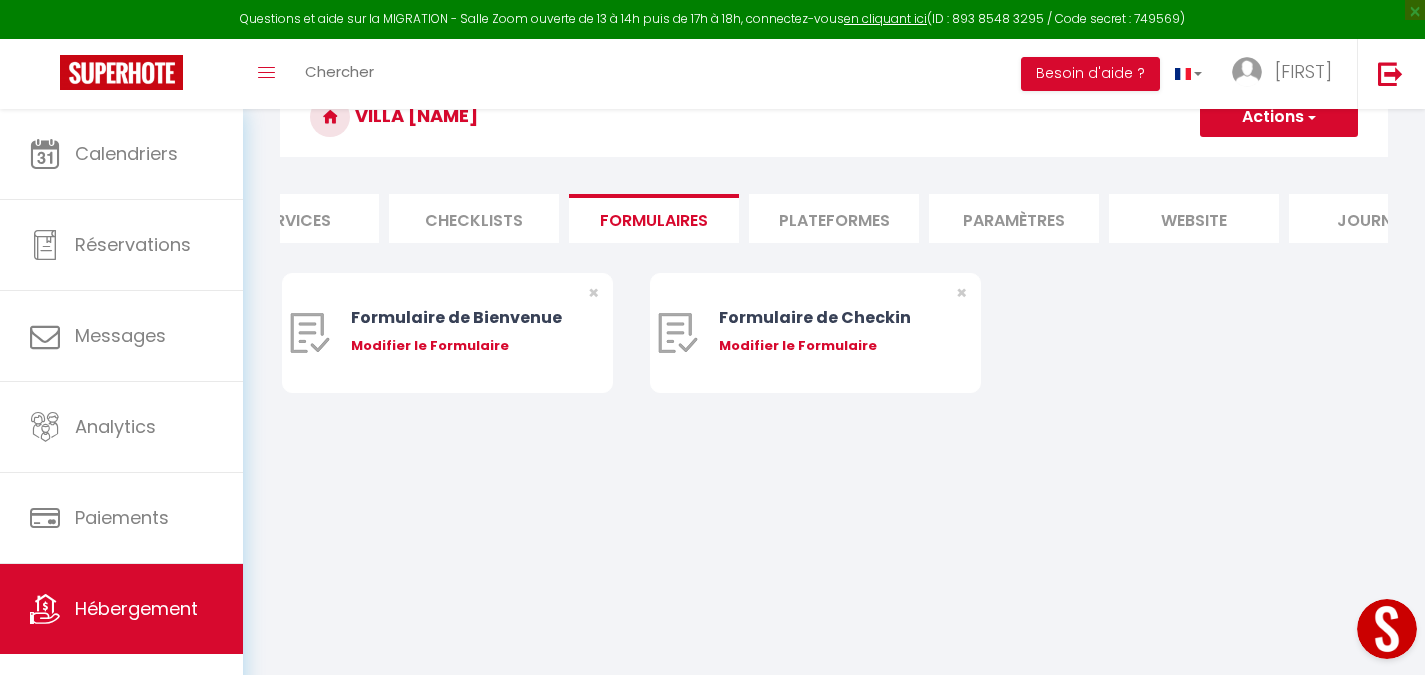 click on "Paramètres" at bounding box center (1014, 218) 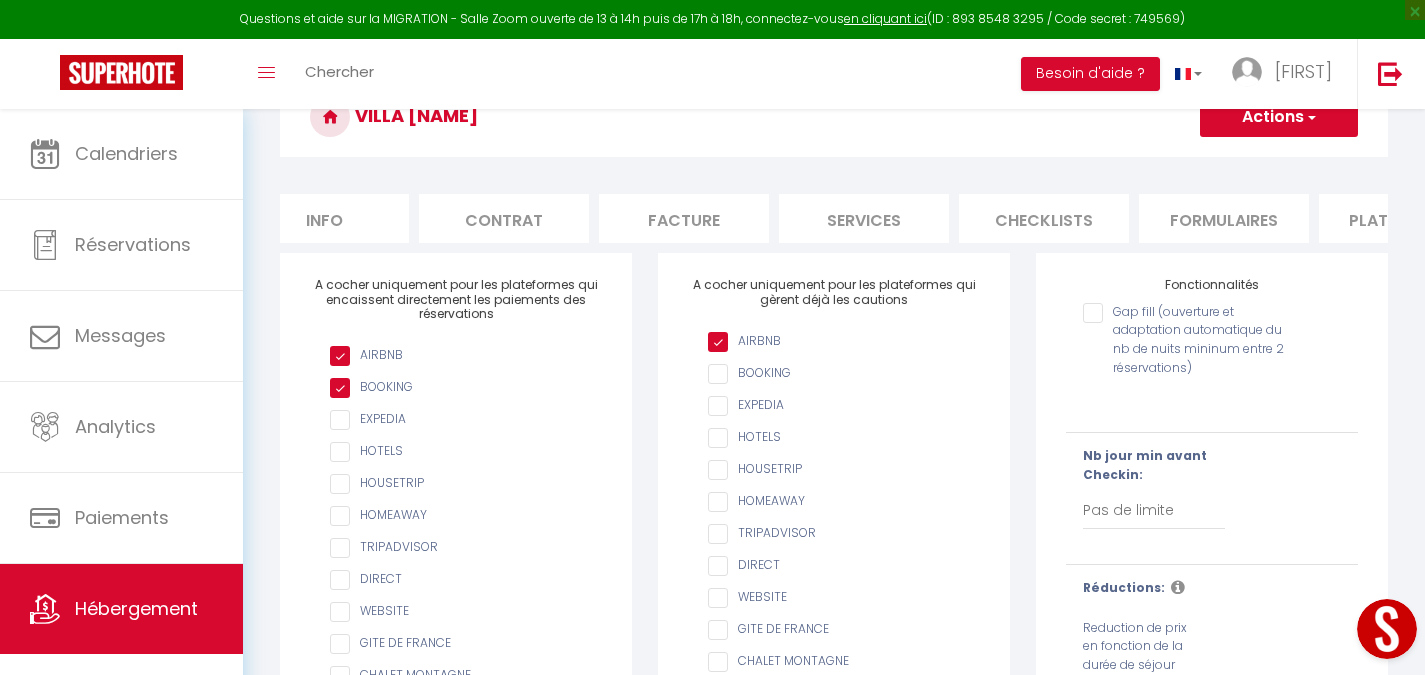 scroll, scrollTop: 0, scrollLeft: 0, axis: both 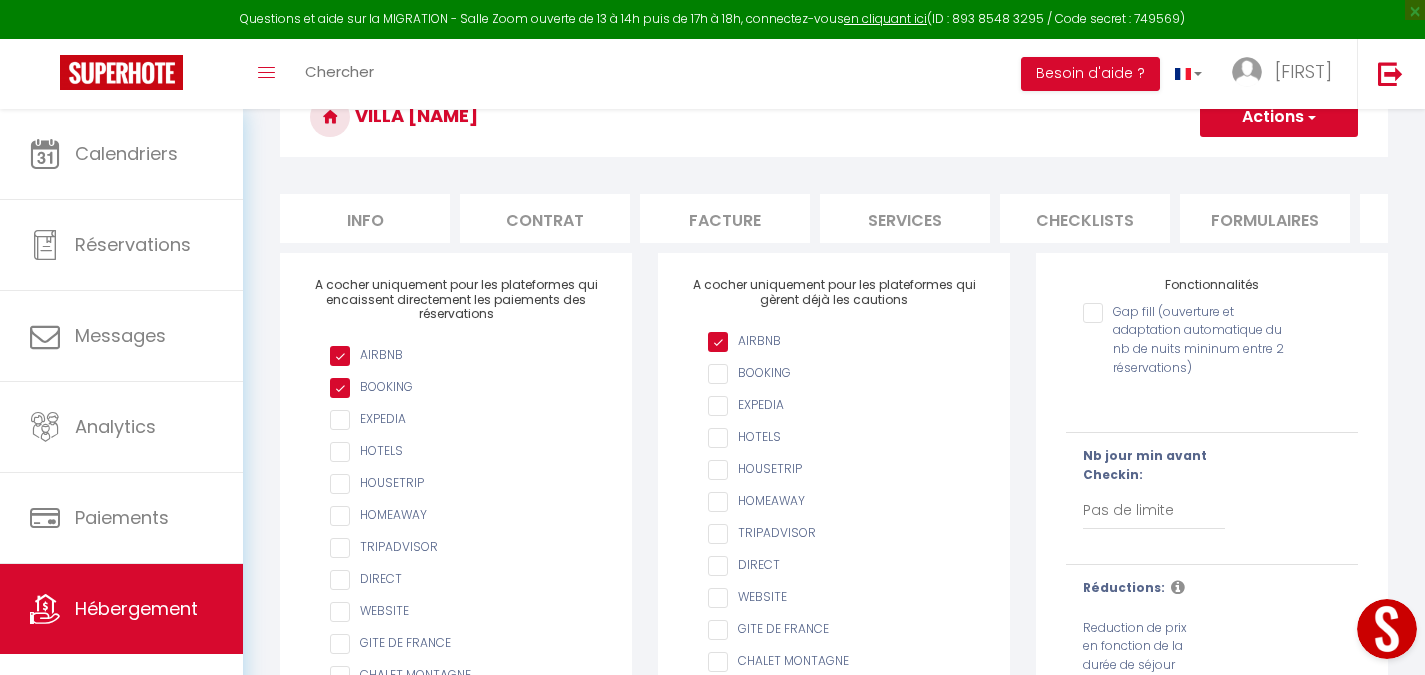 click on "Contrat" at bounding box center [545, 218] 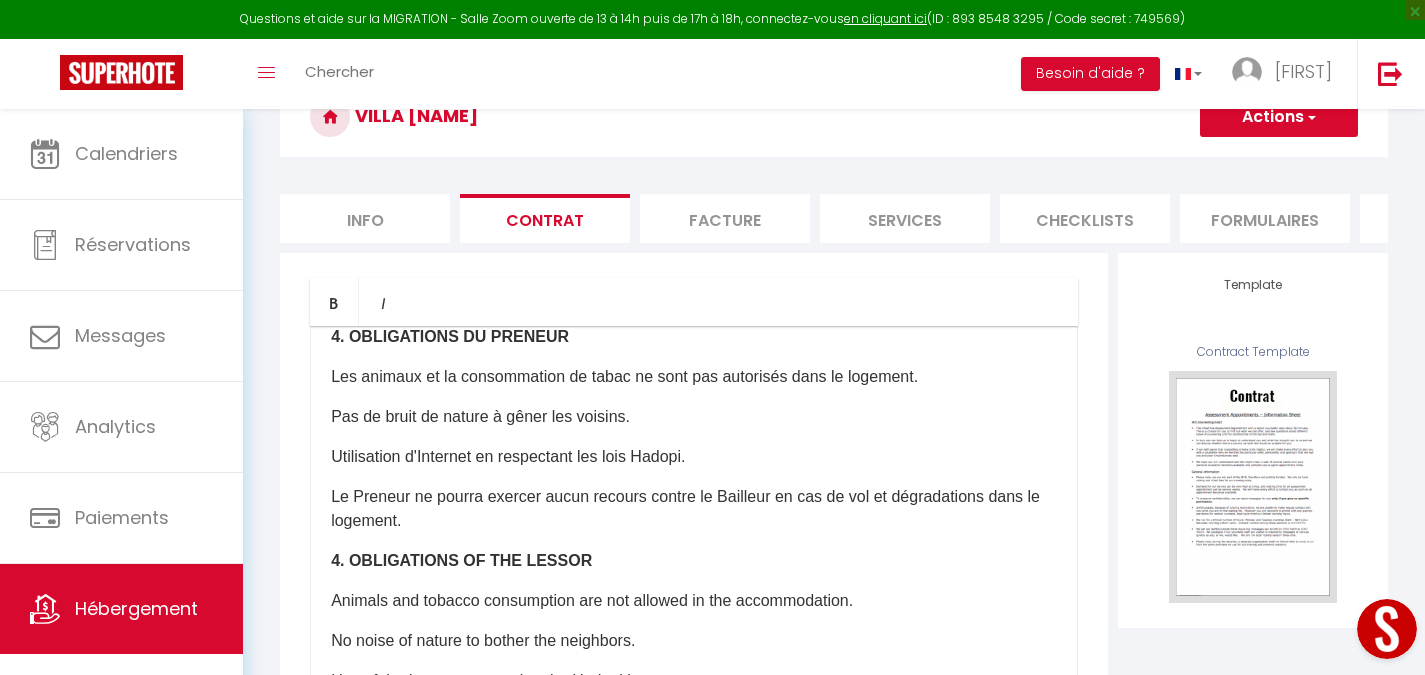 scroll, scrollTop: 1455, scrollLeft: 0, axis: vertical 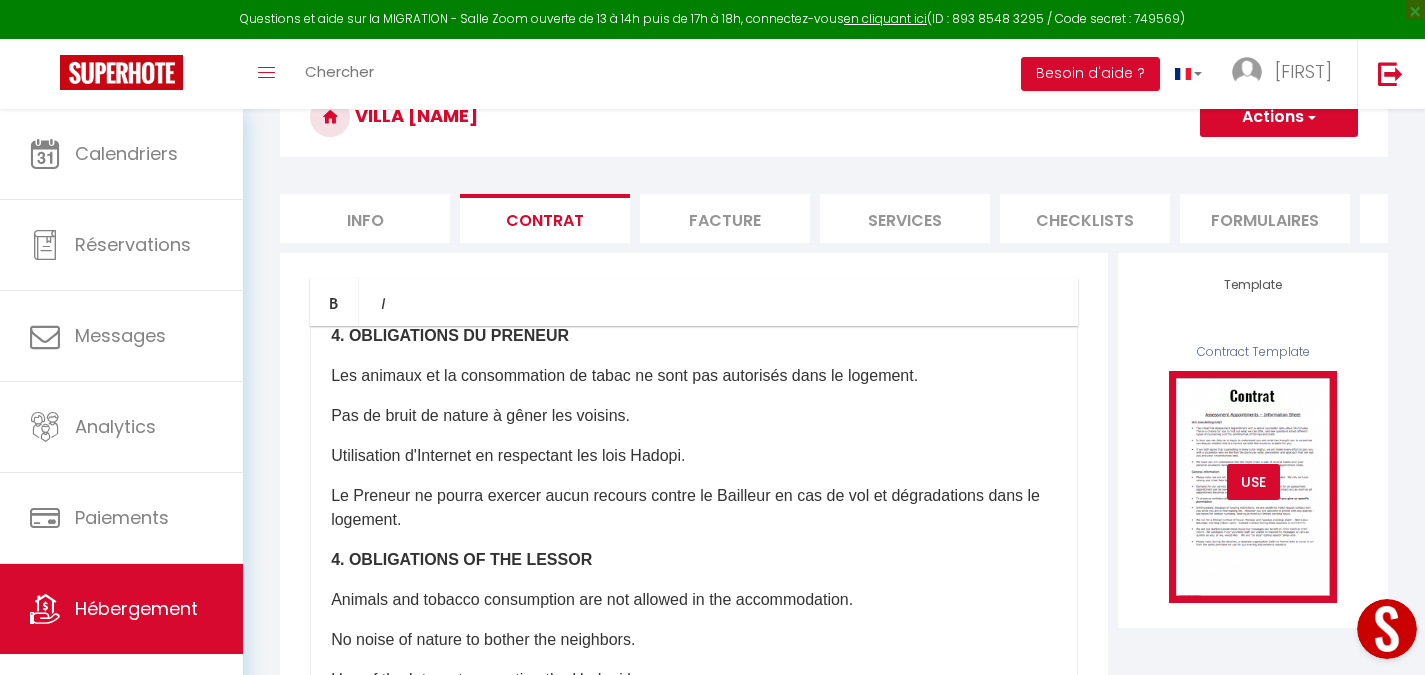 click on "USE" at bounding box center [1253, 482] 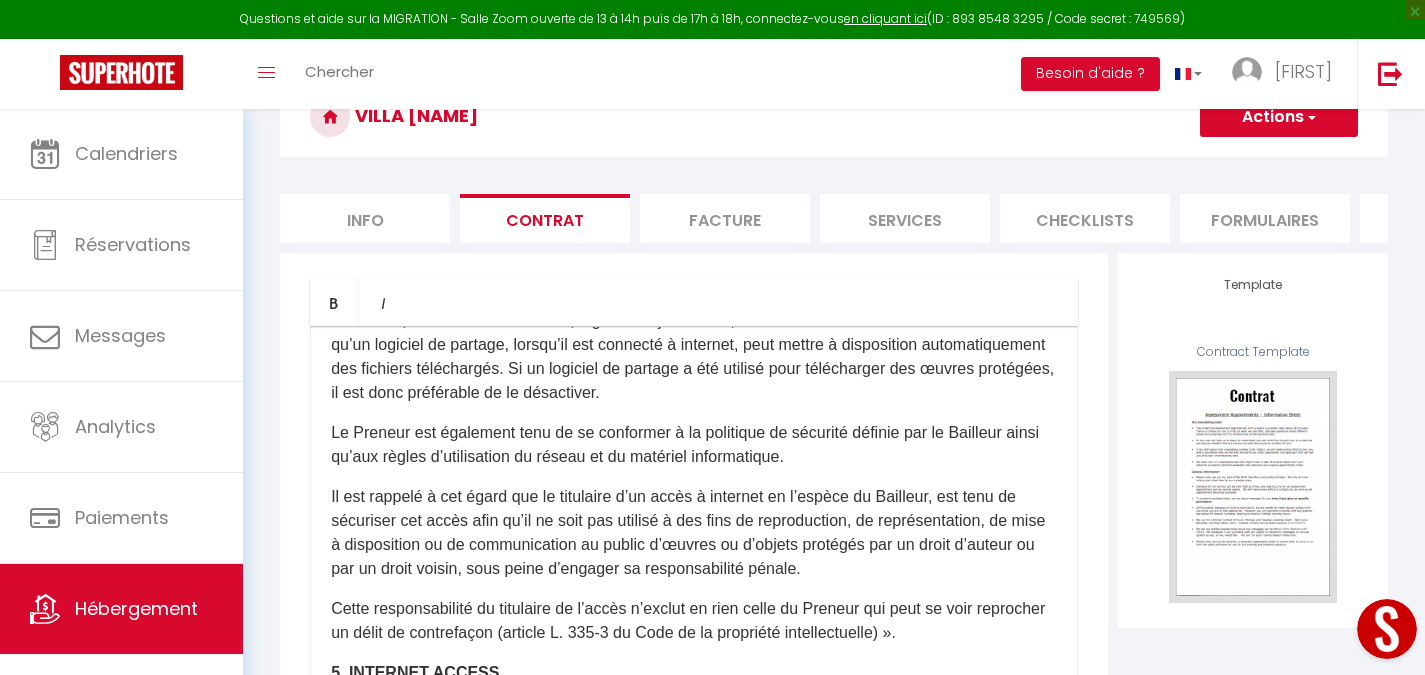 scroll, scrollTop: 2078, scrollLeft: 0, axis: vertical 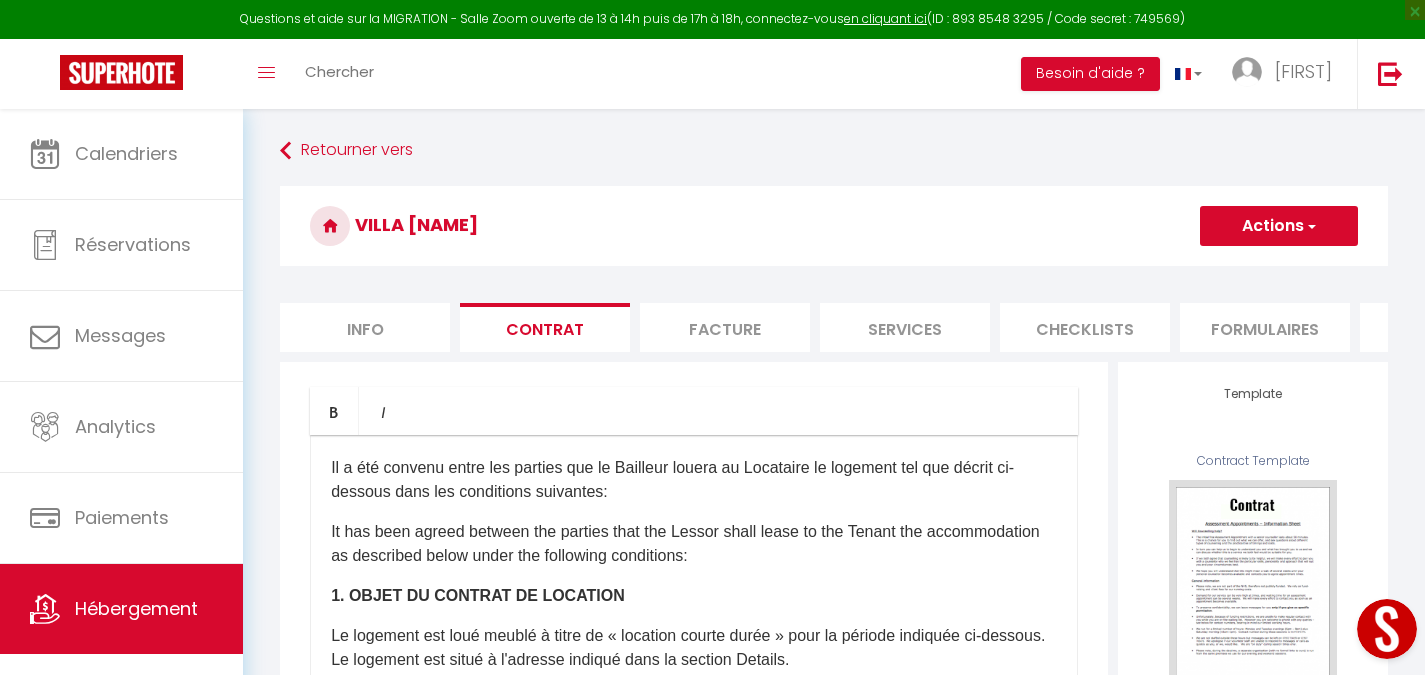 click on "Actions" at bounding box center (1279, 226) 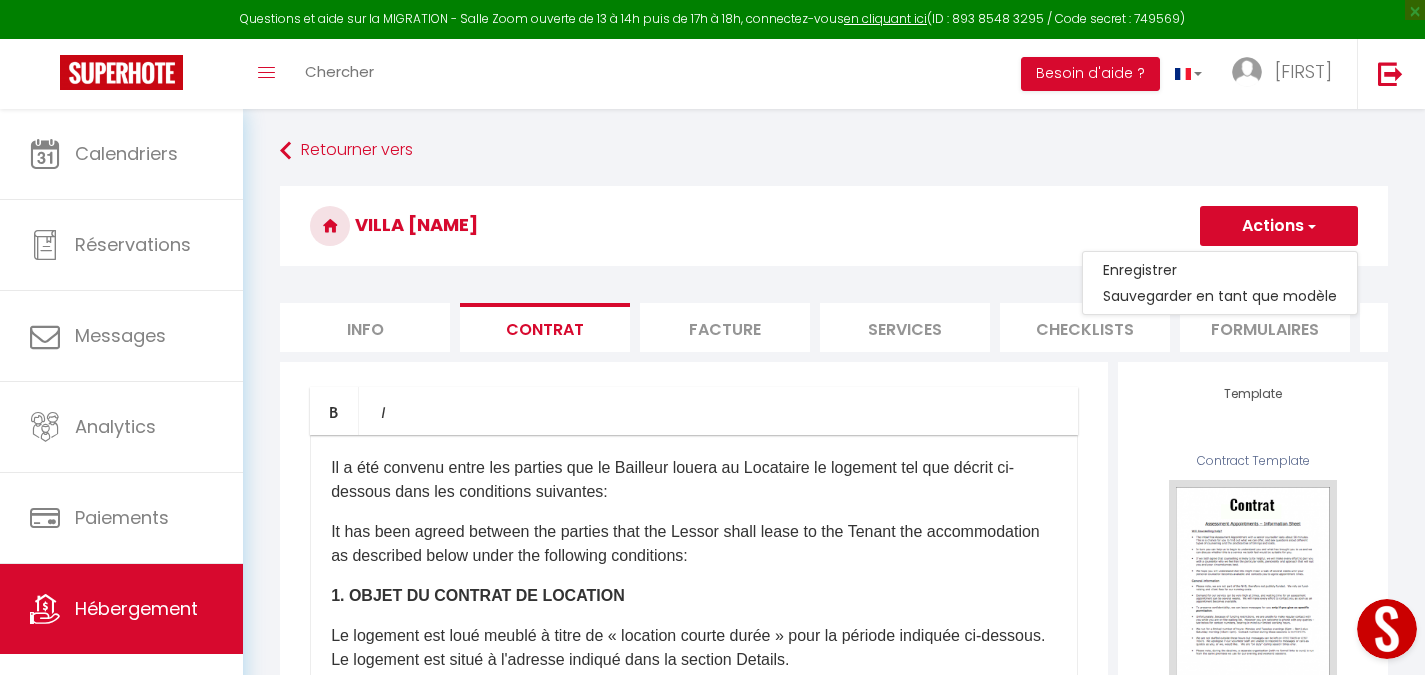 click on "Info" at bounding box center [365, 327] 